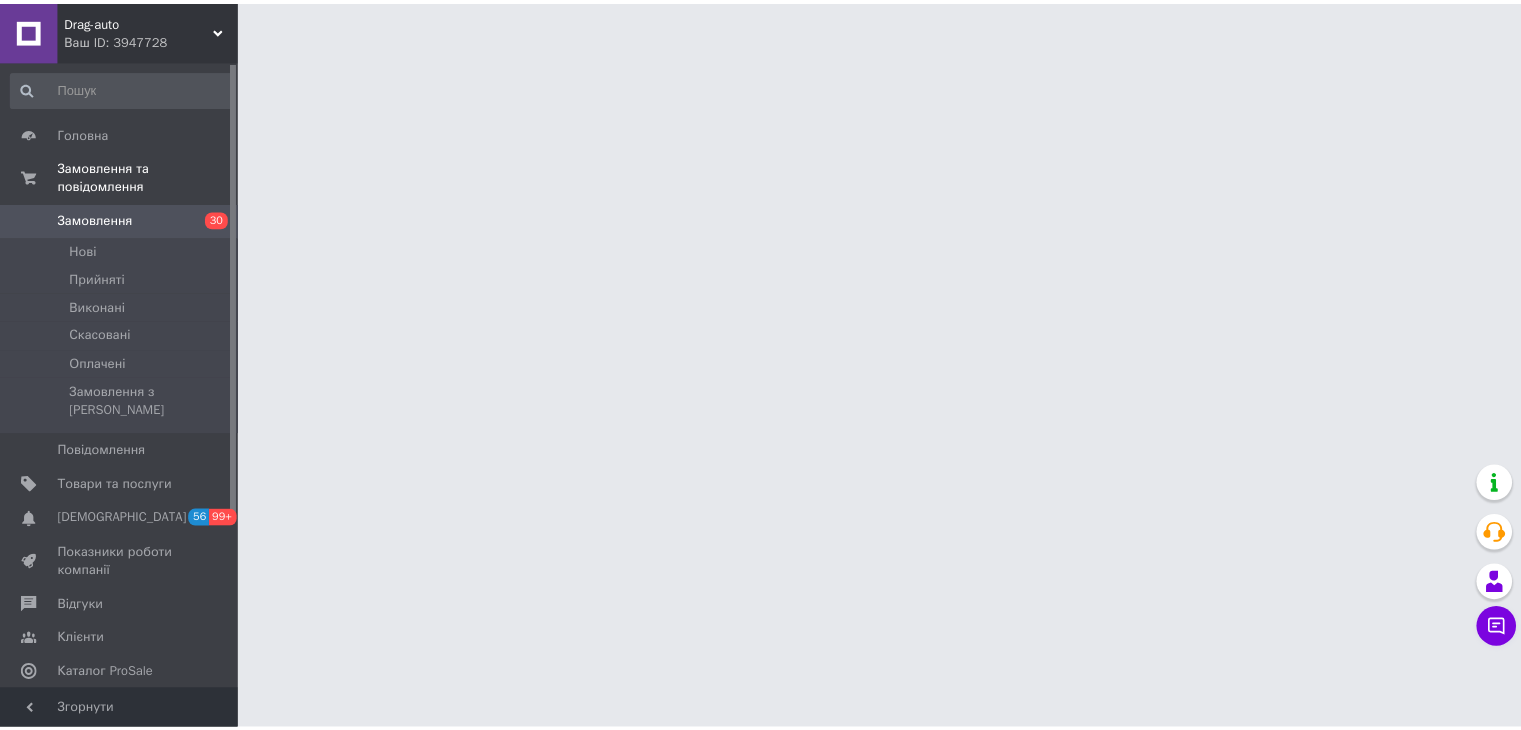 scroll, scrollTop: 0, scrollLeft: 0, axis: both 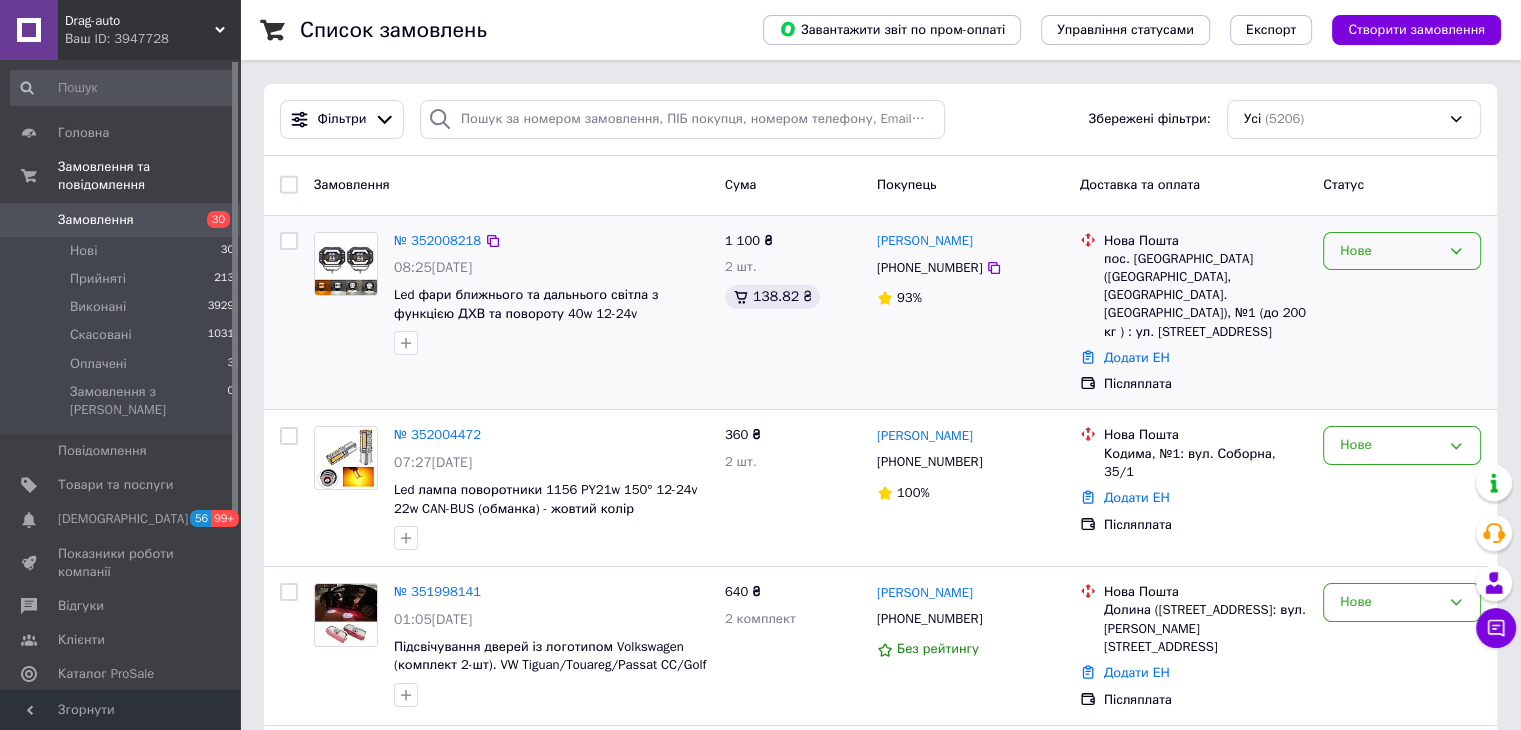 click on "Нове" at bounding box center [1390, 251] 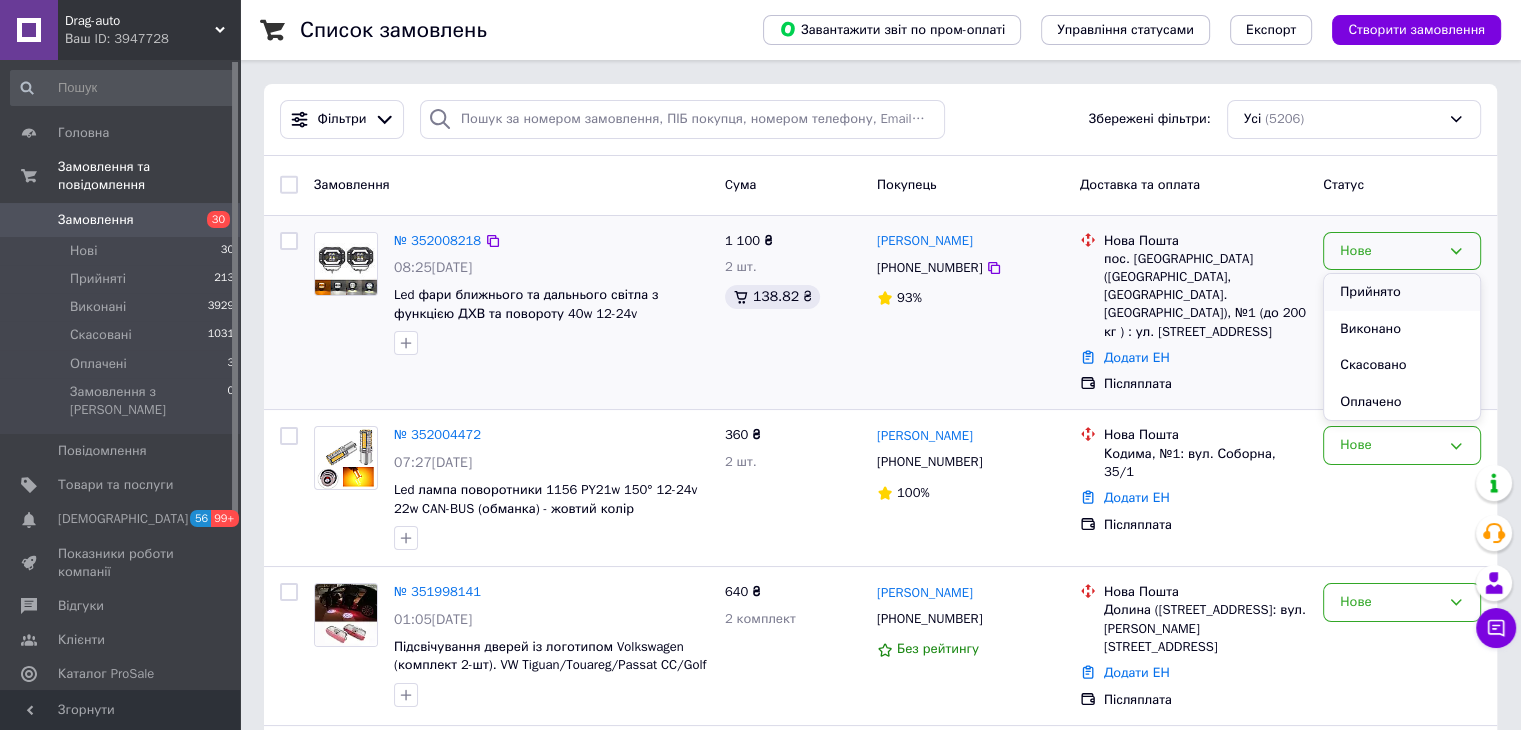 click on "Прийнято" at bounding box center (1402, 292) 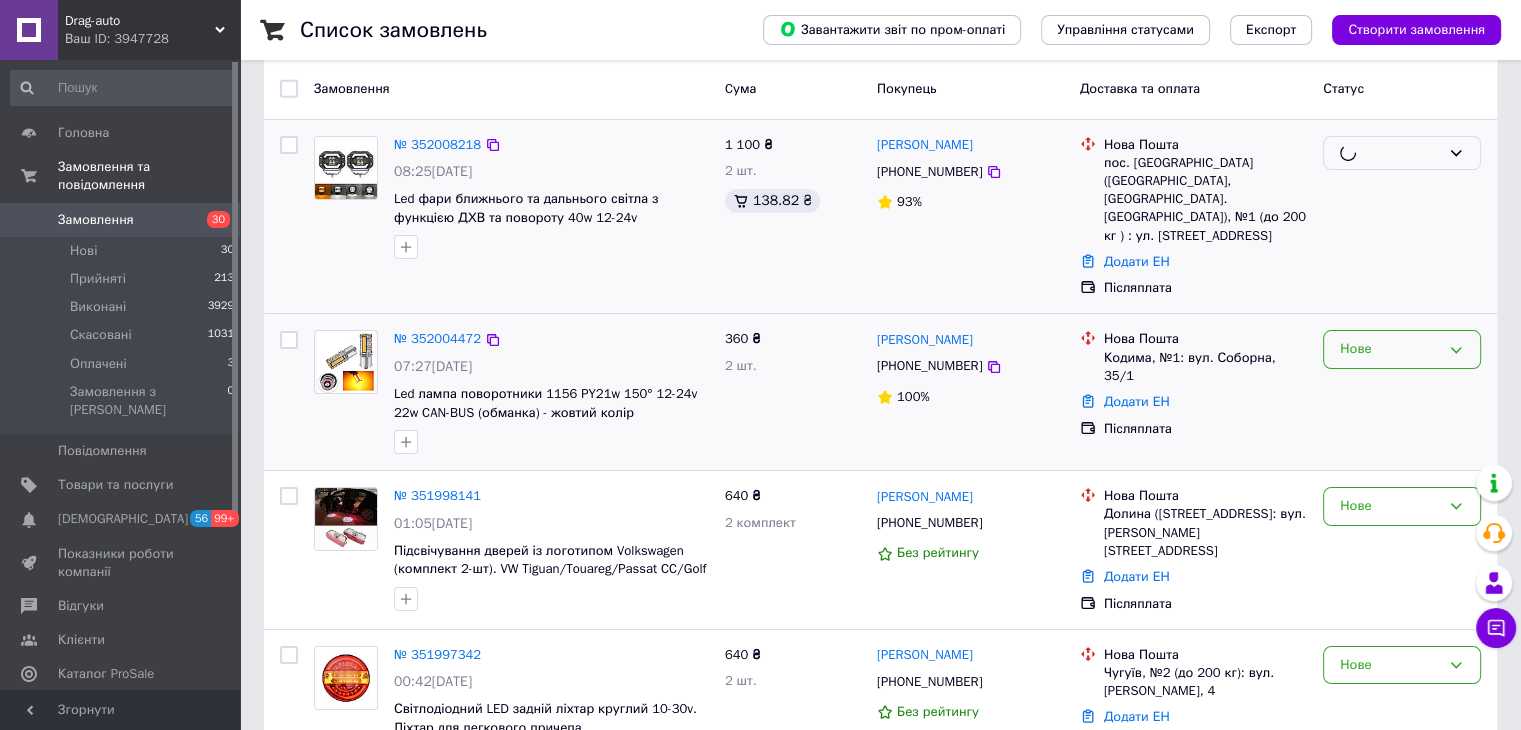 scroll, scrollTop: 200, scrollLeft: 0, axis: vertical 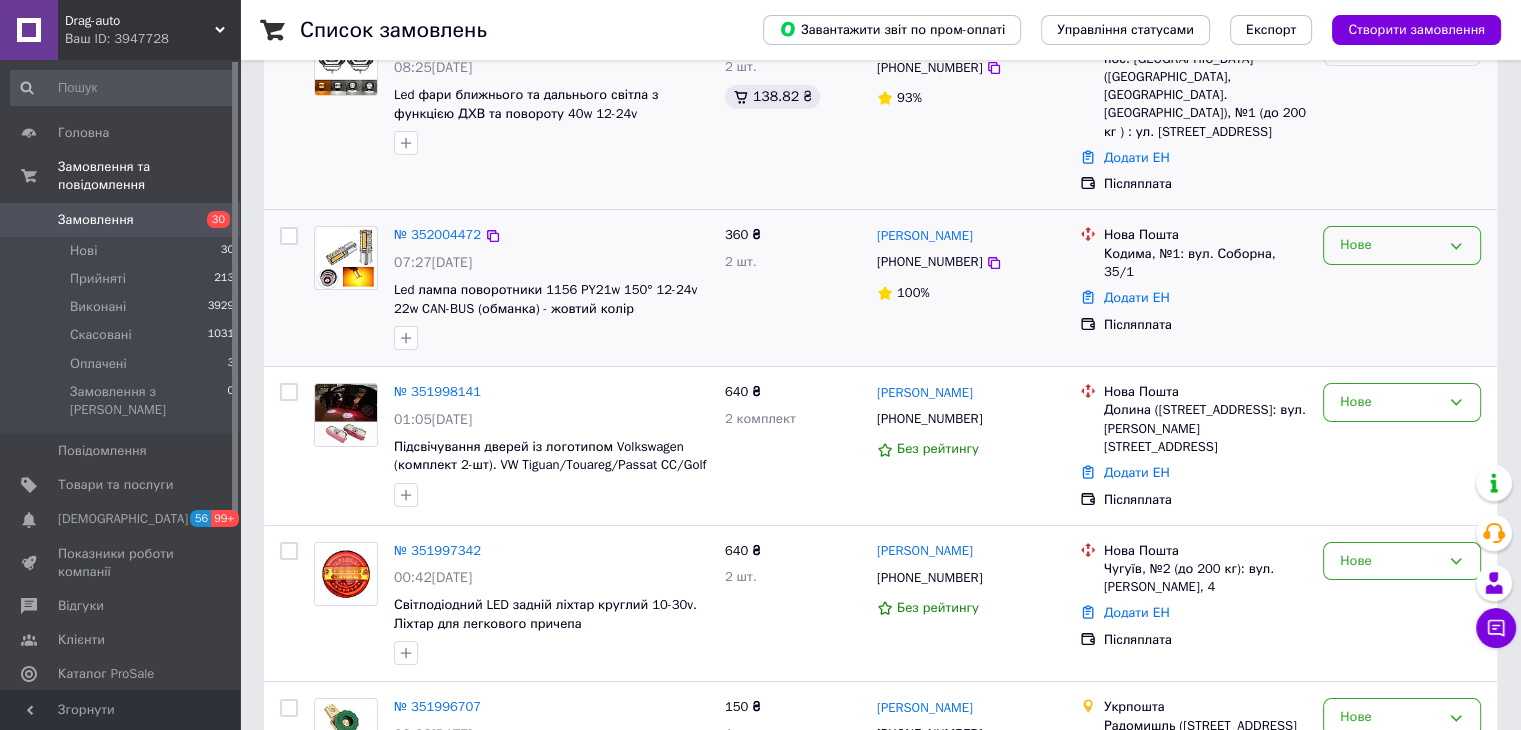 click on "Нове" at bounding box center (1390, 245) 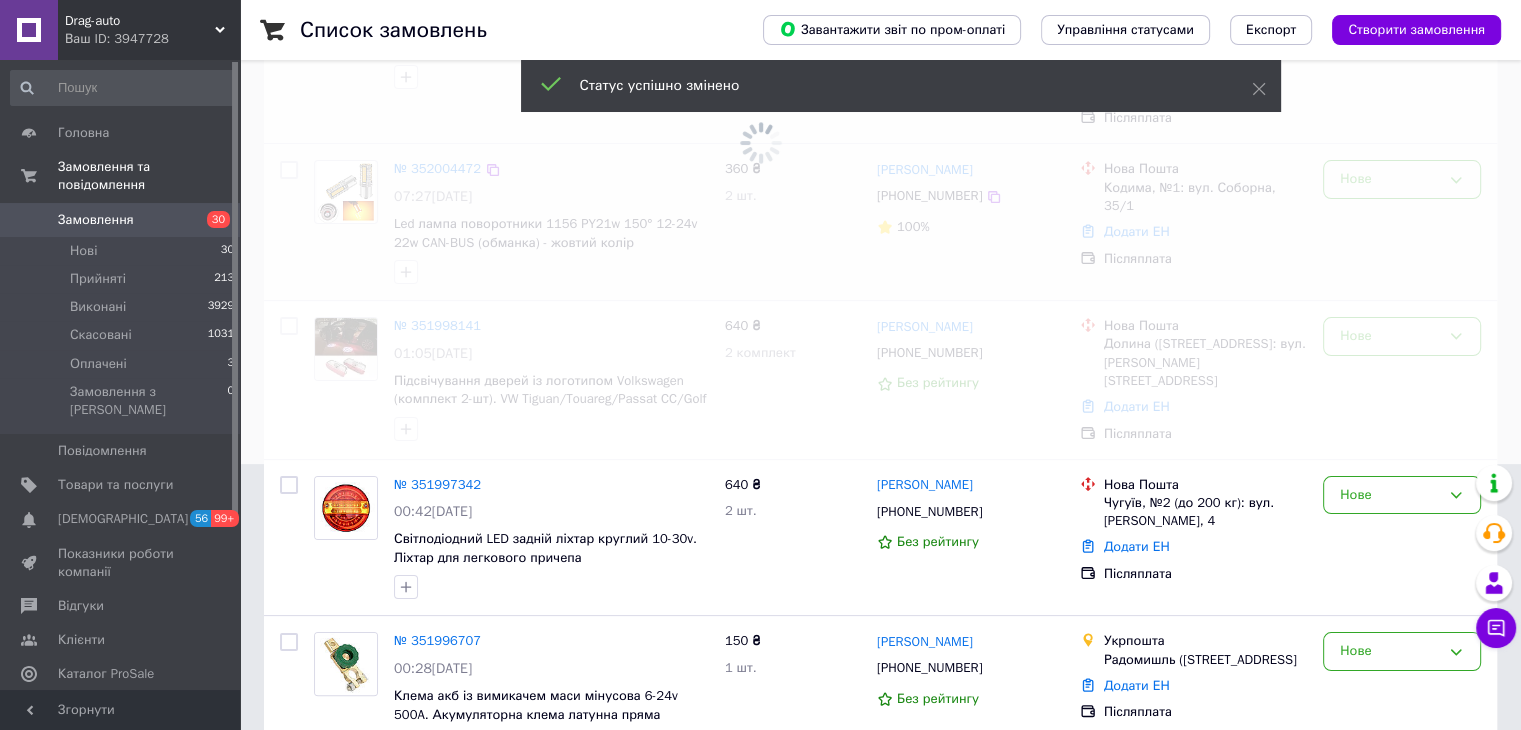 scroll, scrollTop: 300, scrollLeft: 0, axis: vertical 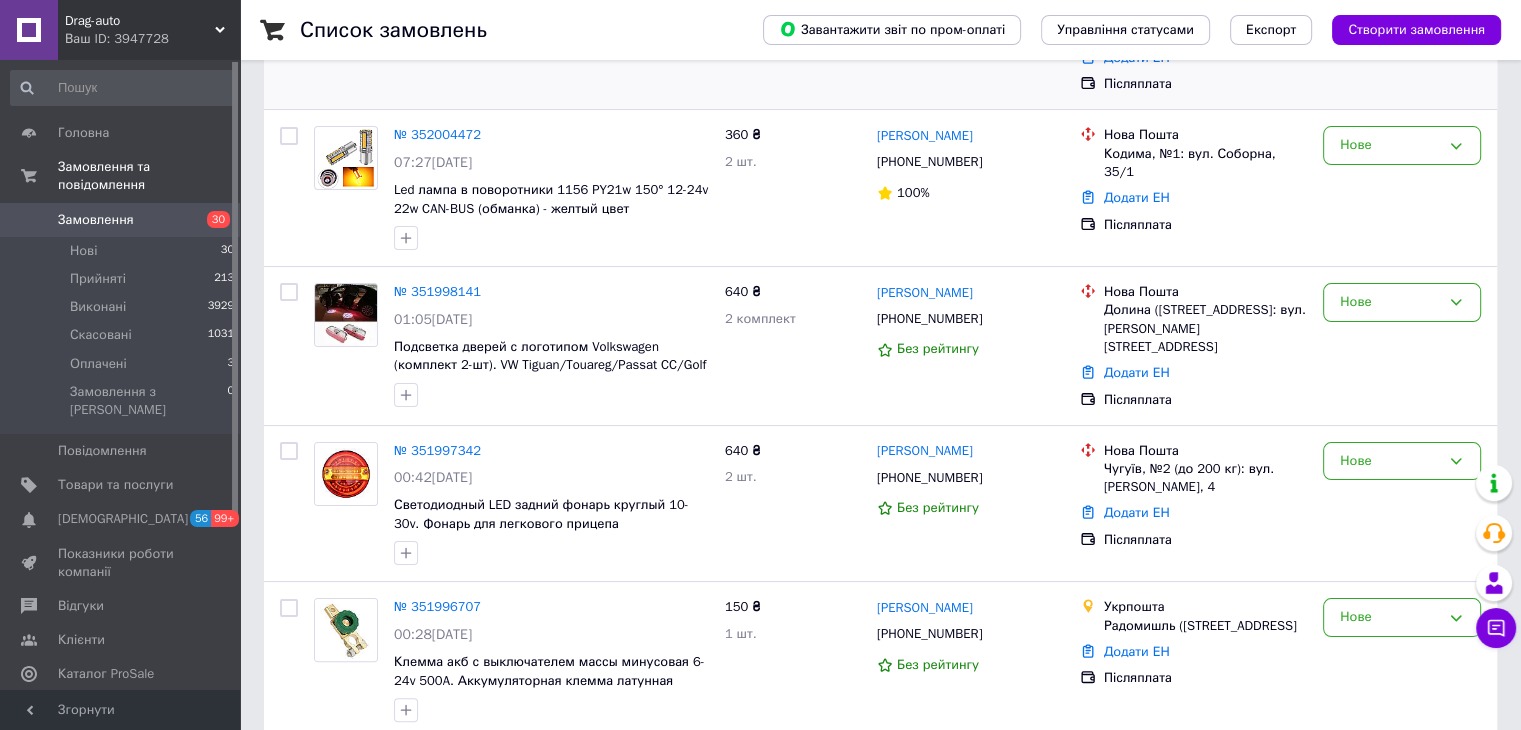 click on "Нове" at bounding box center [1390, 302] 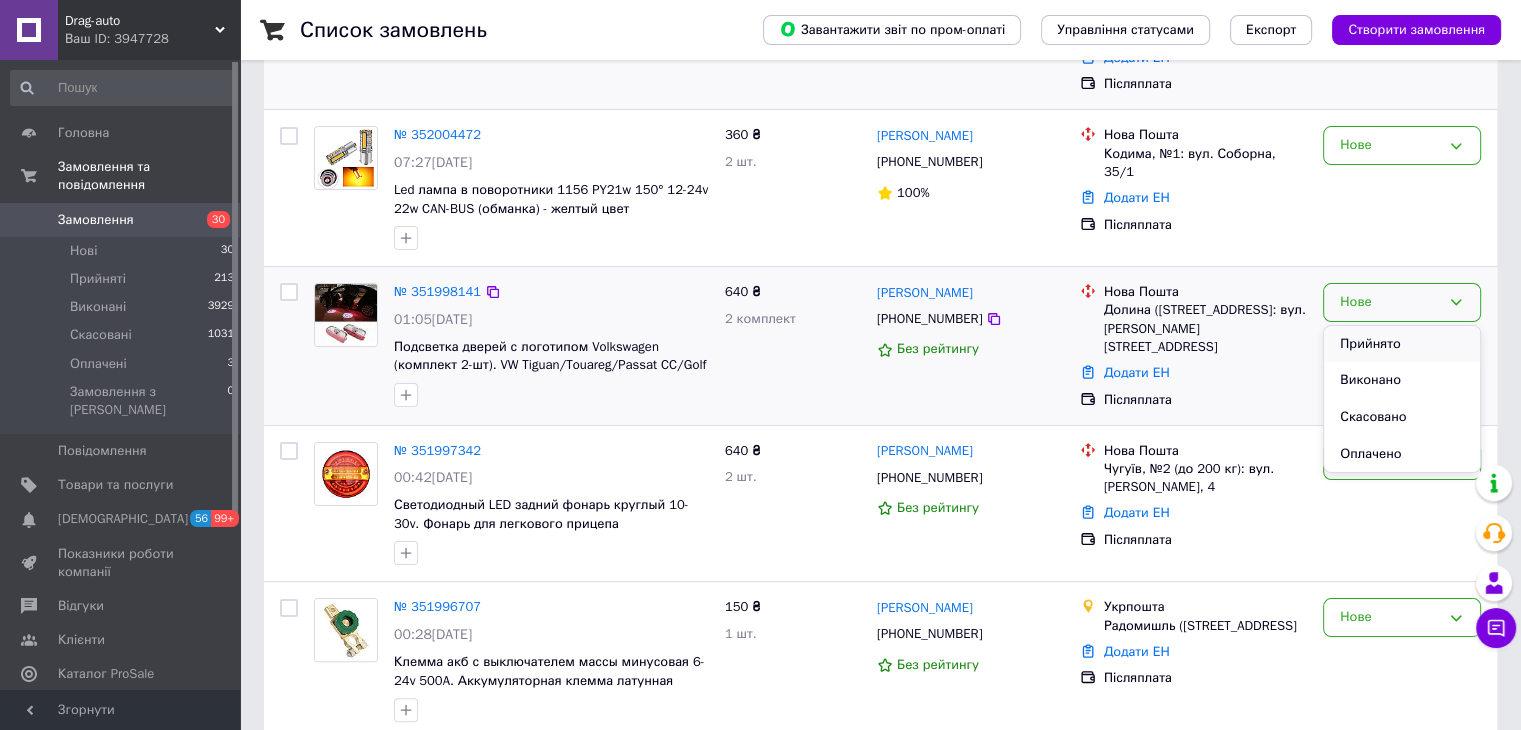 click on "Прийнято" at bounding box center (1402, 344) 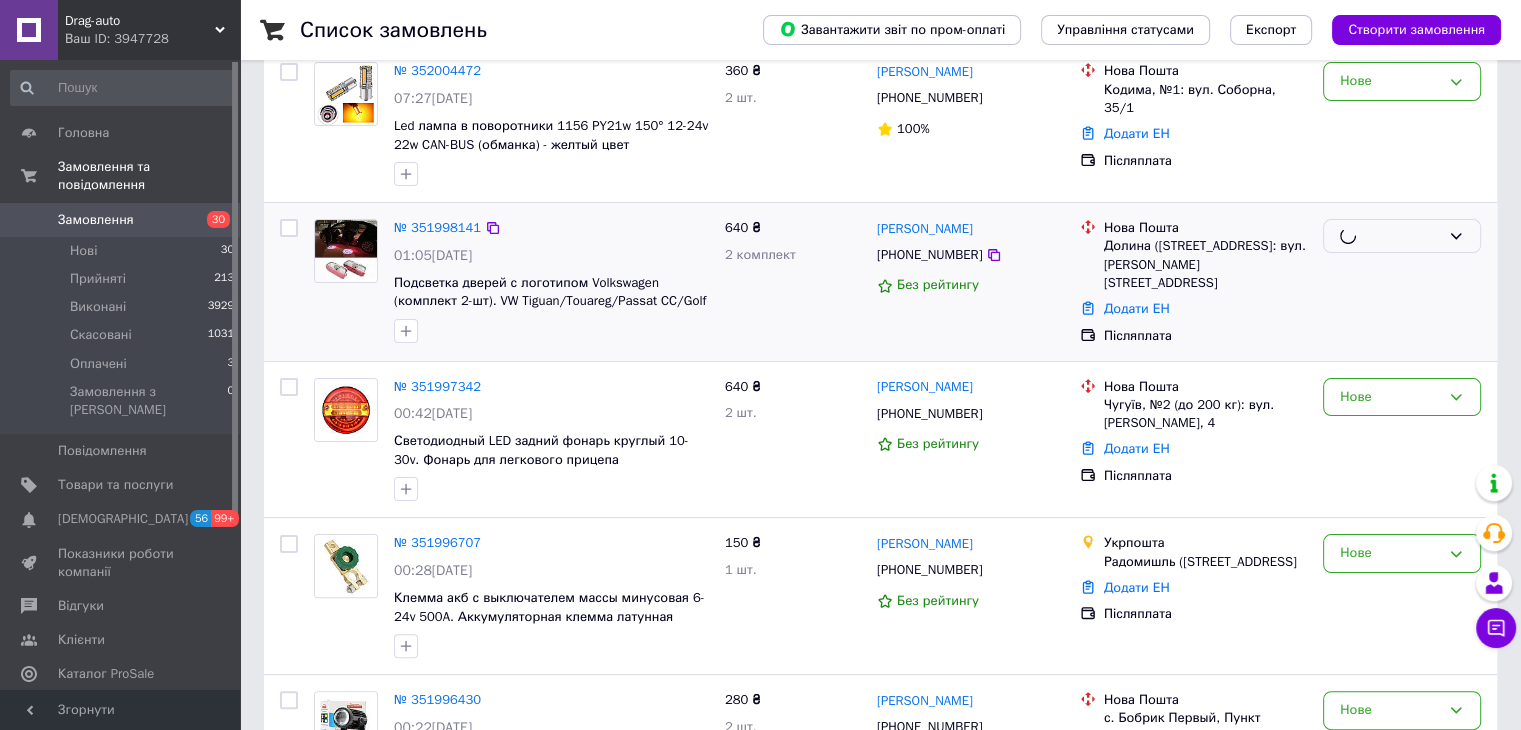 scroll, scrollTop: 400, scrollLeft: 0, axis: vertical 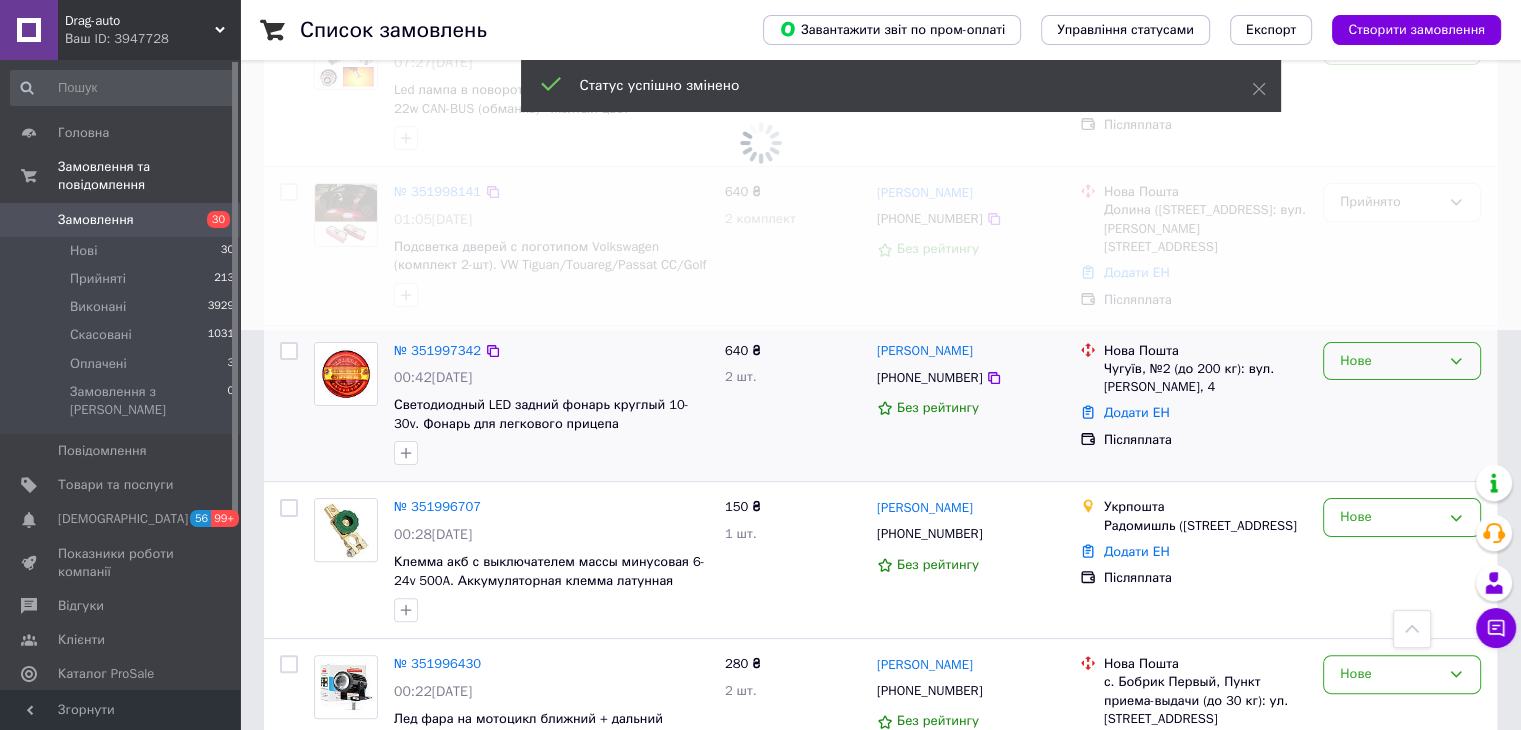 click on "Нове" at bounding box center [1390, 361] 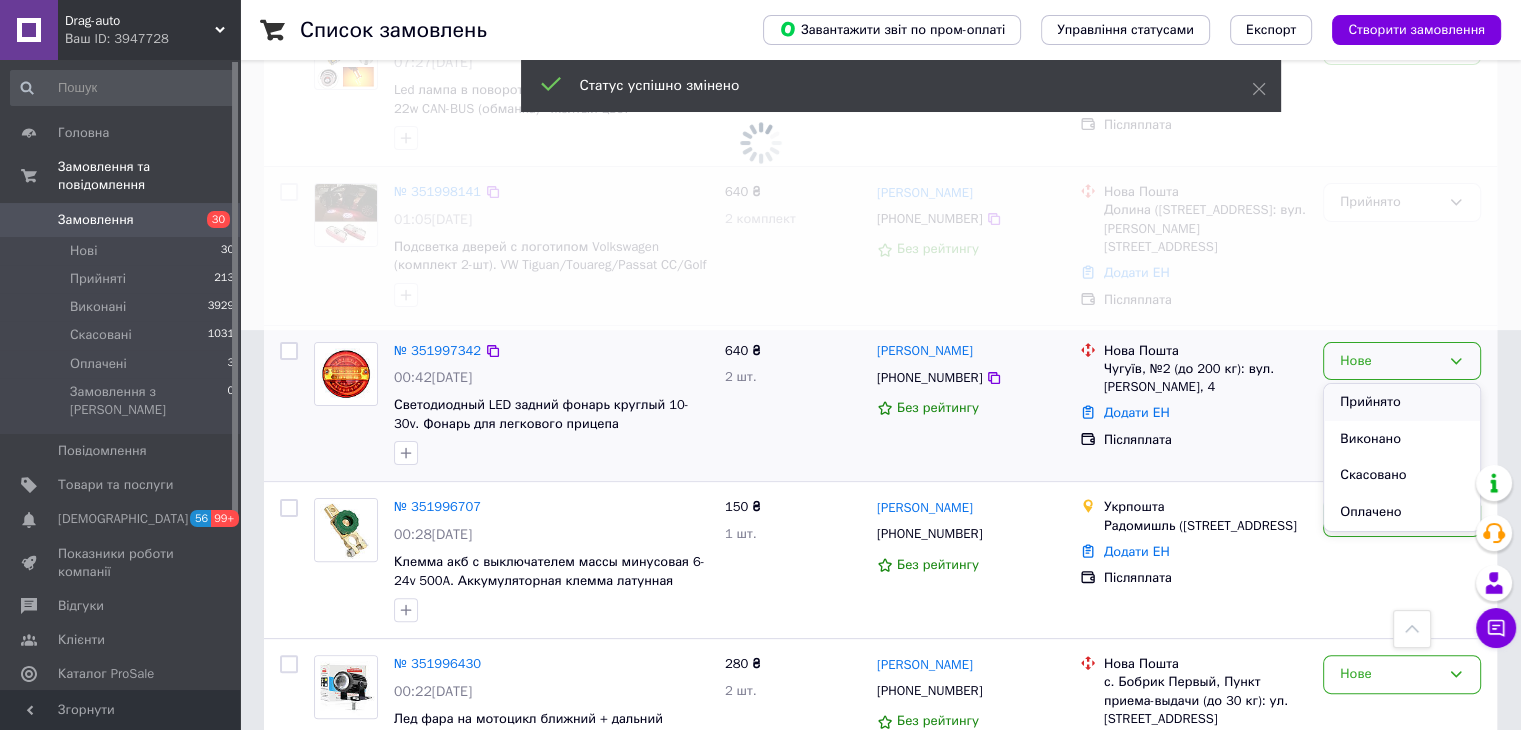 click on "Прийнято" at bounding box center [1402, 402] 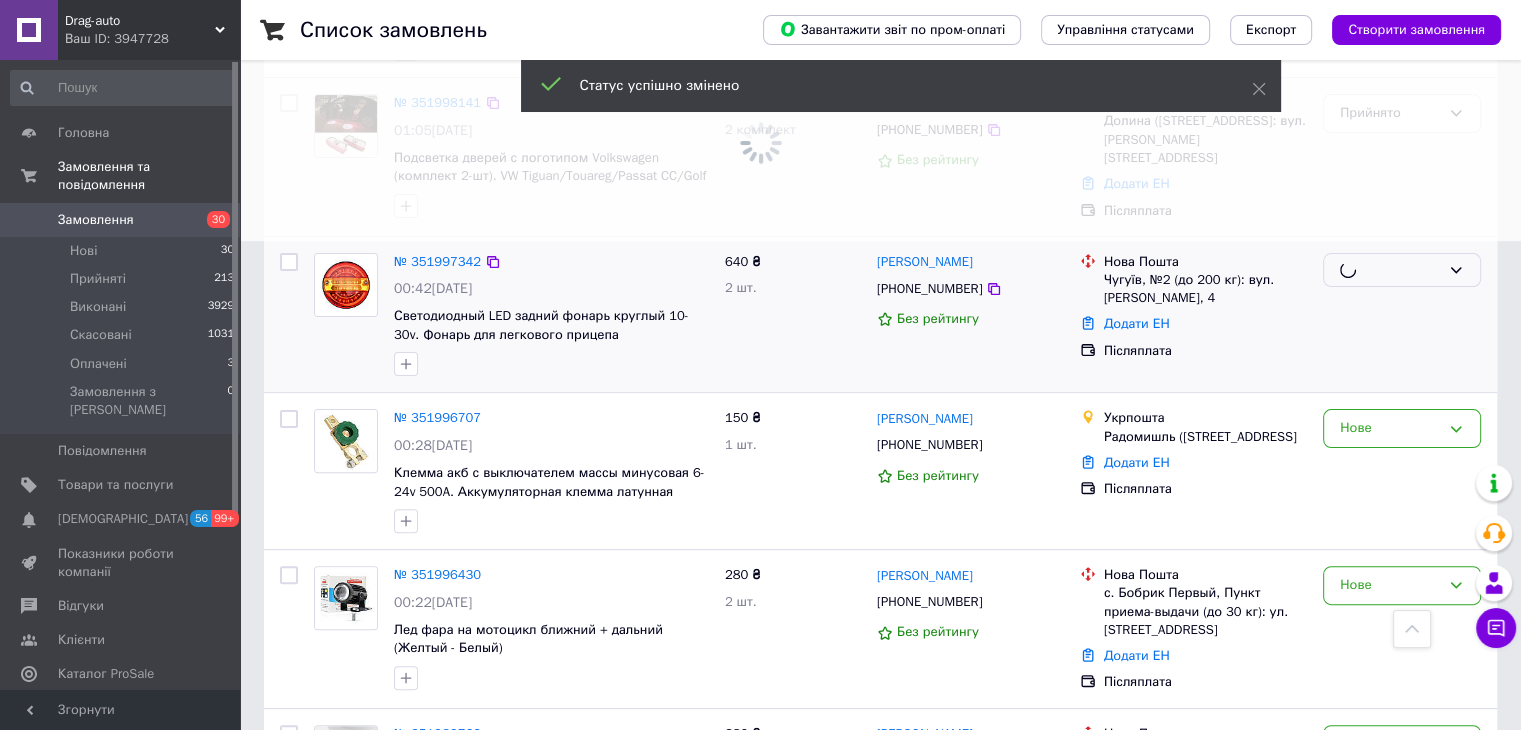scroll, scrollTop: 600, scrollLeft: 0, axis: vertical 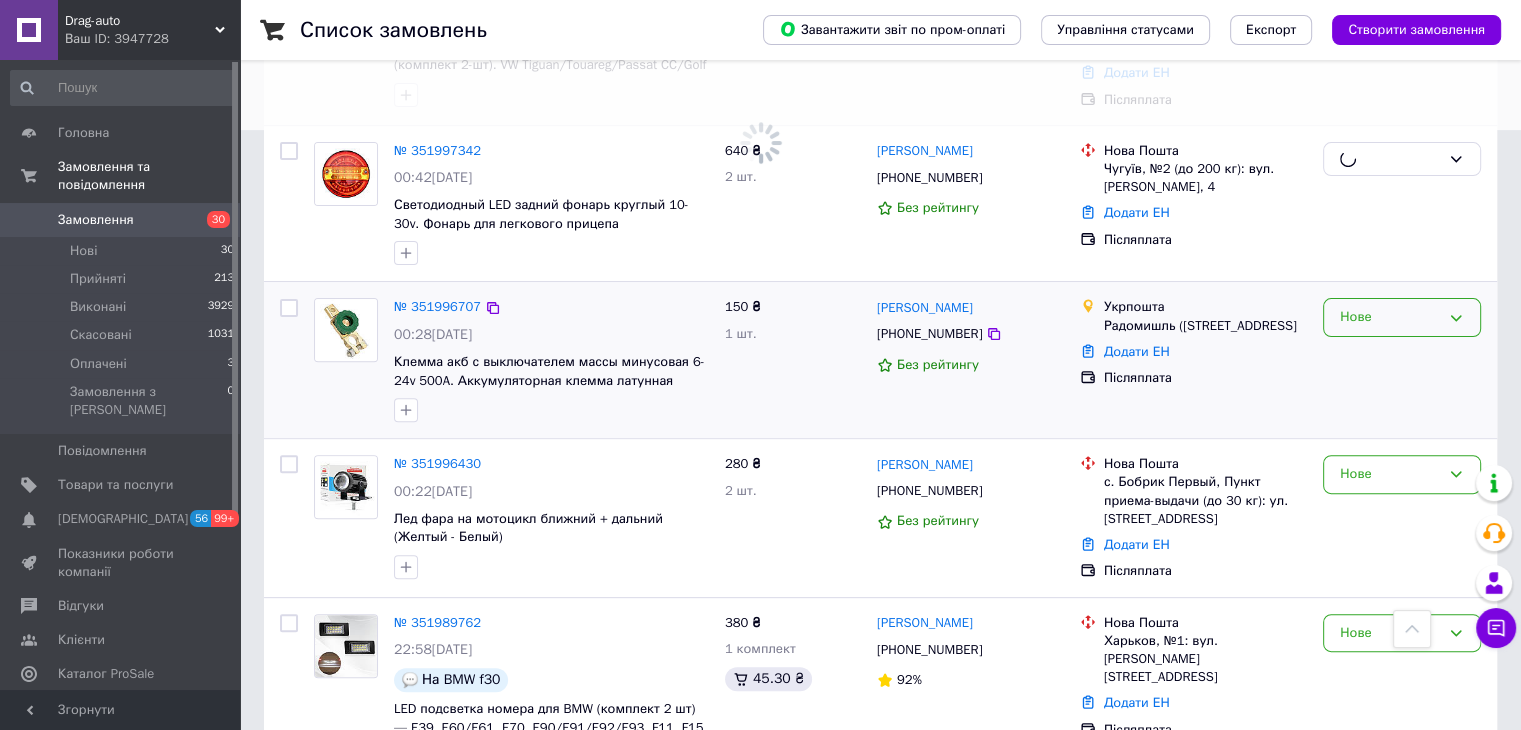 click on "Нове" at bounding box center (1390, 317) 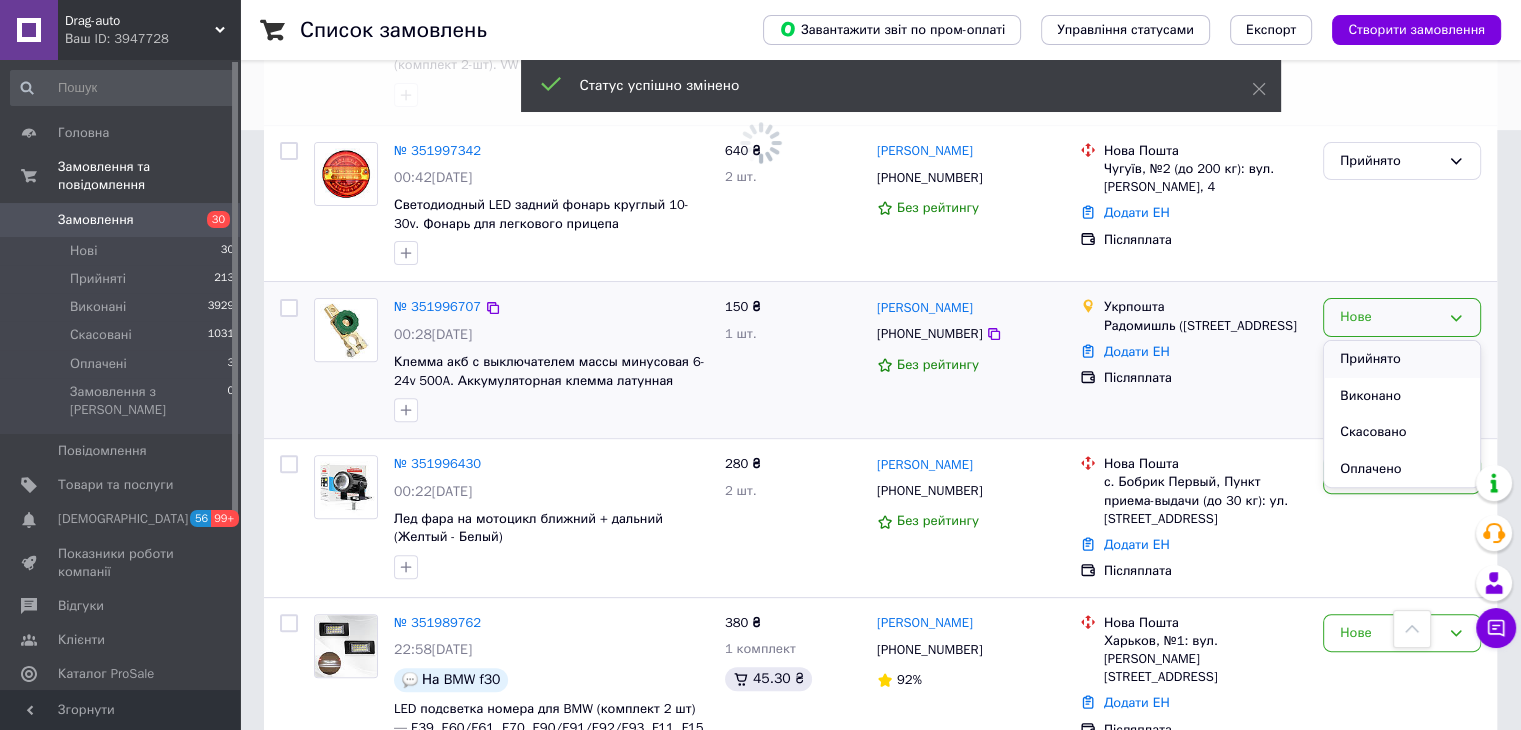click on "Прийнято" at bounding box center [1402, 359] 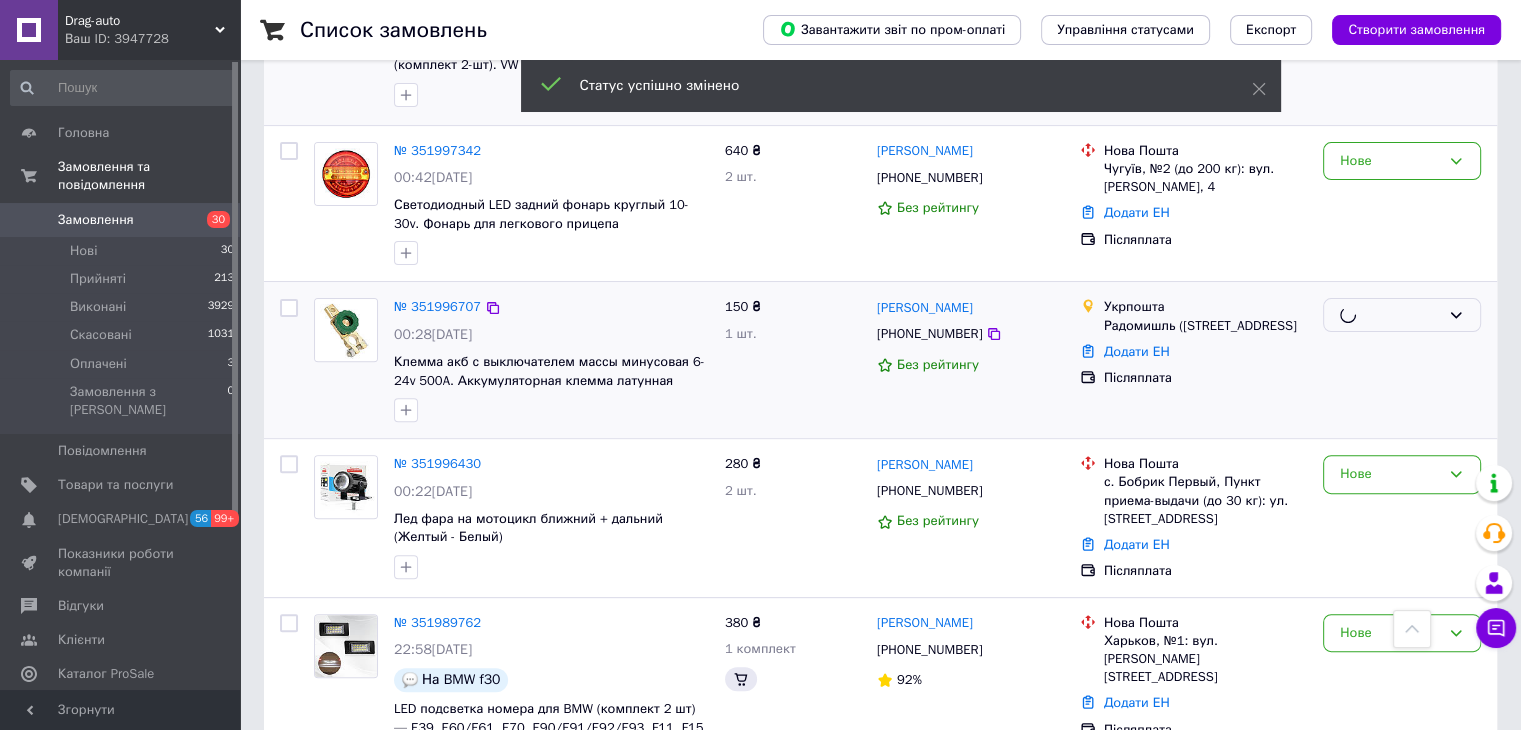 scroll, scrollTop: 700, scrollLeft: 0, axis: vertical 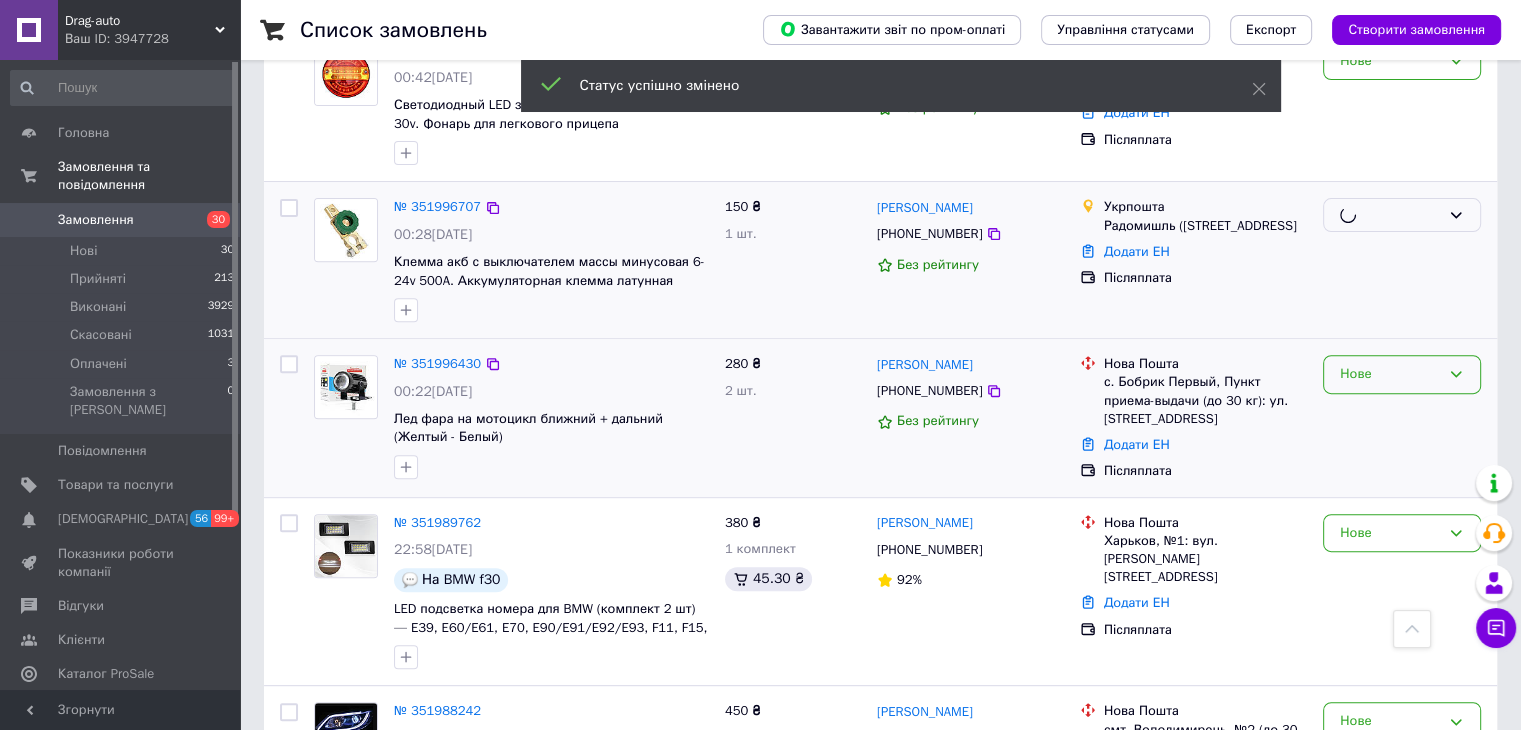 click on "Нове" at bounding box center (1390, 374) 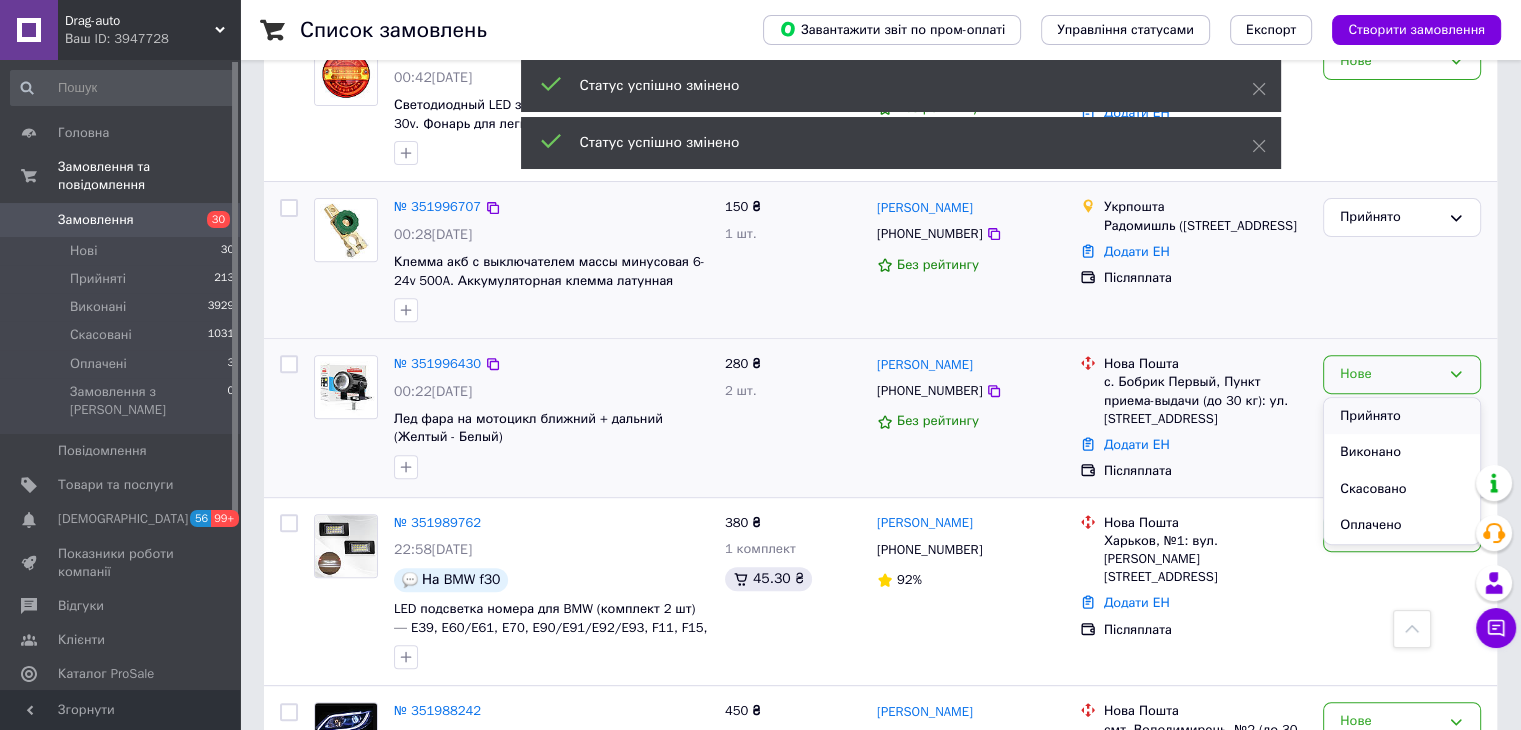 click on "Прийнято" at bounding box center [1402, 416] 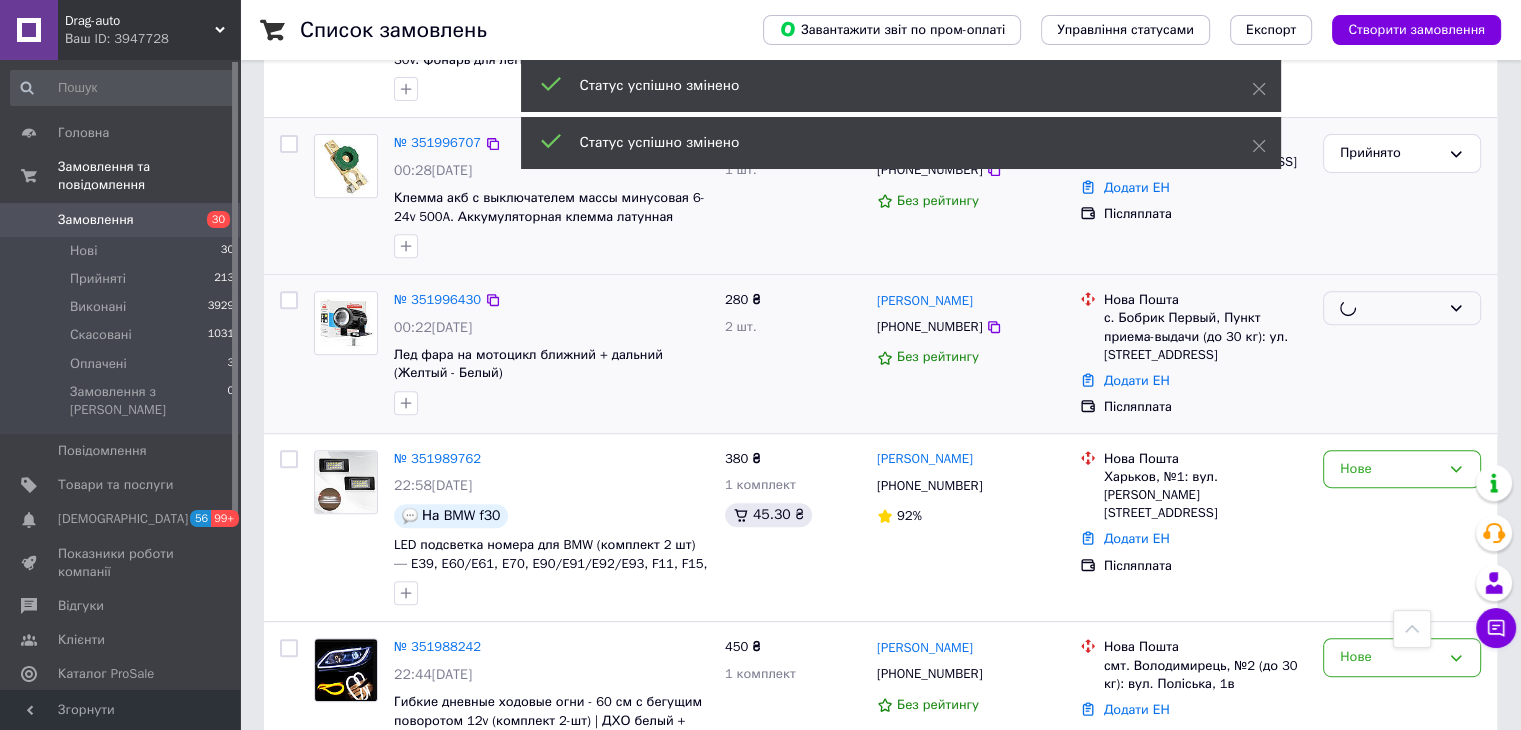 scroll, scrollTop: 800, scrollLeft: 0, axis: vertical 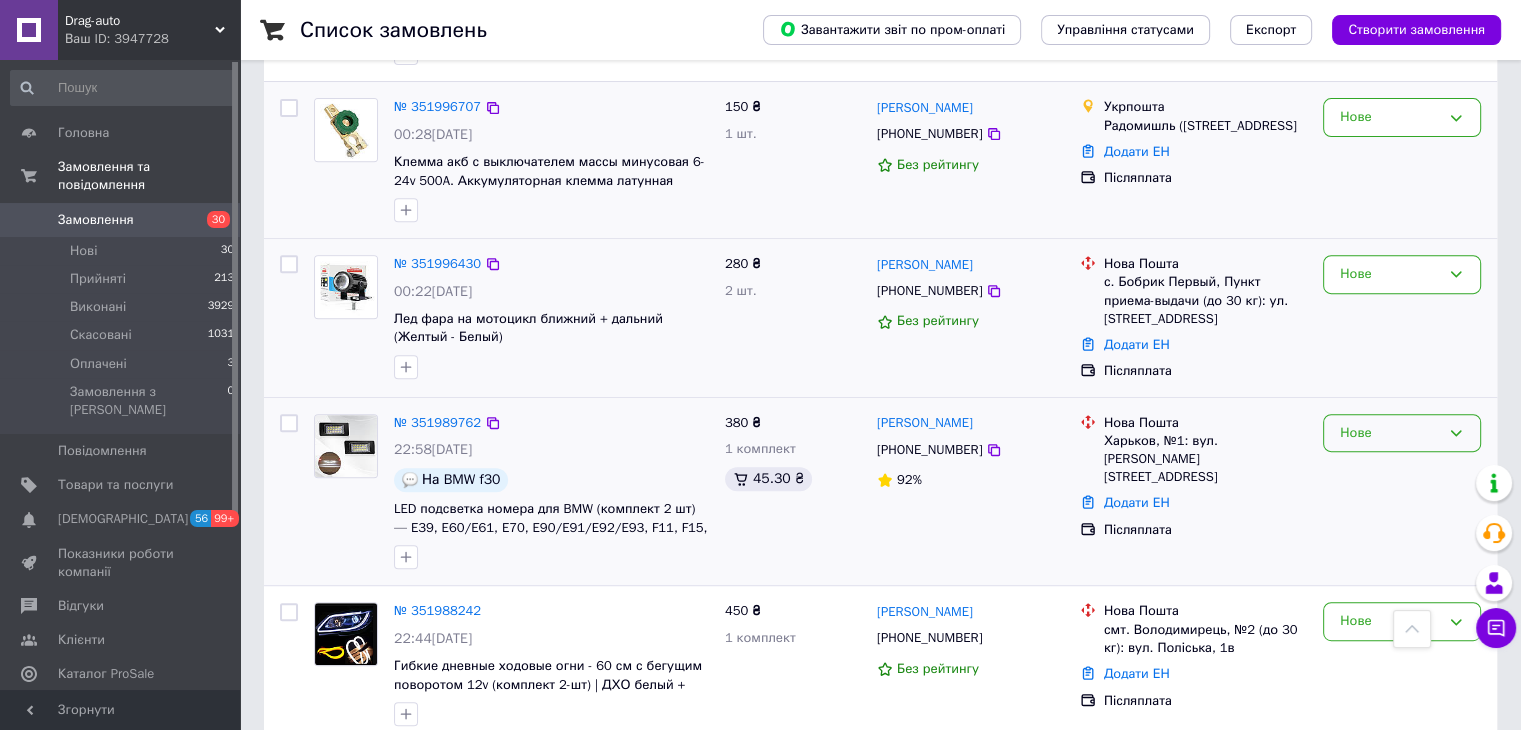 click on "Нове" at bounding box center (1390, 433) 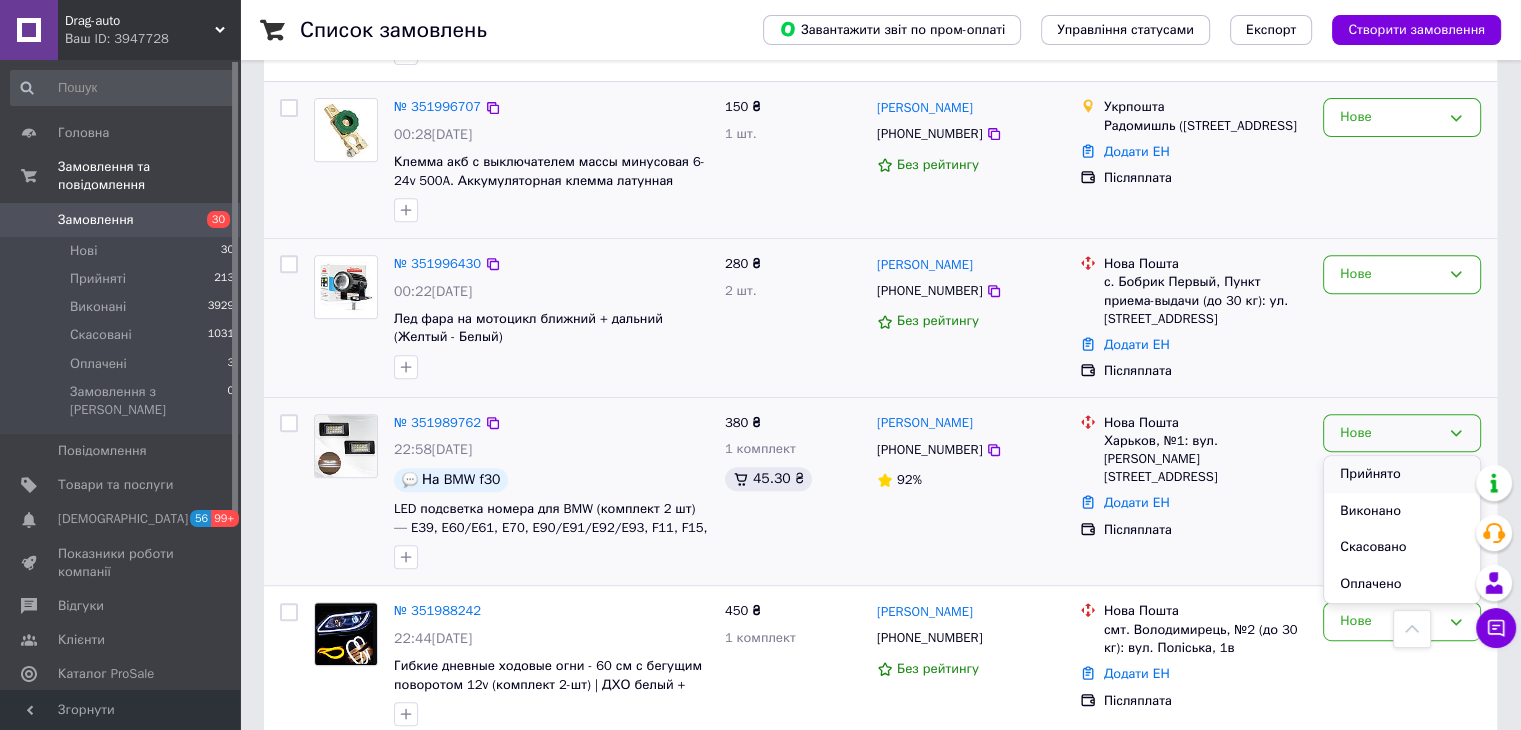click on "Прийнято" at bounding box center (1402, 474) 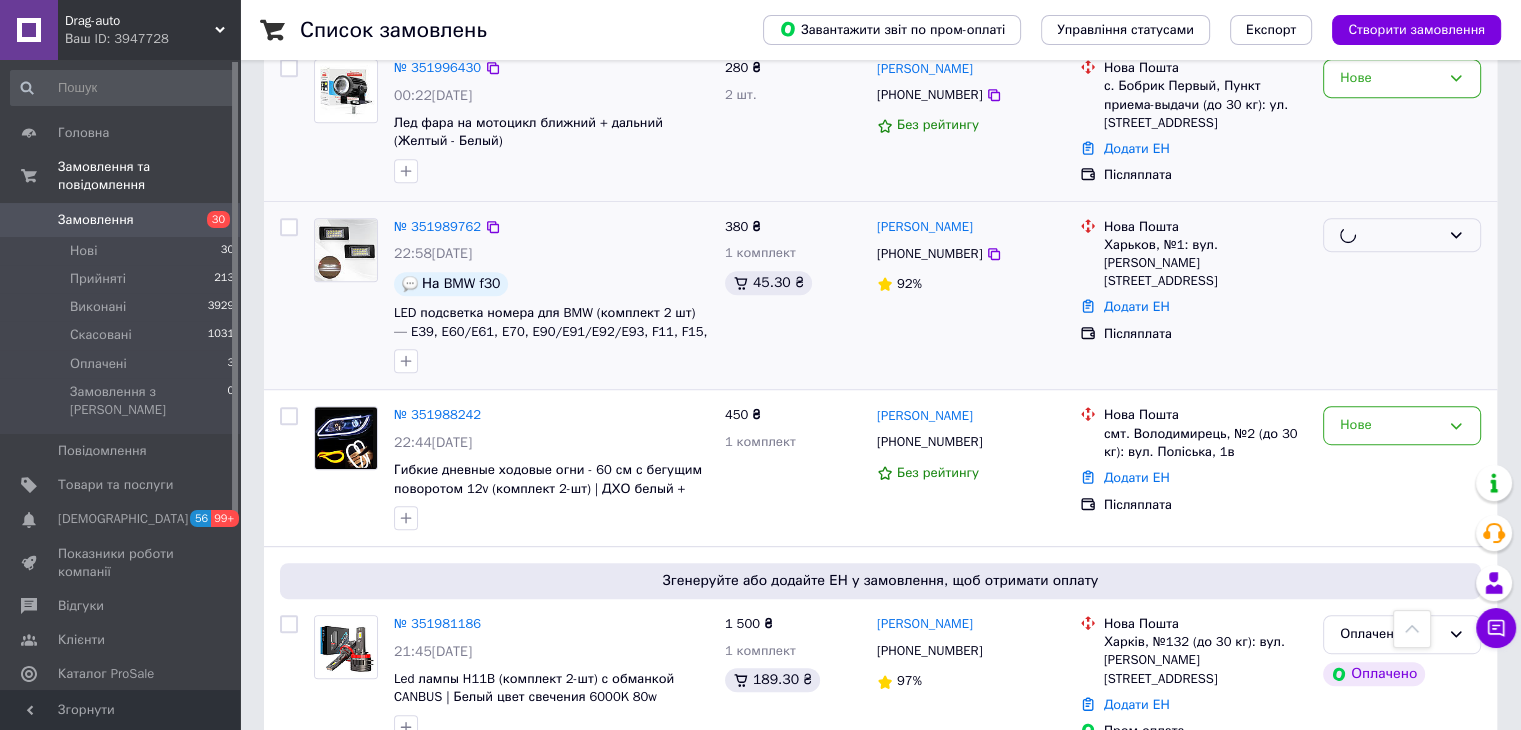 scroll, scrollTop: 1000, scrollLeft: 0, axis: vertical 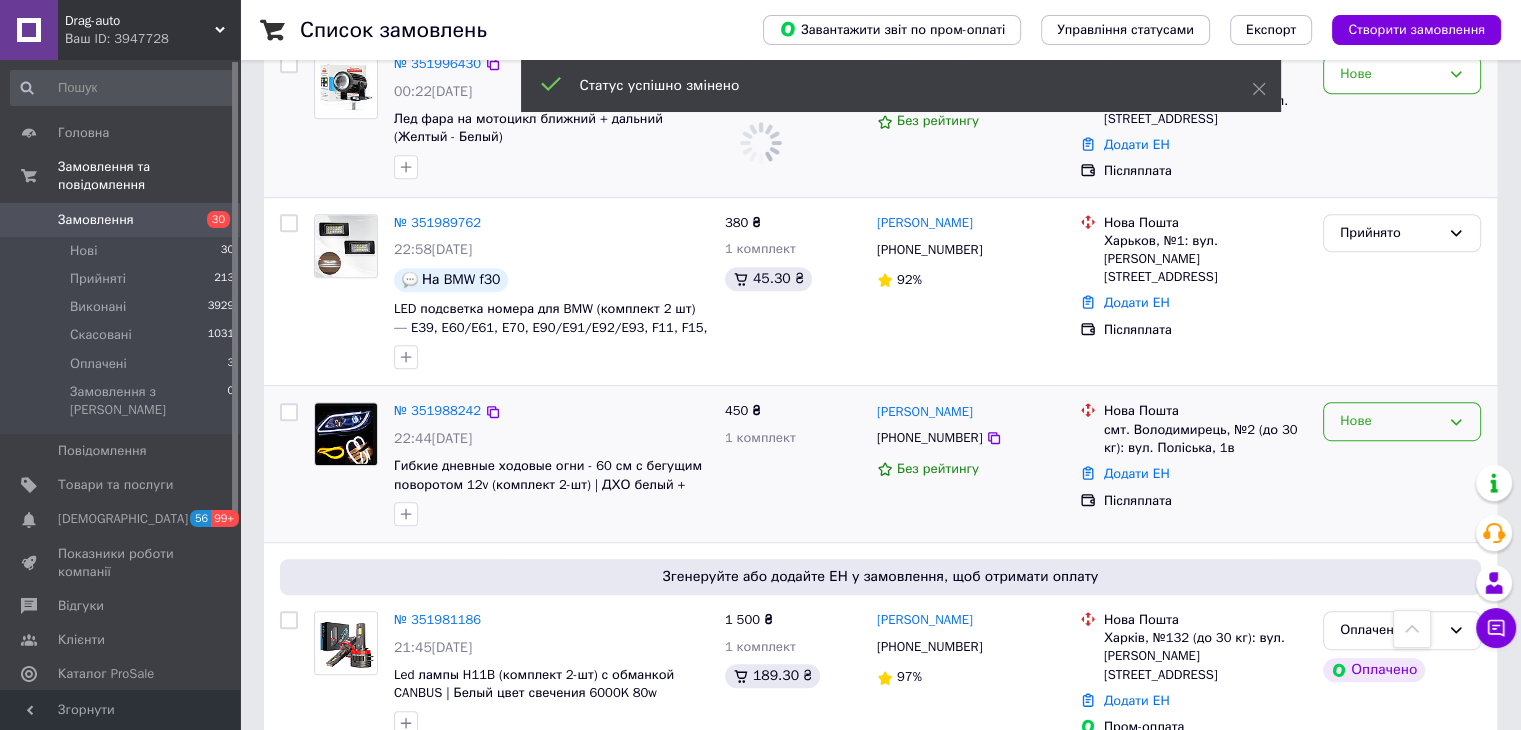 click on "Нове" at bounding box center (1390, 421) 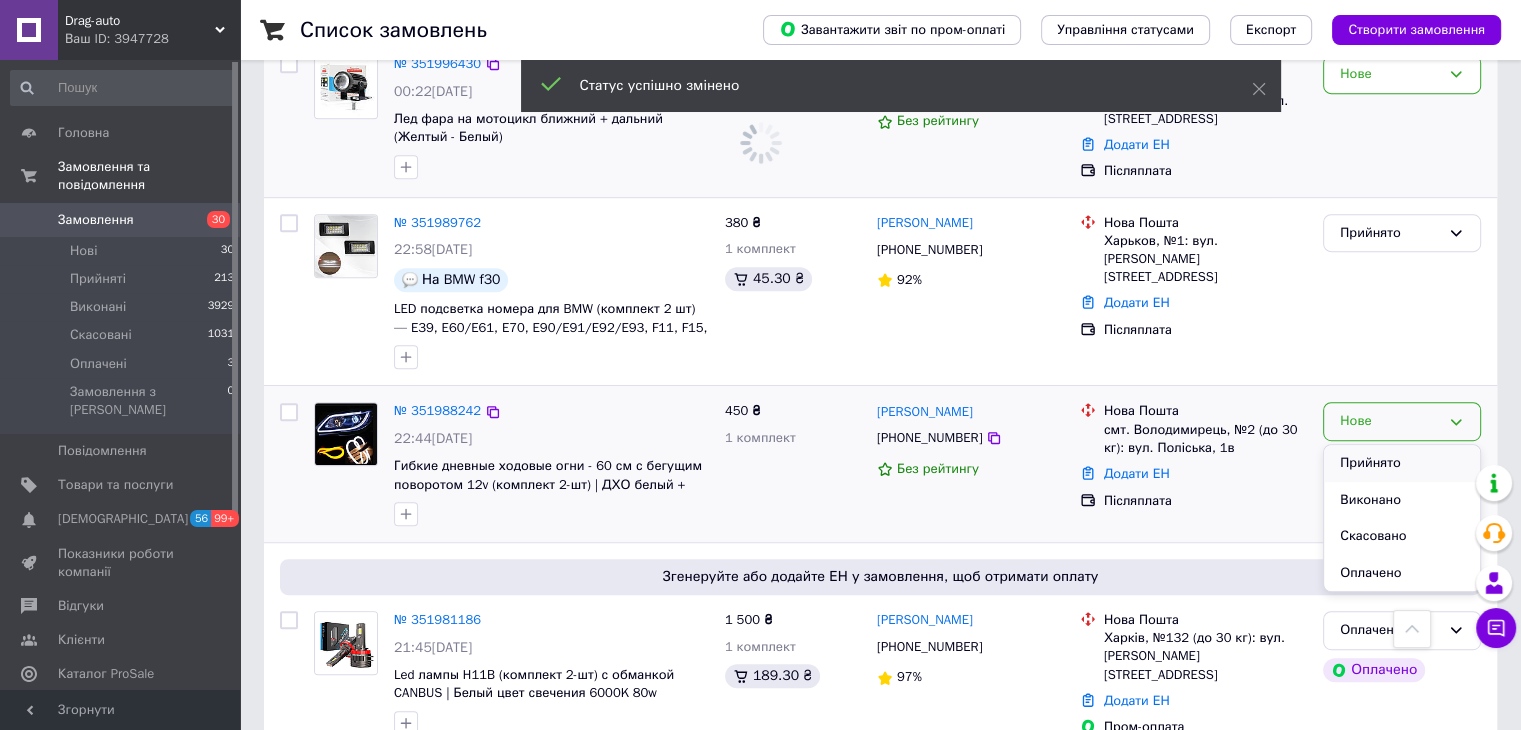 click on "Прийнято" at bounding box center [1402, 463] 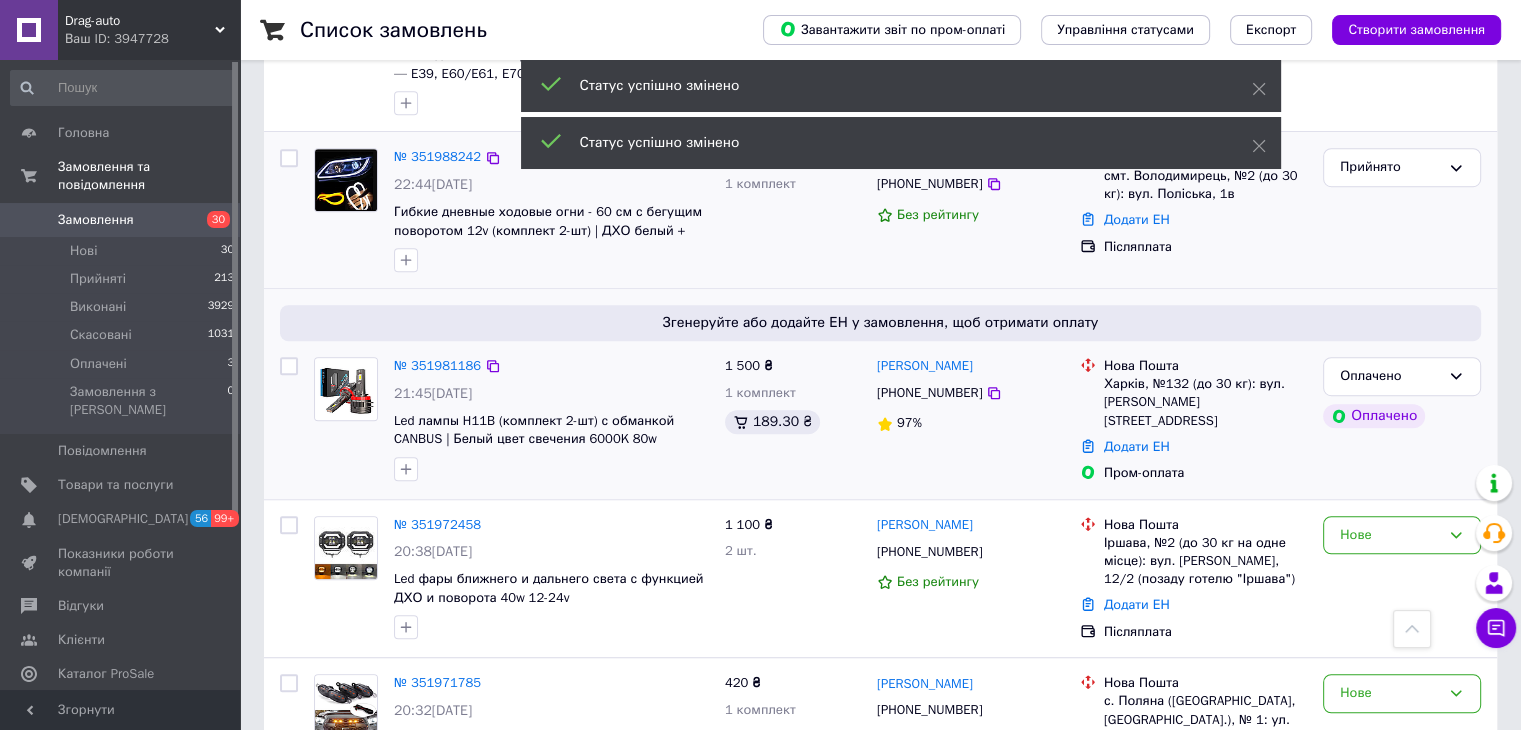 scroll, scrollTop: 1300, scrollLeft: 0, axis: vertical 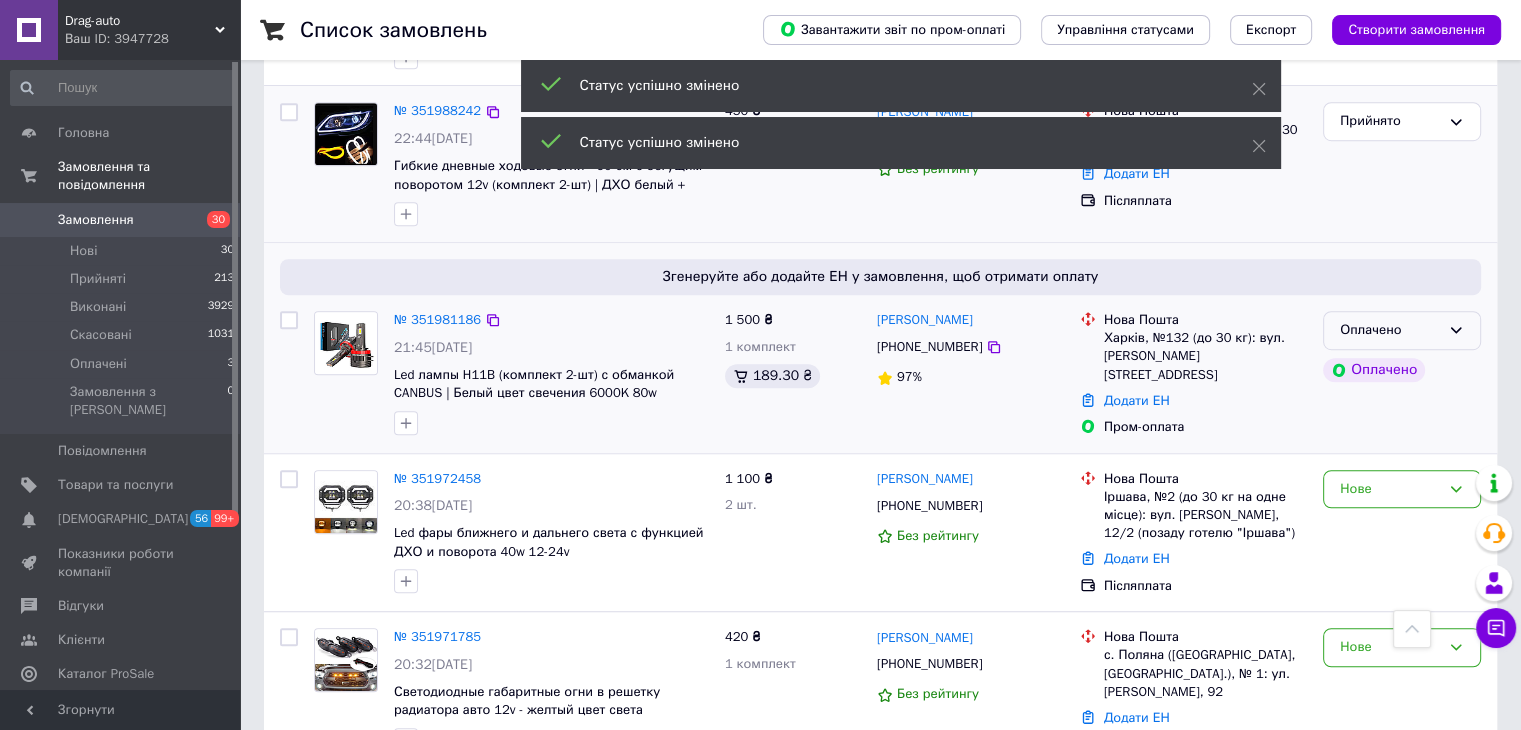 click on "Оплачено" at bounding box center [1402, 330] 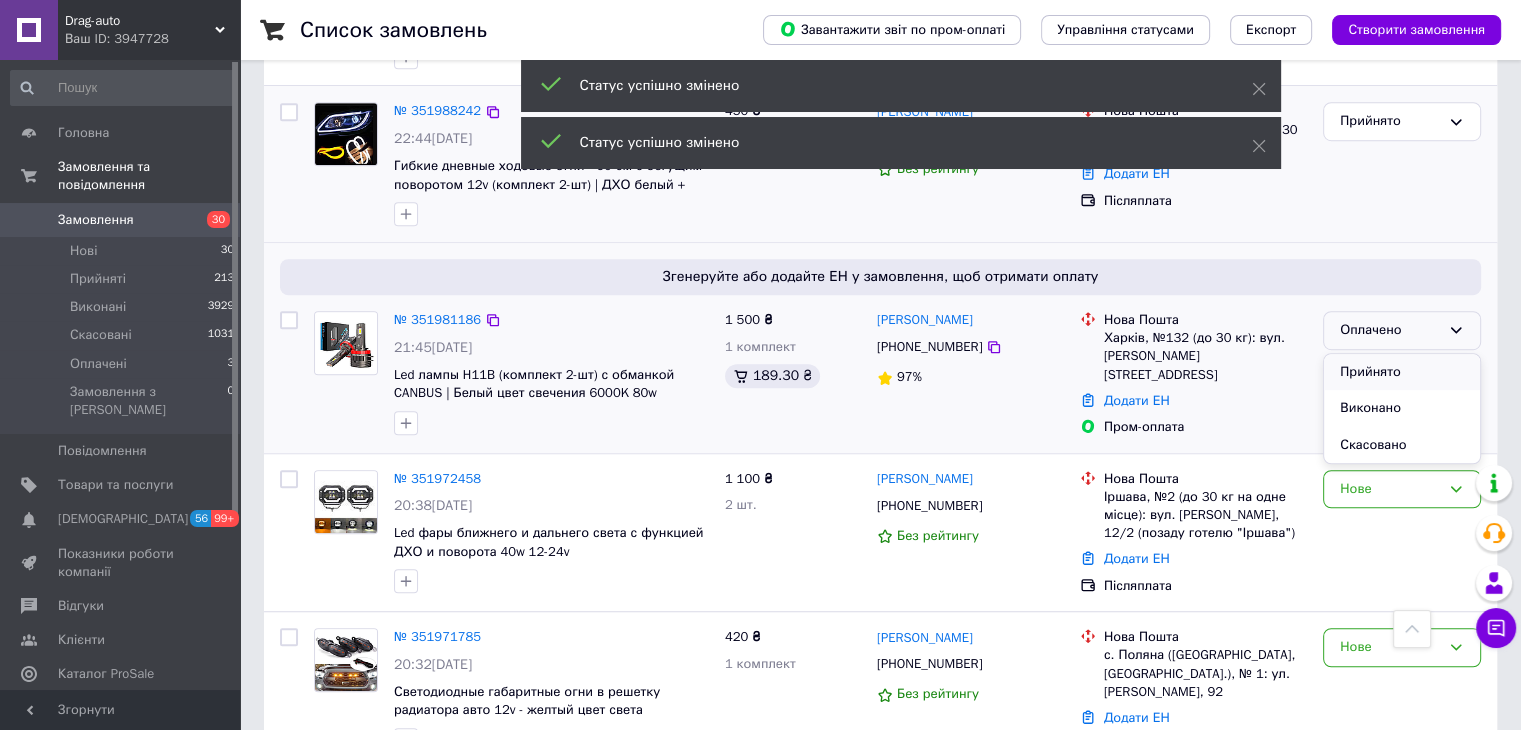 click on "Прийнято" at bounding box center (1402, 372) 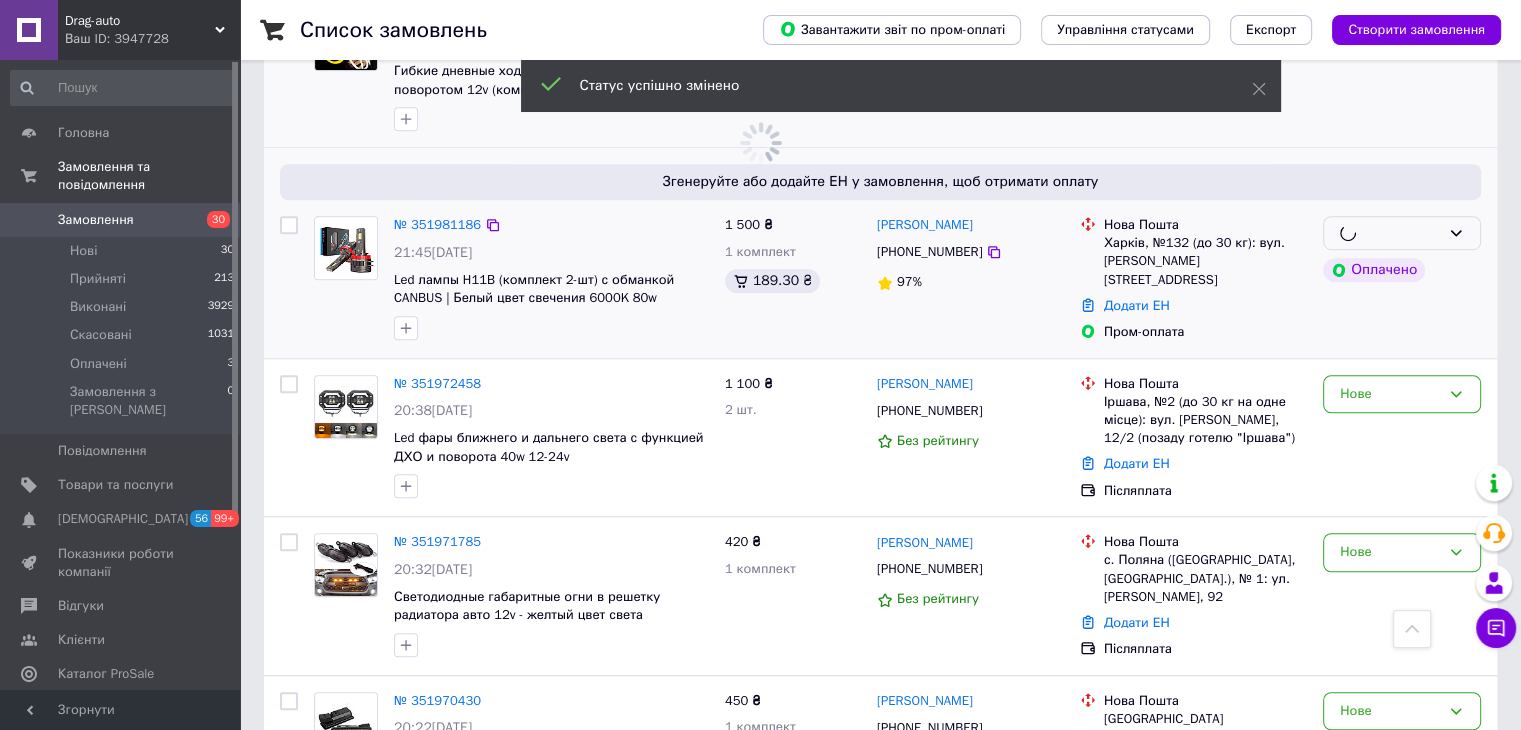 scroll, scrollTop: 1400, scrollLeft: 0, axis: vertical 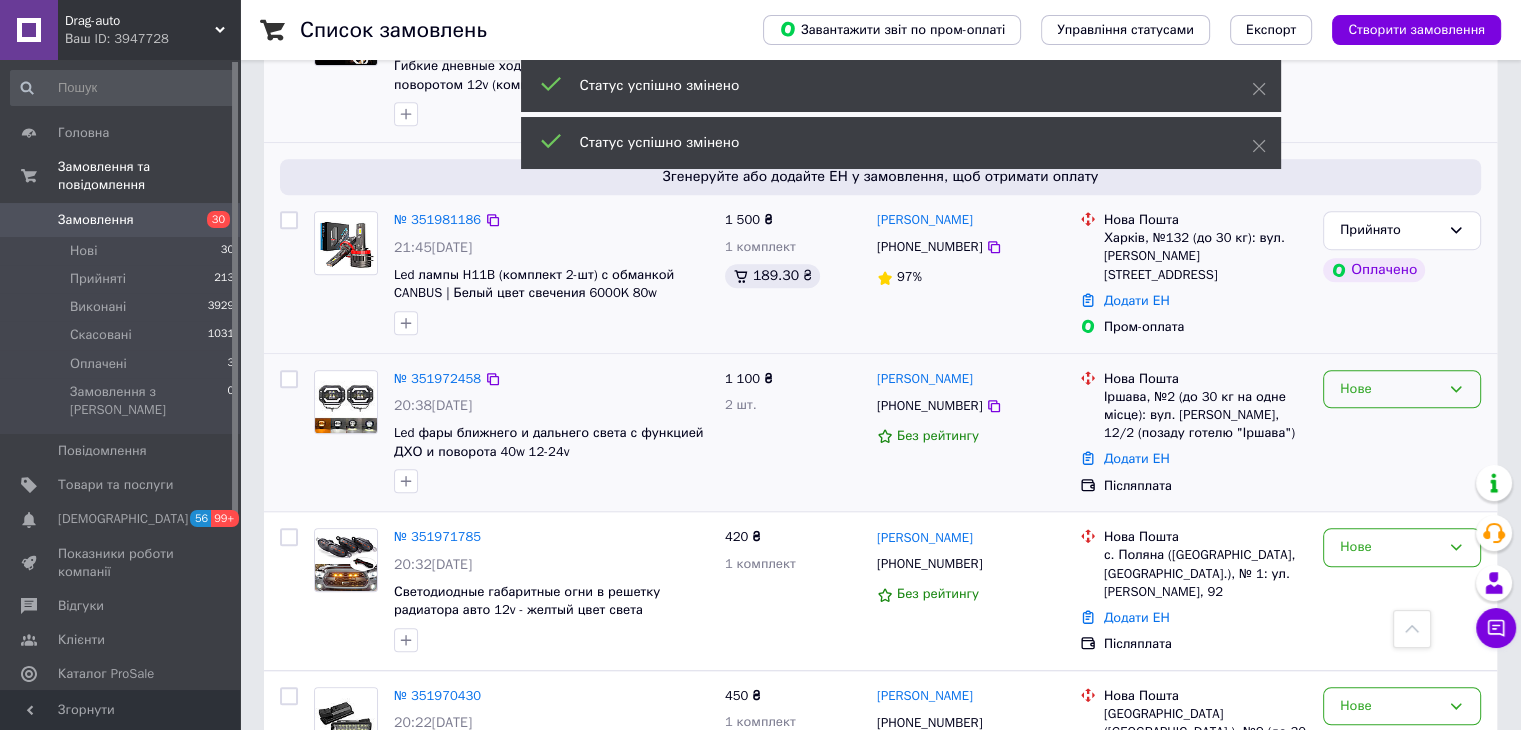 click on "Нове" at bounding box center [1402, 389] 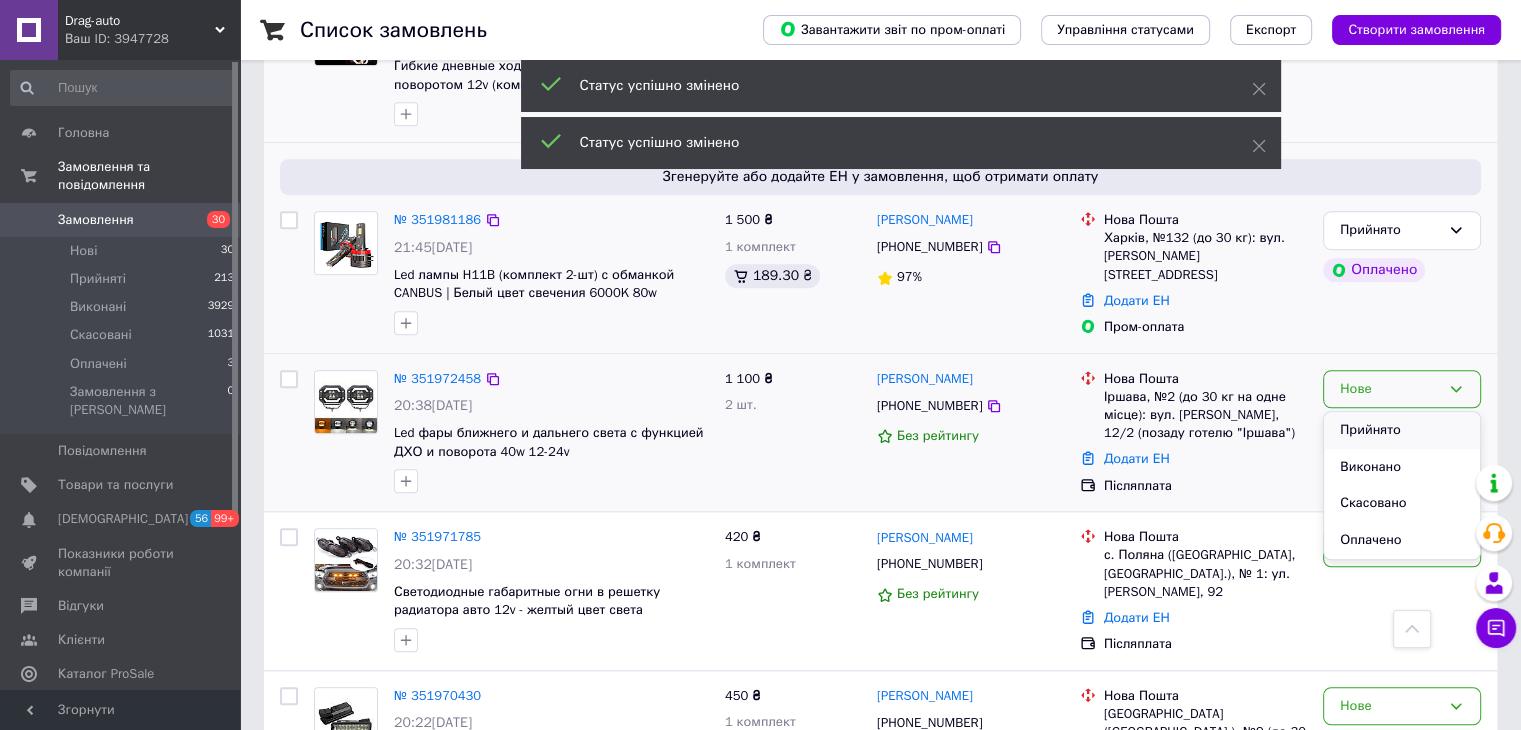 click on "Прийнято" at bounding box center (1402, 430) 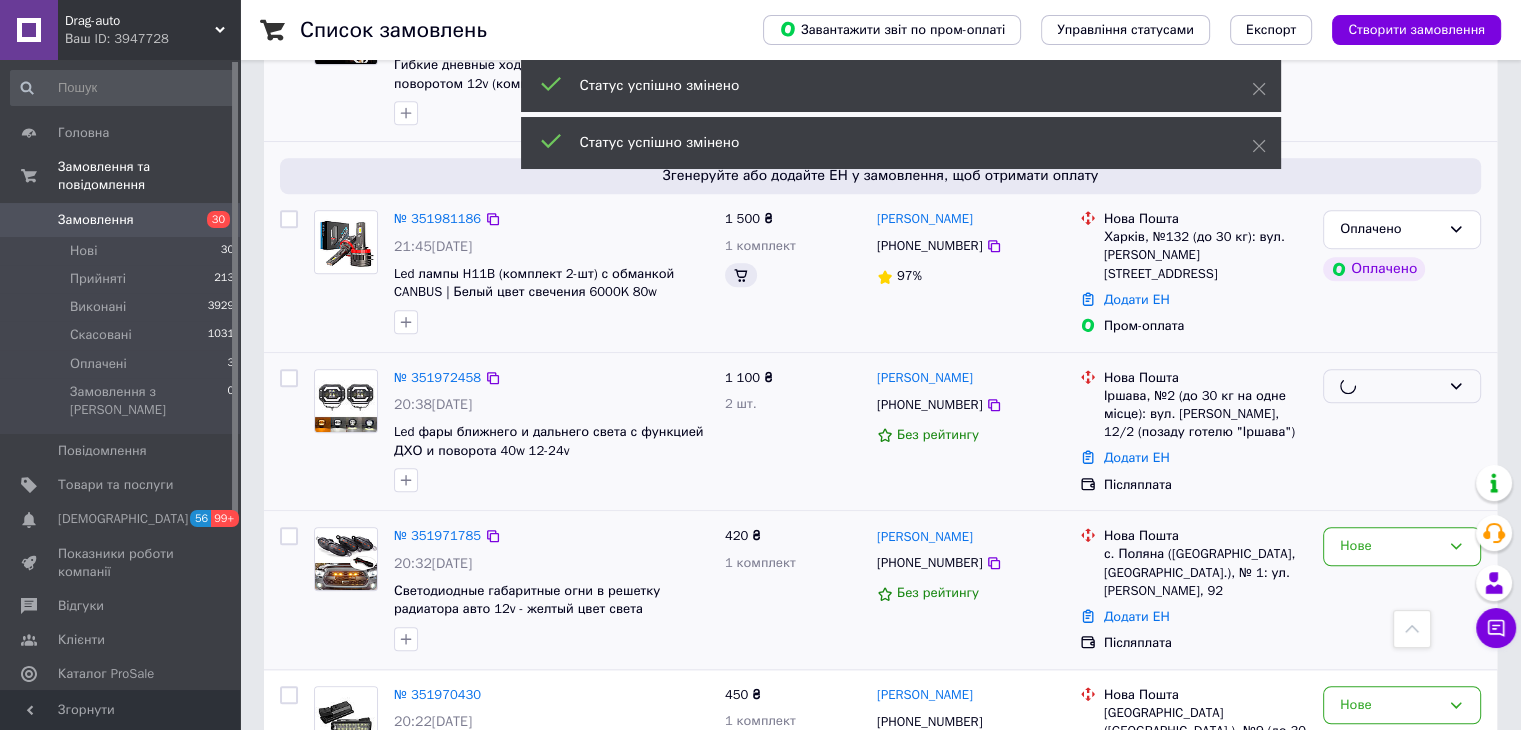 scroll, scrollTop: 1600, scrollLeft: 0, axis: vertical 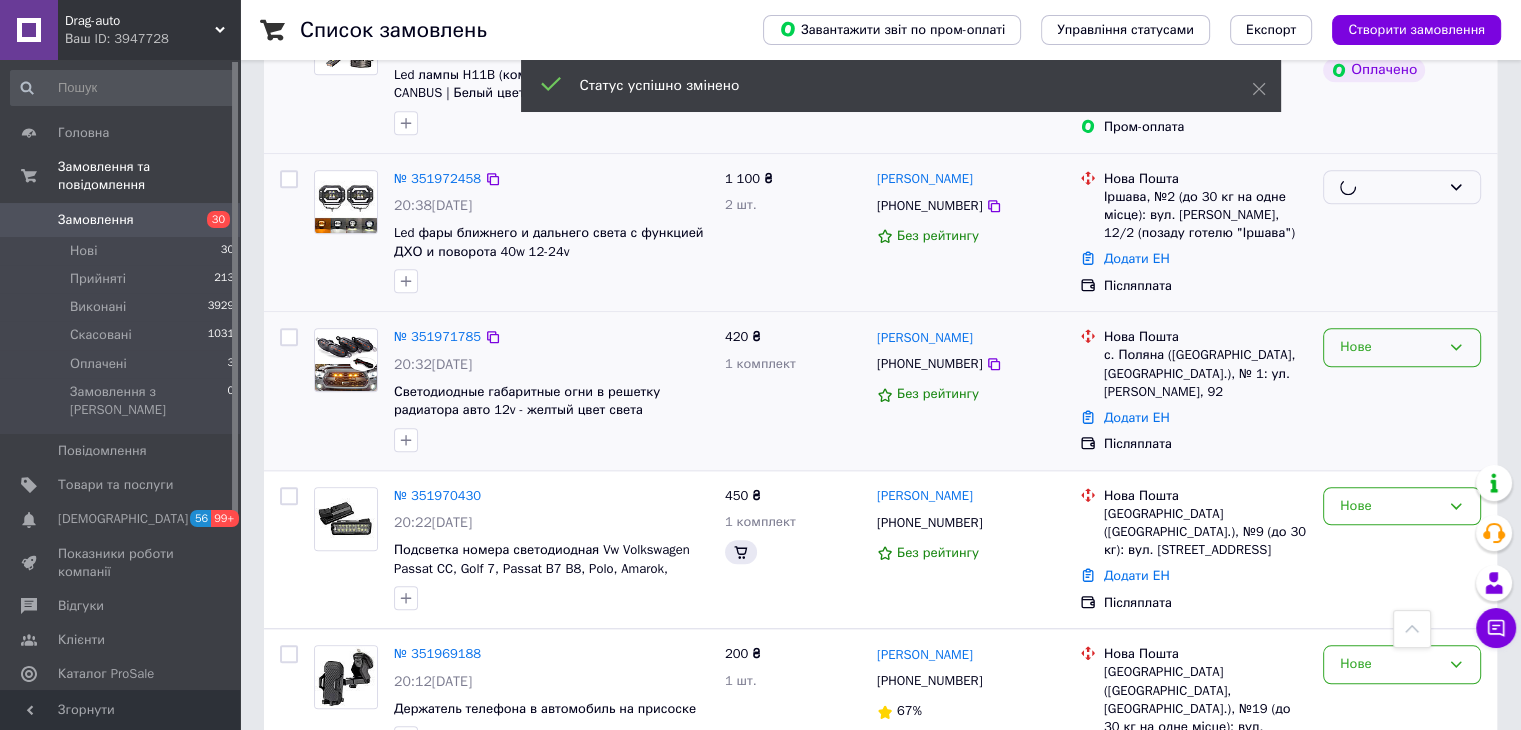 click on "Нове" at bounding box center (1390, 347) 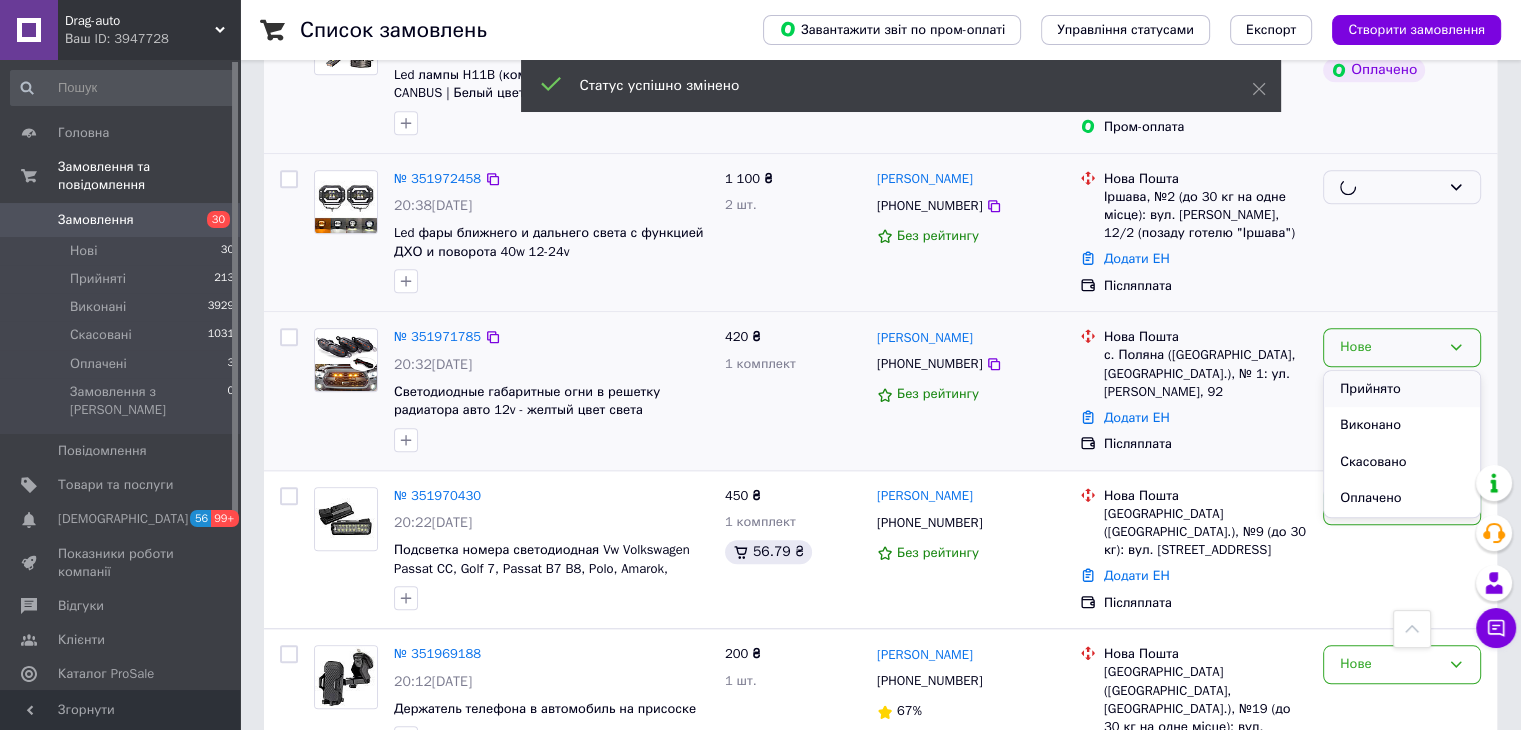 click on "Прийнято" at bounding box center [1402, 389] 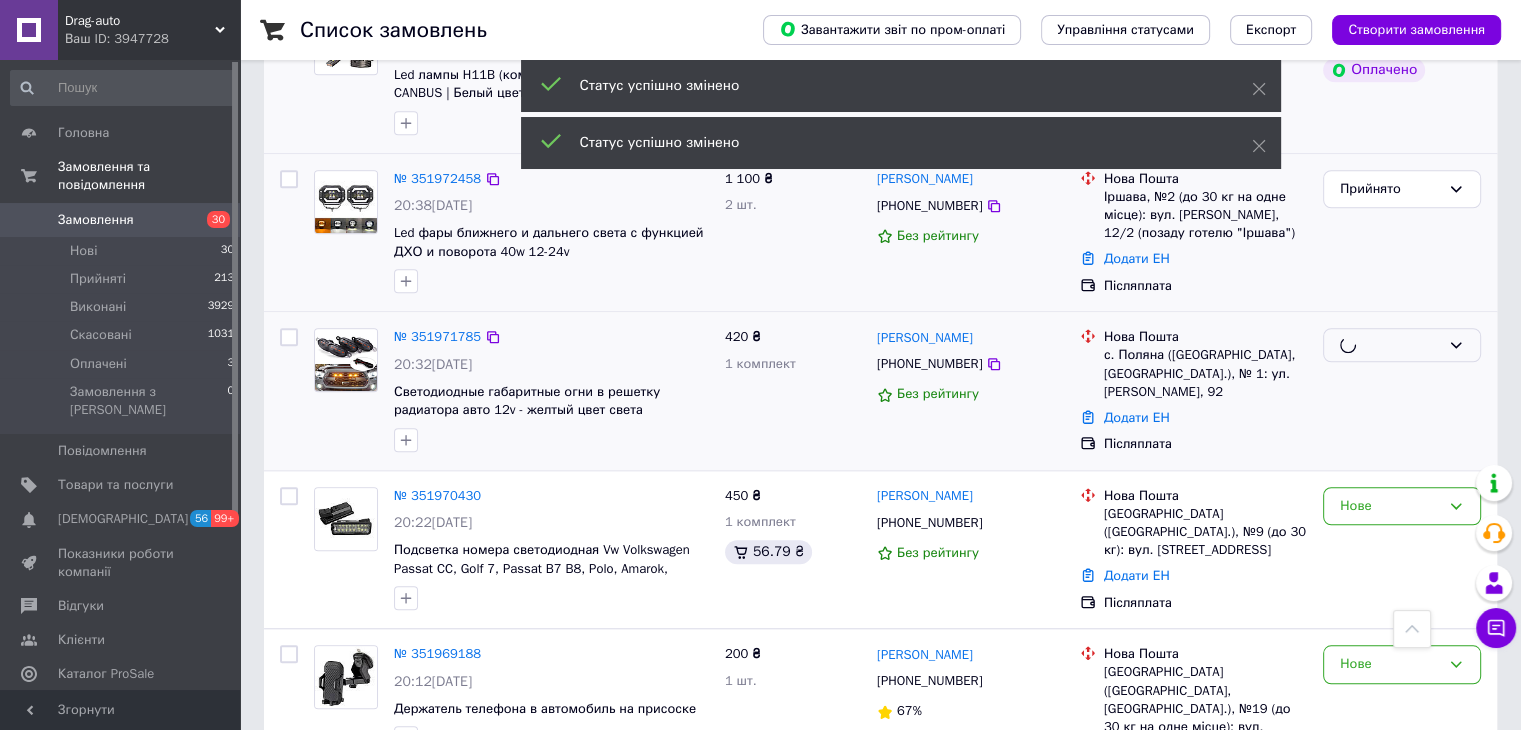 scroll, scrollTop: 1800, scrollLeft: 0, axis: vertical 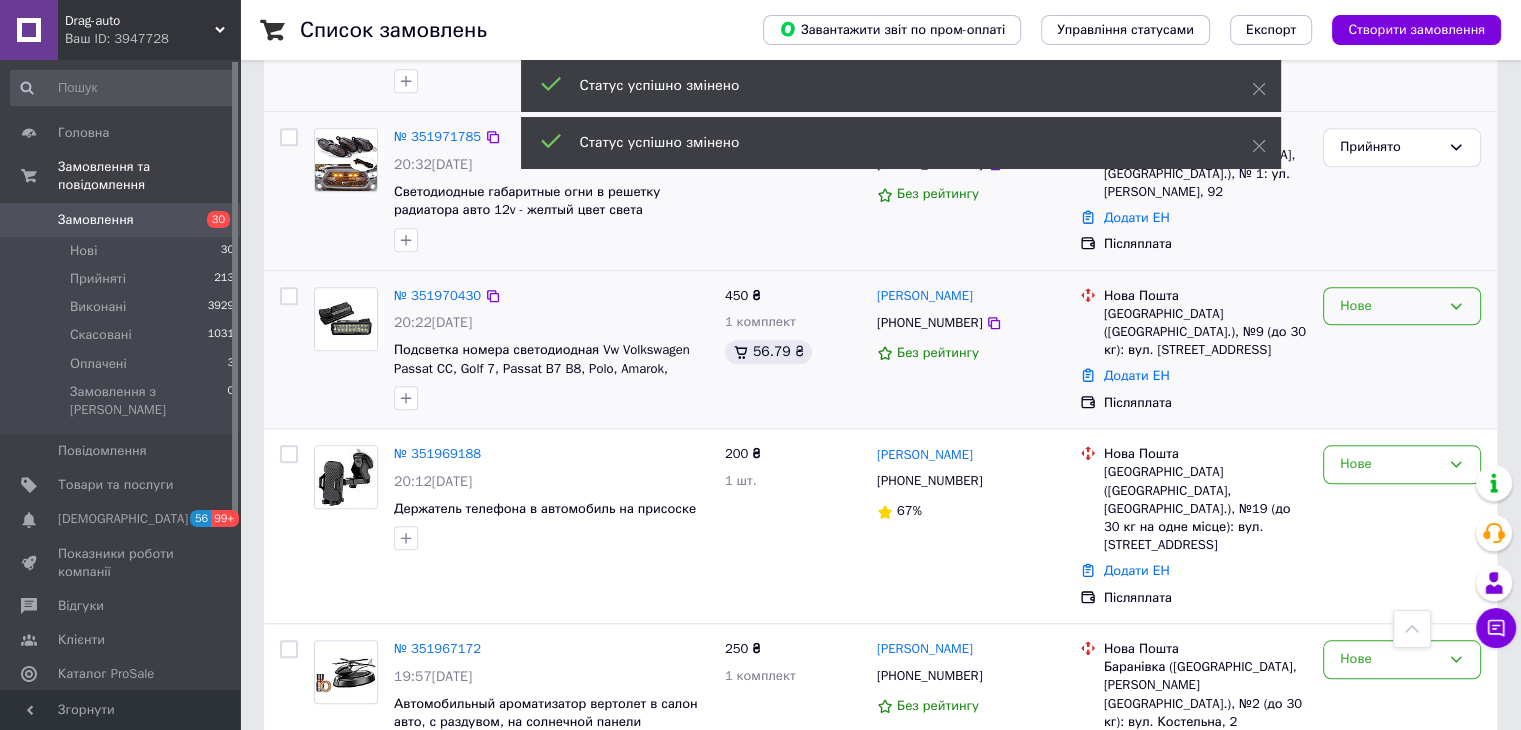click on "Нове" at bounding box center (1402, 306) 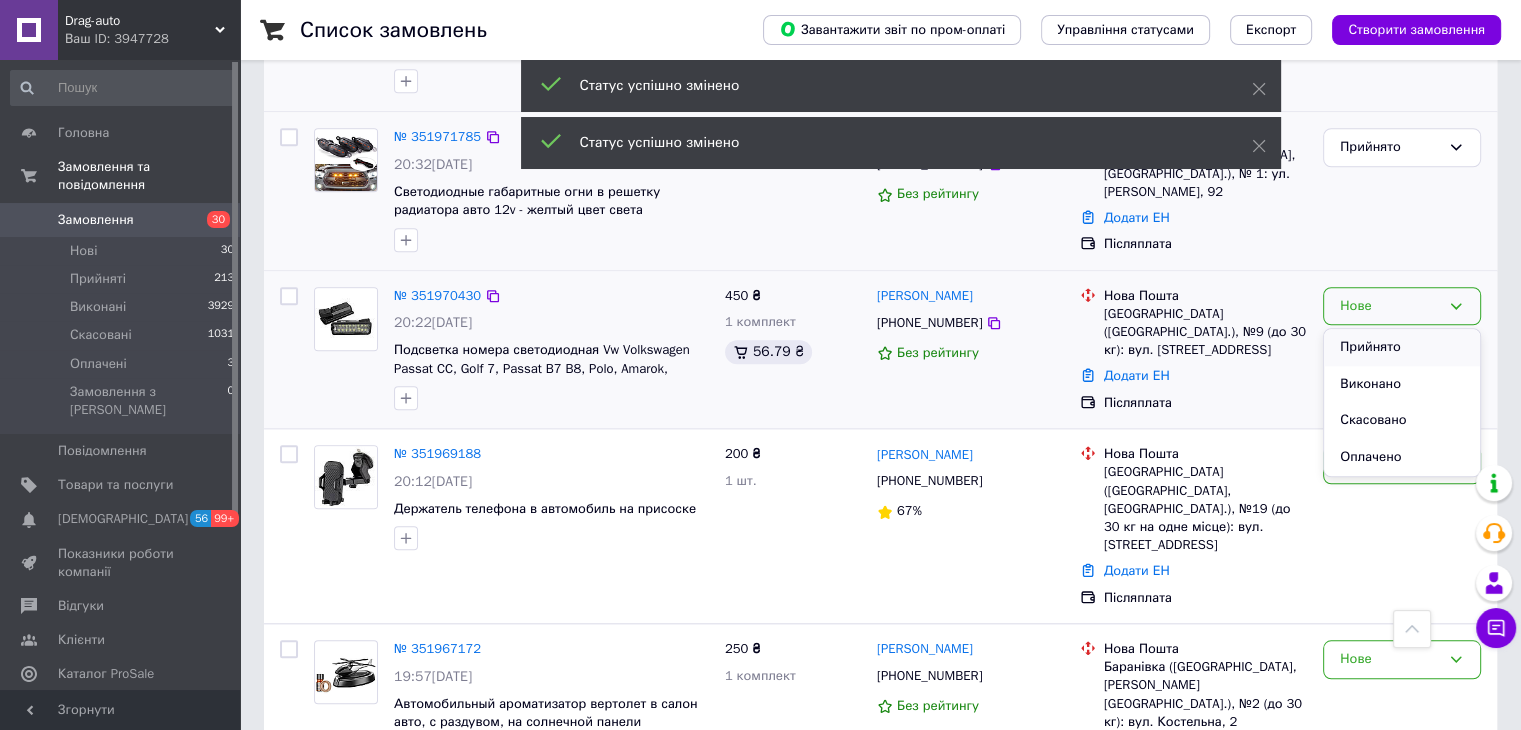 click on "Прийнято" at bounding box center [1402, 347] 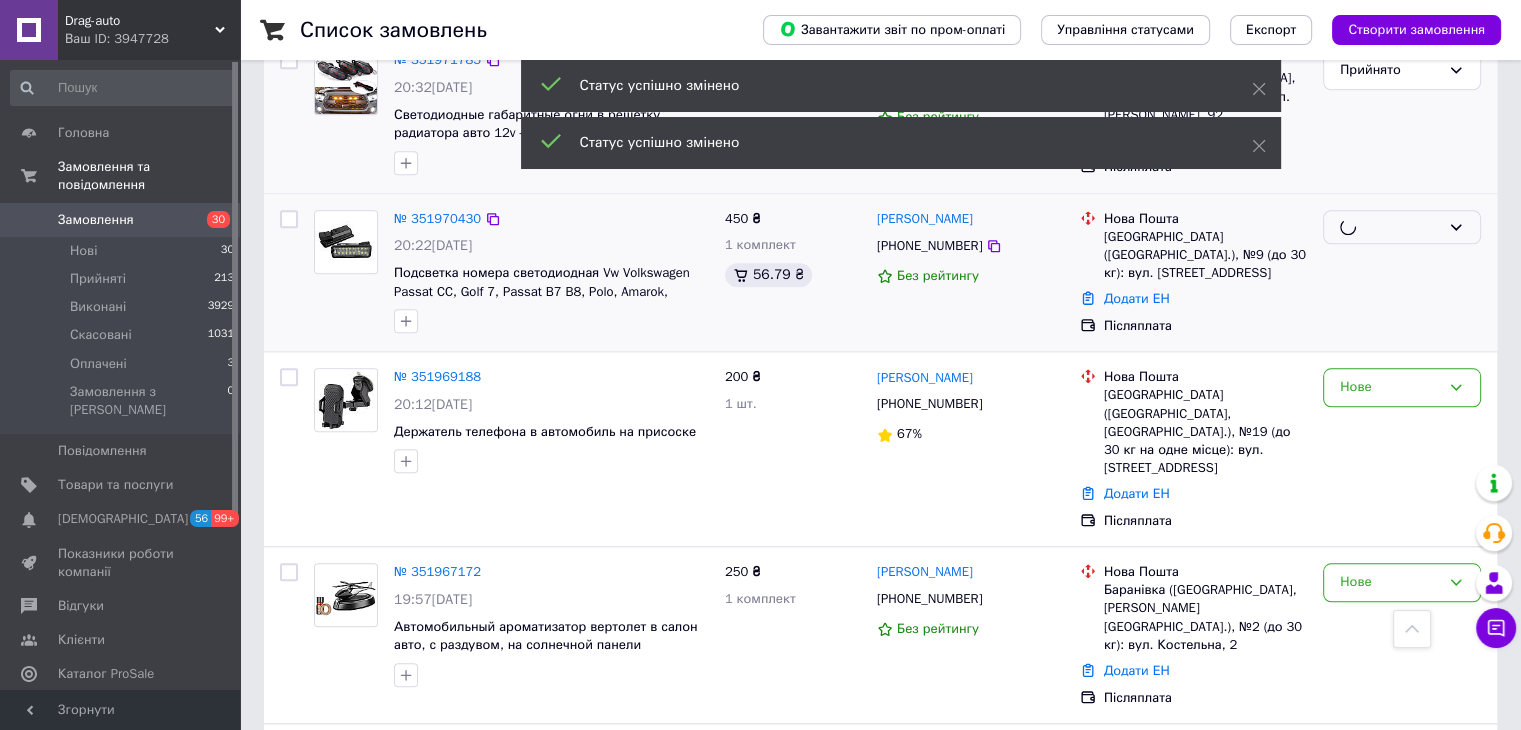 scroll, scrollTop: 1900, scrollLeft: 0, axis: vertical 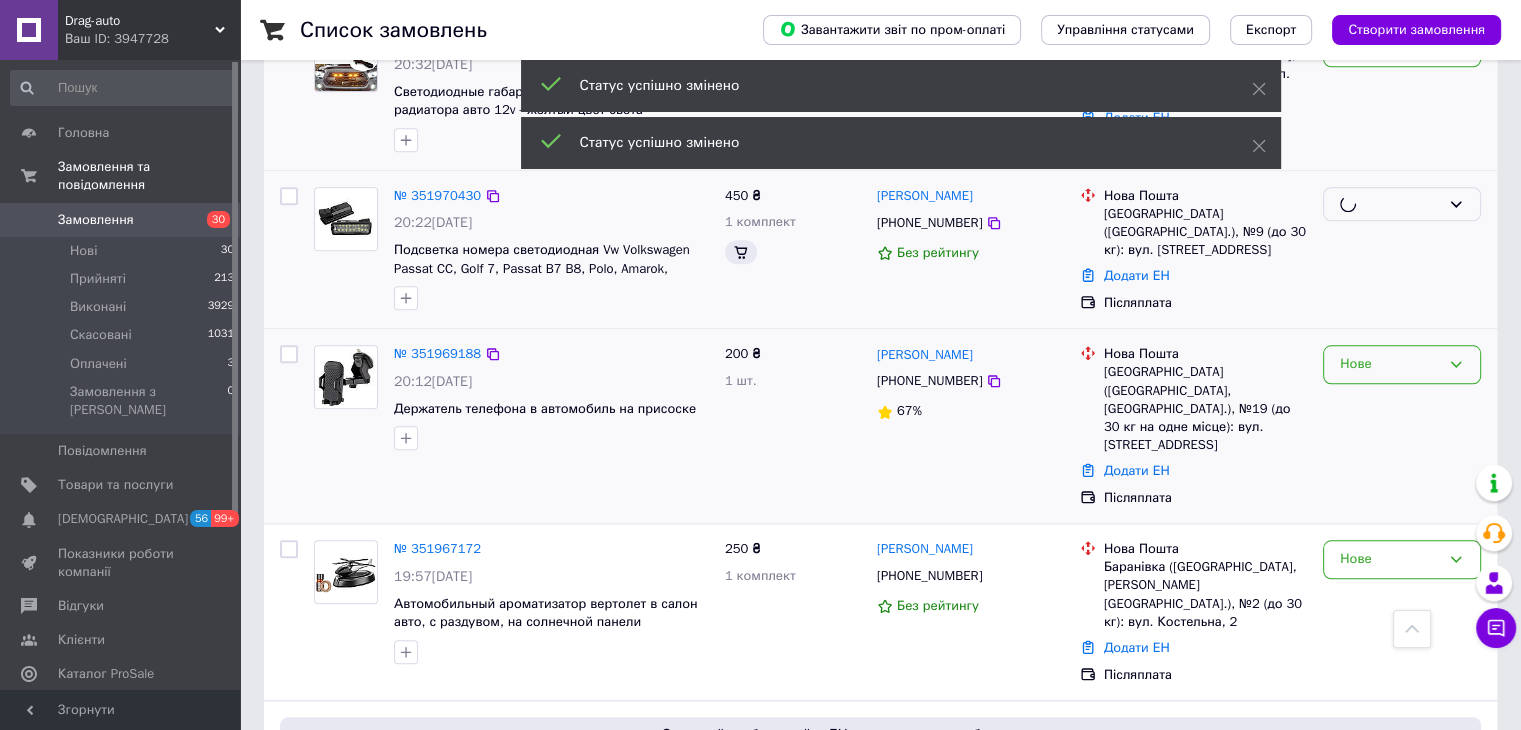 click on "Нове" at bounding box center (1390, 364) 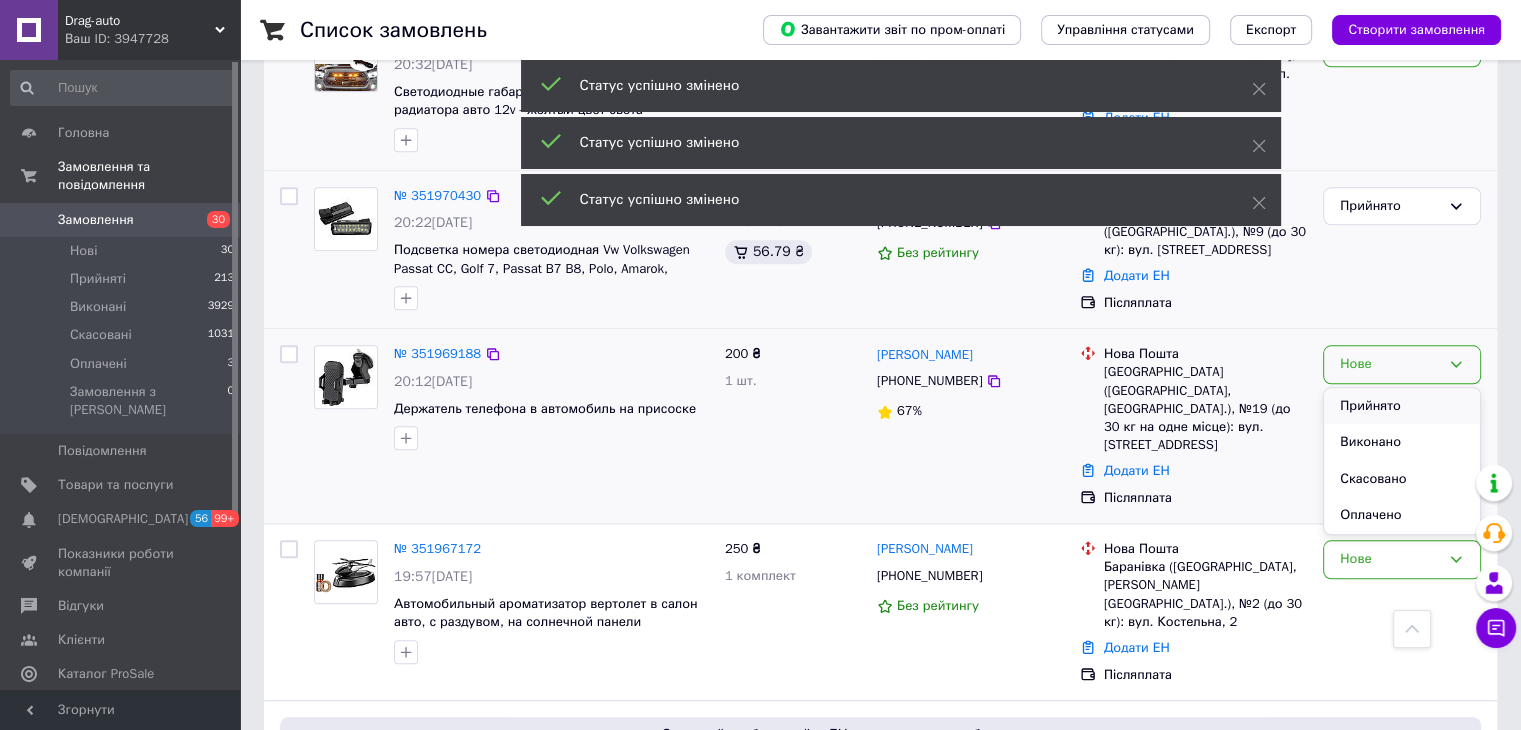click on "Прийнято" at bounding box center [1402, 406] 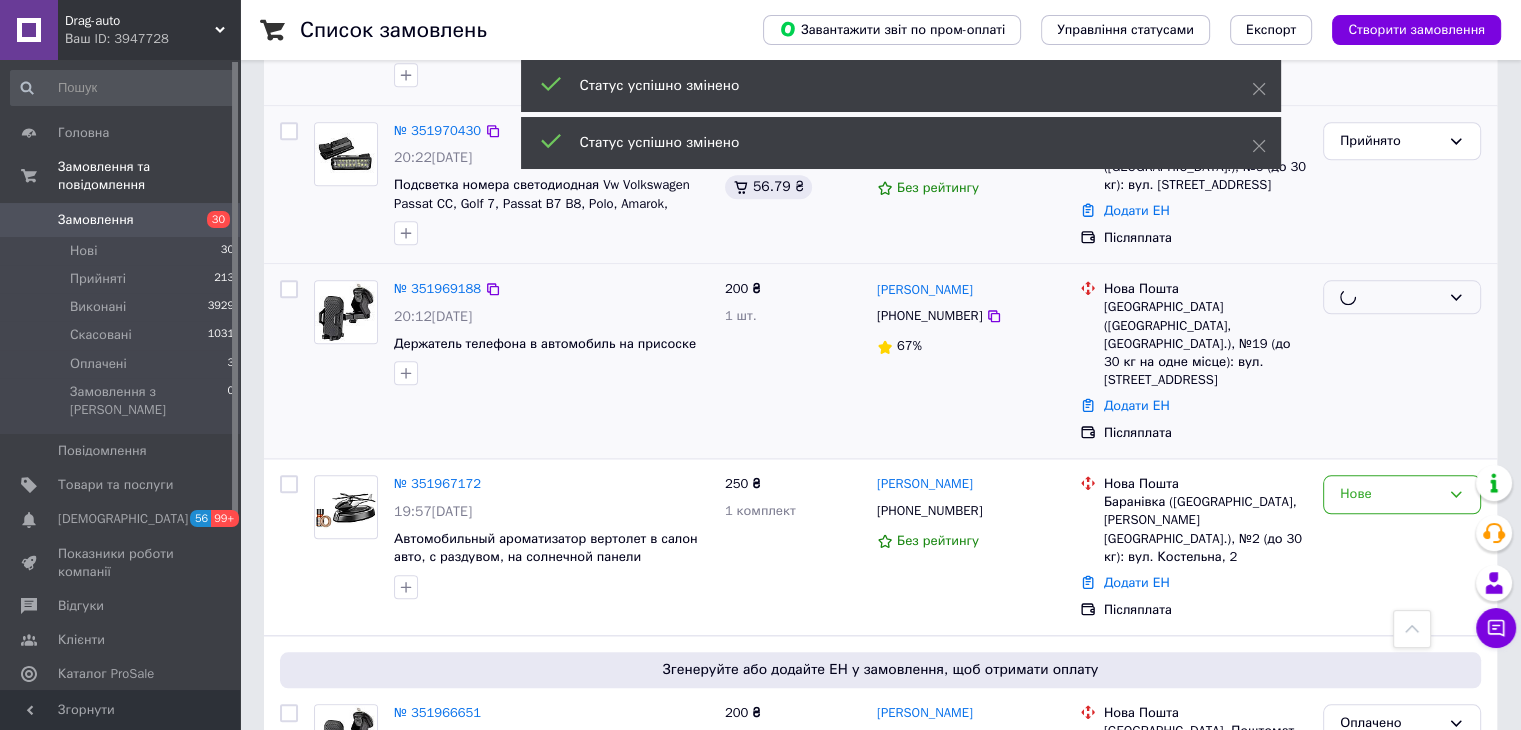 scroll, scrollTop: 2000, scrollLeft: 0, axis: vertical 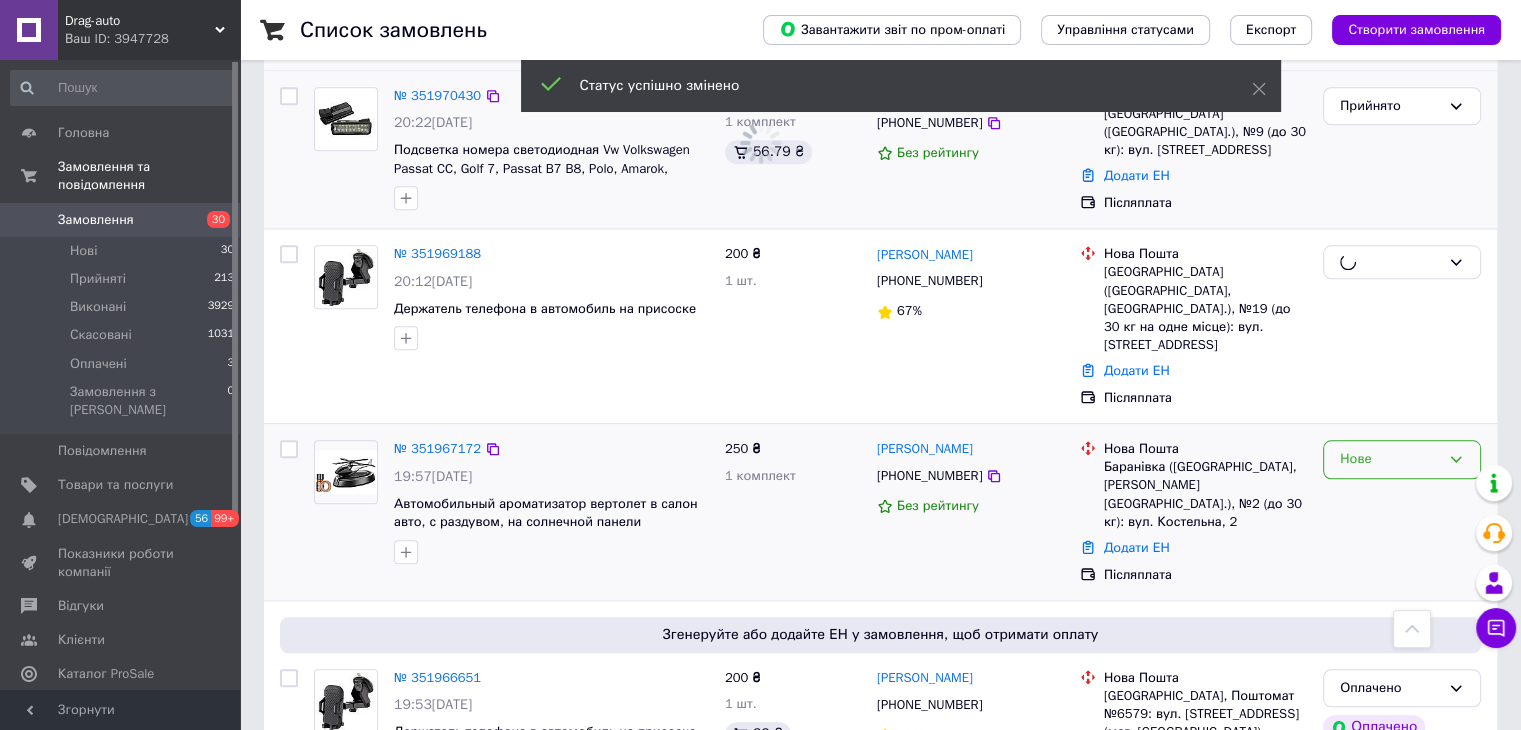 click on "Нове" at bounding box center [1390, 459] 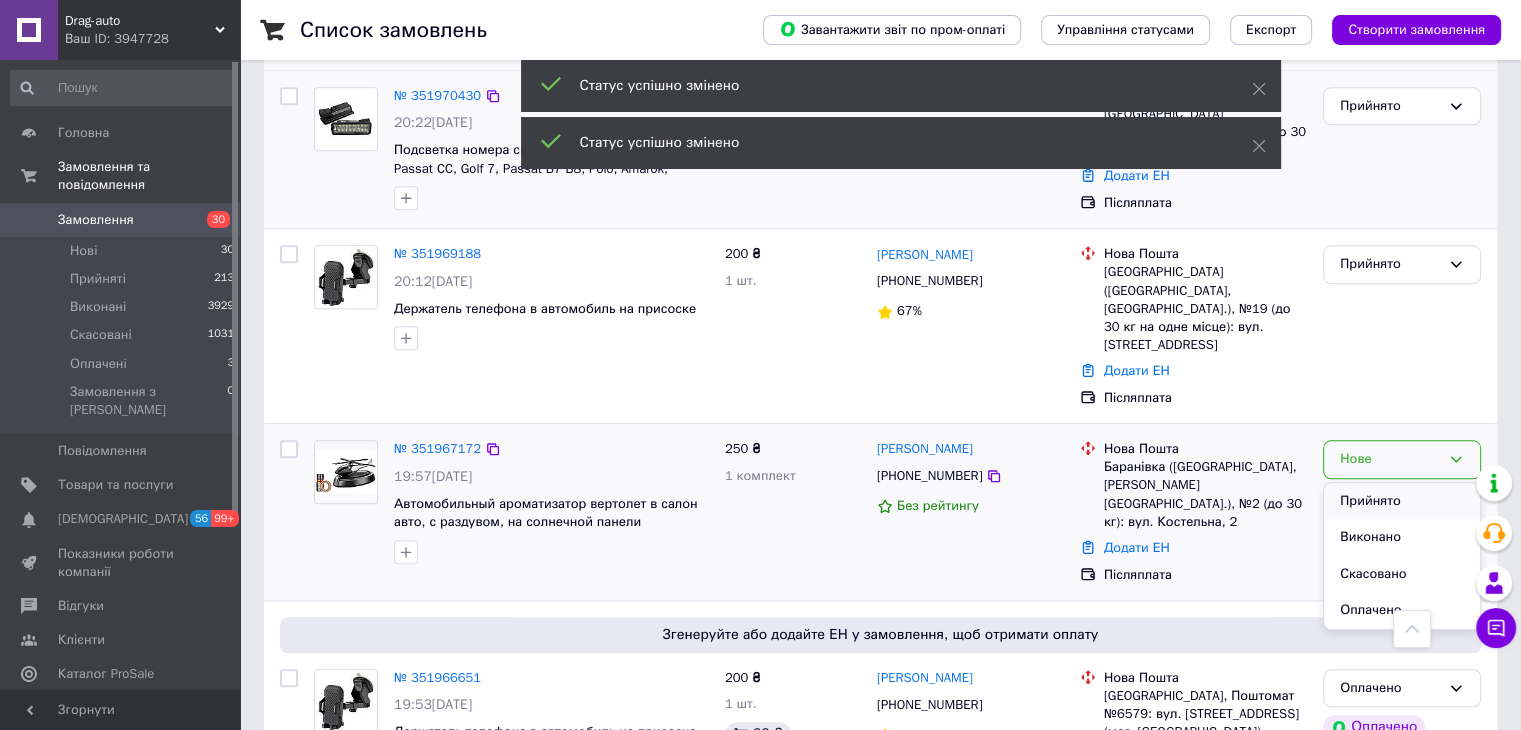 click on "Прийнято" at bounding box center [1402, 501] 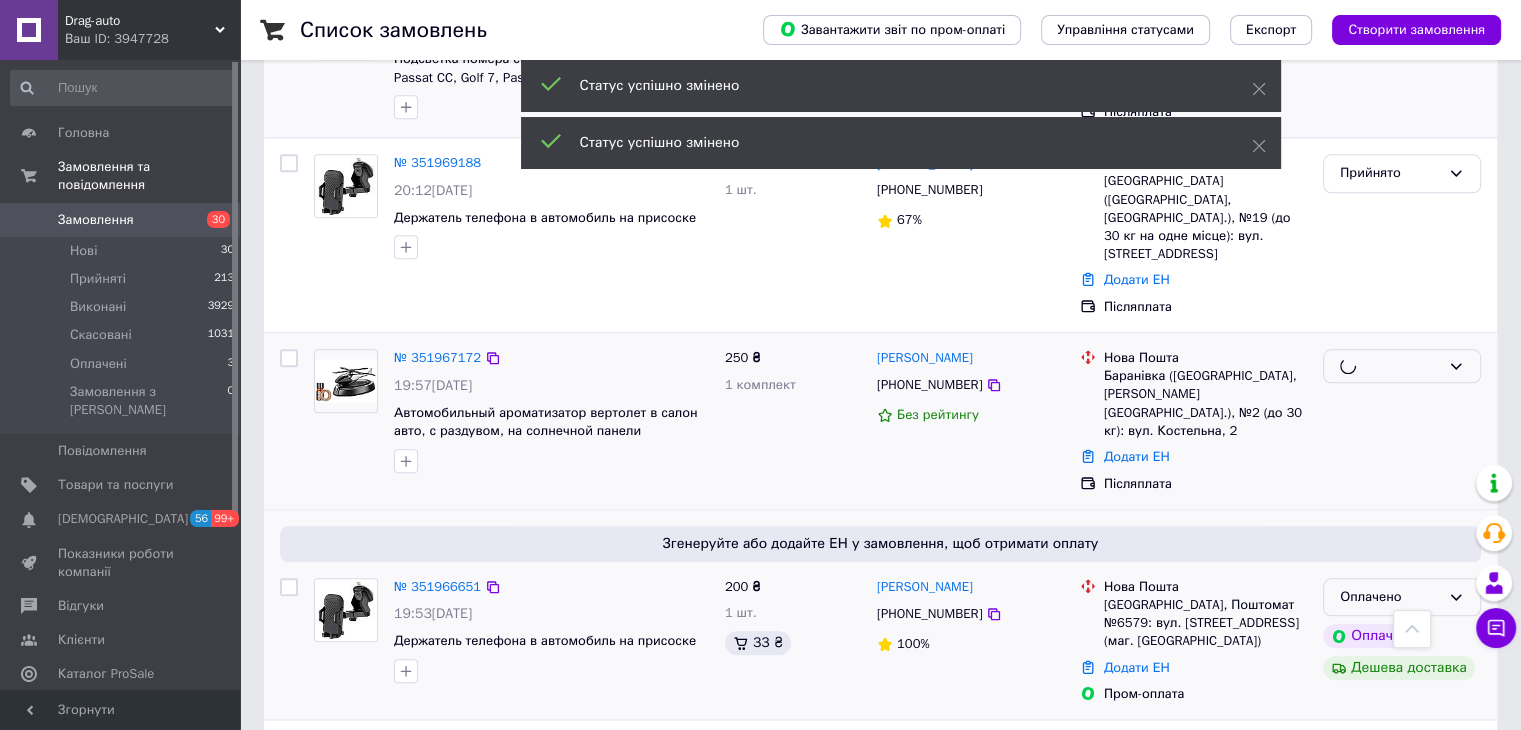 scroll, scrollTop: 2200, scrollLeft: 0, axis: vertical 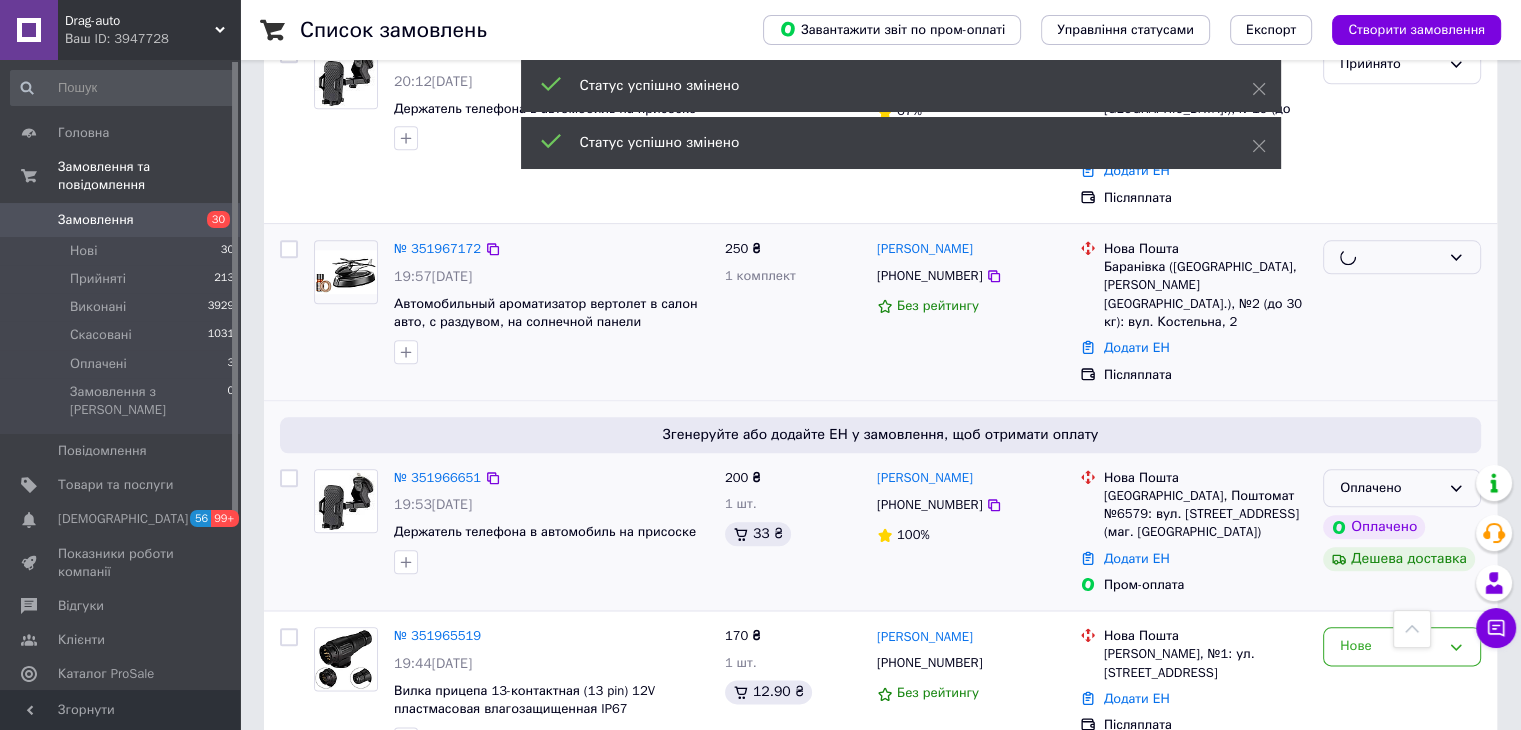 click on "Оплачено" at bounding box center (1390, 488) 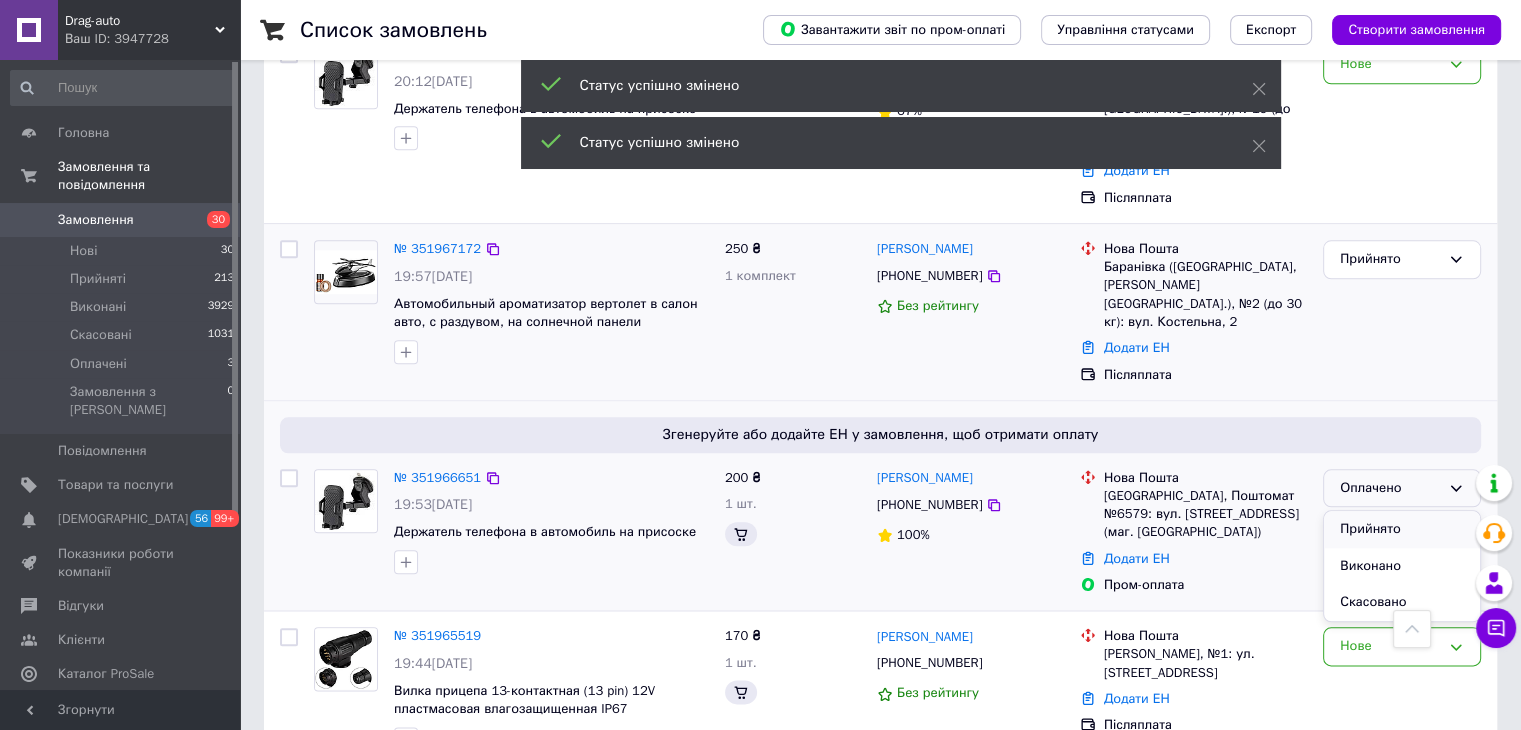 click on "Прийнято" at bounding box center (1402, 529) 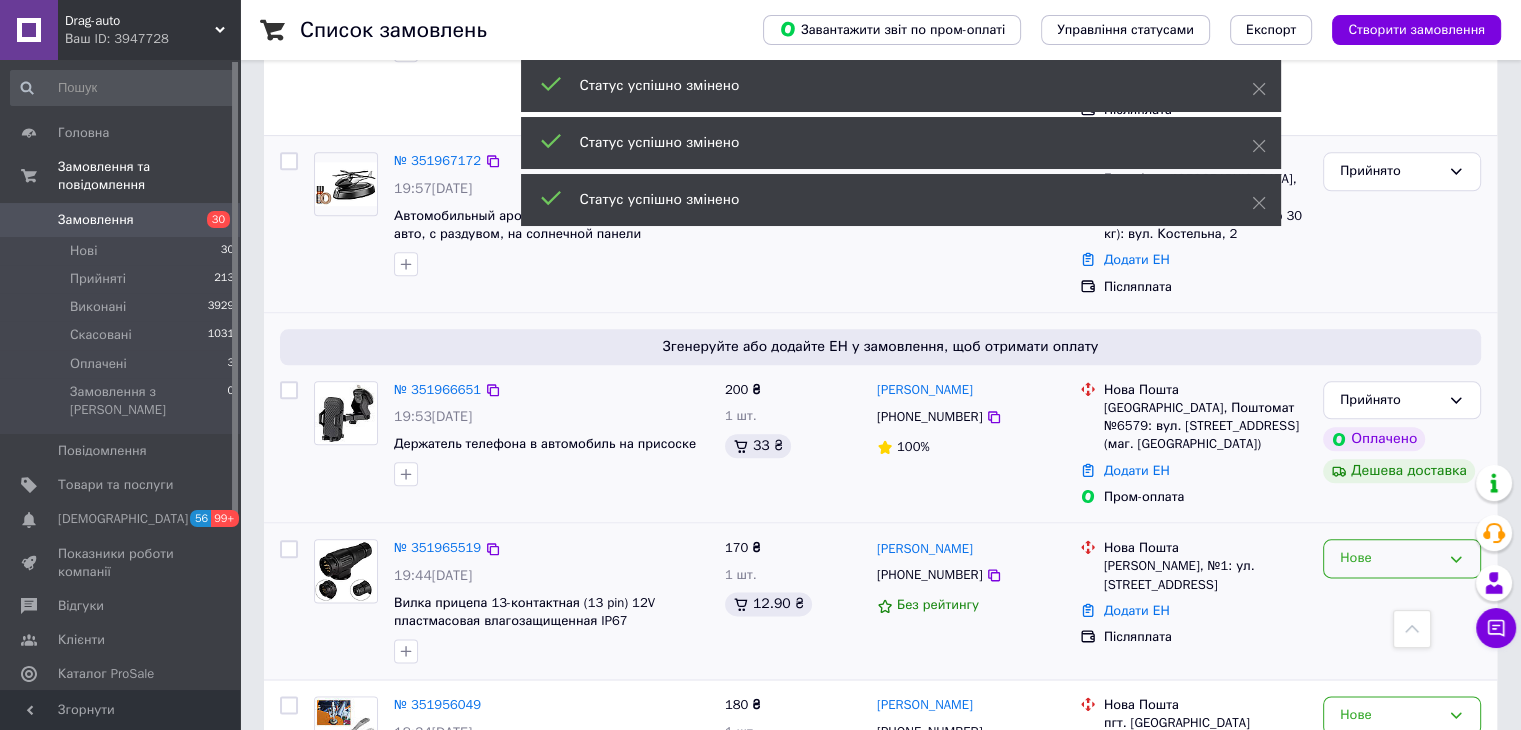 scroll, scrollTop: 2300, scrollLeft: 0, axis: vertical 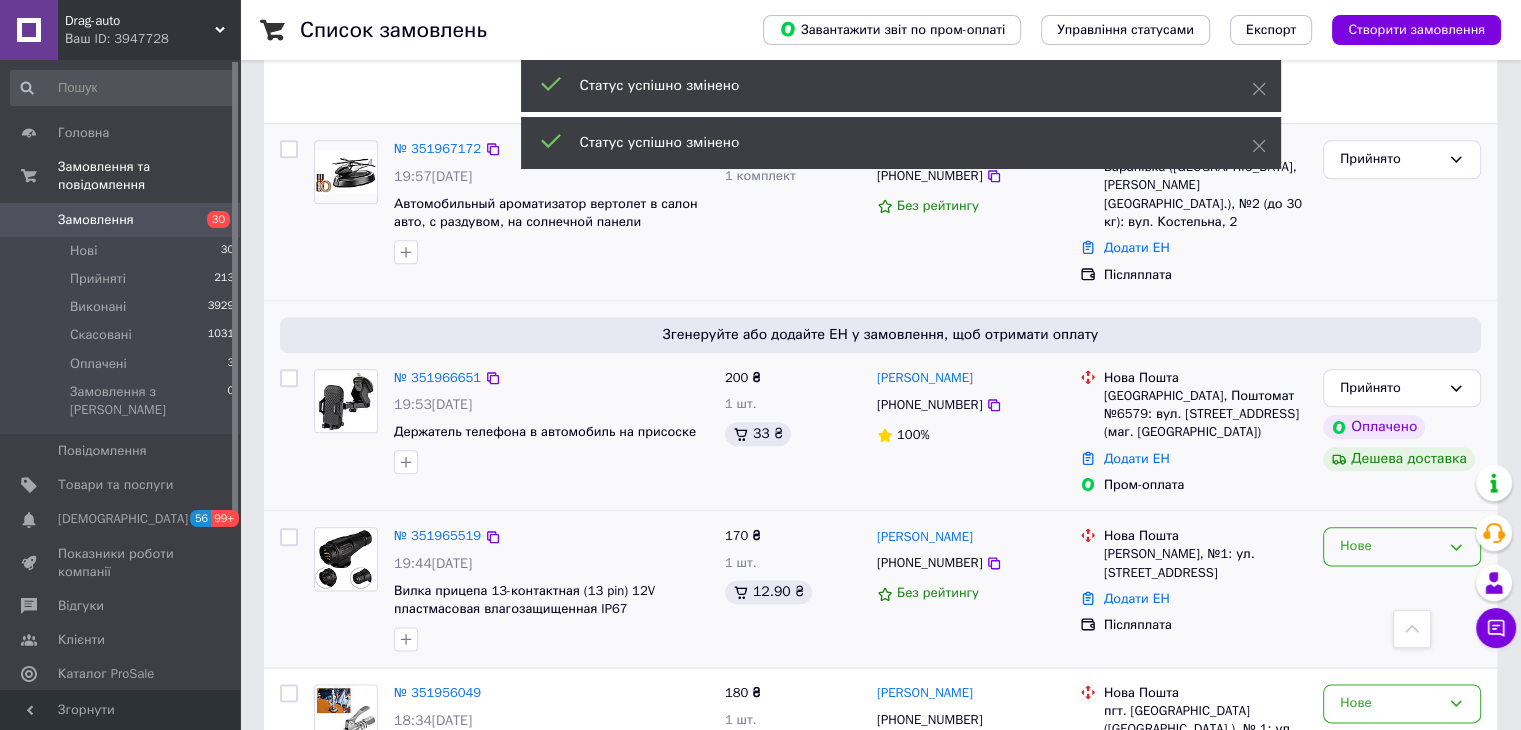 click on "Нове" at bounding box center (1390, 546) 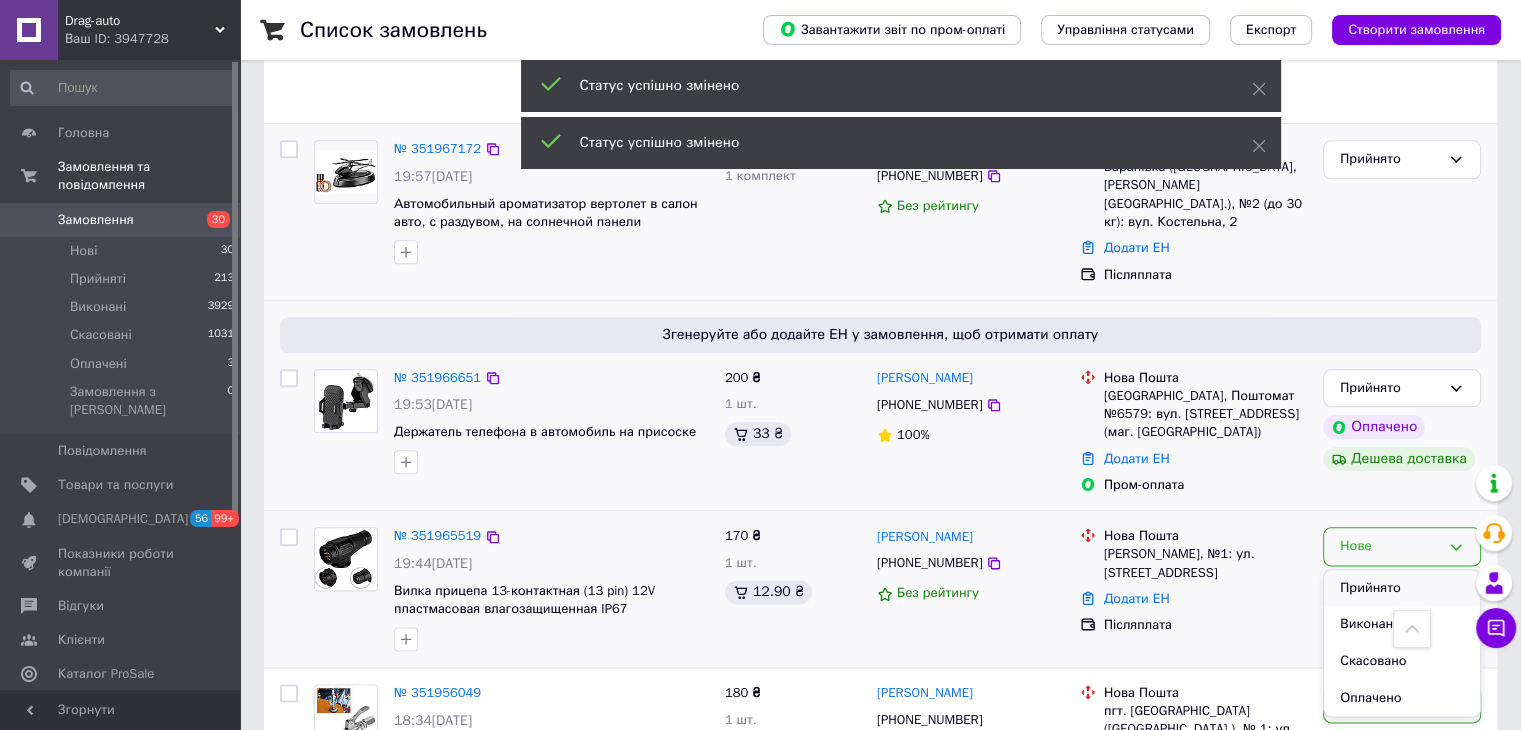 click on "Прийнято" at bounding box center (1402, 588) 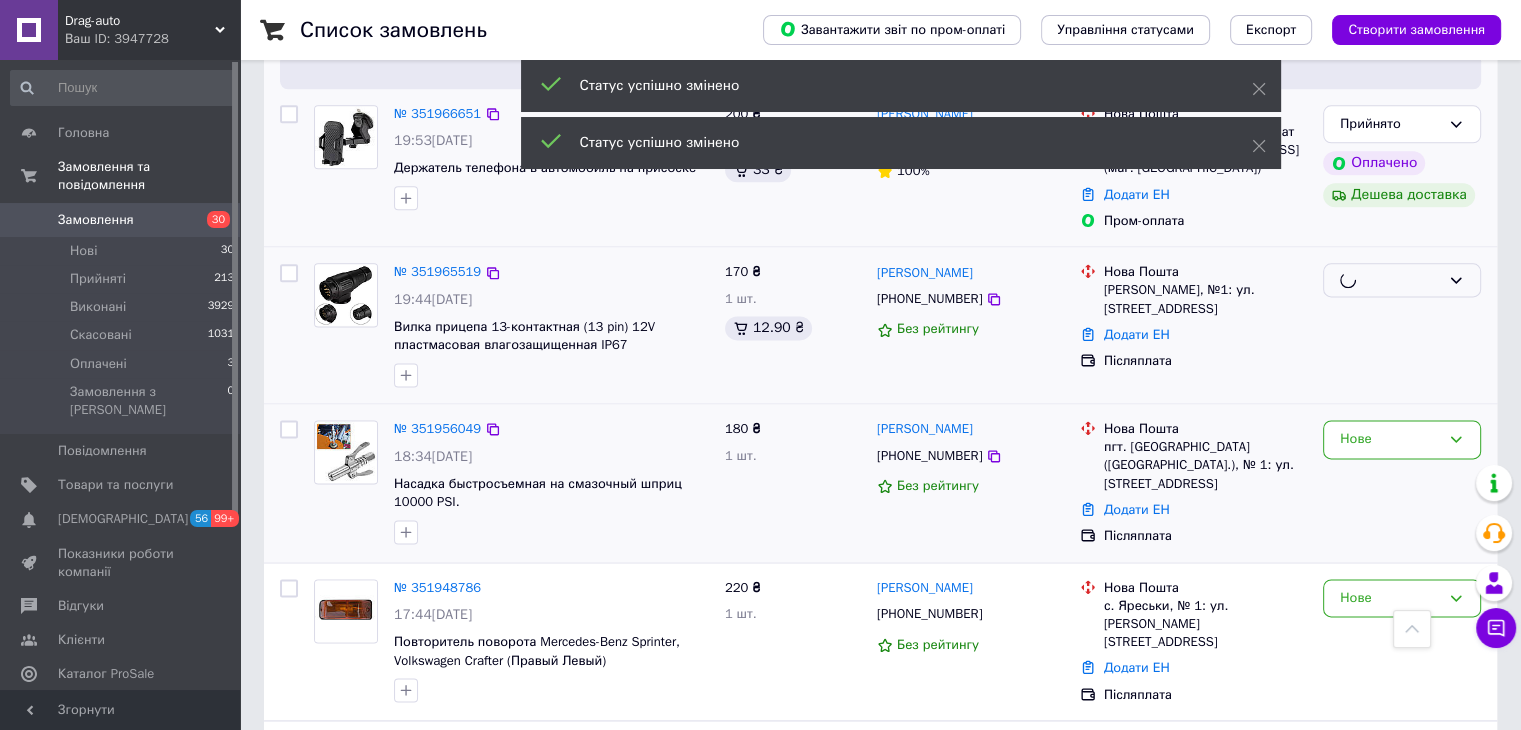 scroll, scrollTop: 2600, scrollLeft: 0, axis: vertical 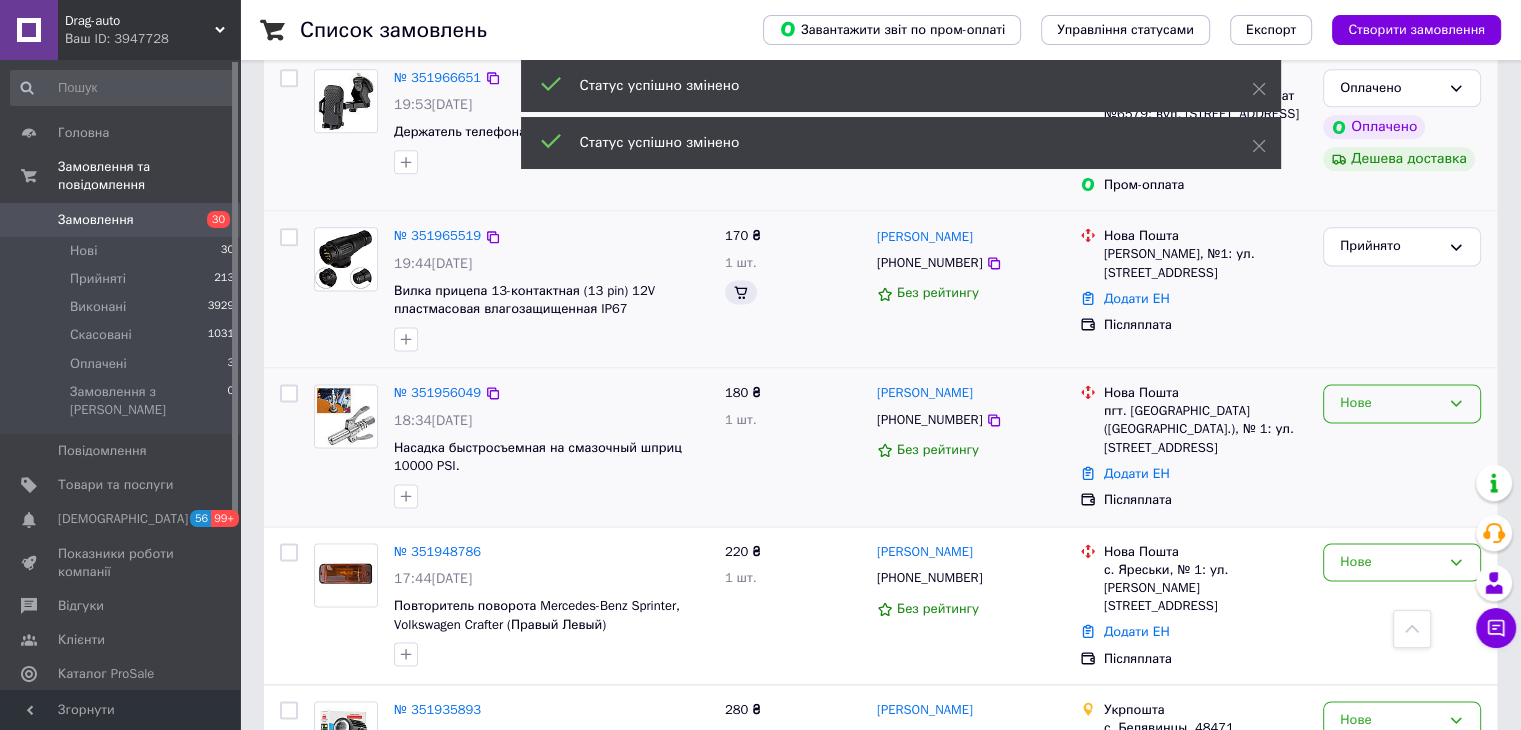 click on "Нове" at bounding box center (1390, 403) 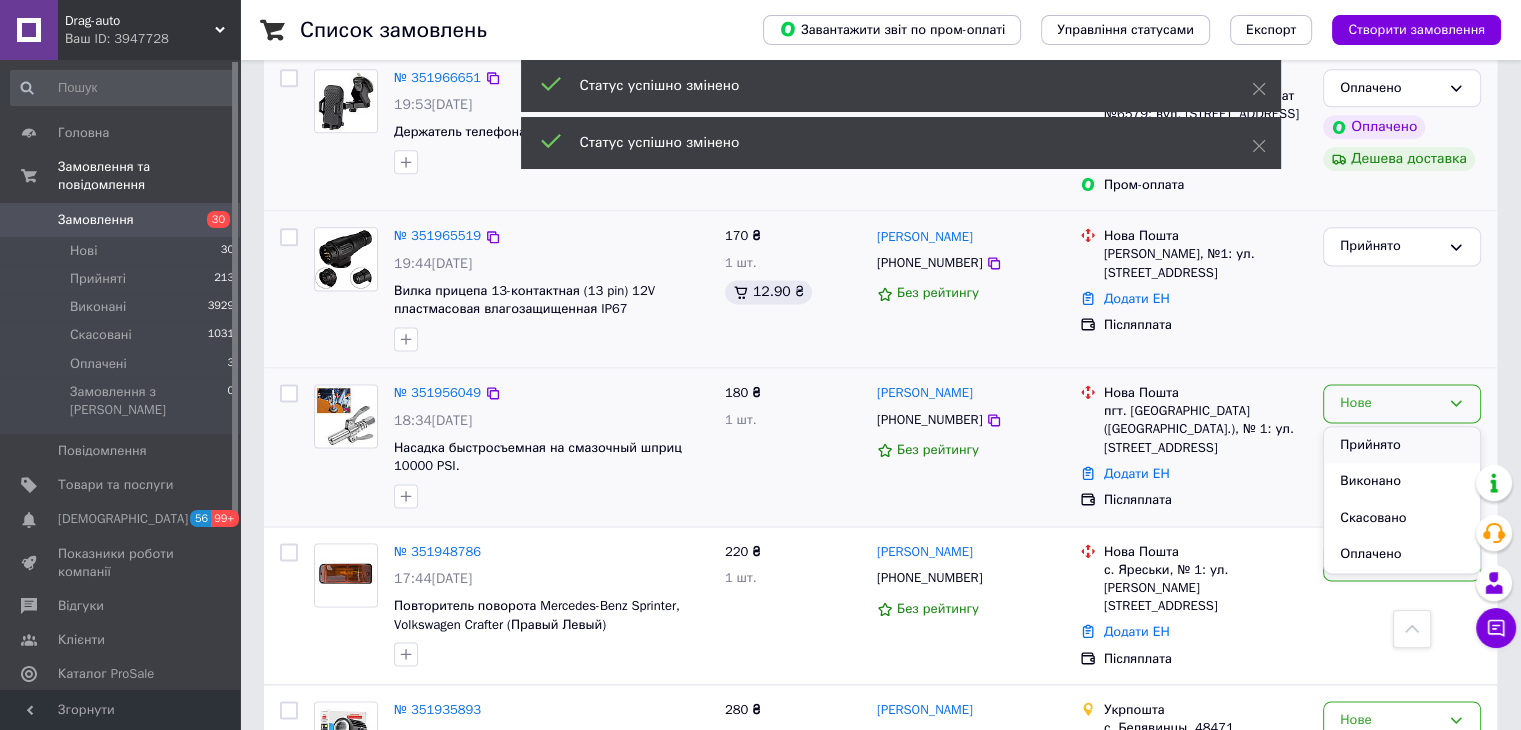 click on "Прийнято" at bounding box center (1402, 445) 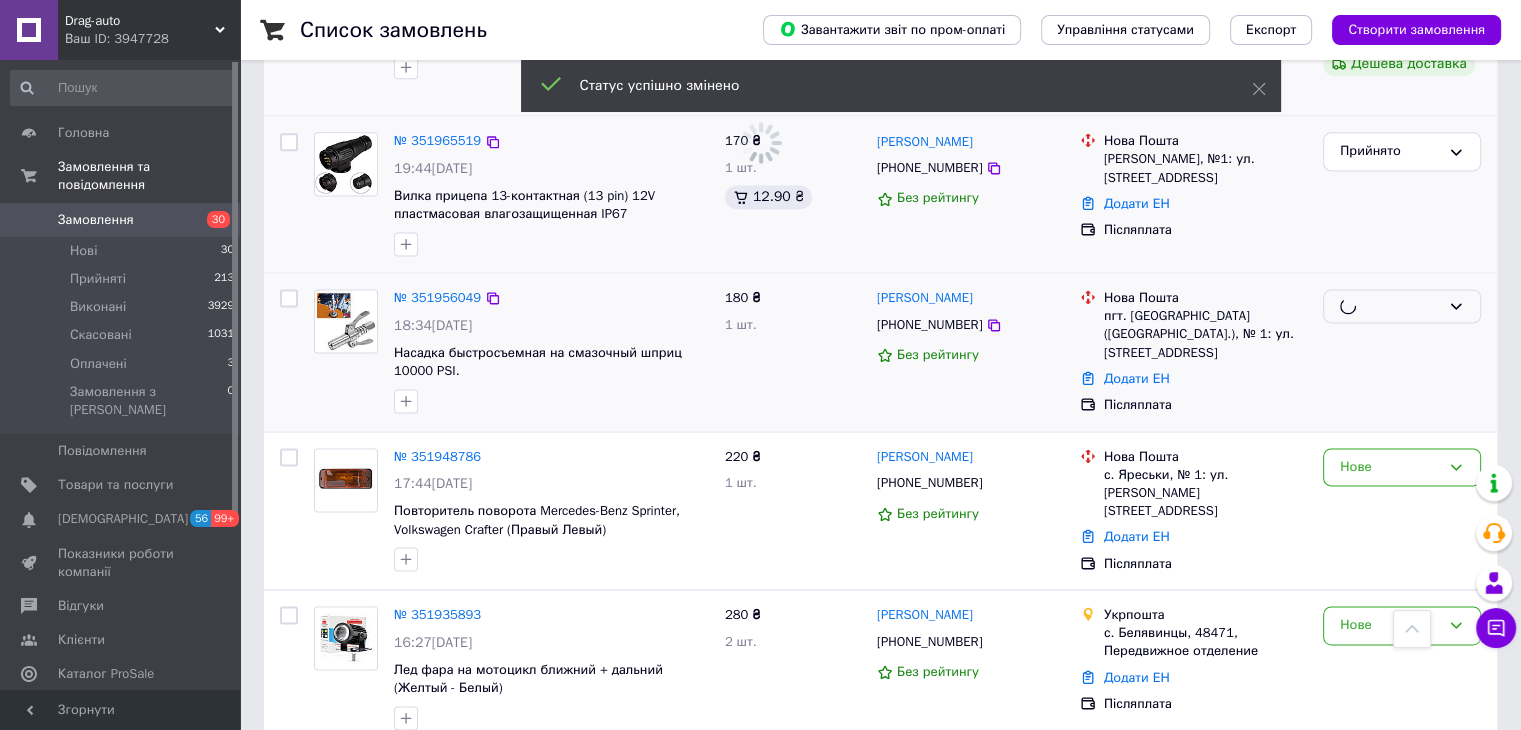 scroll, scrollTop: 2700, scrollLeft: 0, axis: vertical 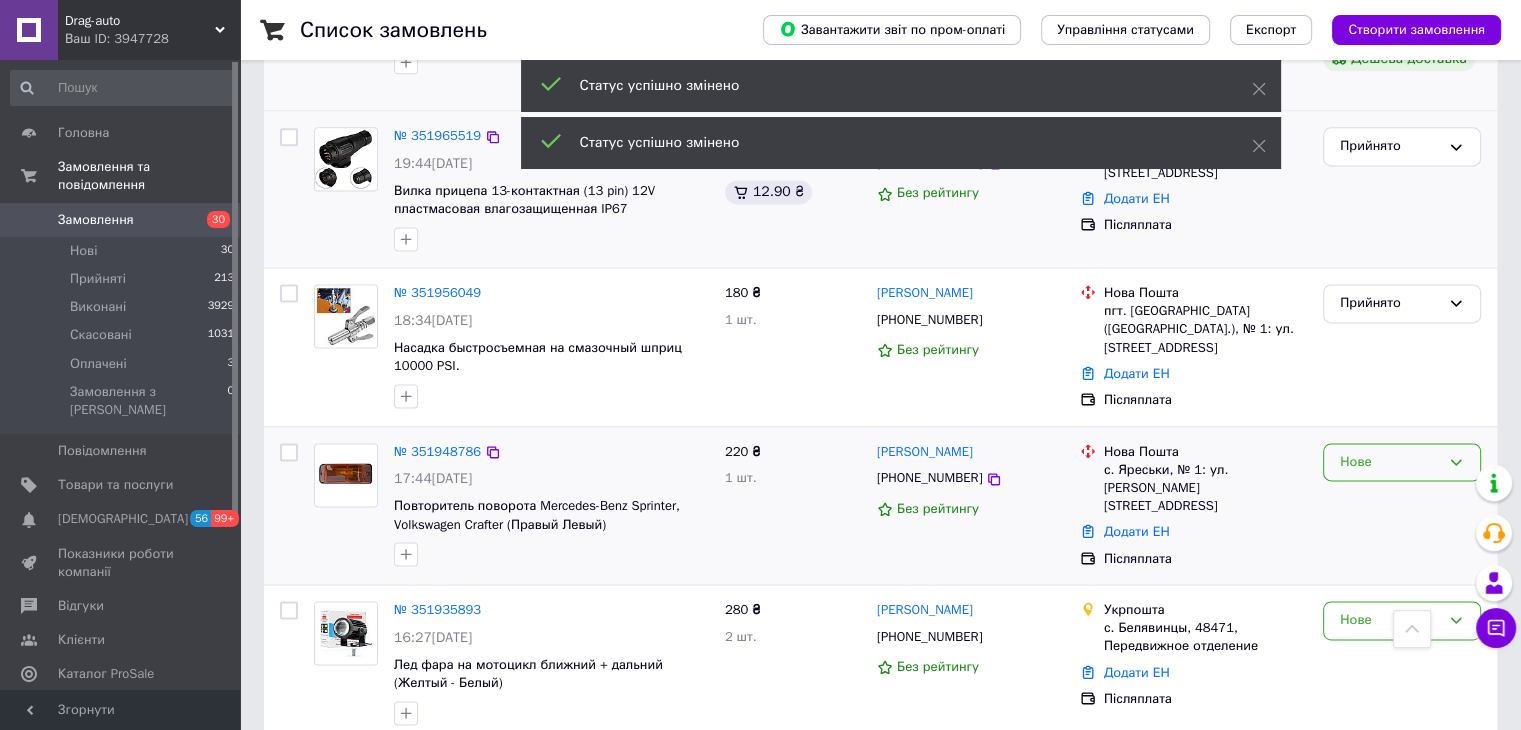 click on "Нове" at bounding box center [1390, 462] 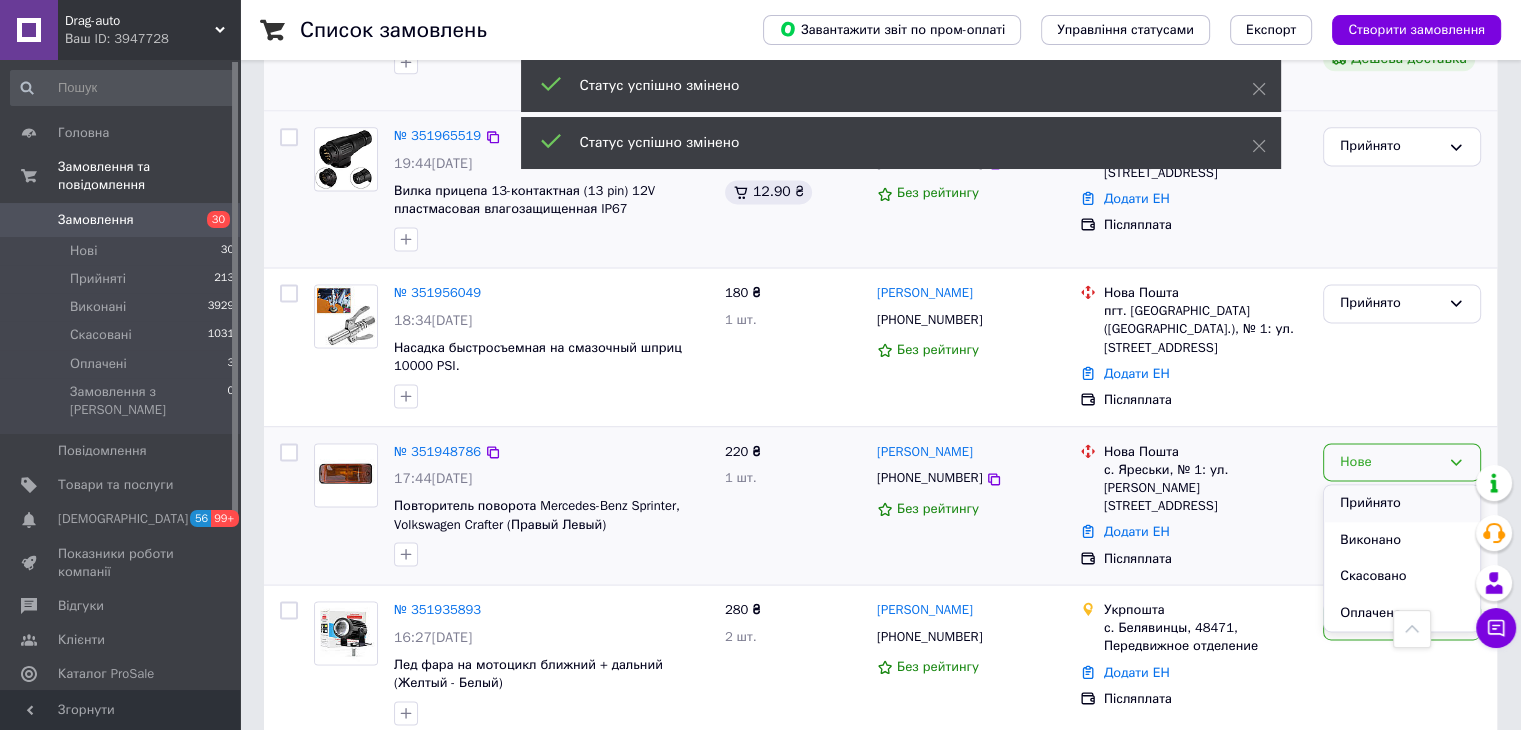 click on "Прийнято" at bounding box center [1402, 503] 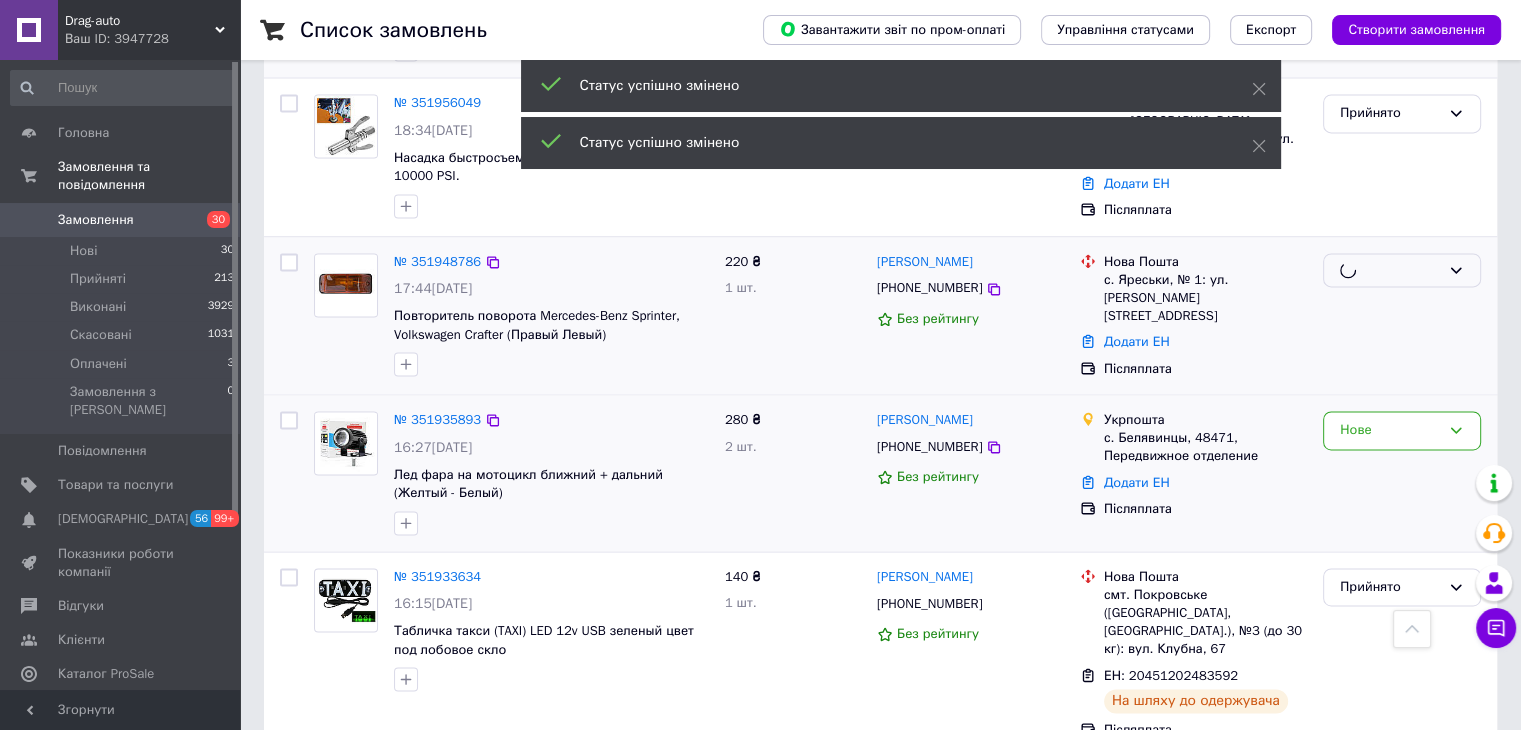 scroll, scrollTop: 2900, scrollLeft: 0, axis: vertical 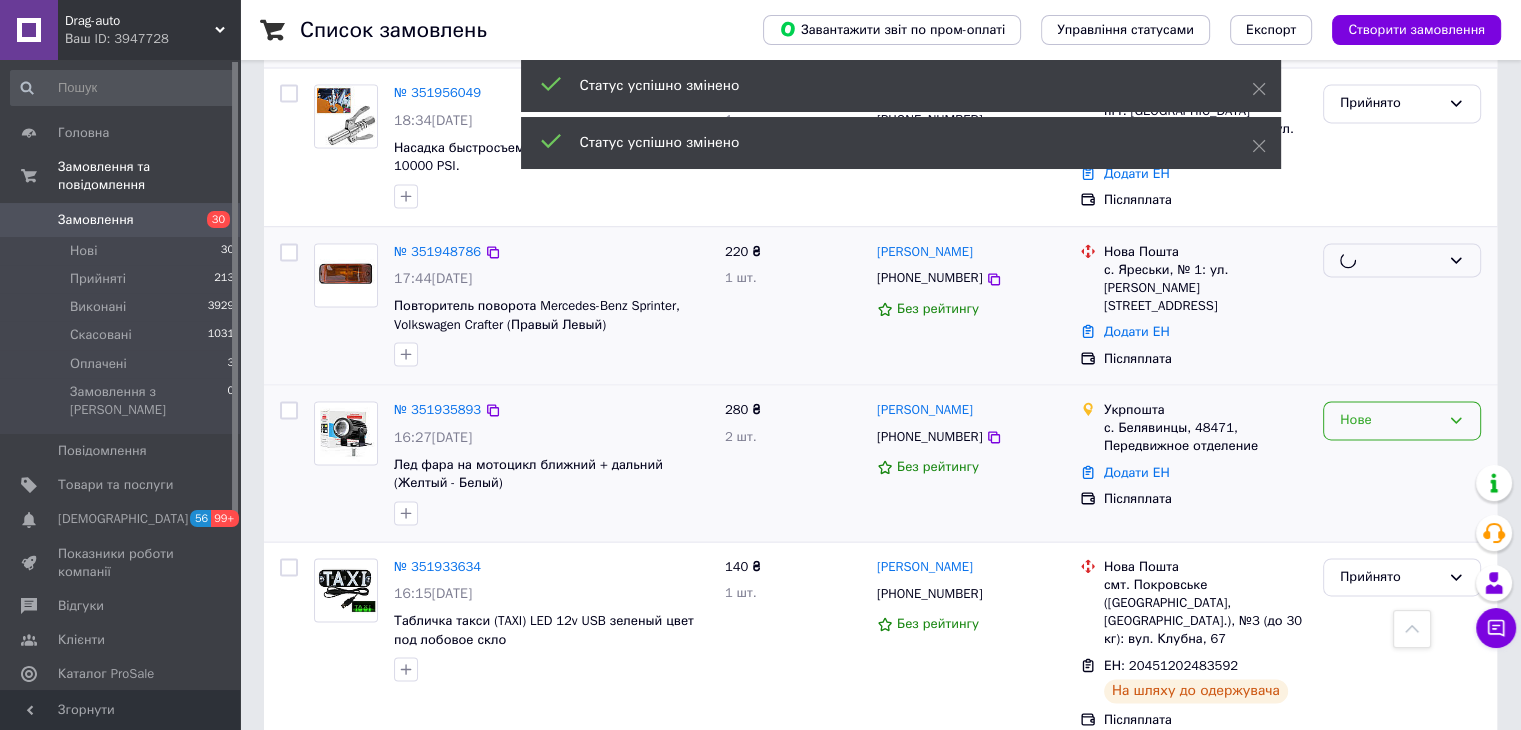 click on "Нове" at bounding box center (1390, 420) 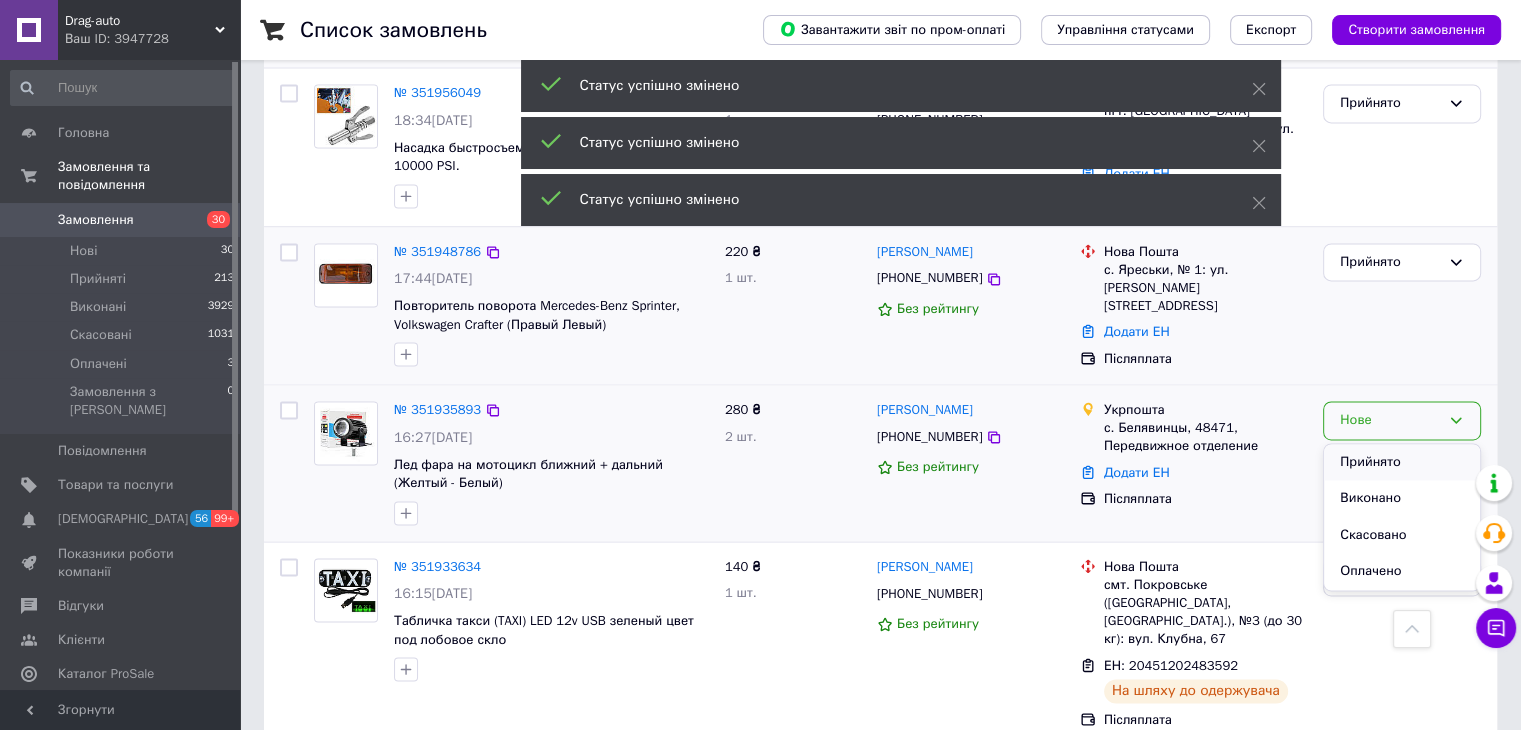 click on "Прийнято" at bounding box center [1402, 462] 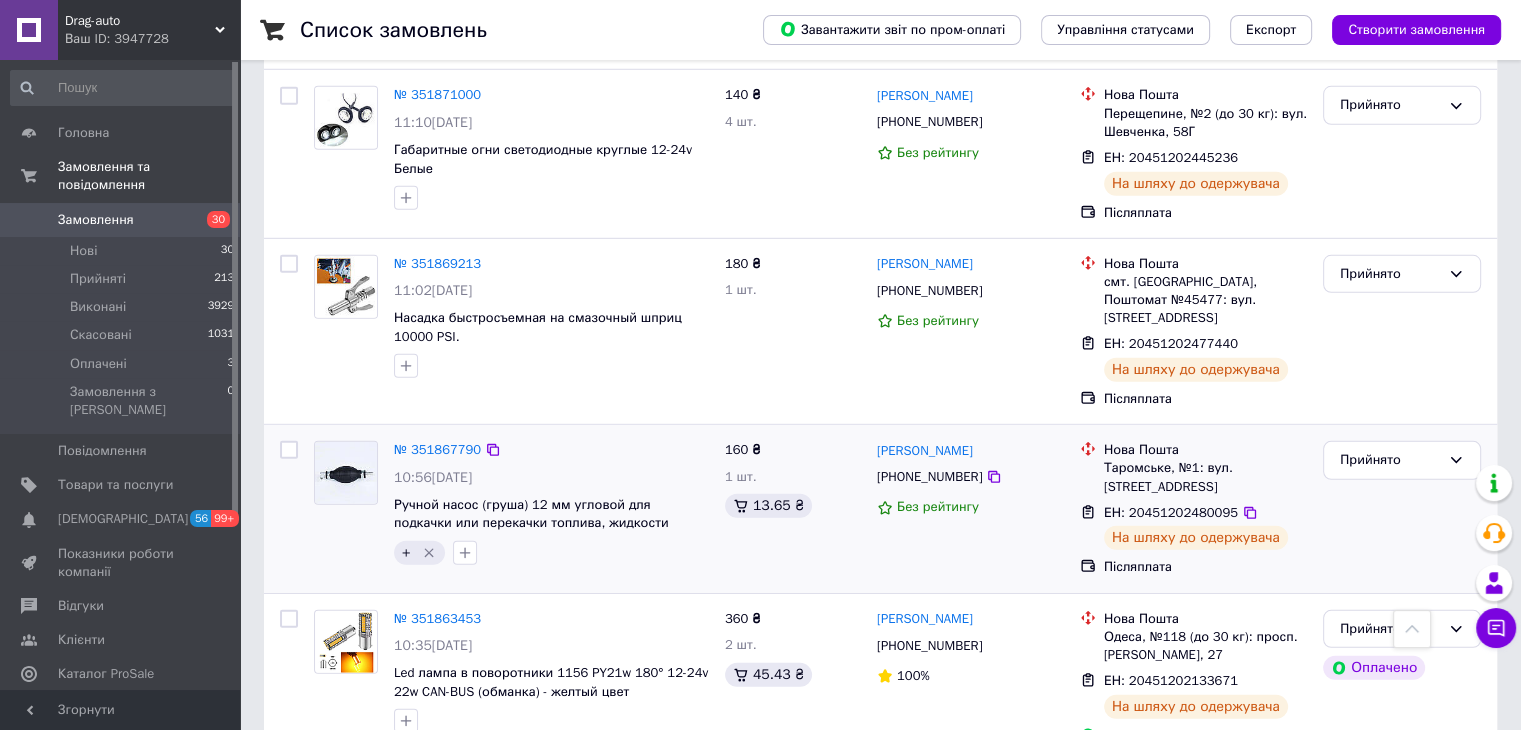 scroll, scrollTop: 5900, scrollLeft: 0, axis: vertical 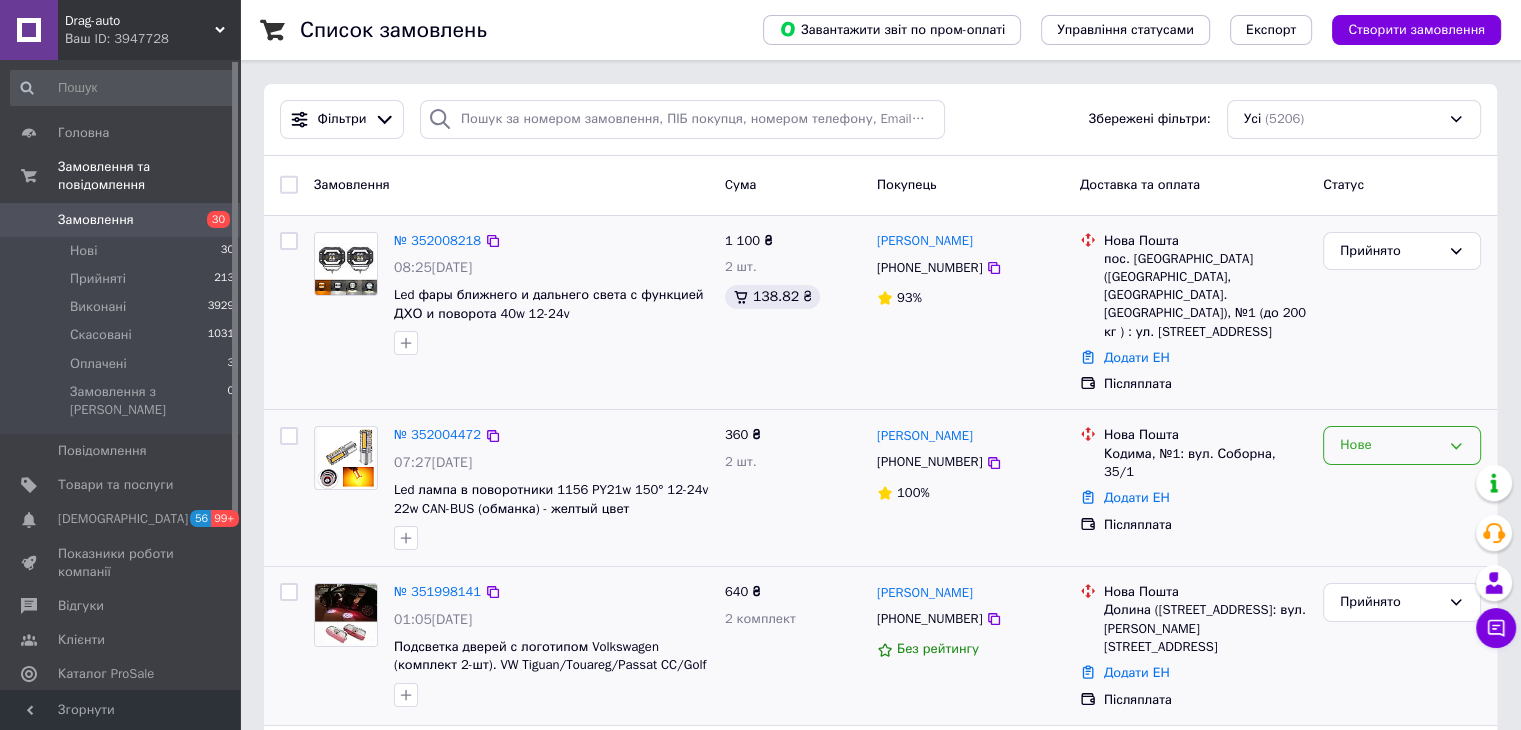 click on "Нове" at bounding box center [1390, 445] 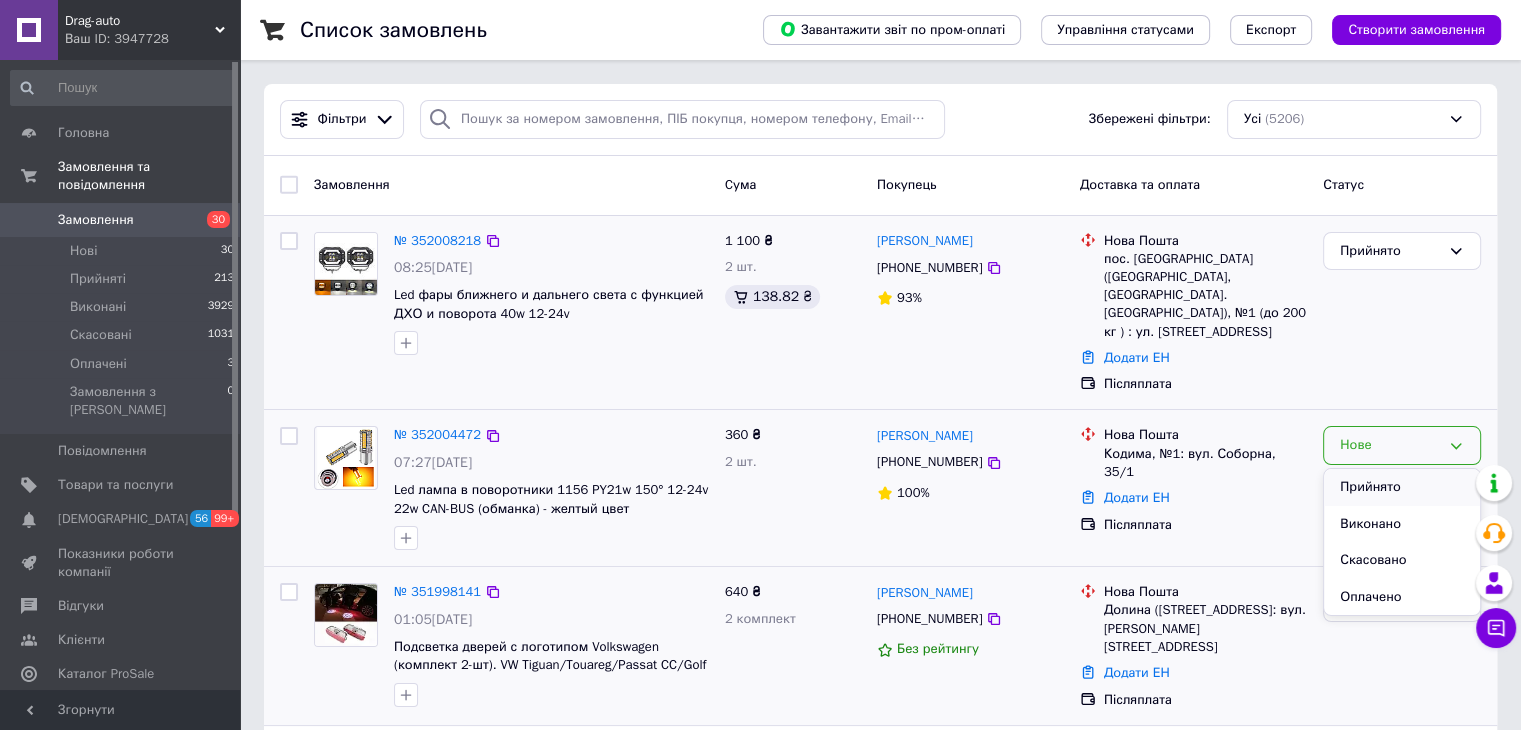 click on "Прийнято" at bounding box center [1402, 487] 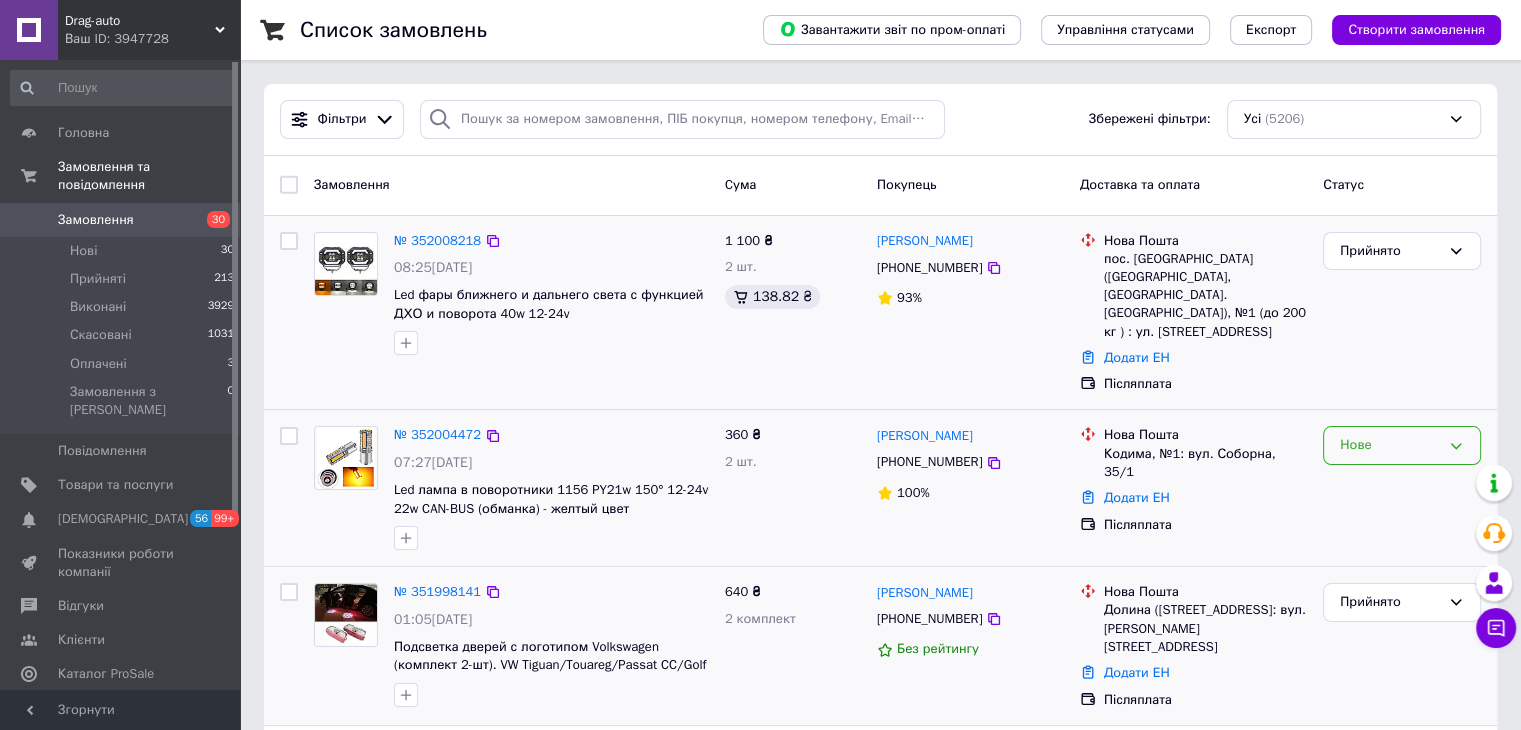 click on "Нове" at bounding box center [1402, 445] 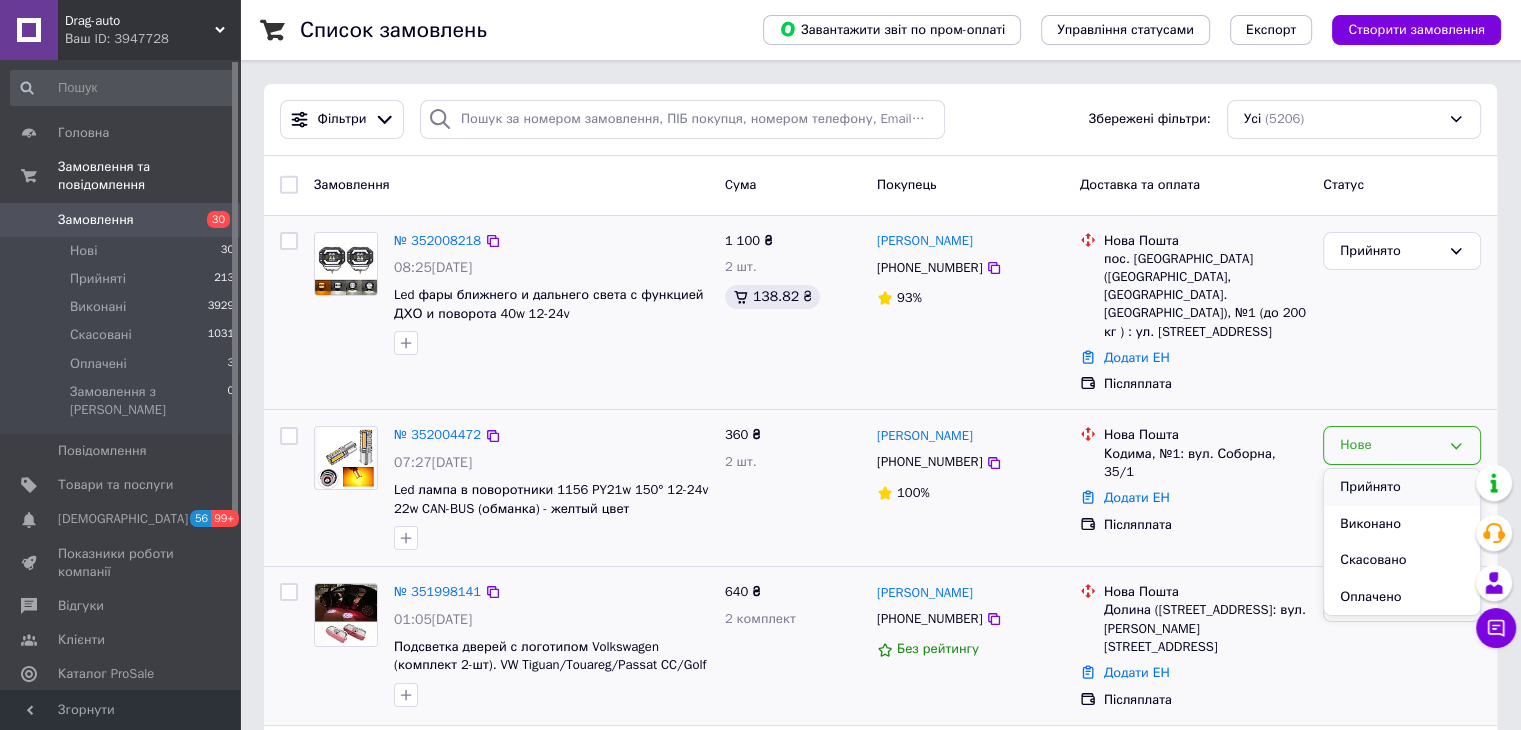 click on "Прийнято" at bounding box center (1402, 487) 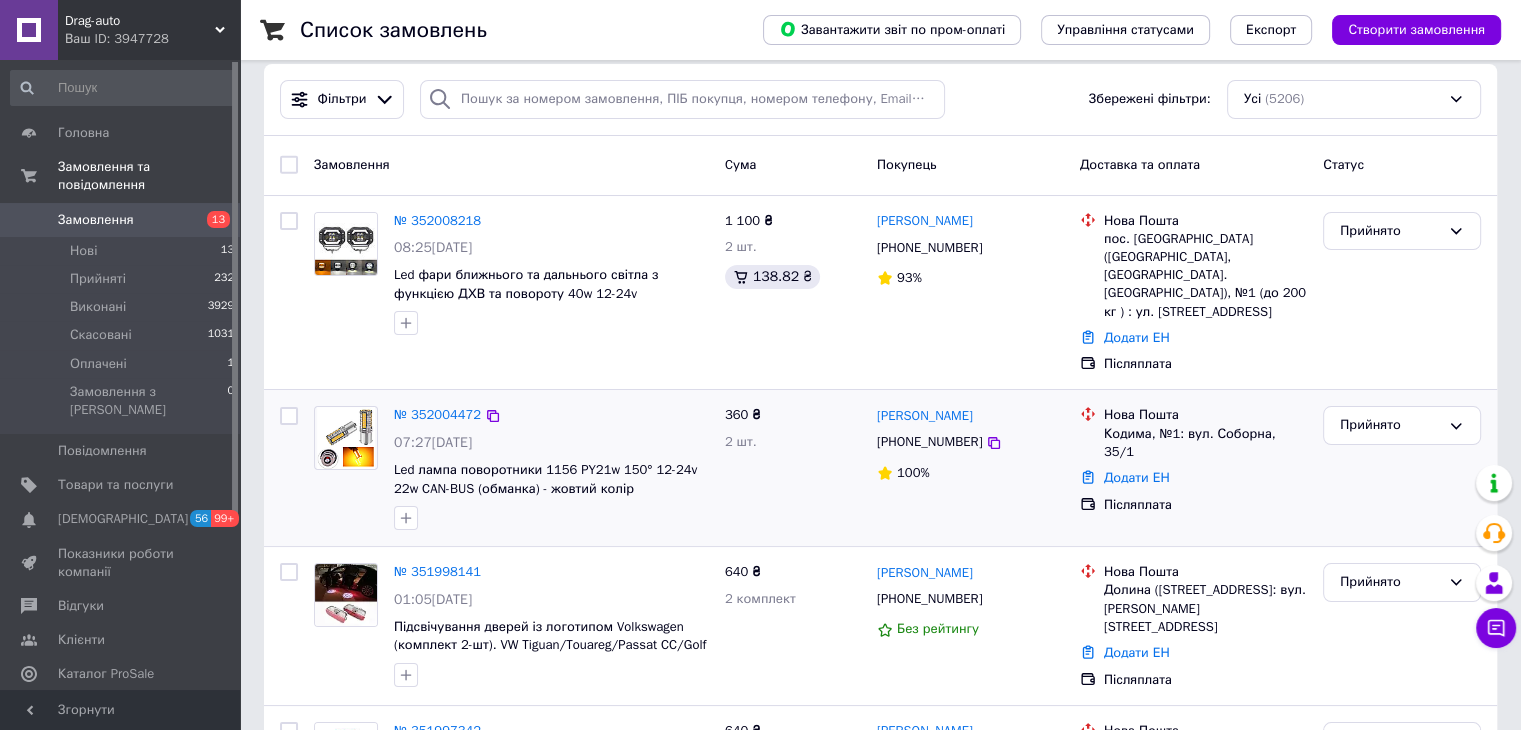 scroll, scrollTop: 0, scrollLeft: 0, axis: both 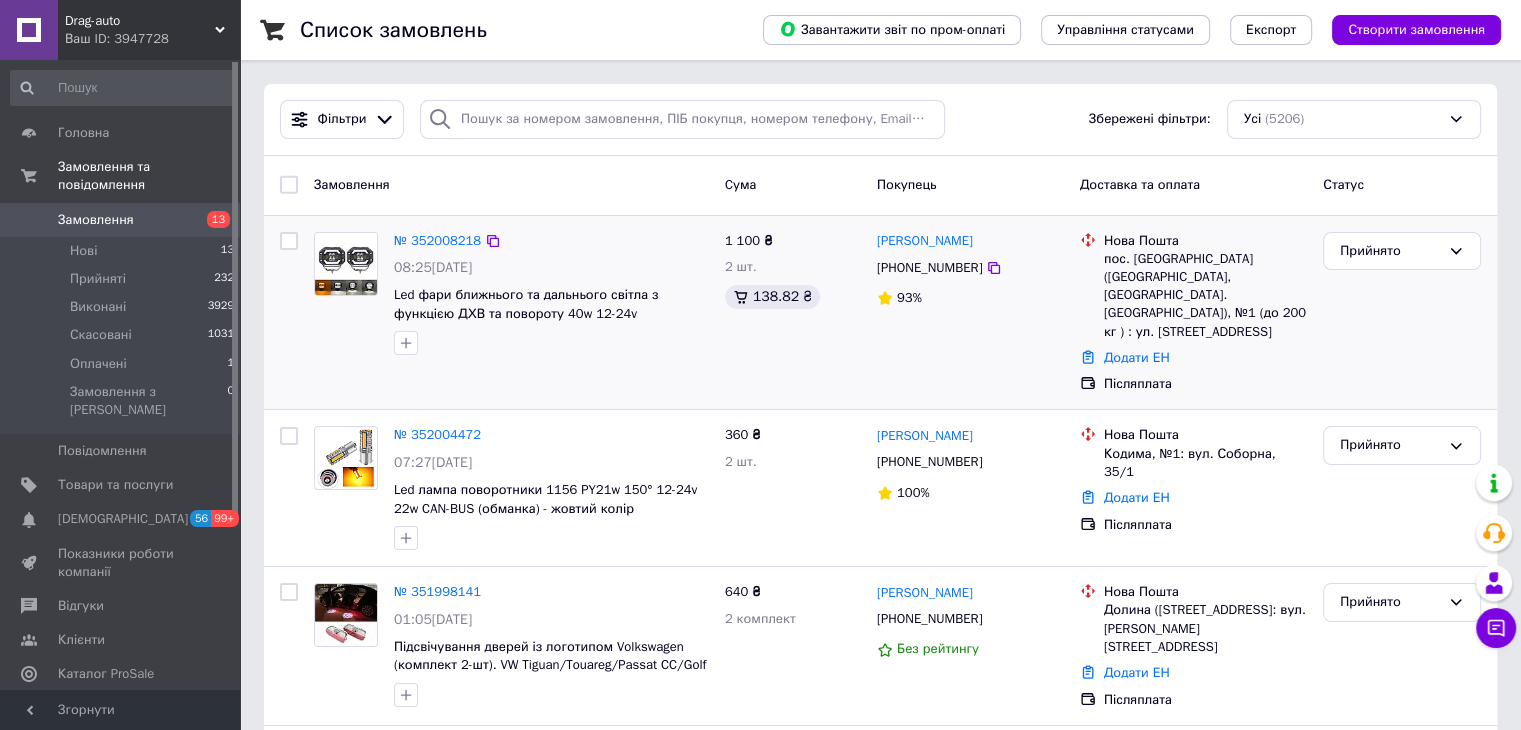 drag, startPoint x: 1393, startPoint y: 728, endPoint x: 666, endPoint y: 321, distance: 833.17346 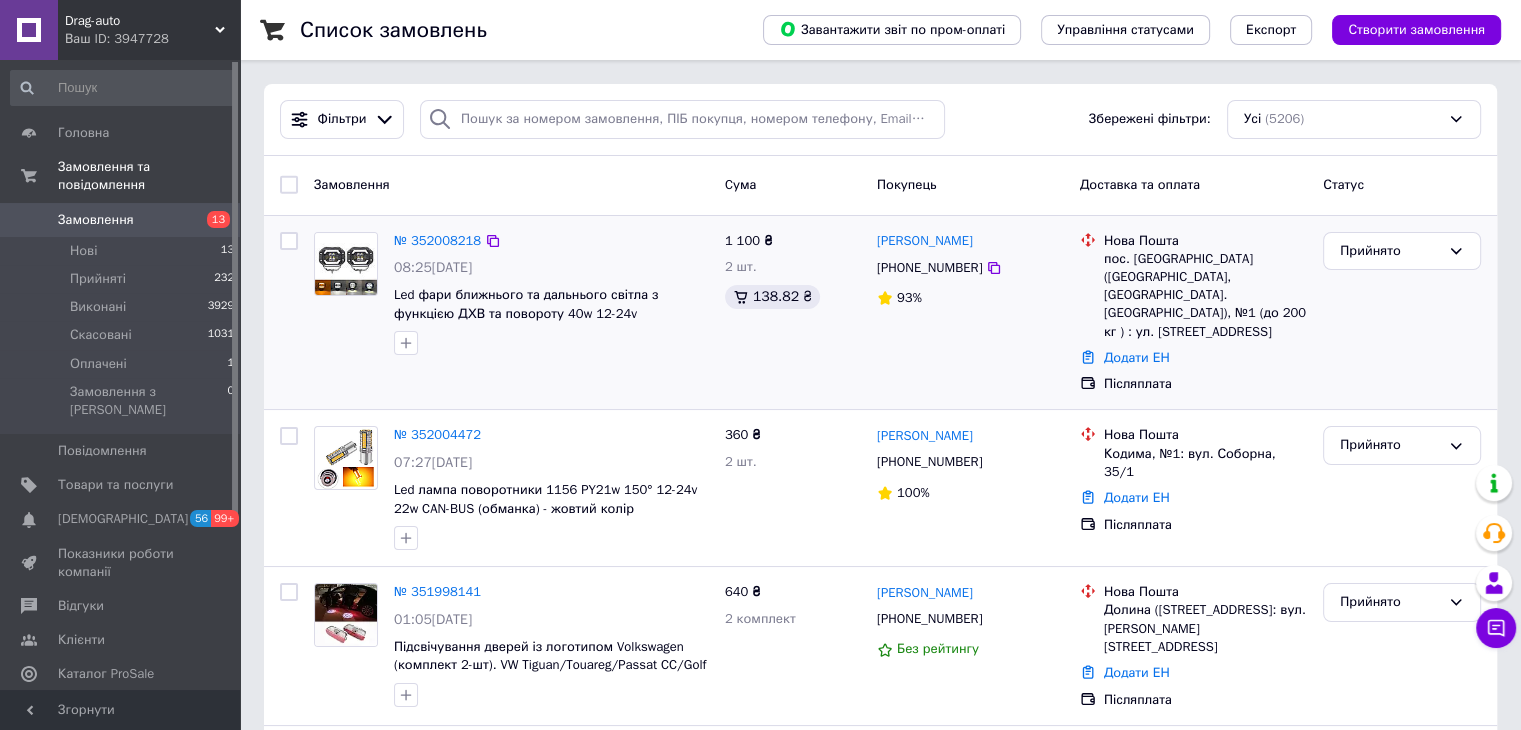 click on "Led фари ближнього та дальнього світла з функцією ДХВ та повороту 40w 12-24v" at bounding box center (551, 304) 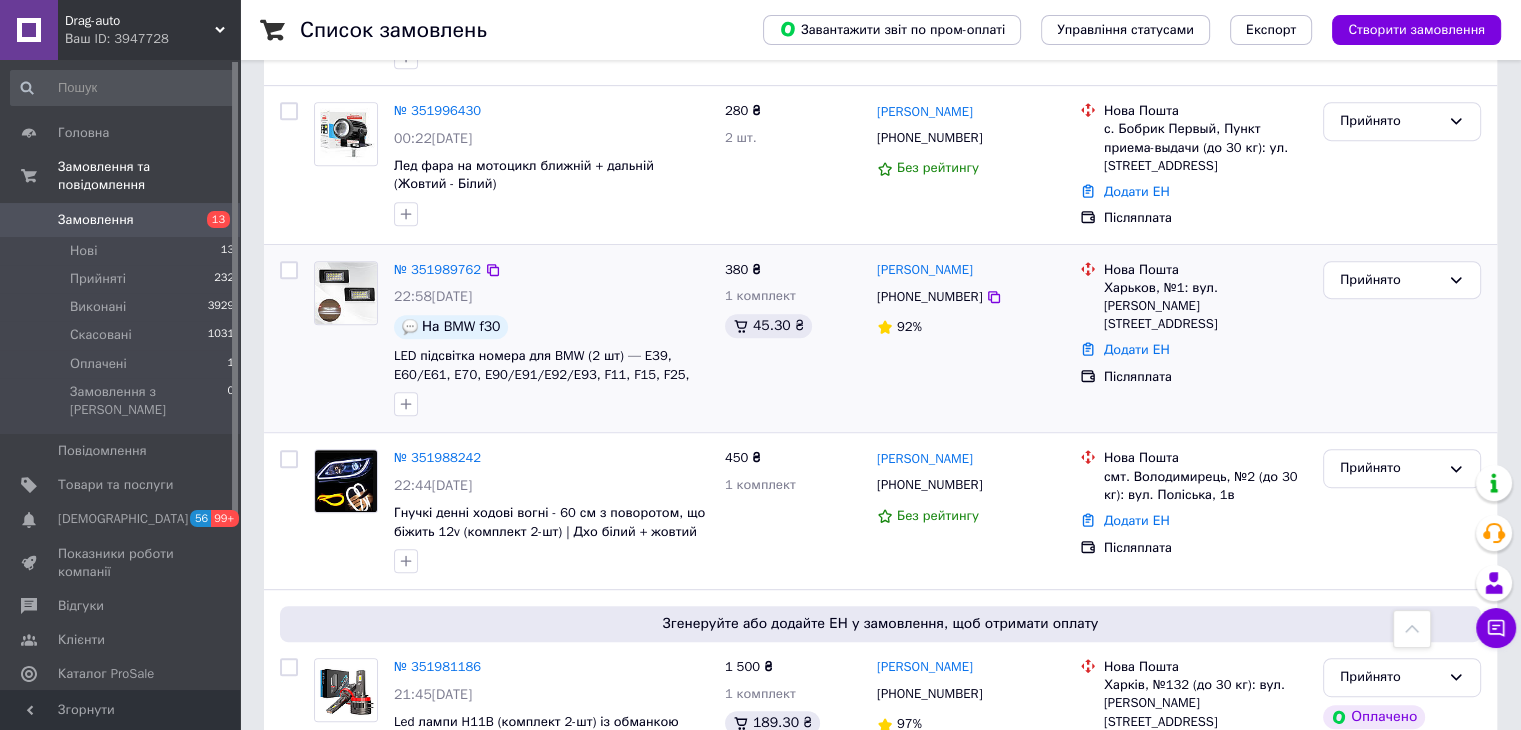 scroll, scrollTop: 1000, scrollLeft: 0, axis: vertical 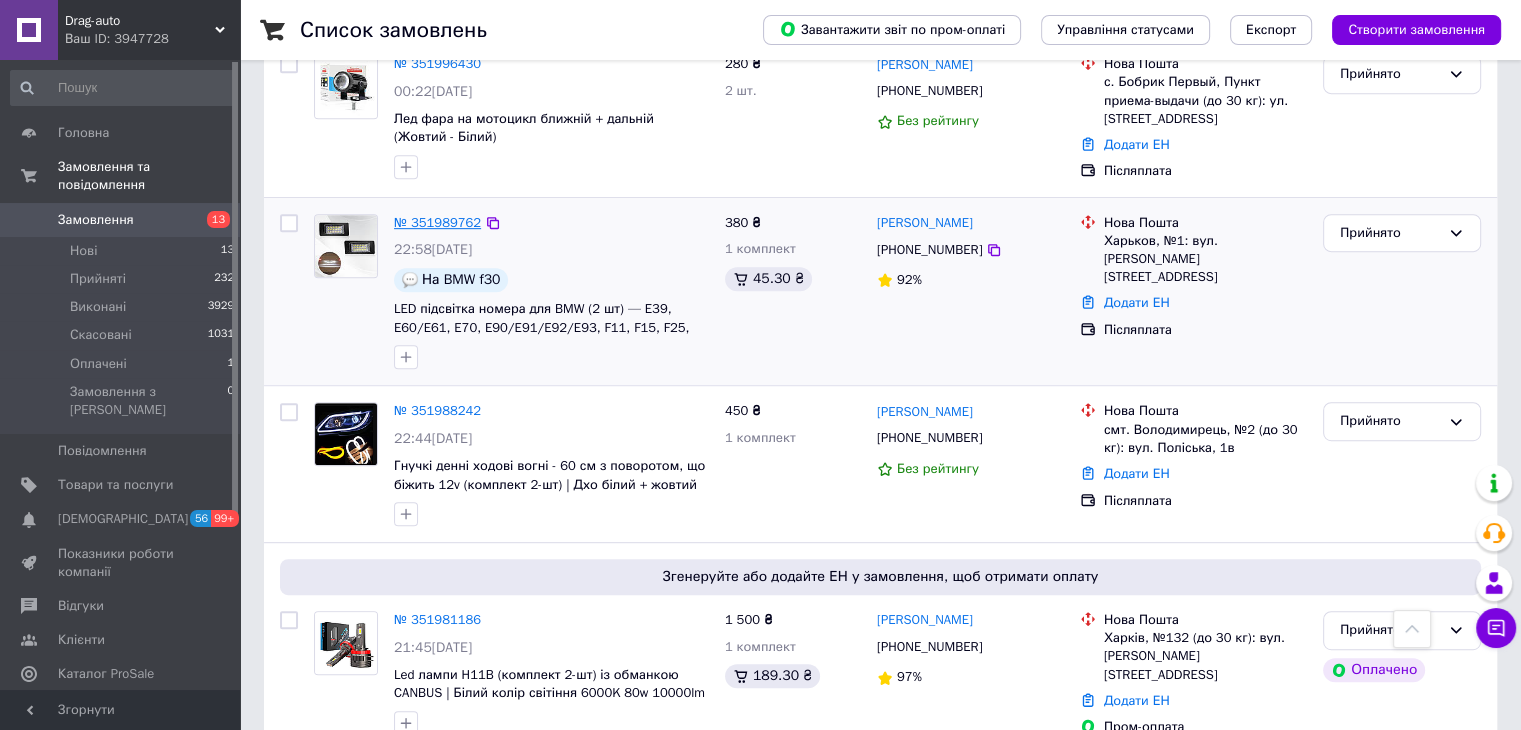 click on "№ 351989762" at bounding box center [437, 222] 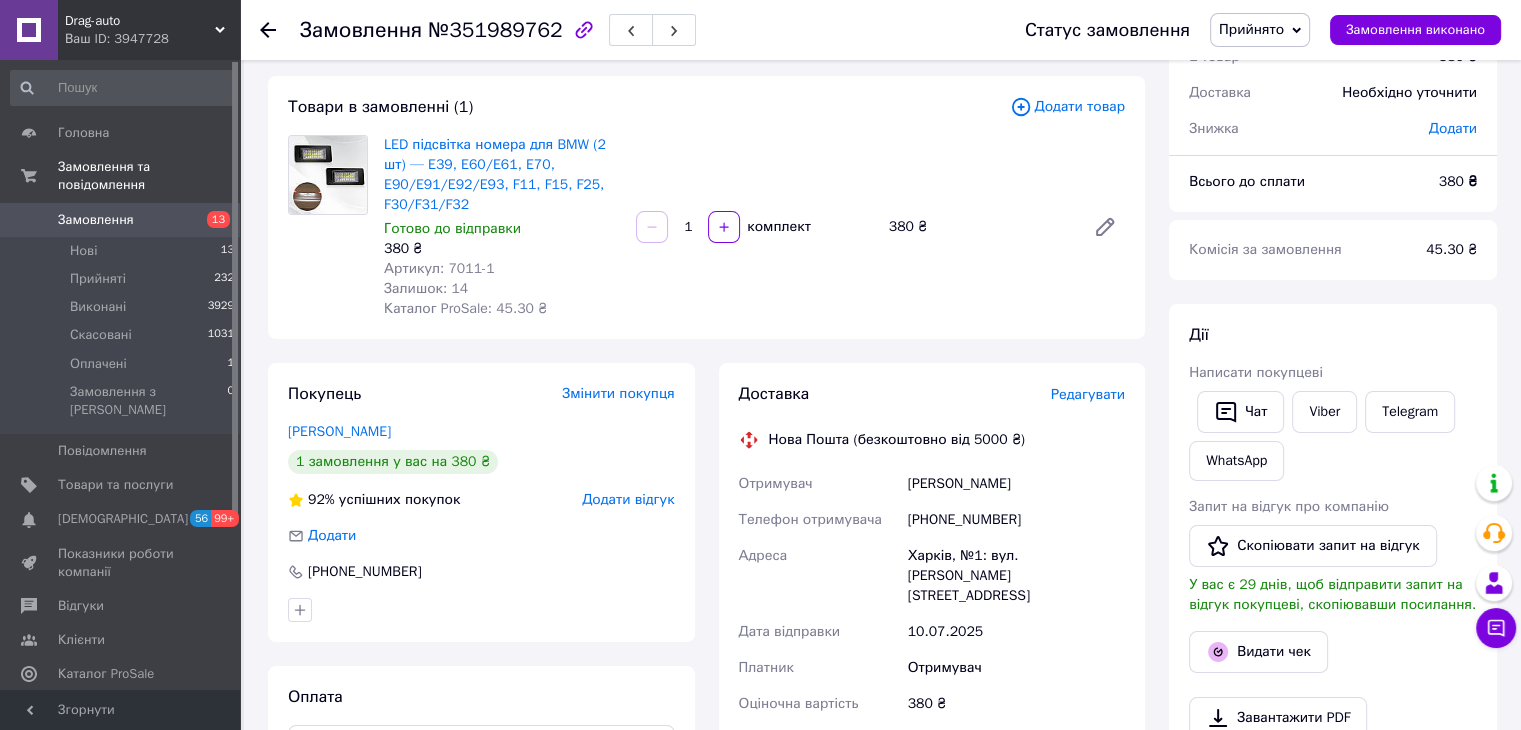 scroll, scrollTop: 0, scrollLeft: 0, axis: both 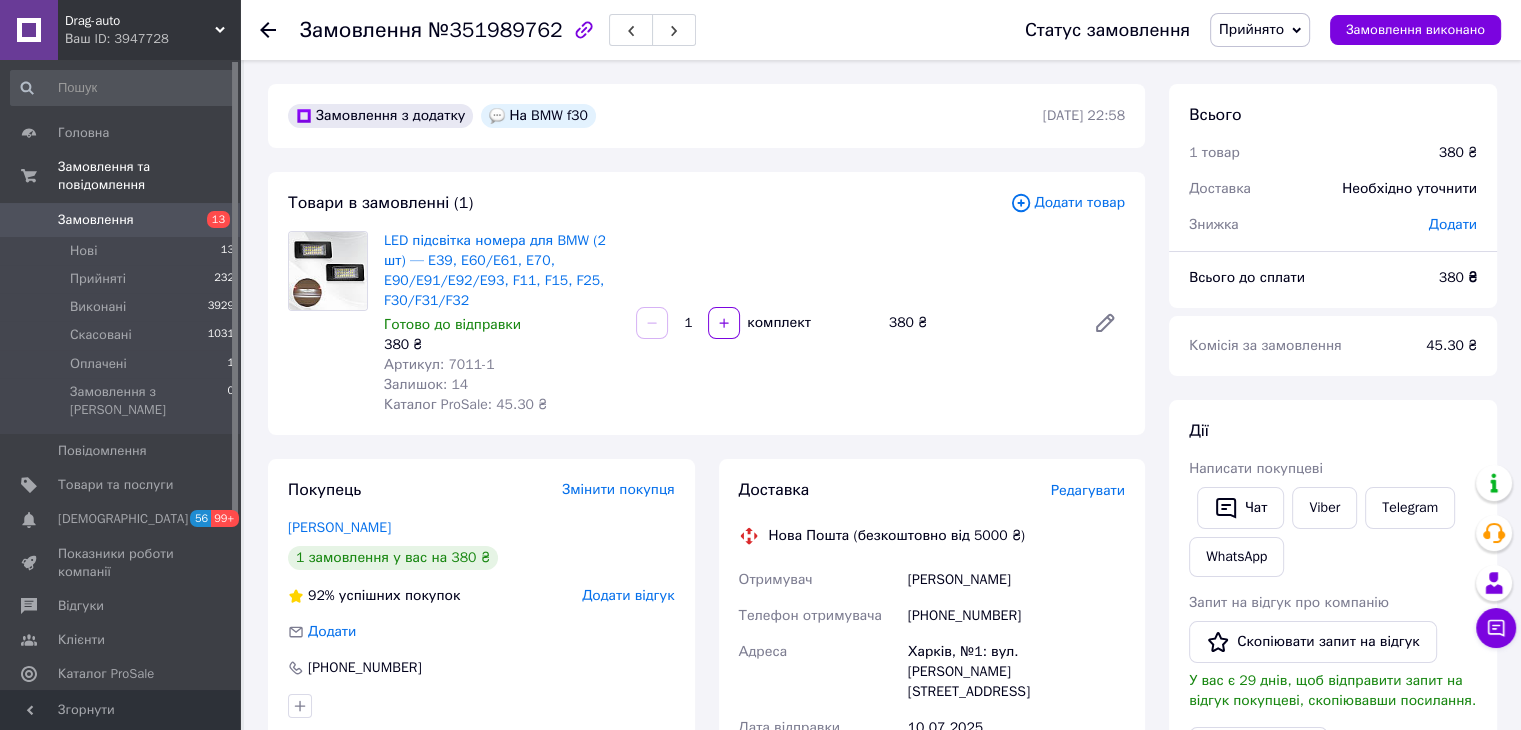 click 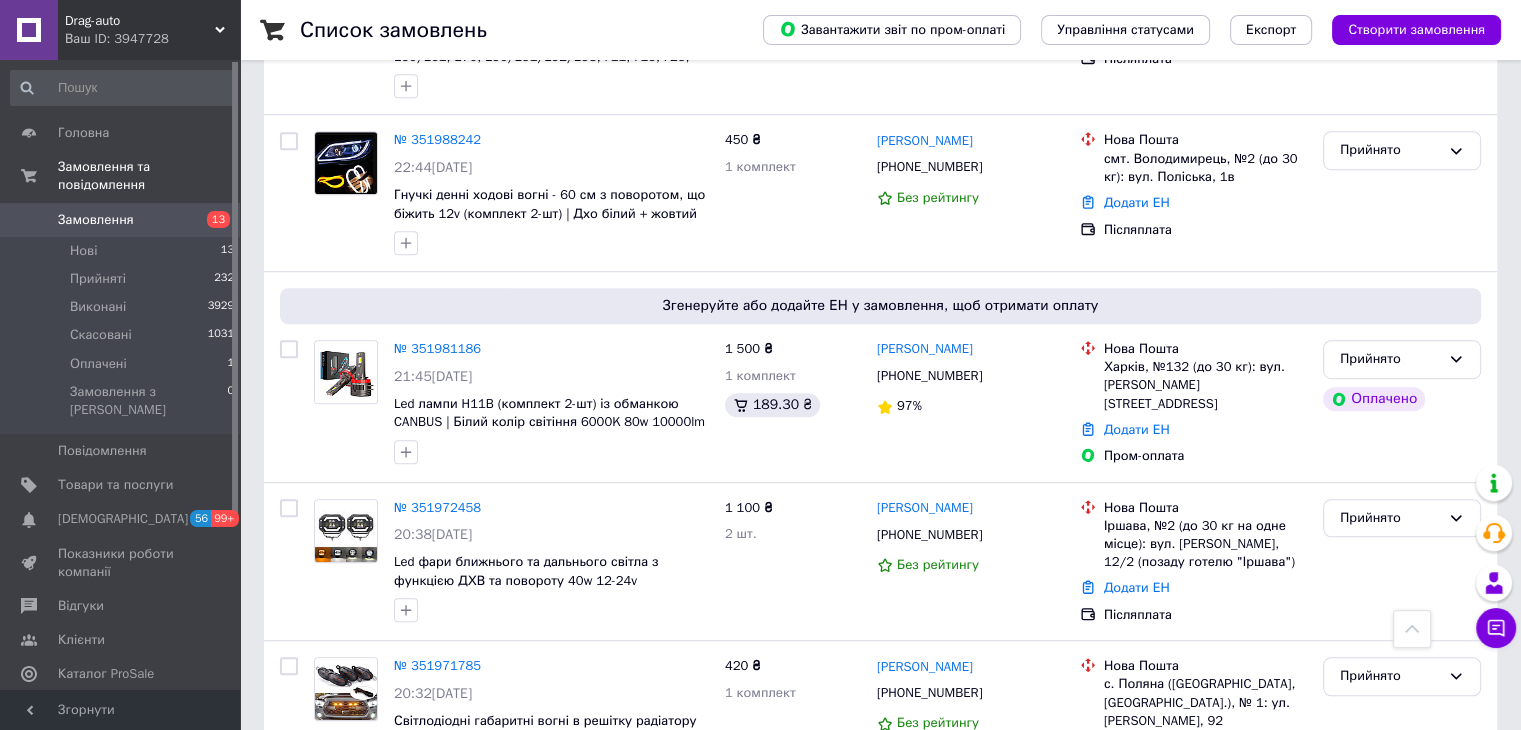 scroll, scrollTop: 1300, scrollLeft: 0, axis: vertical 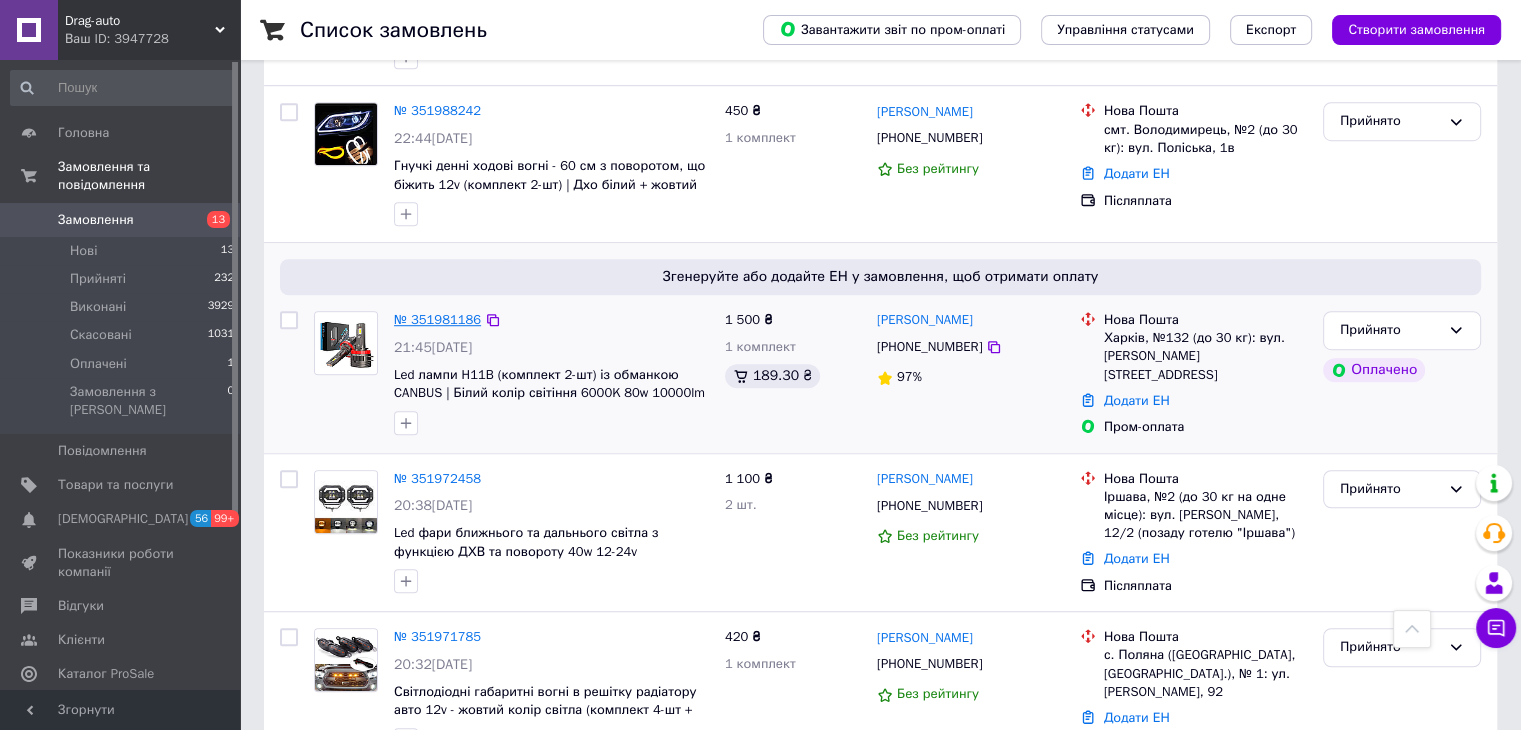 click on "№ 351981186" at bounding box center (437, 319) 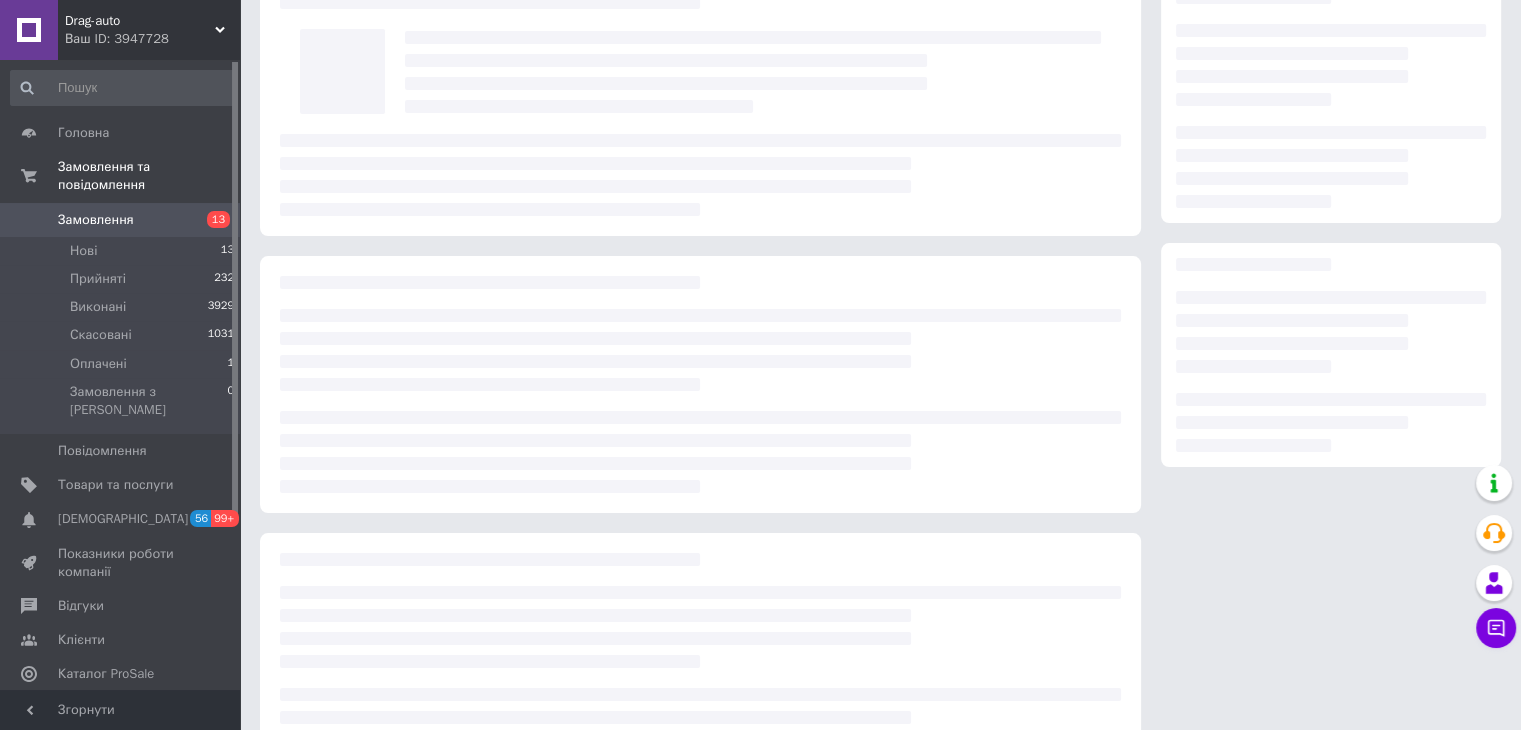 scroll, scrollTop: 0, scrollLeft: 0, axis: both 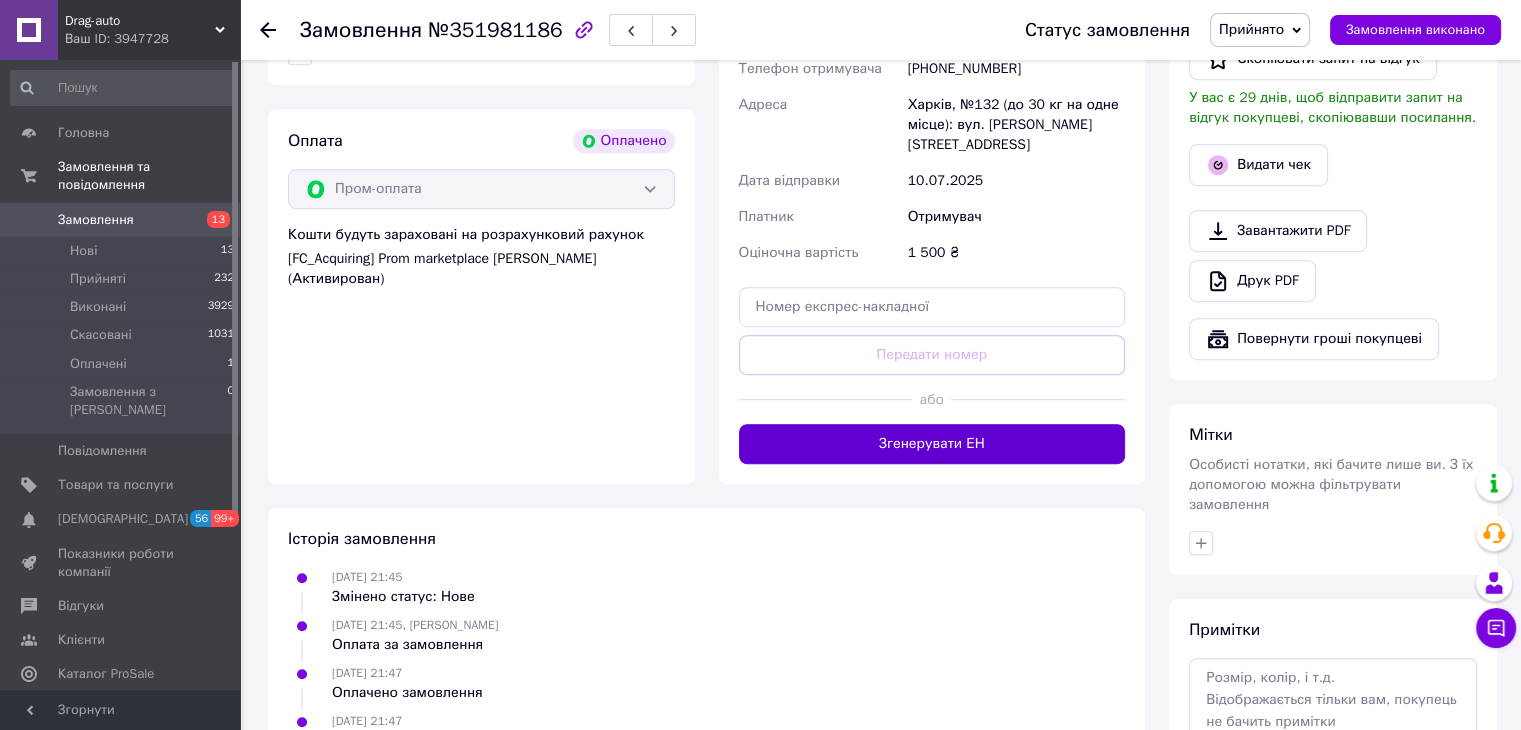 click on "Згенерувати ЕН" at bounding box center [932, 444] 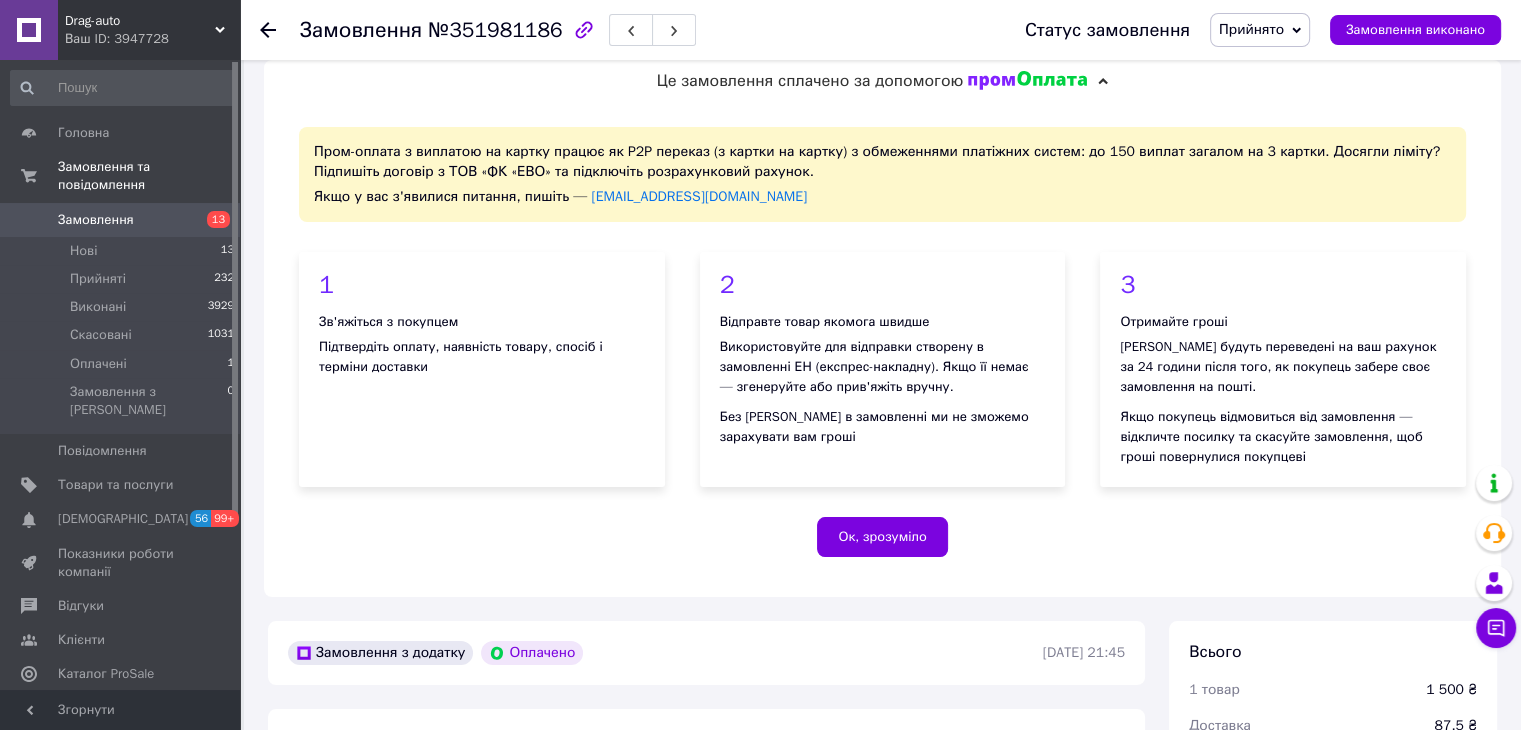 scroll, scrollTop: 0, scrollLeft: 0, axis: both 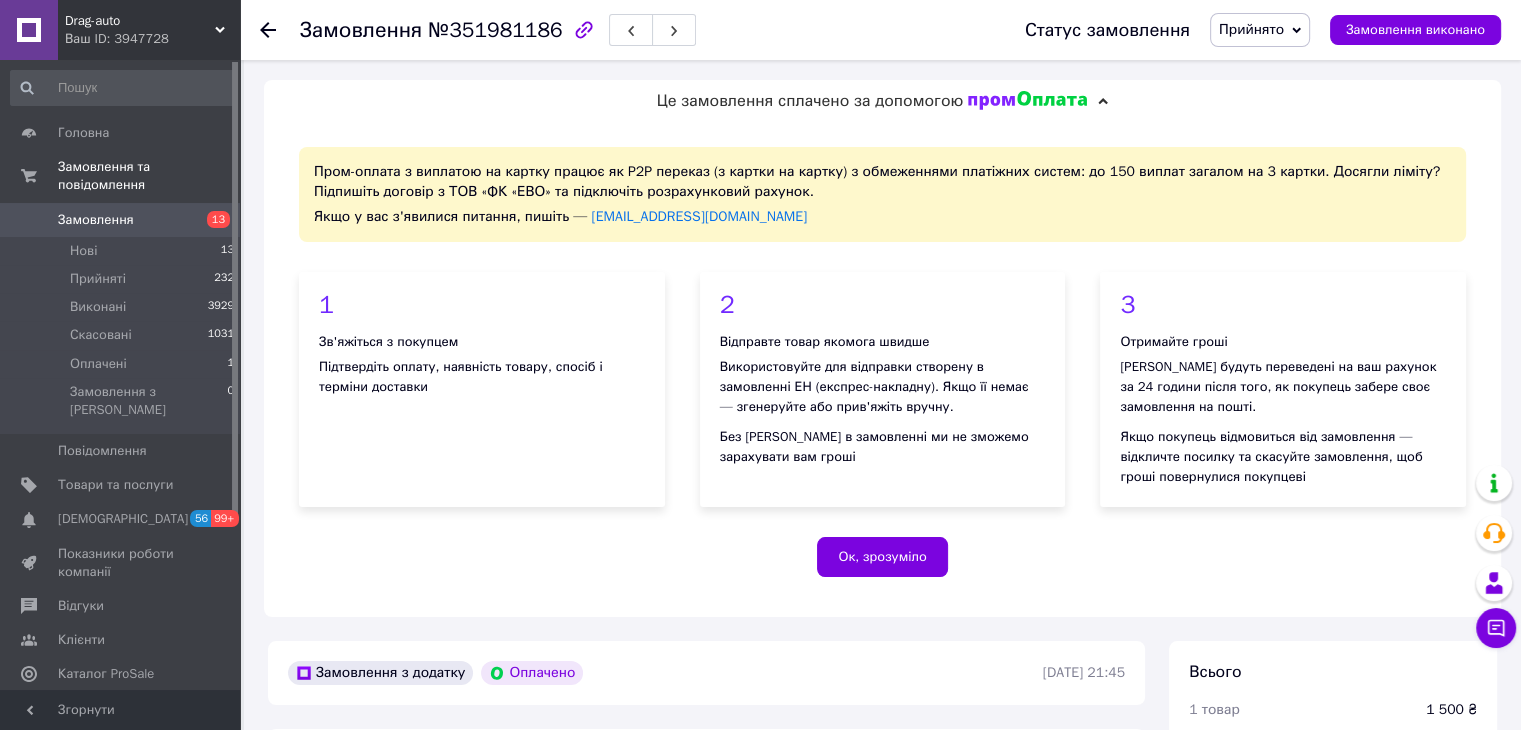click 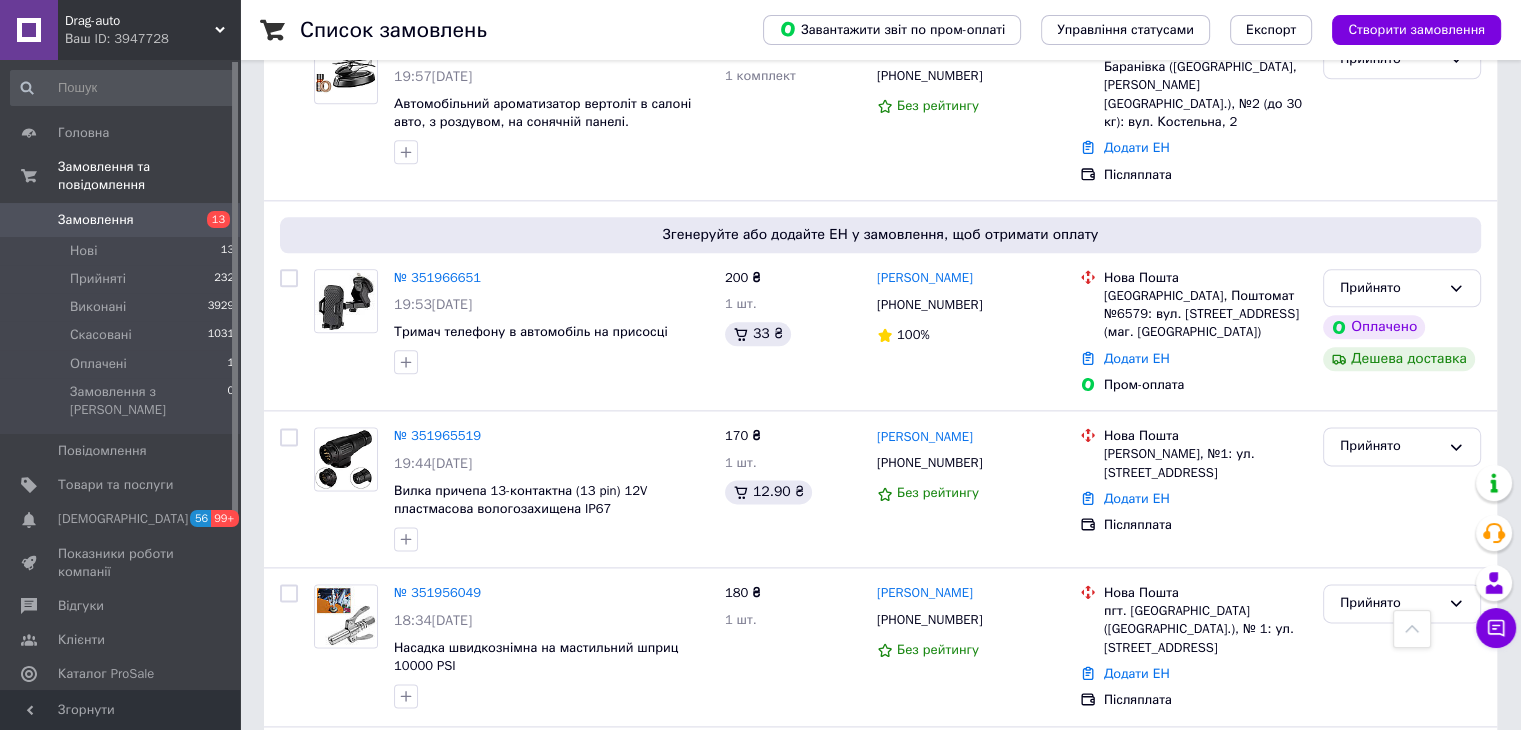 scroll, scrollTop: 2400, scrollLeft: 0, axis: vertical 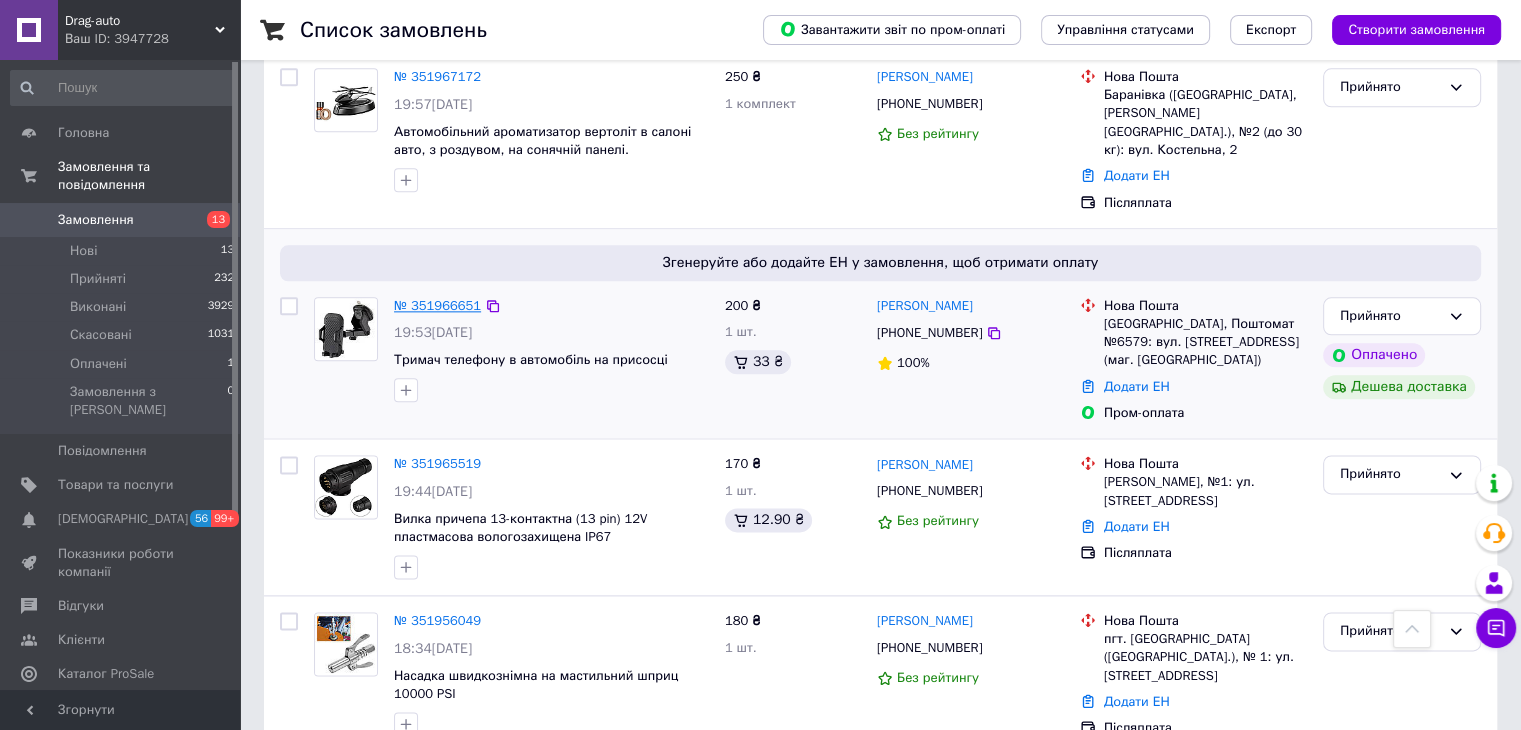 click on "№ 351966651" at bounding box center [437, 305] 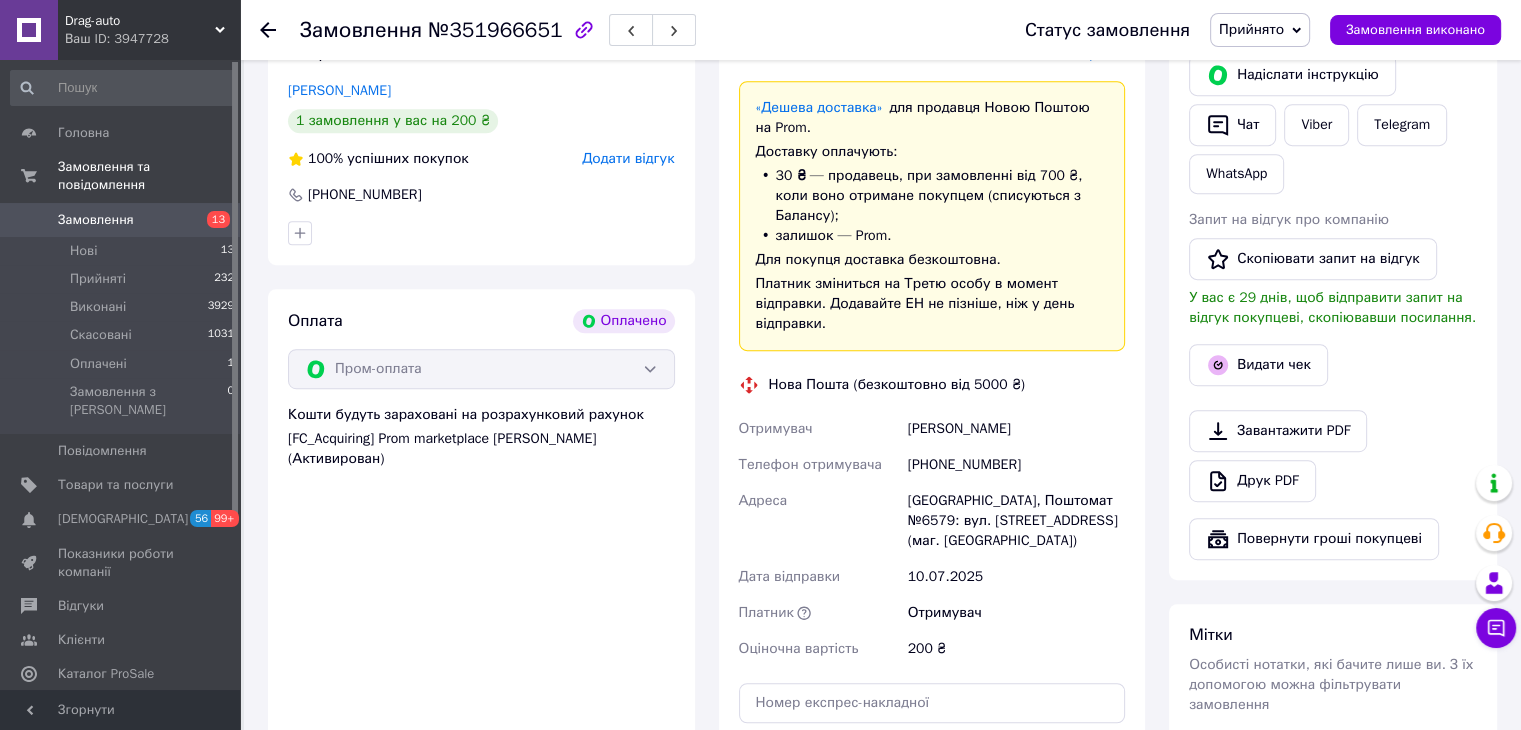 scroll, scrollTop: 1254, scrollLeft: 0, axis: vertical 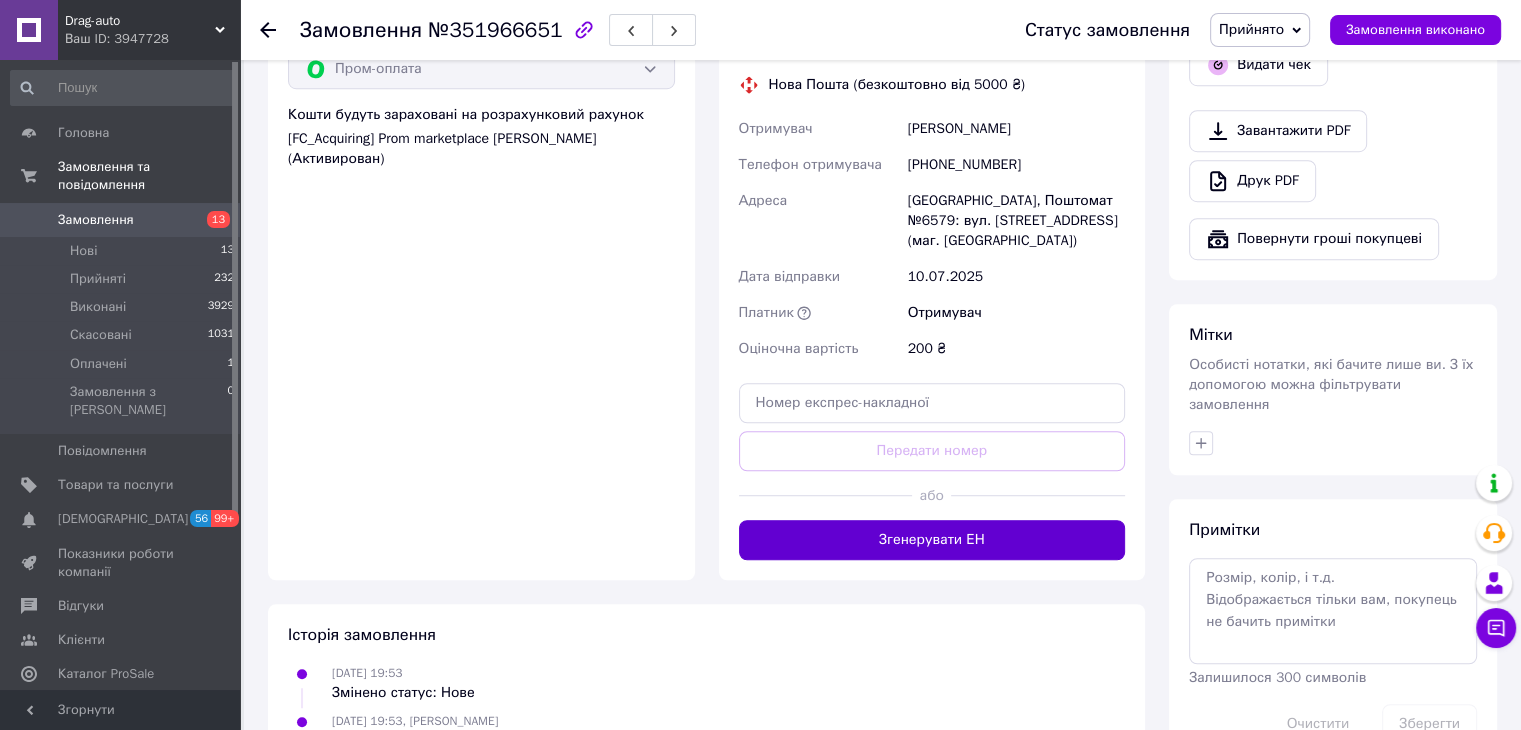 click on "Згенерувати ЕН" at bounding box center (932, 540) 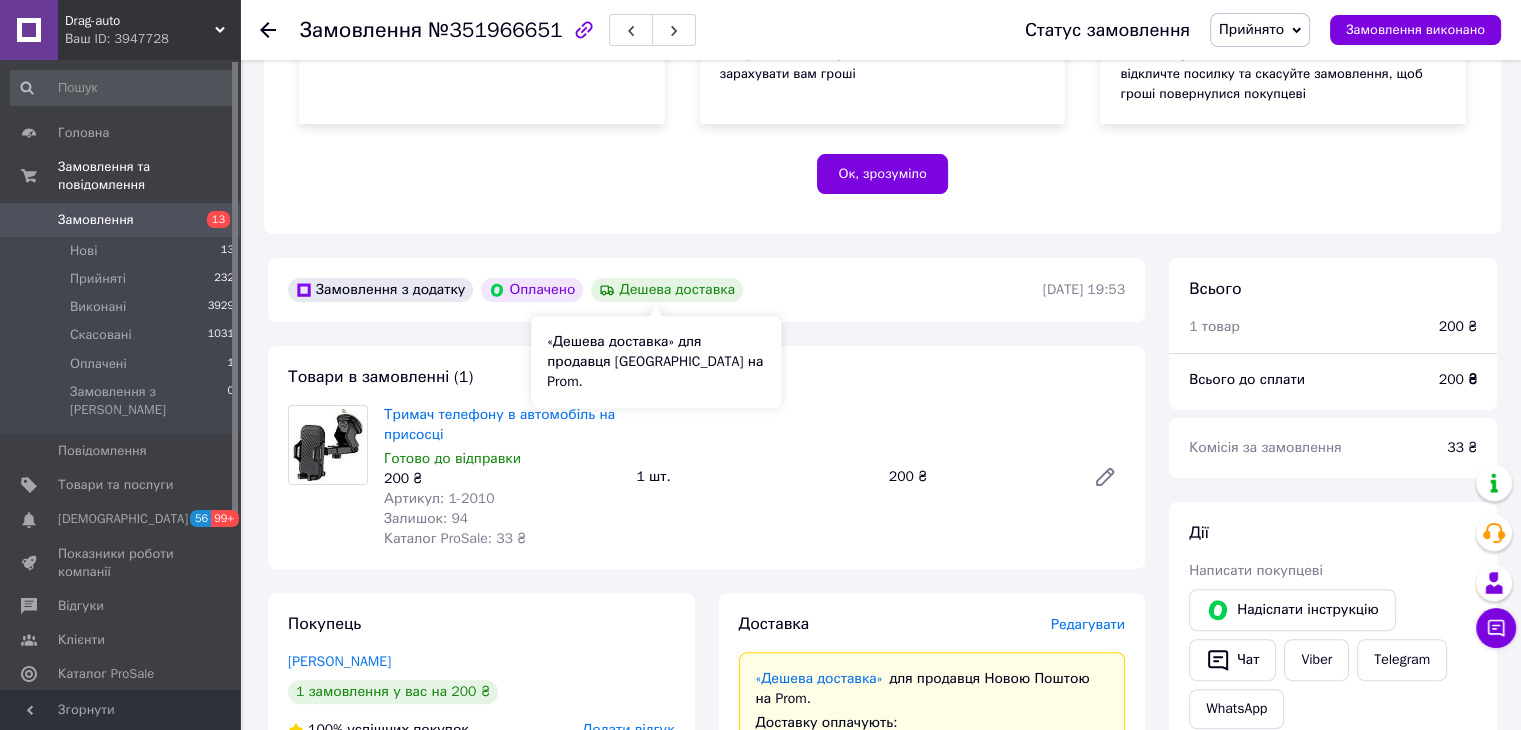 scroll, scrollTop: 154, scrollLeft: 0, axis: vertical 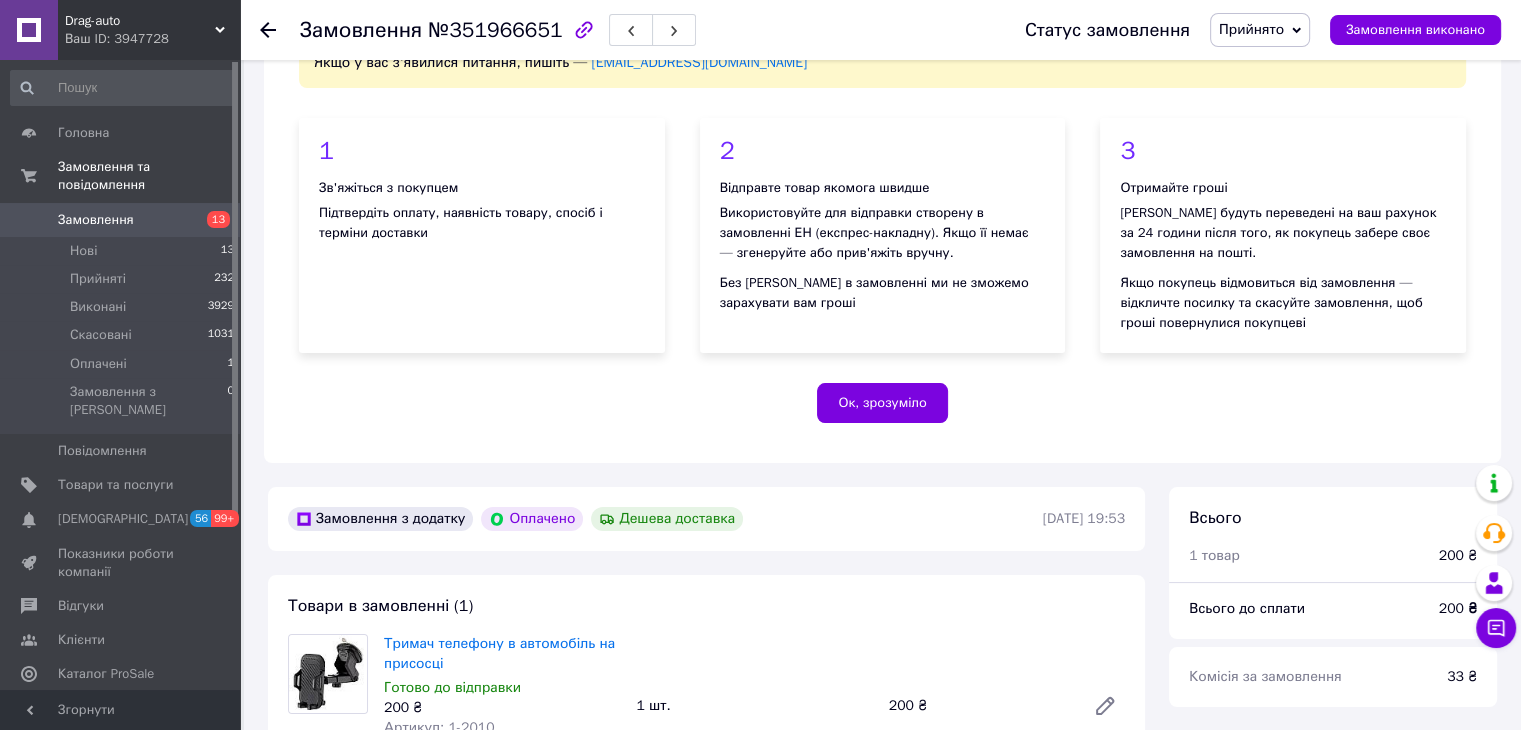 click 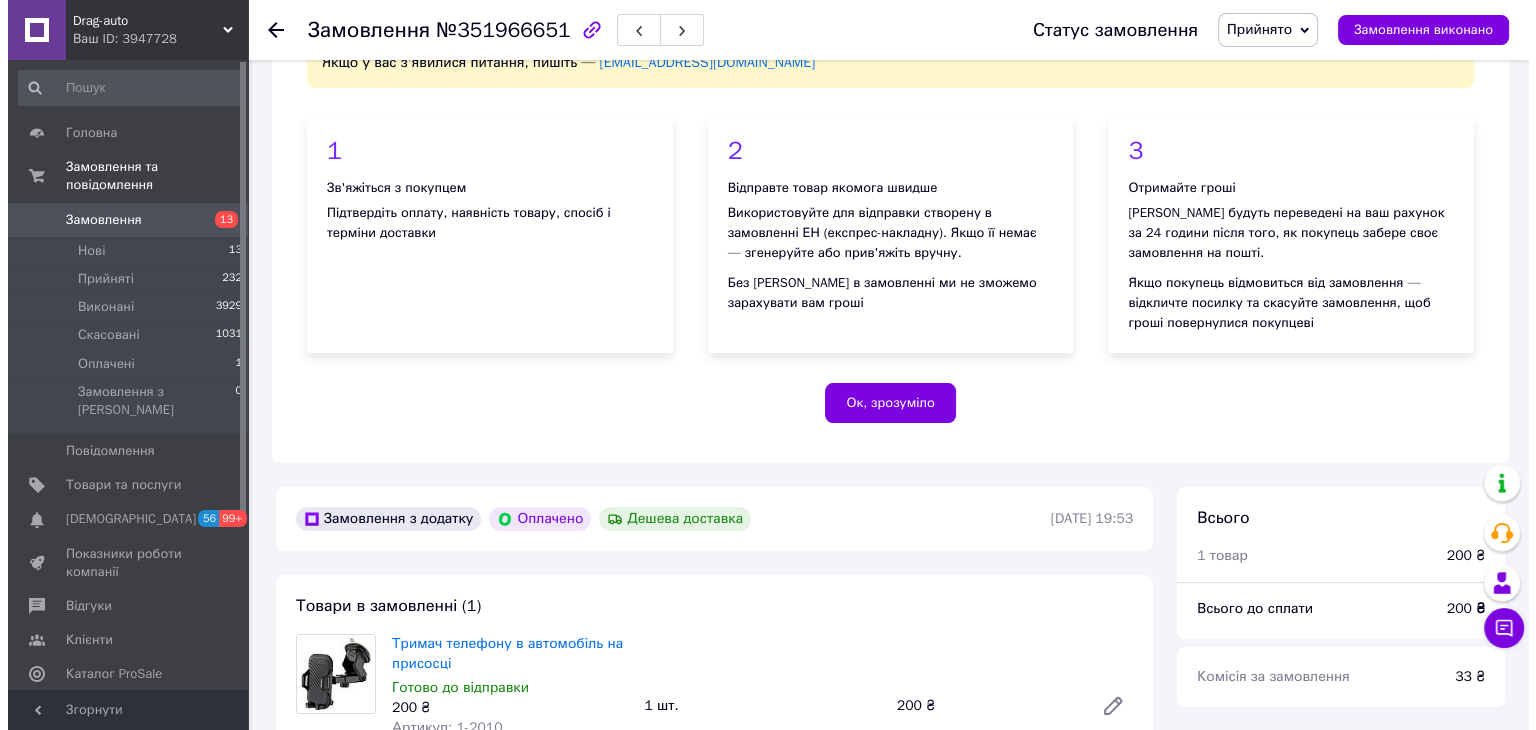 scroll, scrollTop: 0, scrollLeft: 0, axis: both 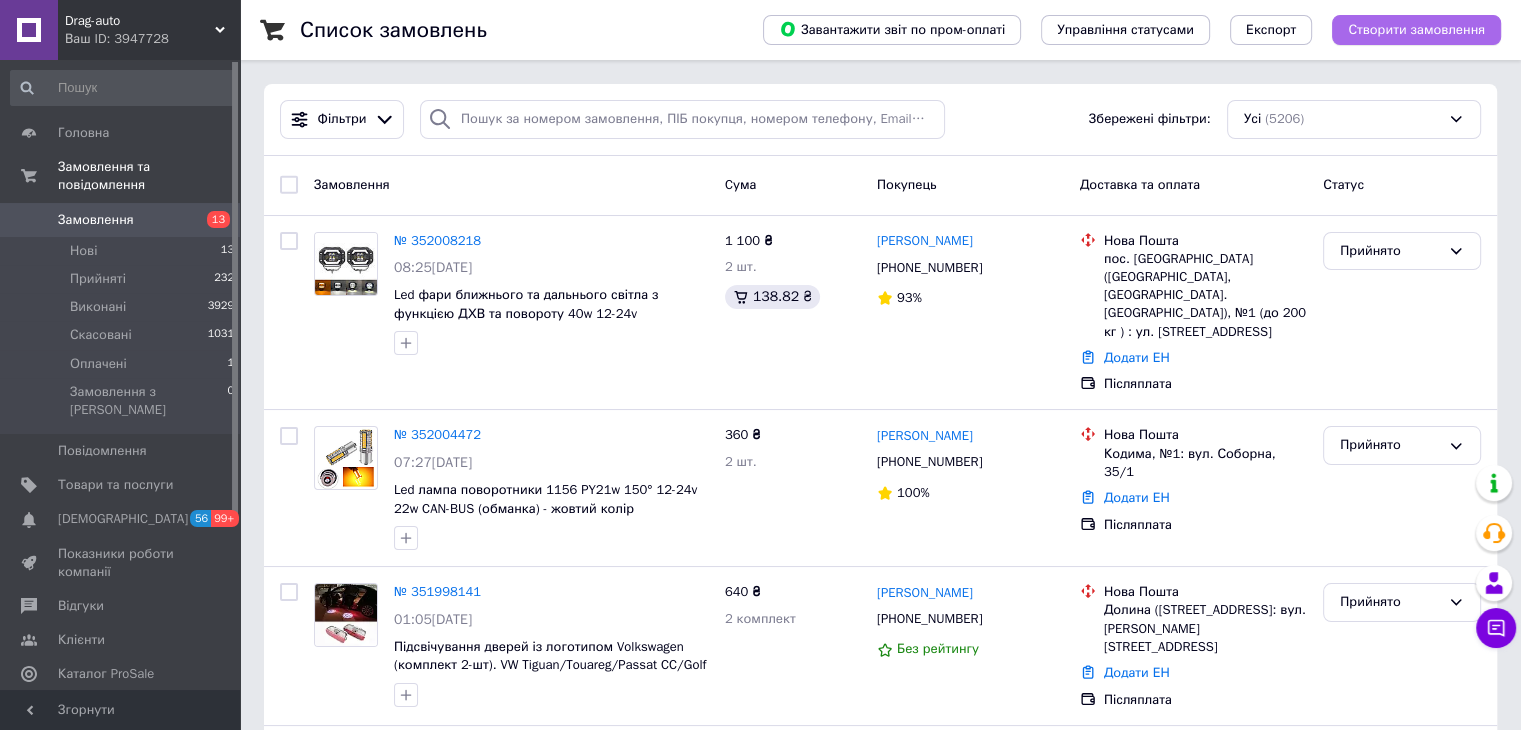 click on "Створити замовлення" at bounding box center [1416, 30] 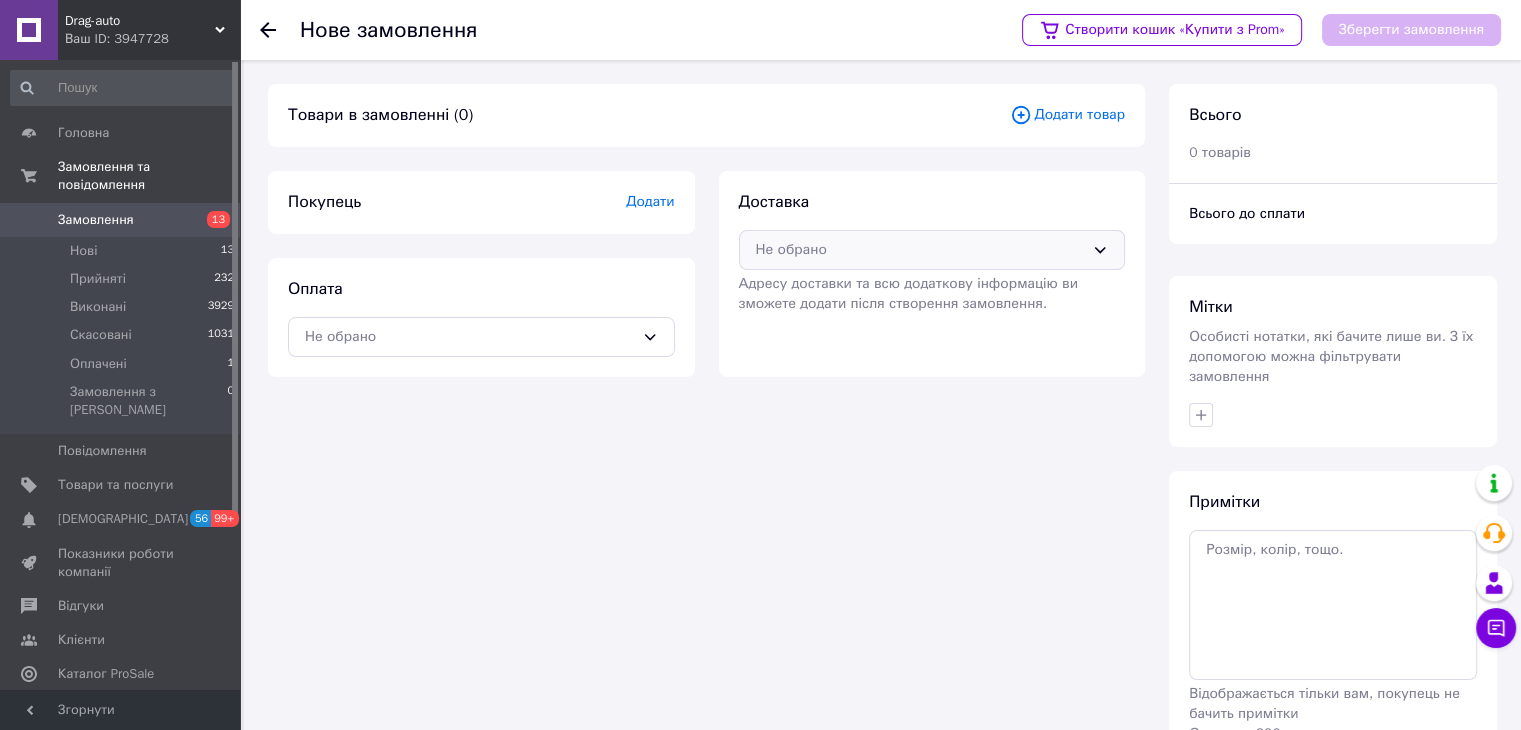 click on "Не обрано" at bounding box center [920, 250] 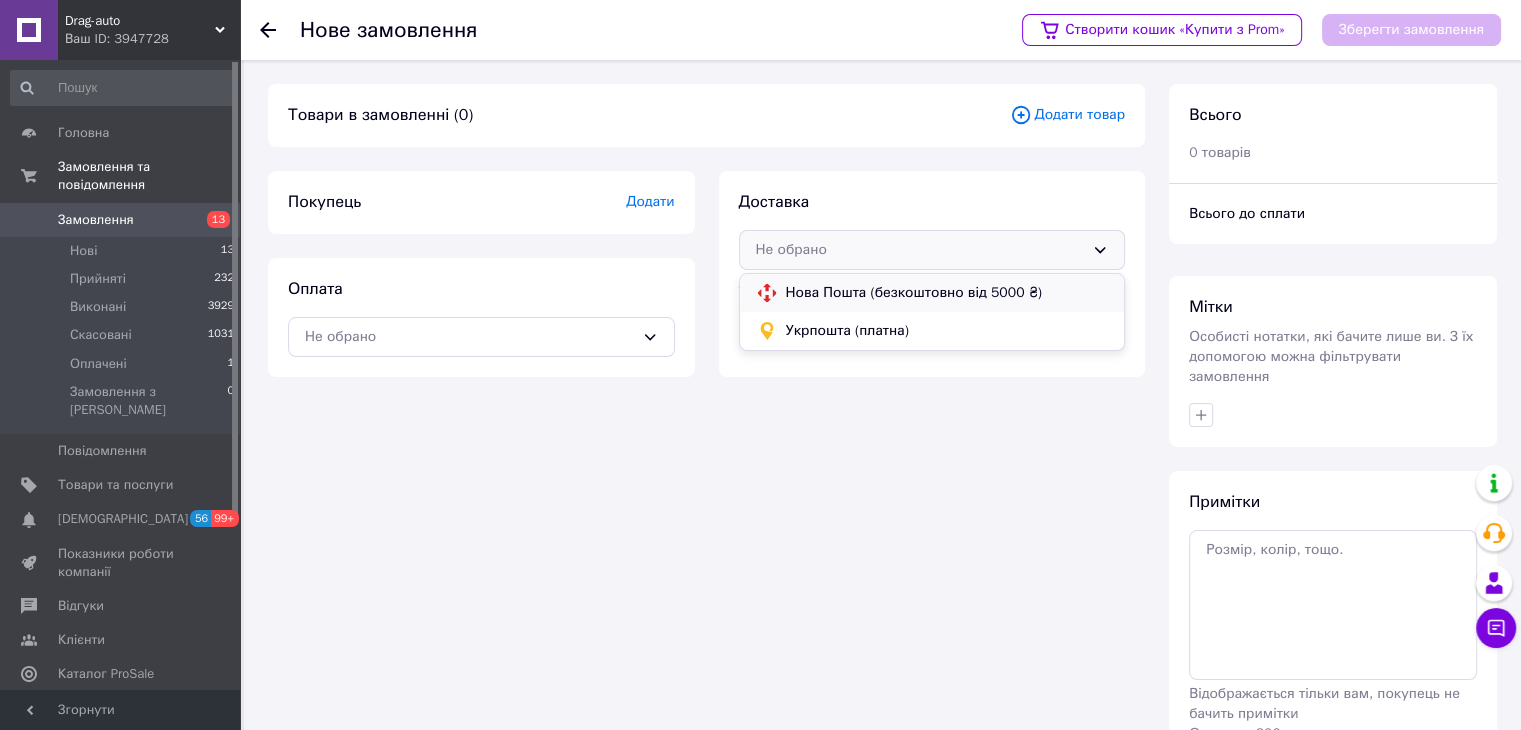 click on "Нова Пошта (безкоштовно від 5000 ₴)" at bounding box center [947, 293] 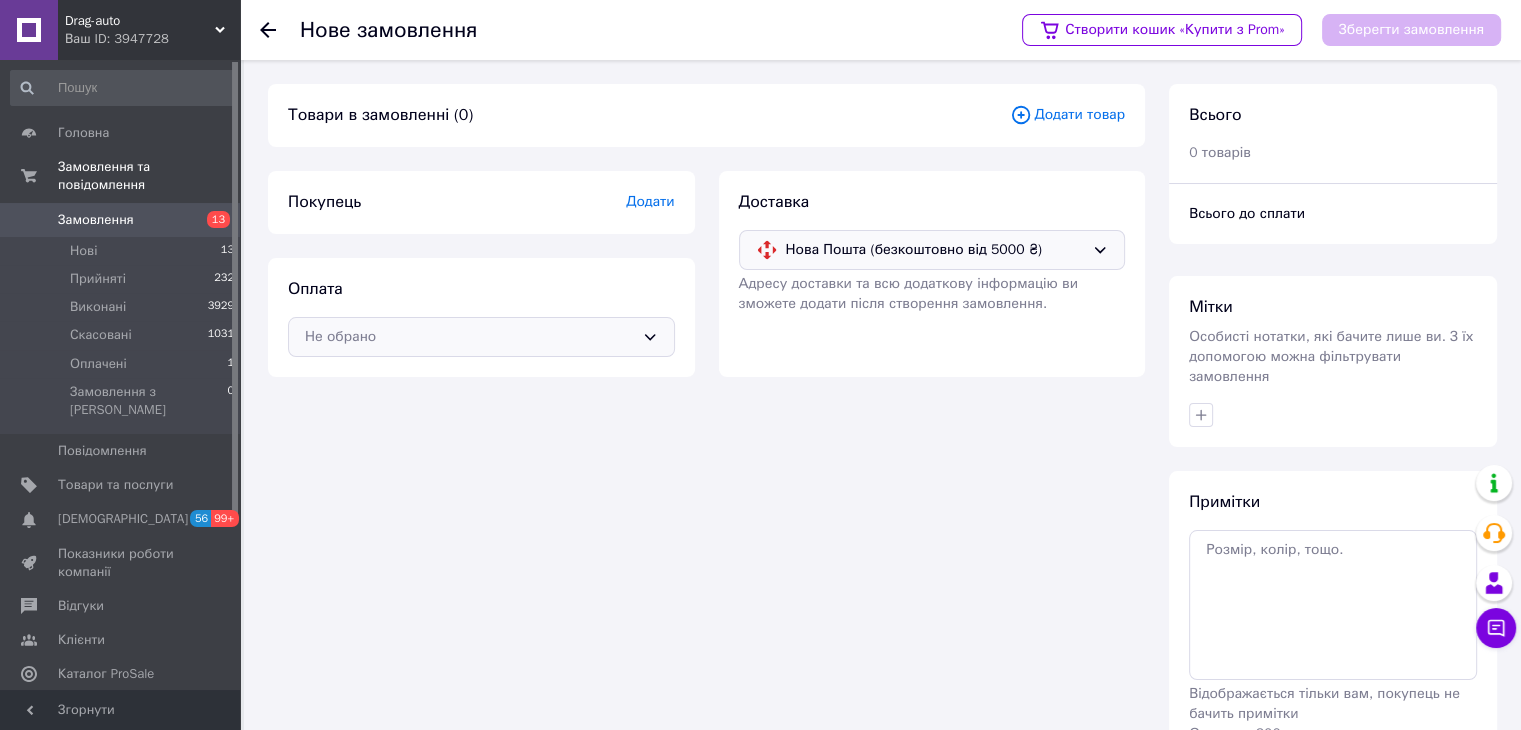 click on "Не обрано" at bounding box center [469, 337] 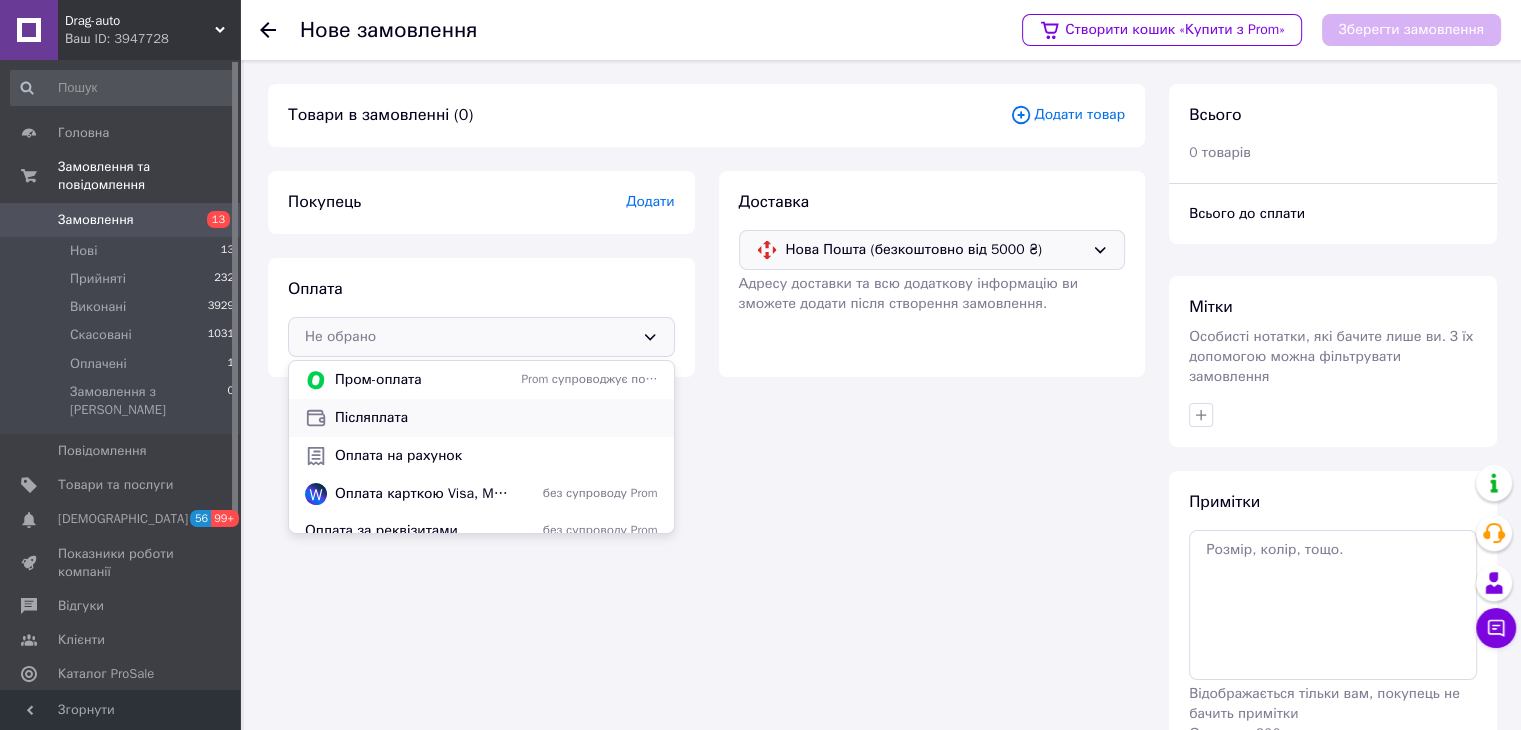 click on "Післяплата" at bounding box center [481, 418] 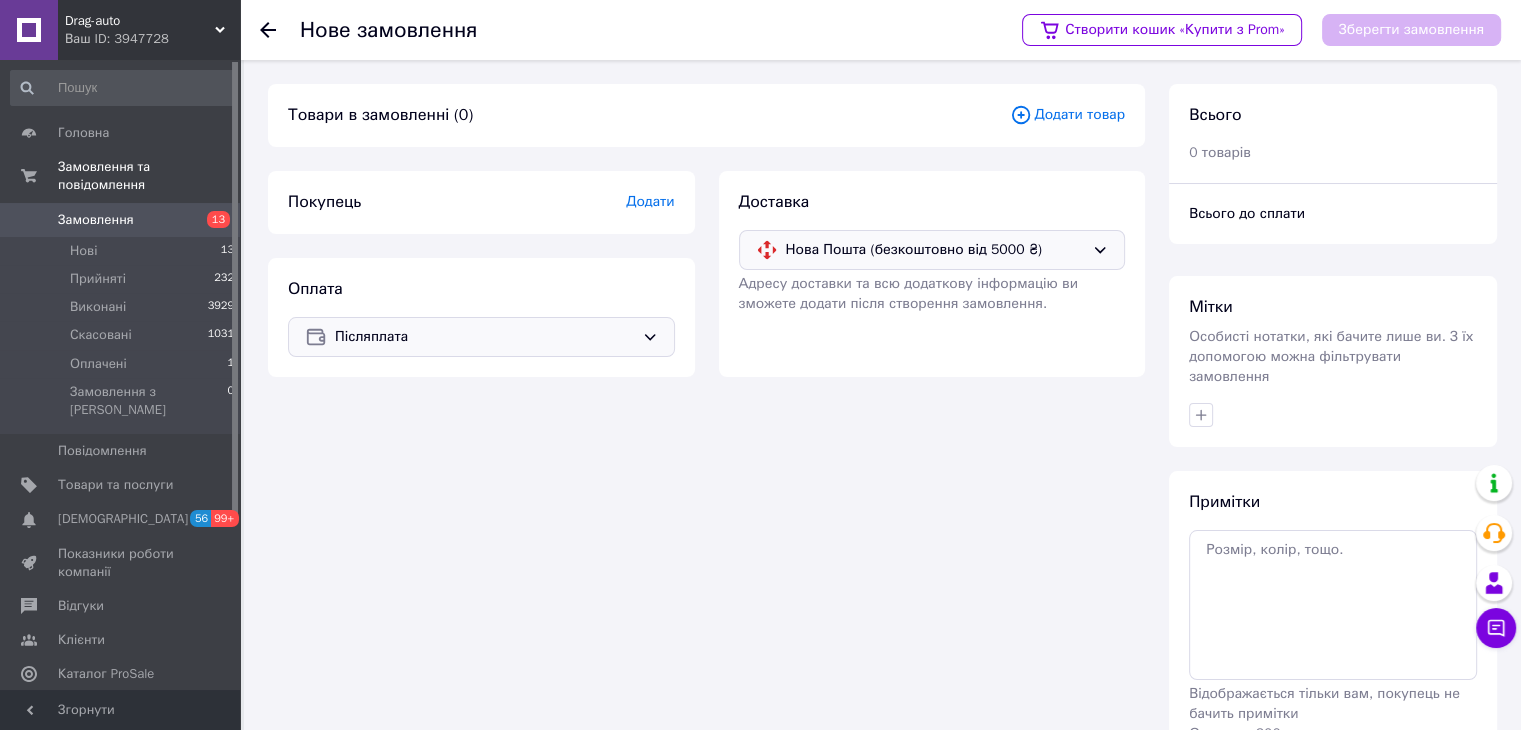 click on "Додати товар" at bounding box center (1067, 115) 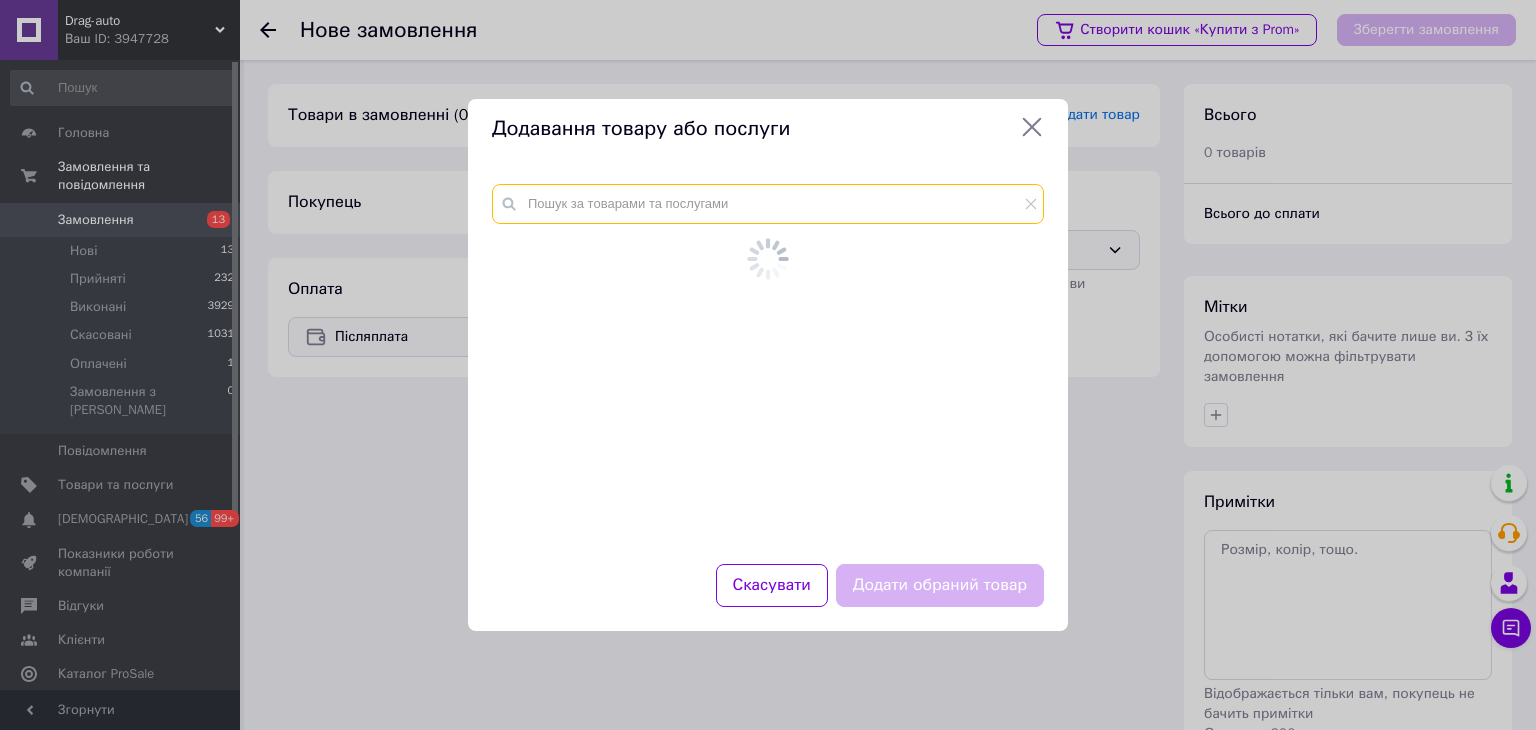click at bounding box center [768, 204] 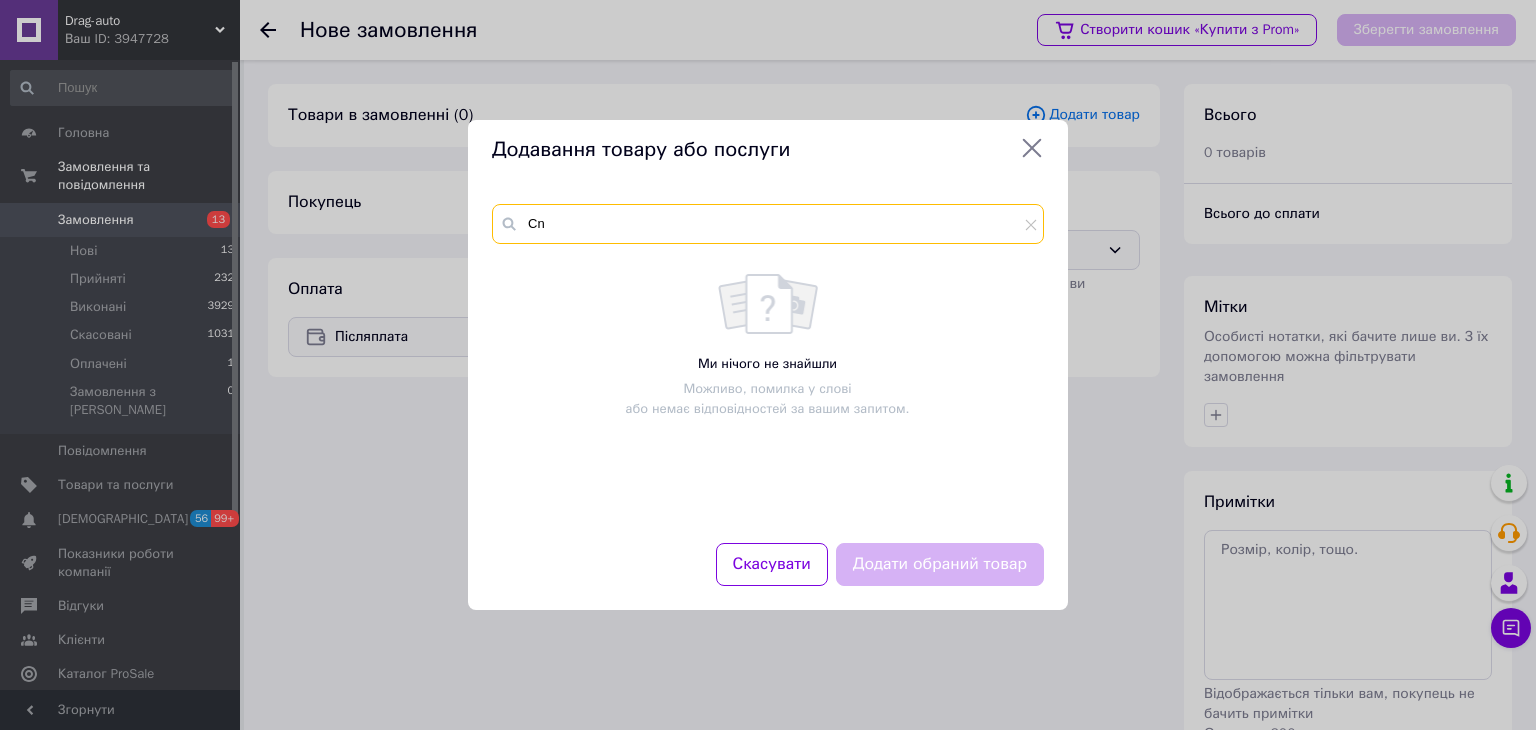 type on "C" 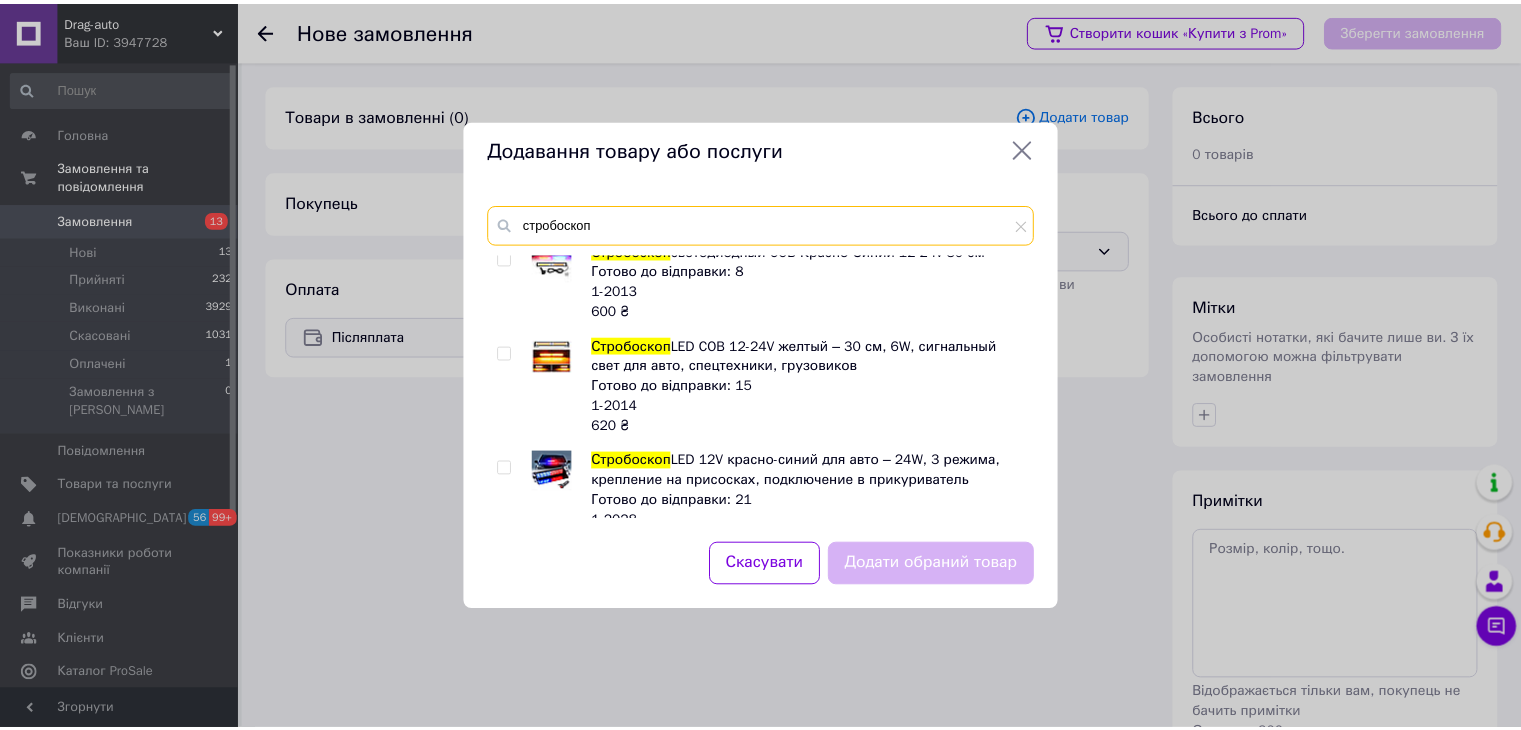 scroll, scrollTop: 300, scrollLeft: 0, axis: vertical 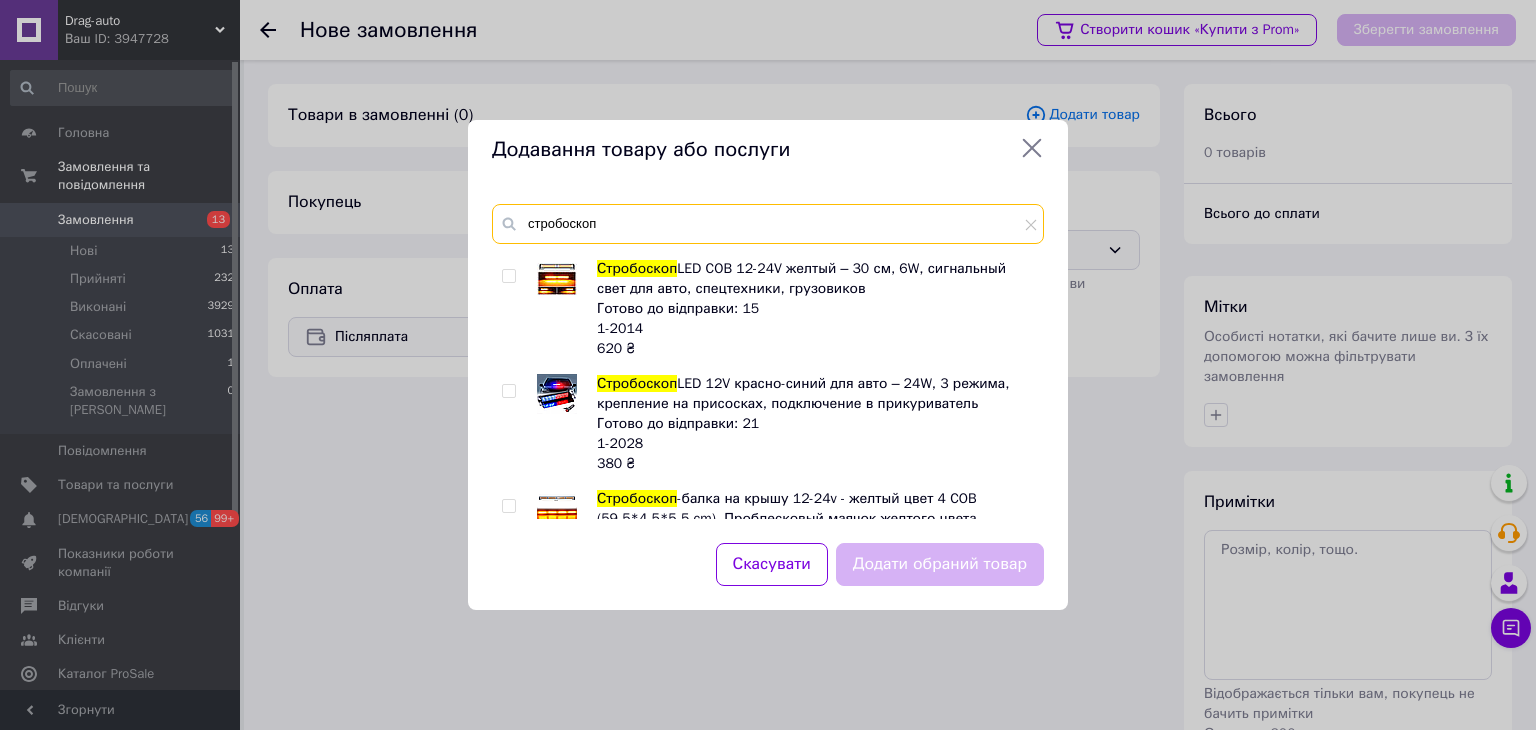 type on "стробоскоп" 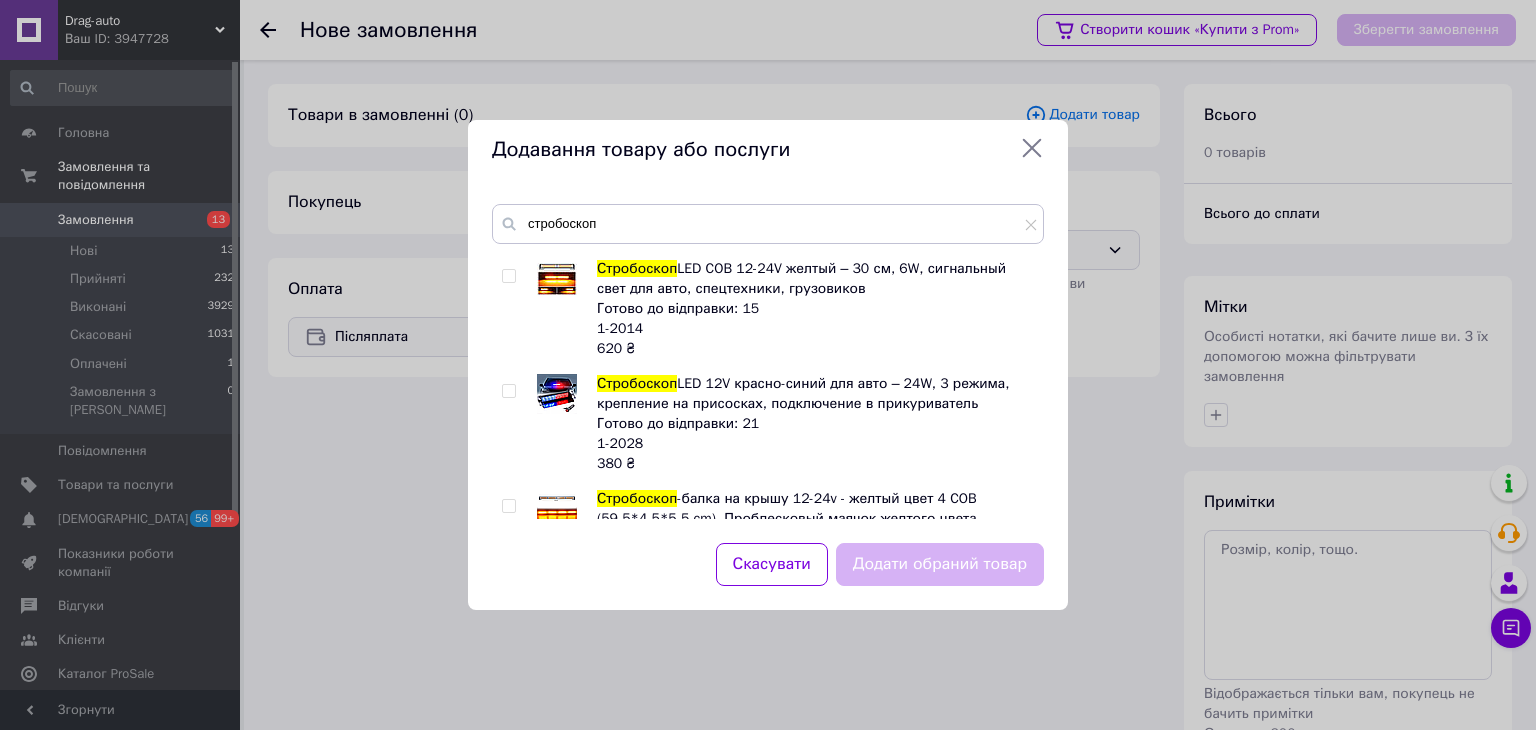 click at bounding box center [512, 309] 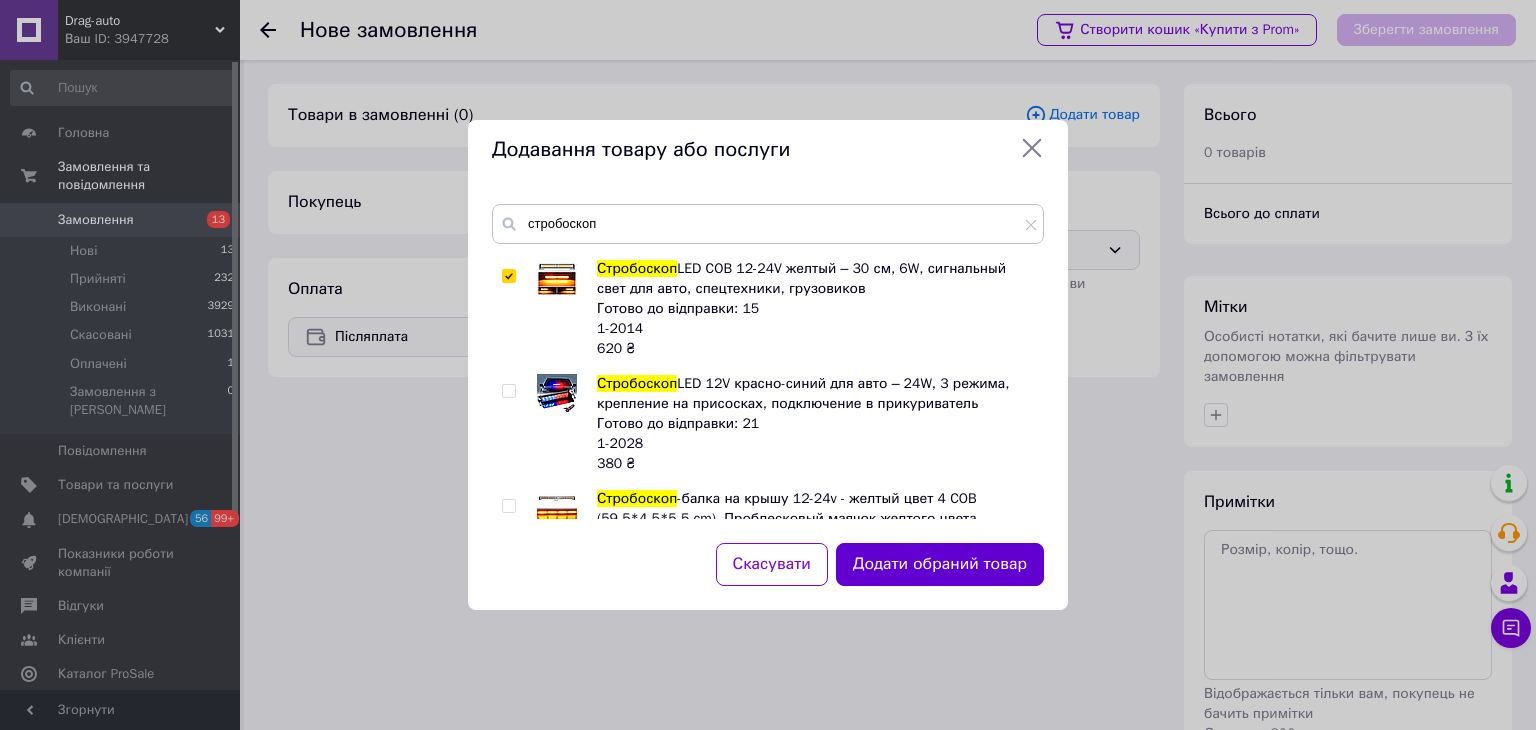 click on "Додати обраний товар" at bounding box center [940, 564] 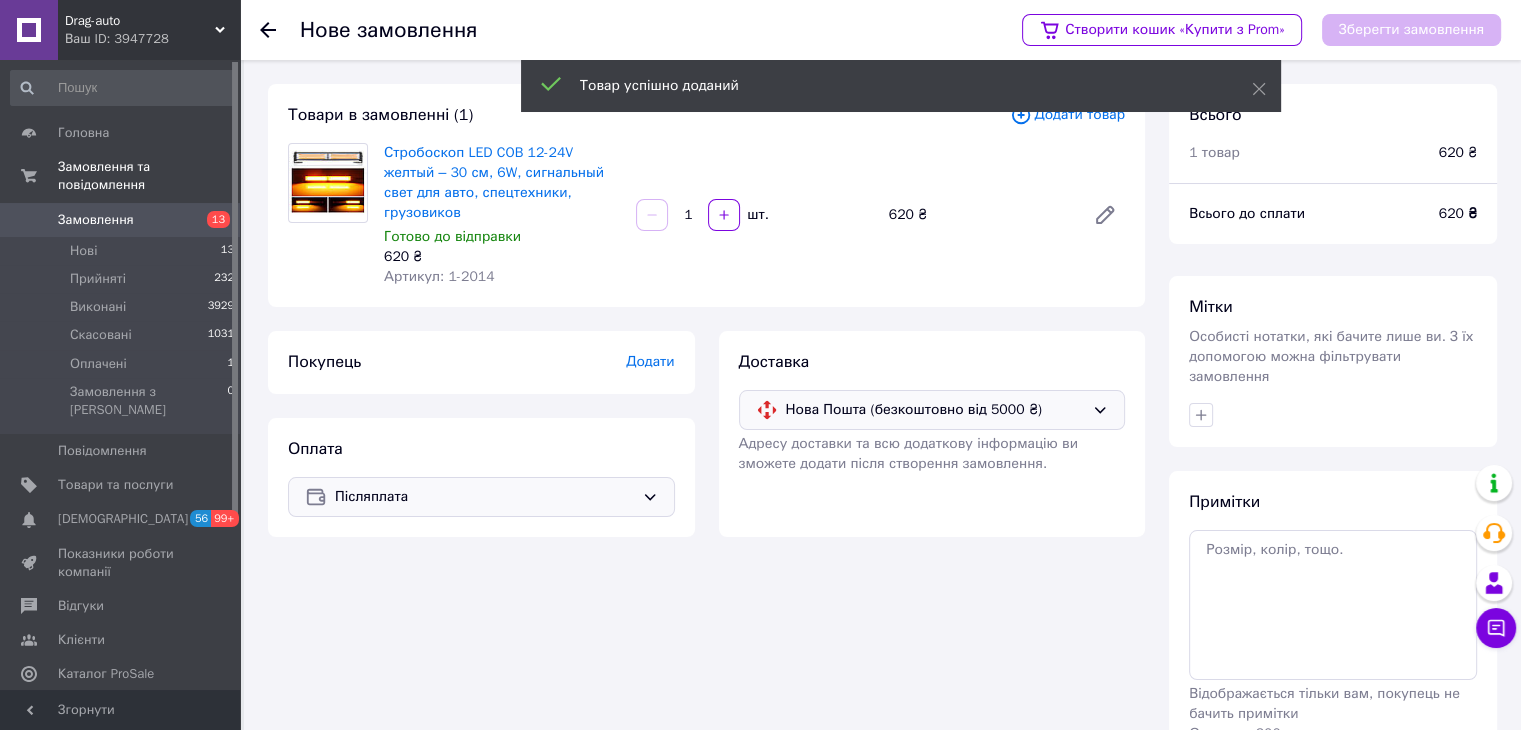 click on "Додати" at bounding box center [650, 361] 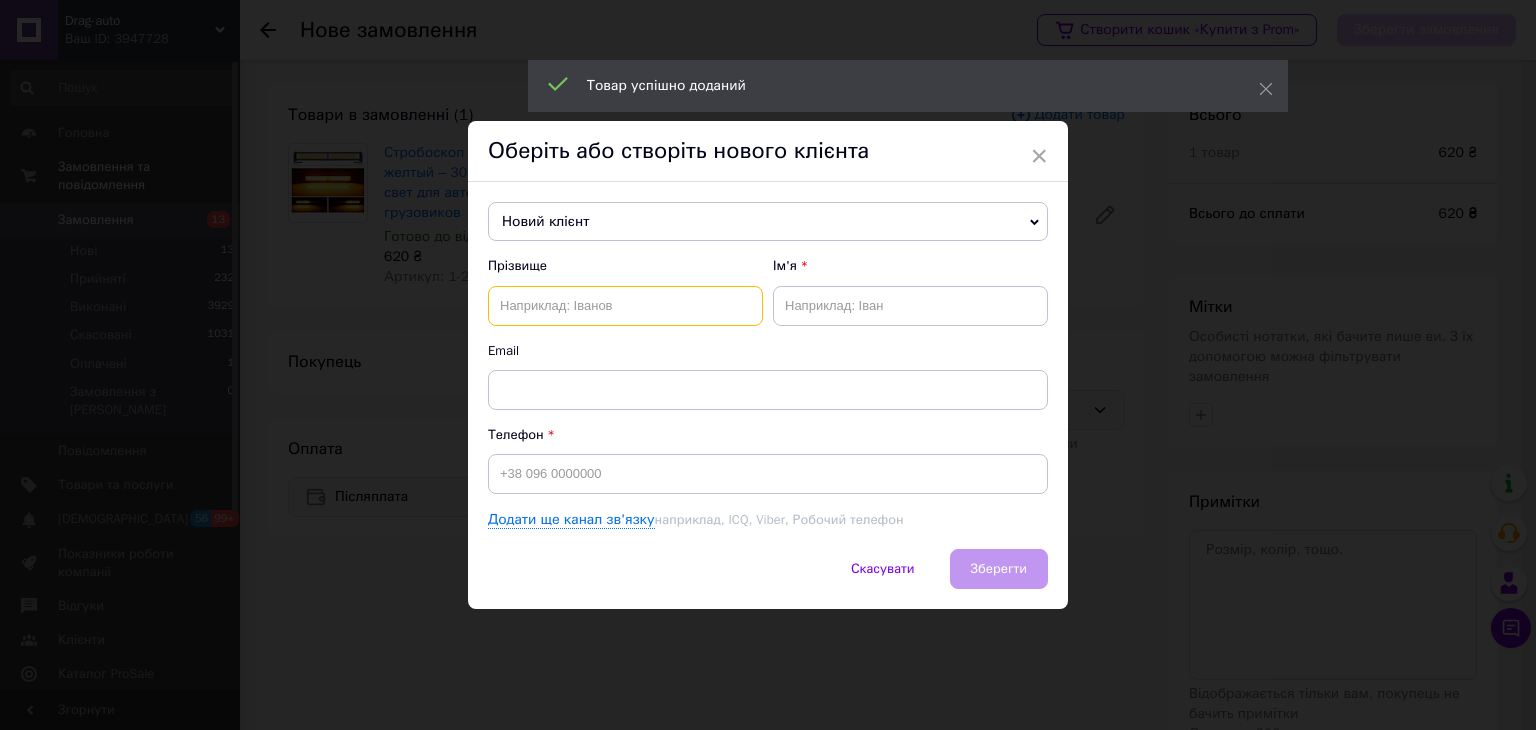 click at bounding box center [625, 306] 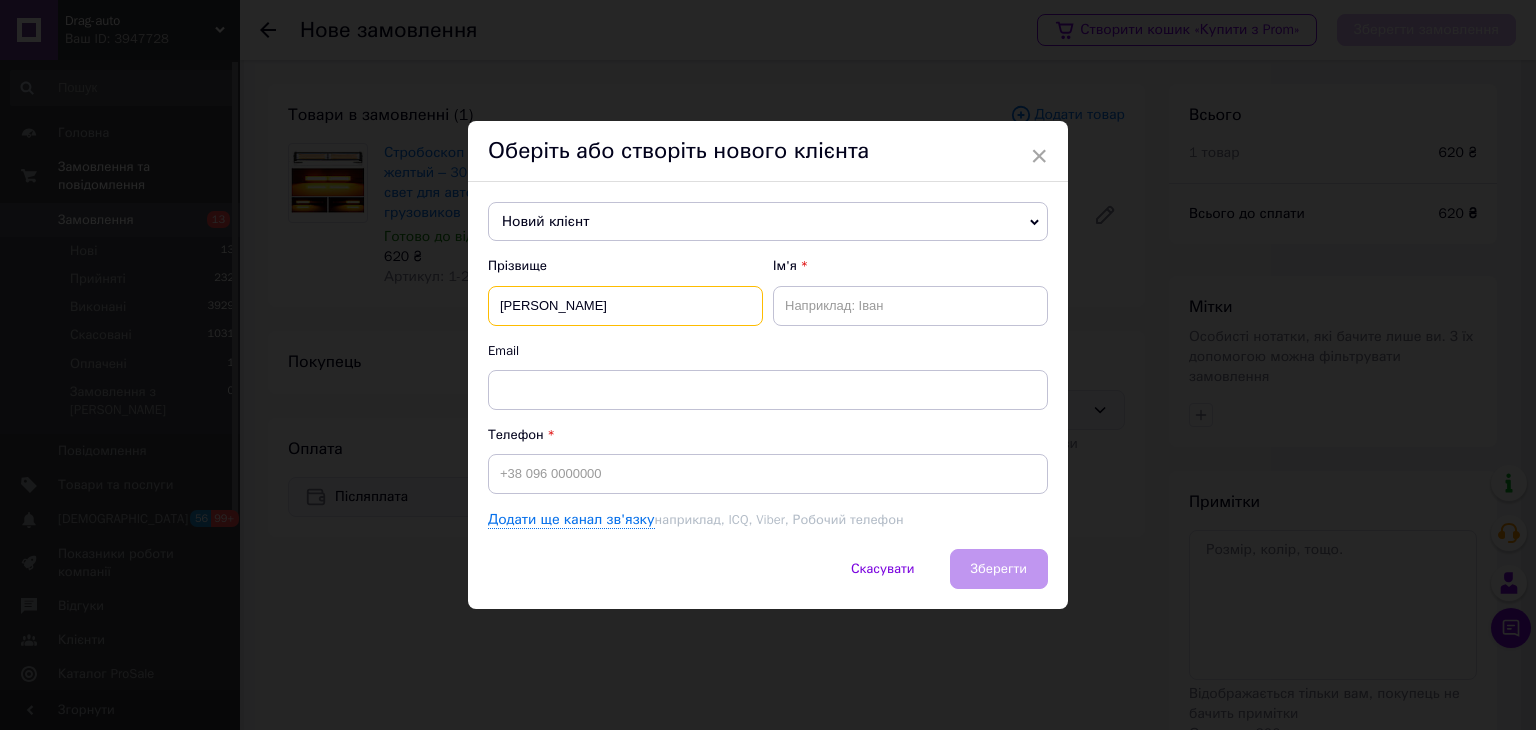 type on "[PERSON_NAME]" 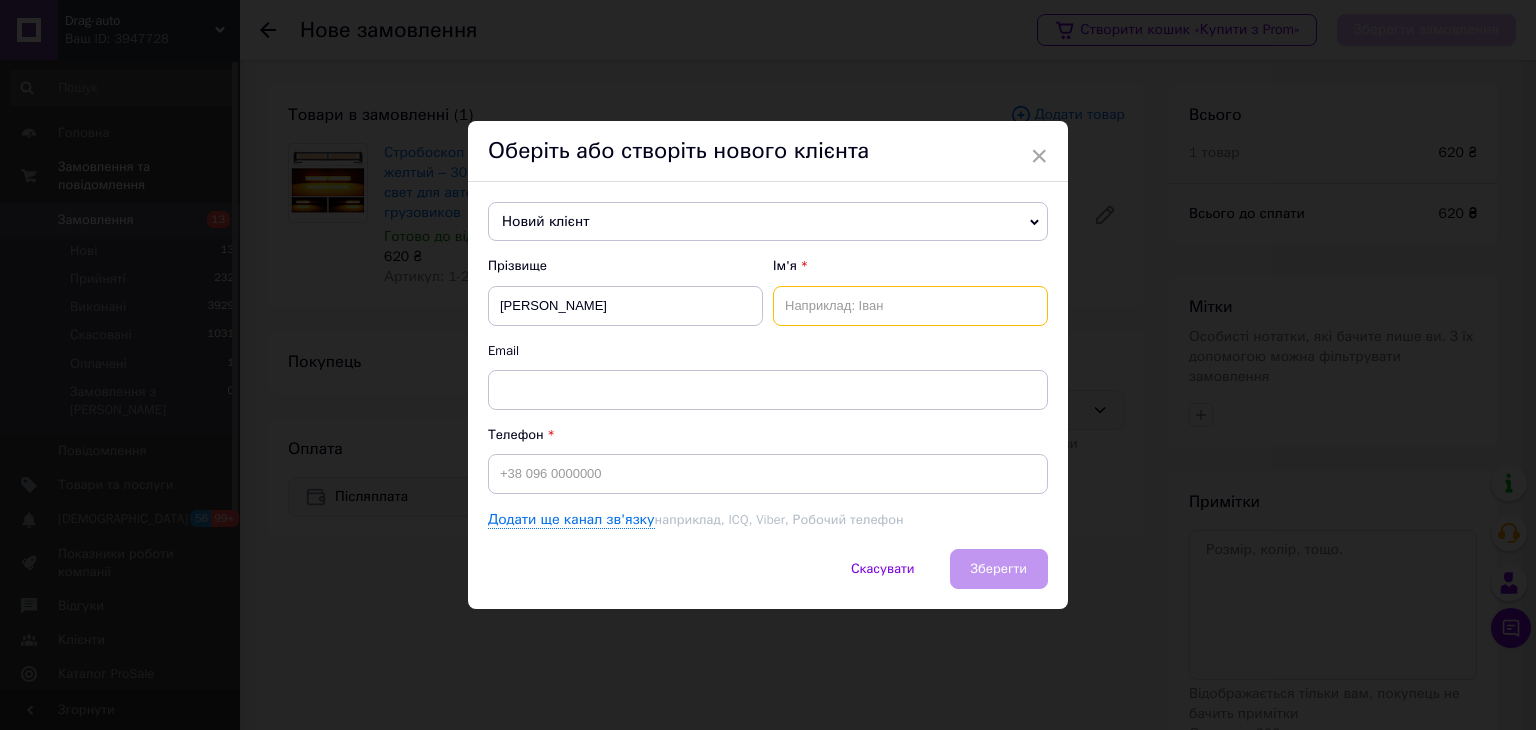 click at bounding box center [910, 306] 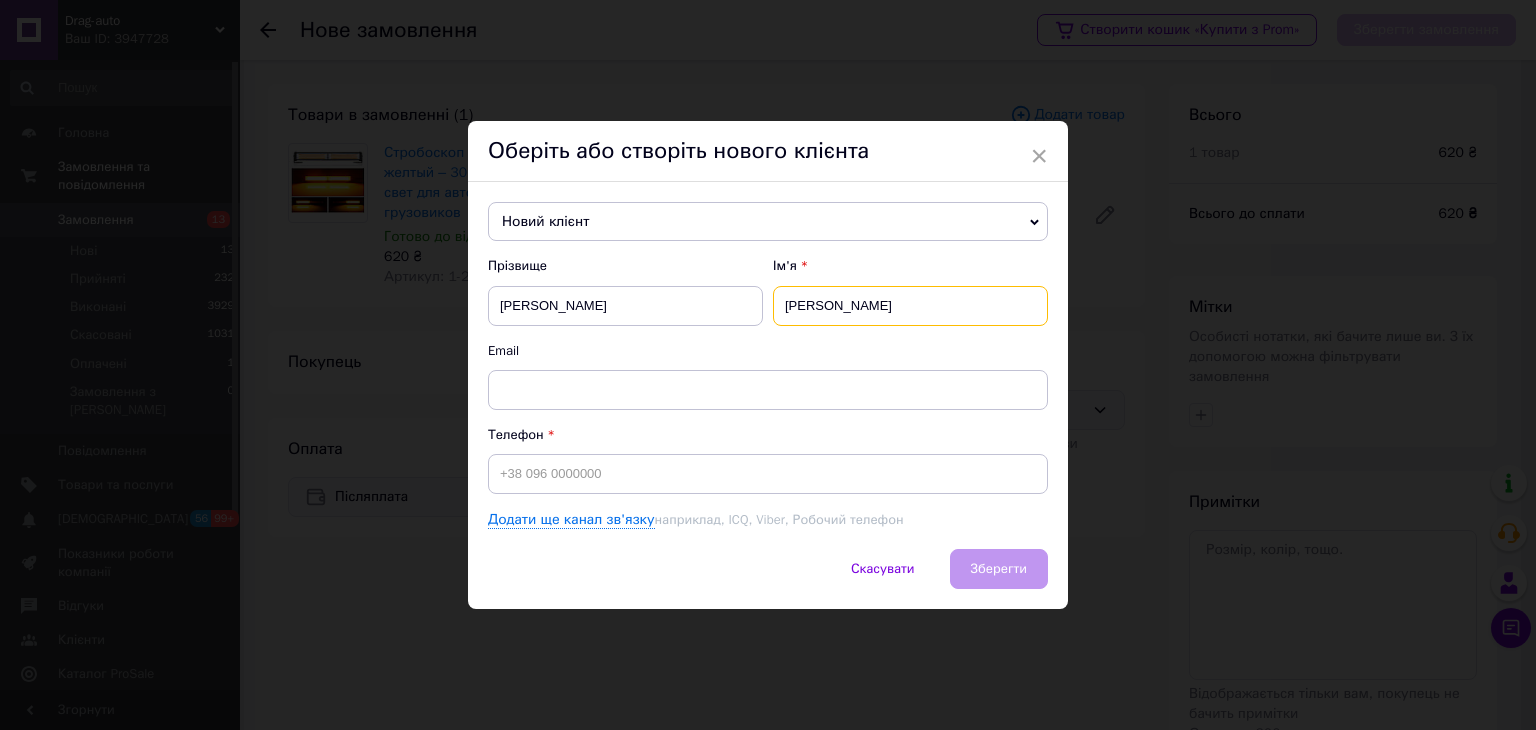 type on "[PERSON_NAME]" 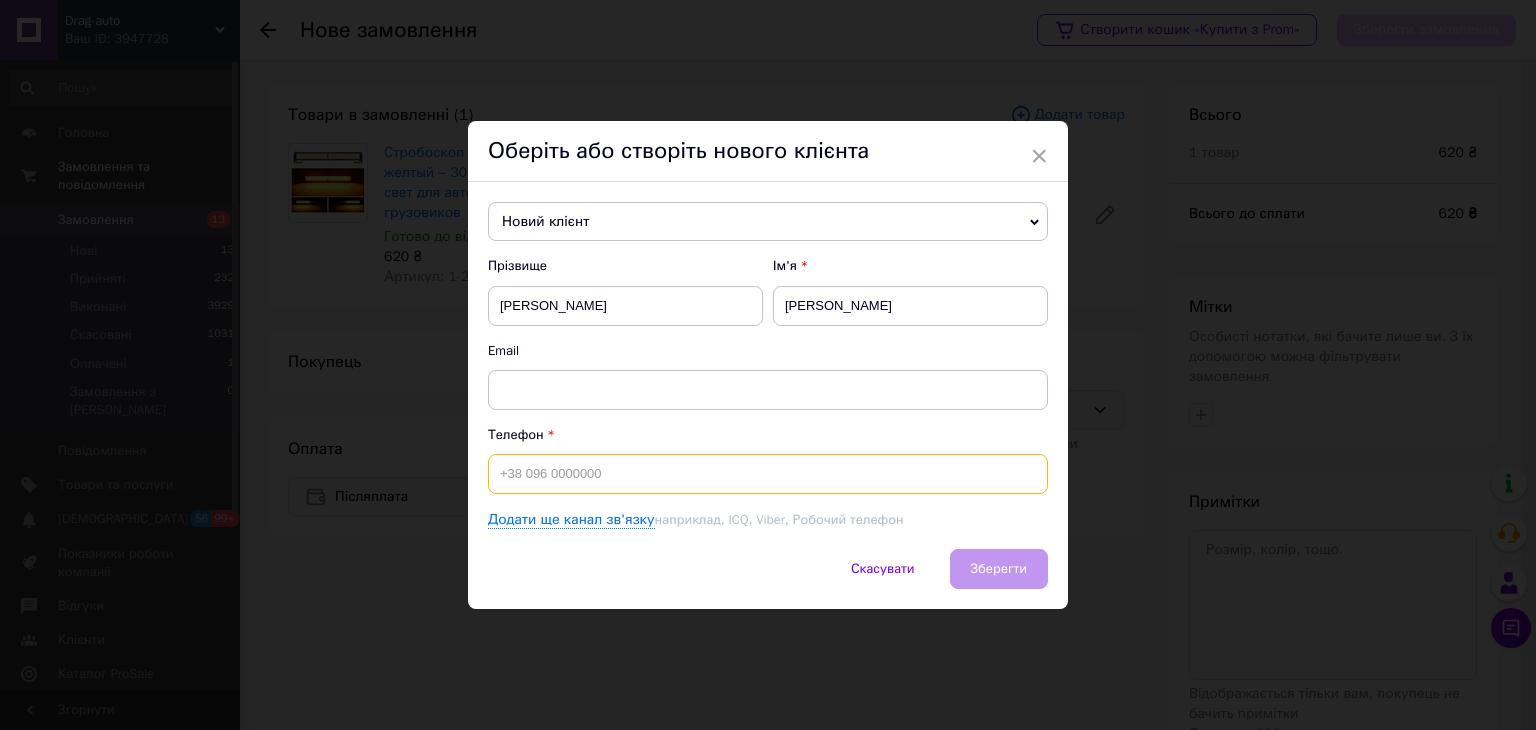 click at bounding box center (768, 474) 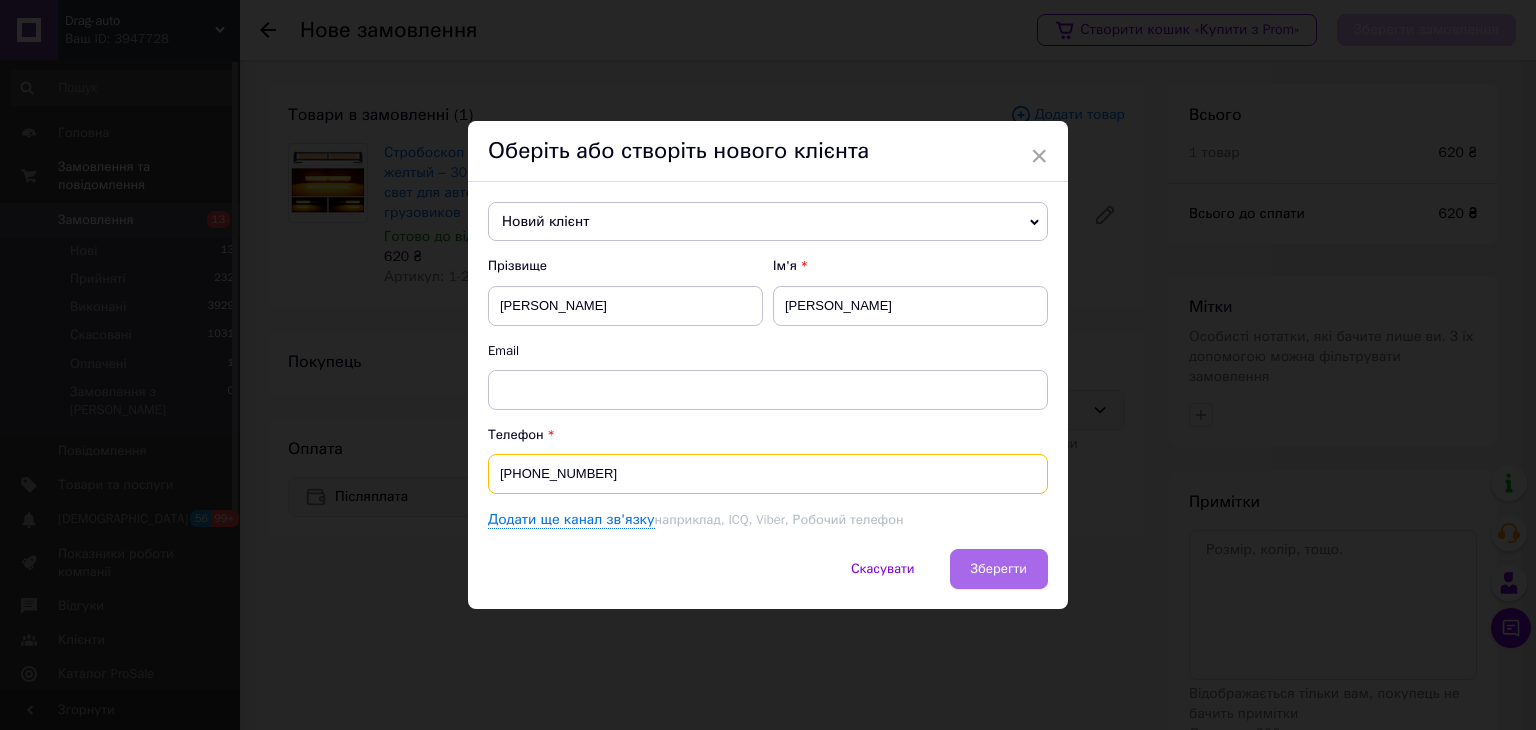 type on "[PHONE_NUMBER]" 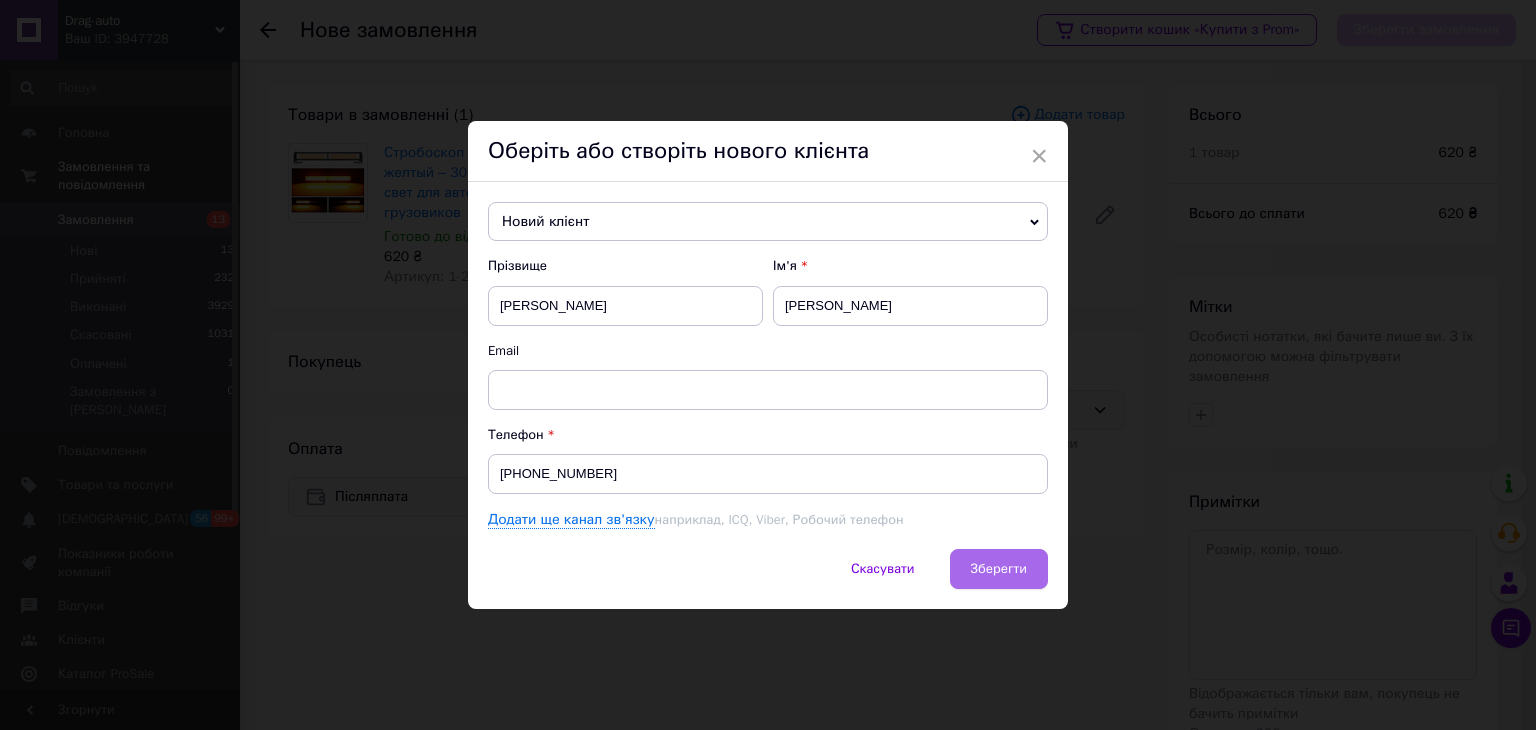 click on "Зберегти" at bounding box center [999, 568] 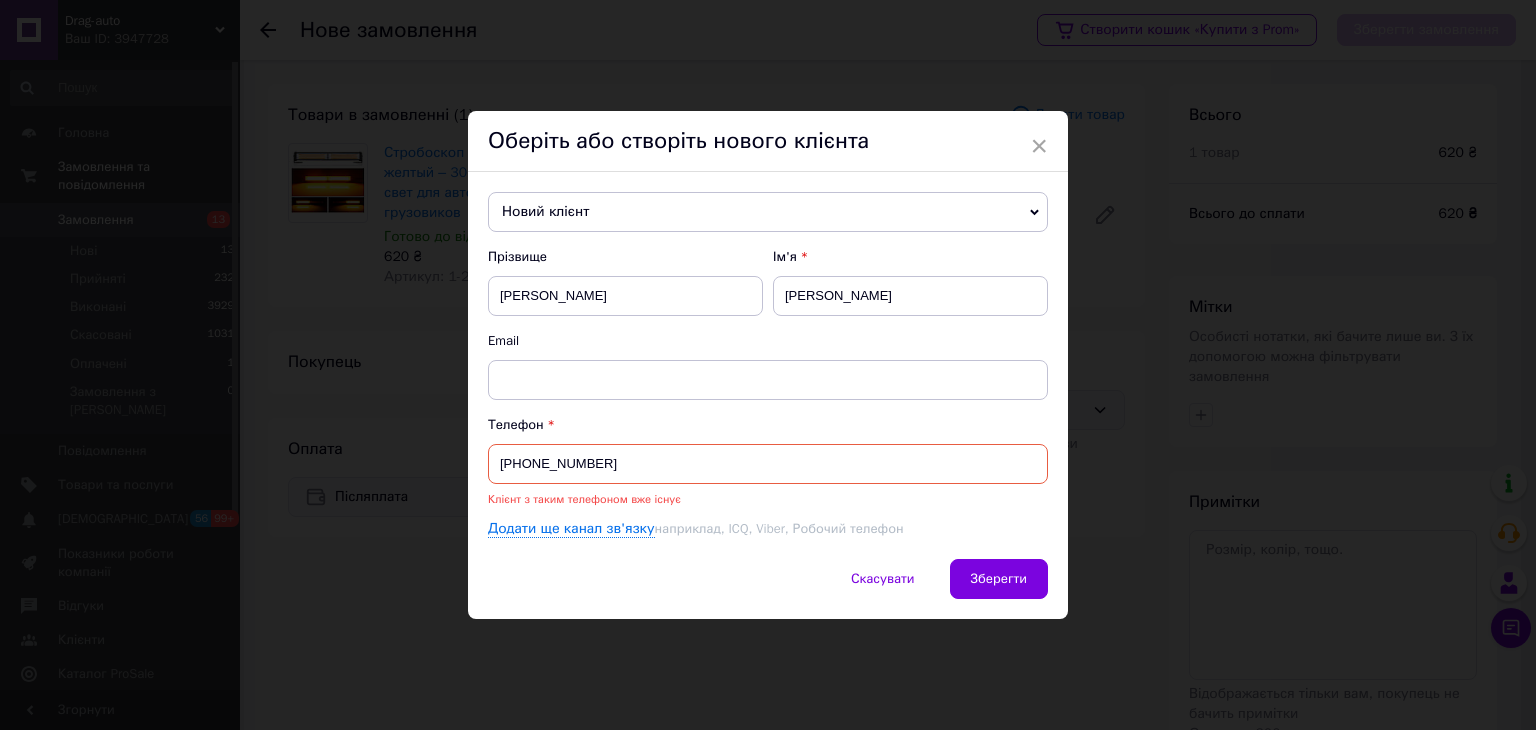 click on "[PHONE_NUMBER]" at bounding box center [768, 464] 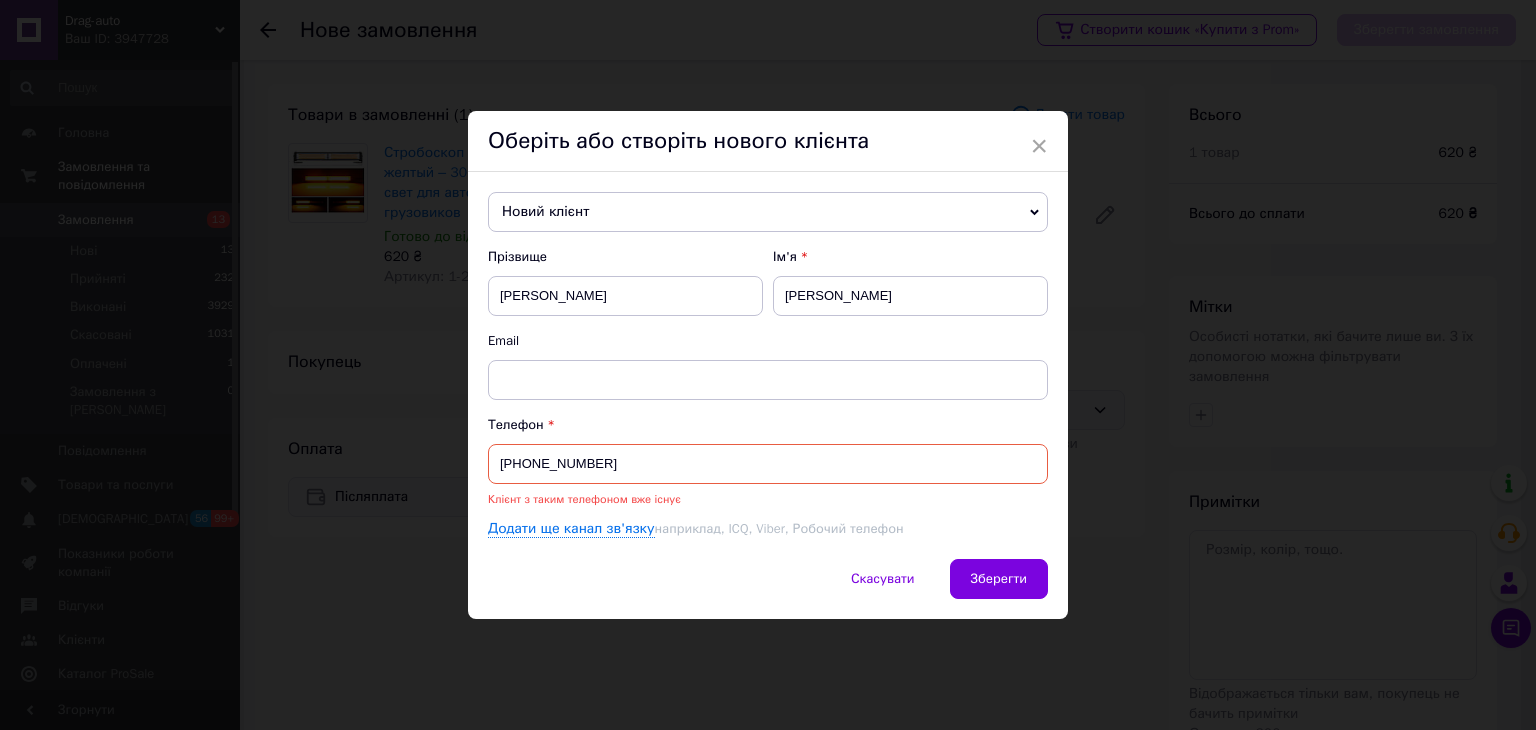 click on "Новий клієнт" at bounding box center [768, 212] 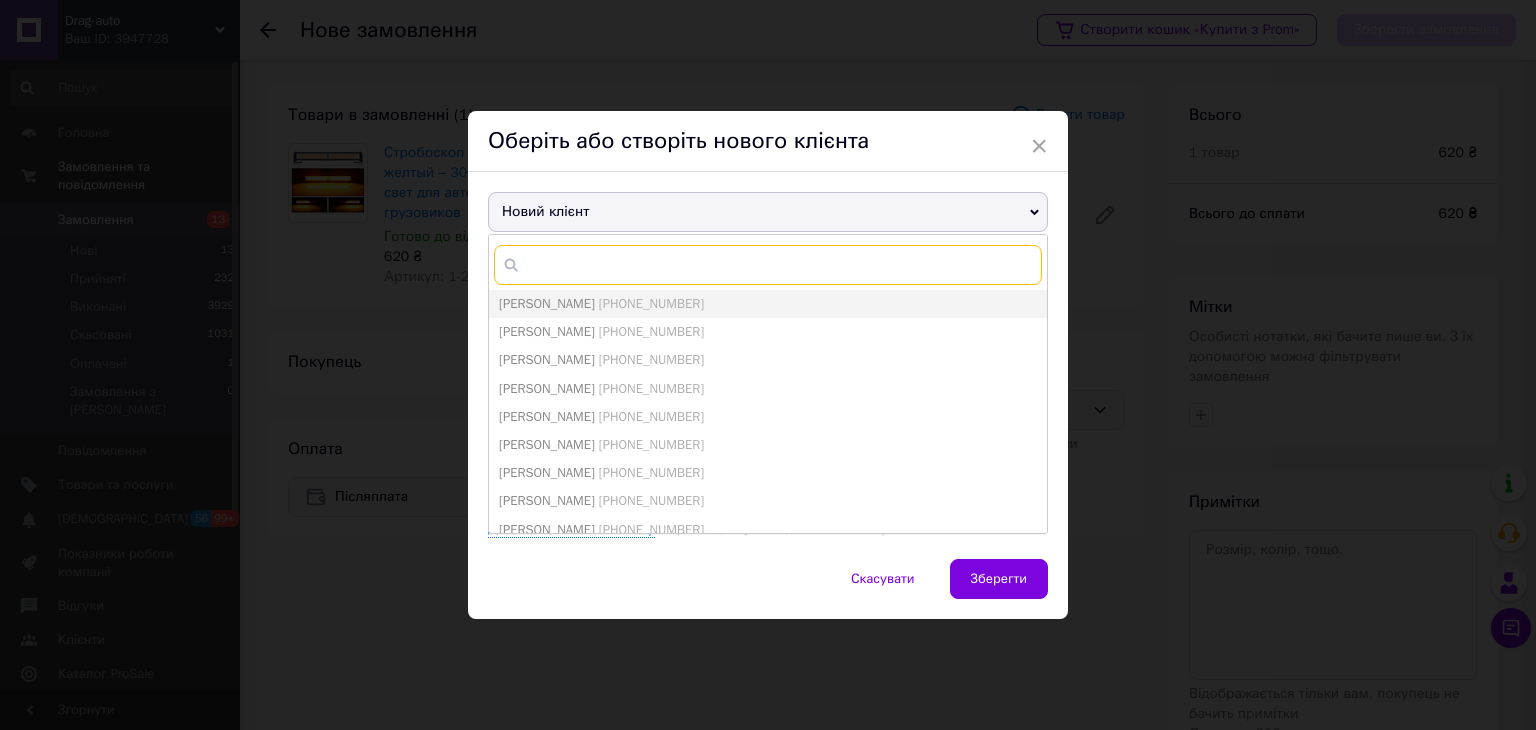 paste on "[PHONE_NUMBER]" 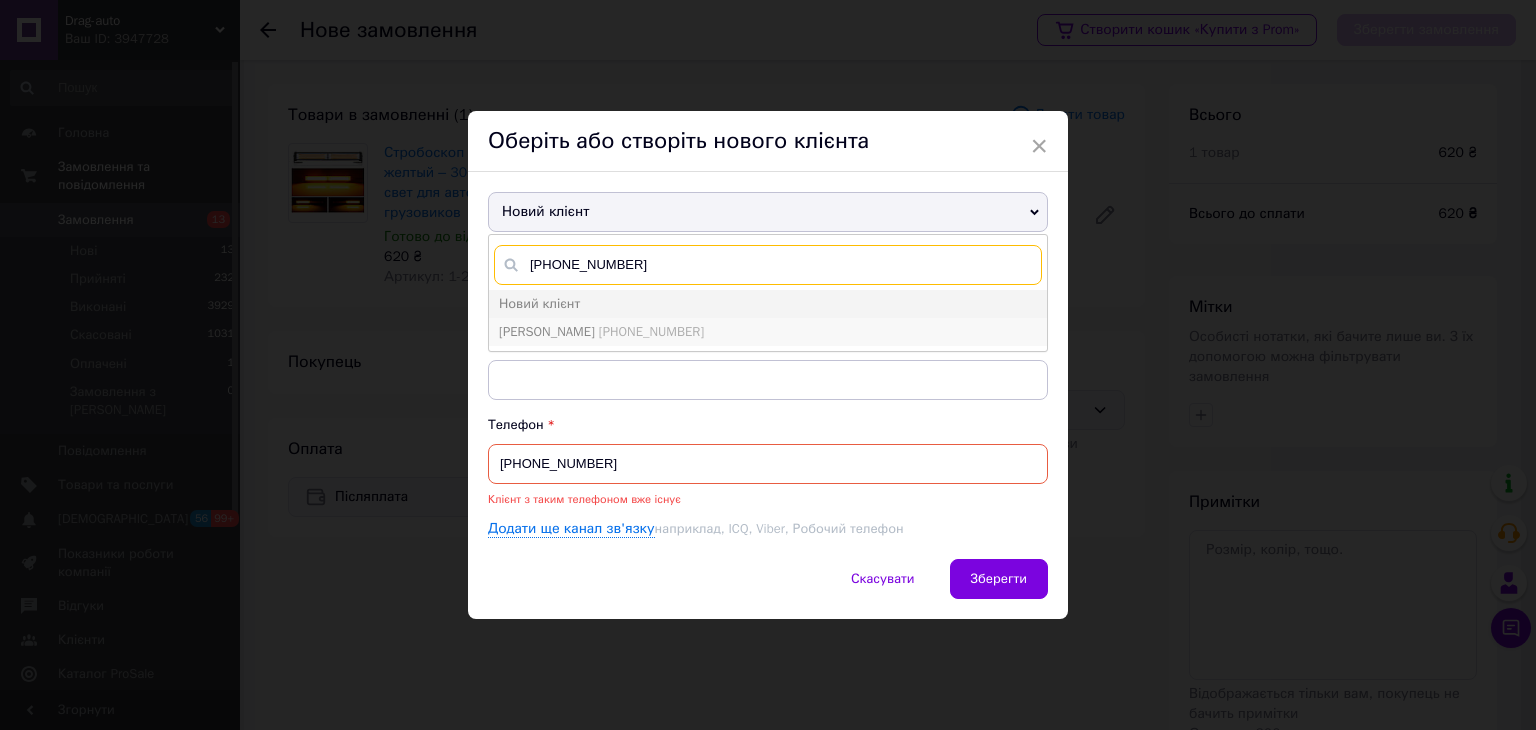 type on "[PHONE_NUMBER]" 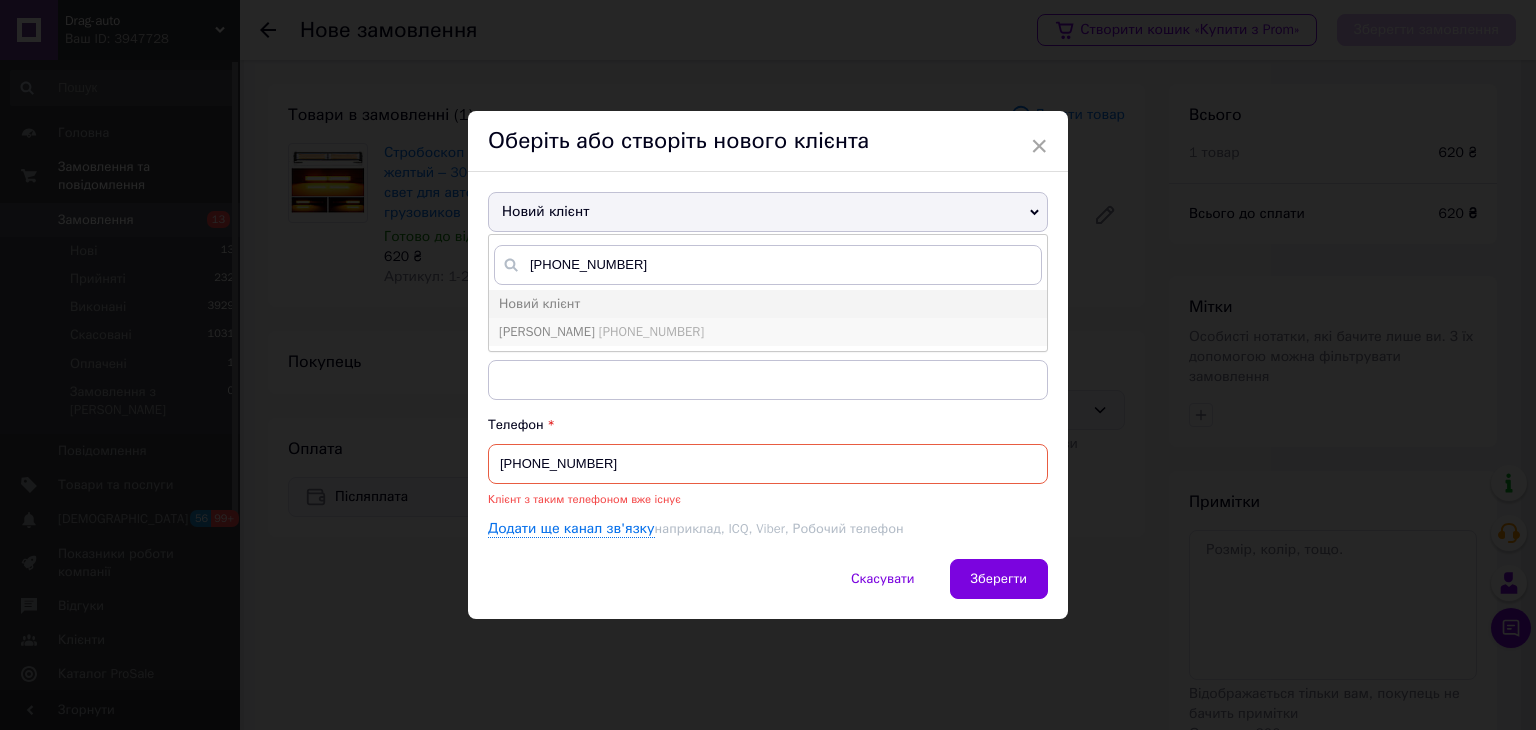 click on "[PHONE_NUMBER]" at bounding box center [651, 331] 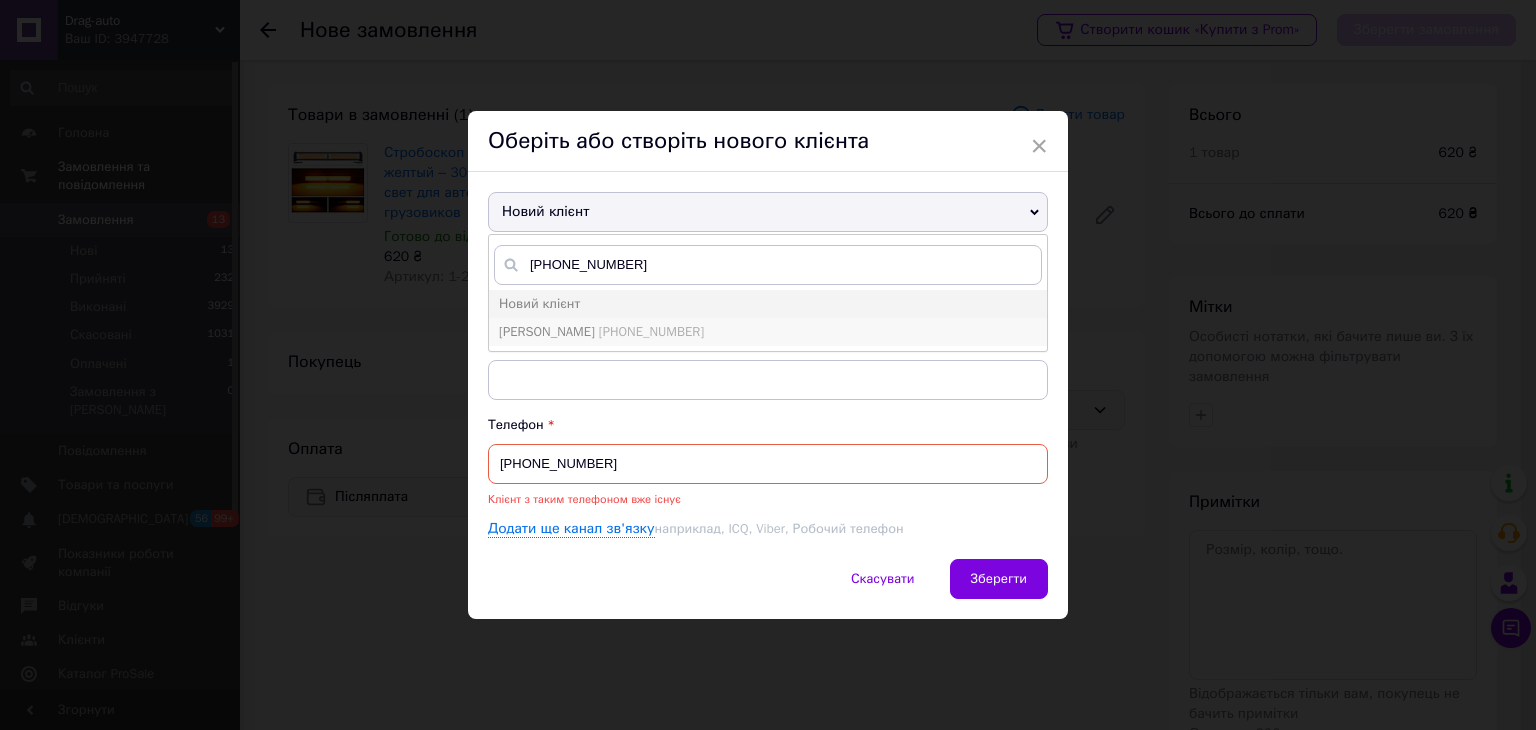 type on "[PERSON_NAME]" 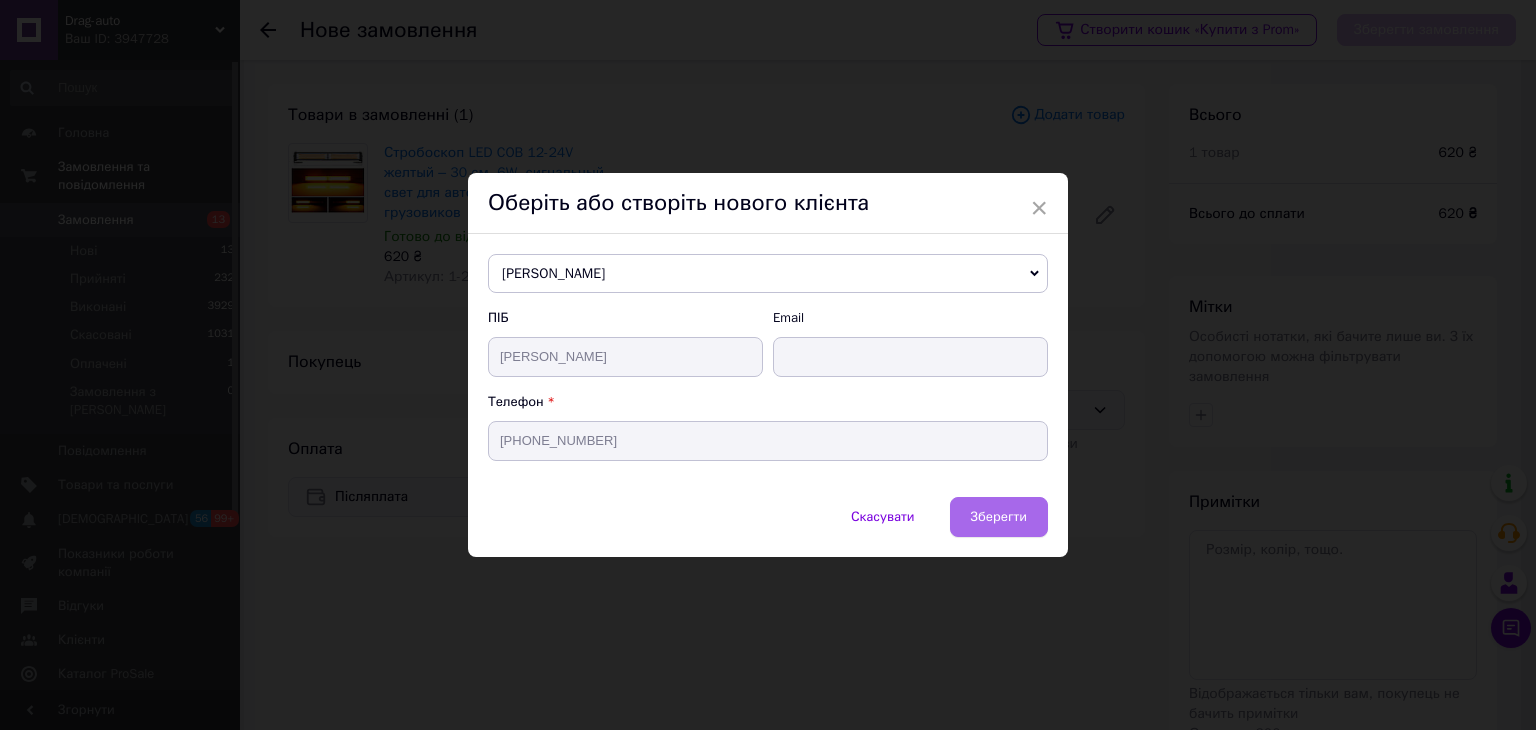 click on "Зберегти" at bounding box center (999, 517) 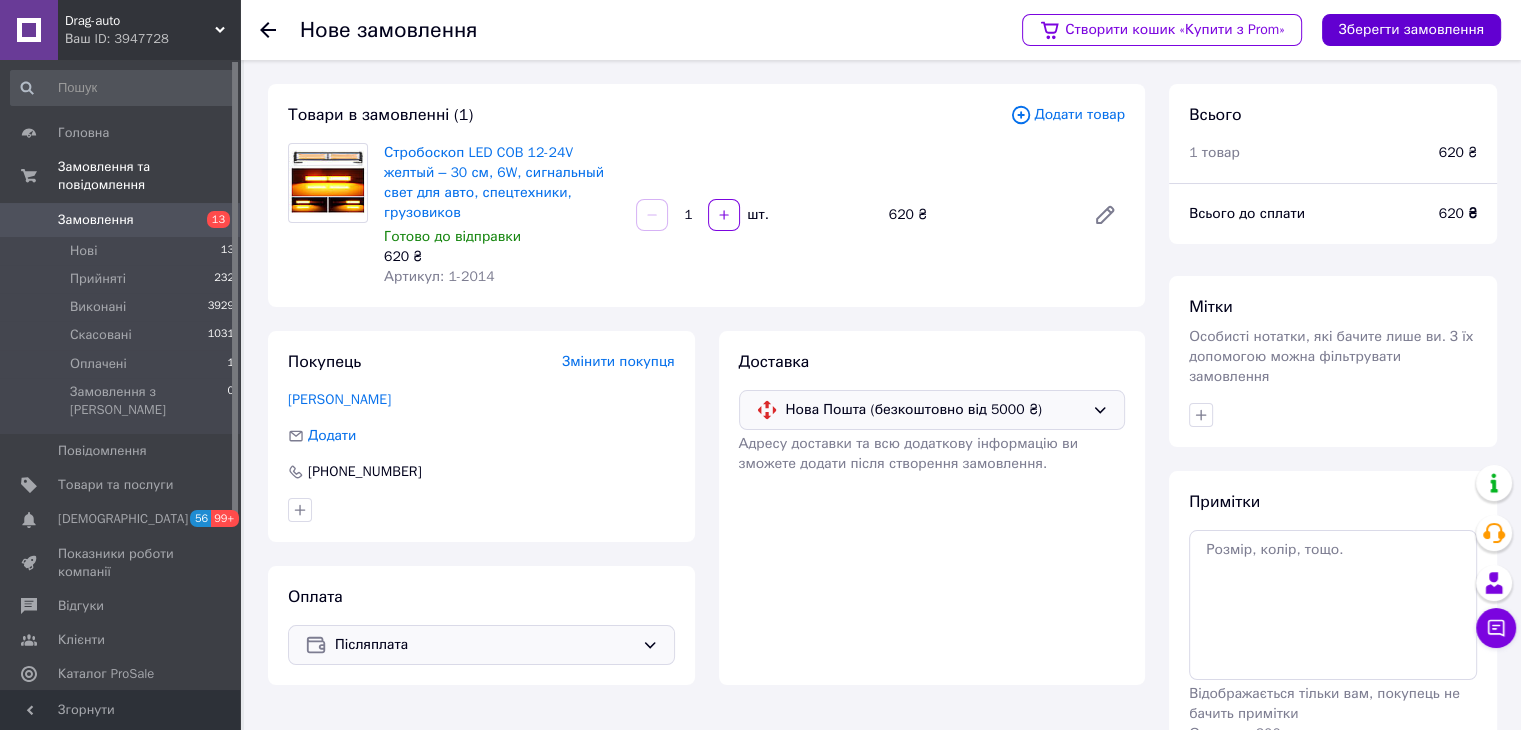 click on "Зберегти замовлення" at bounding box center [1411, 30] 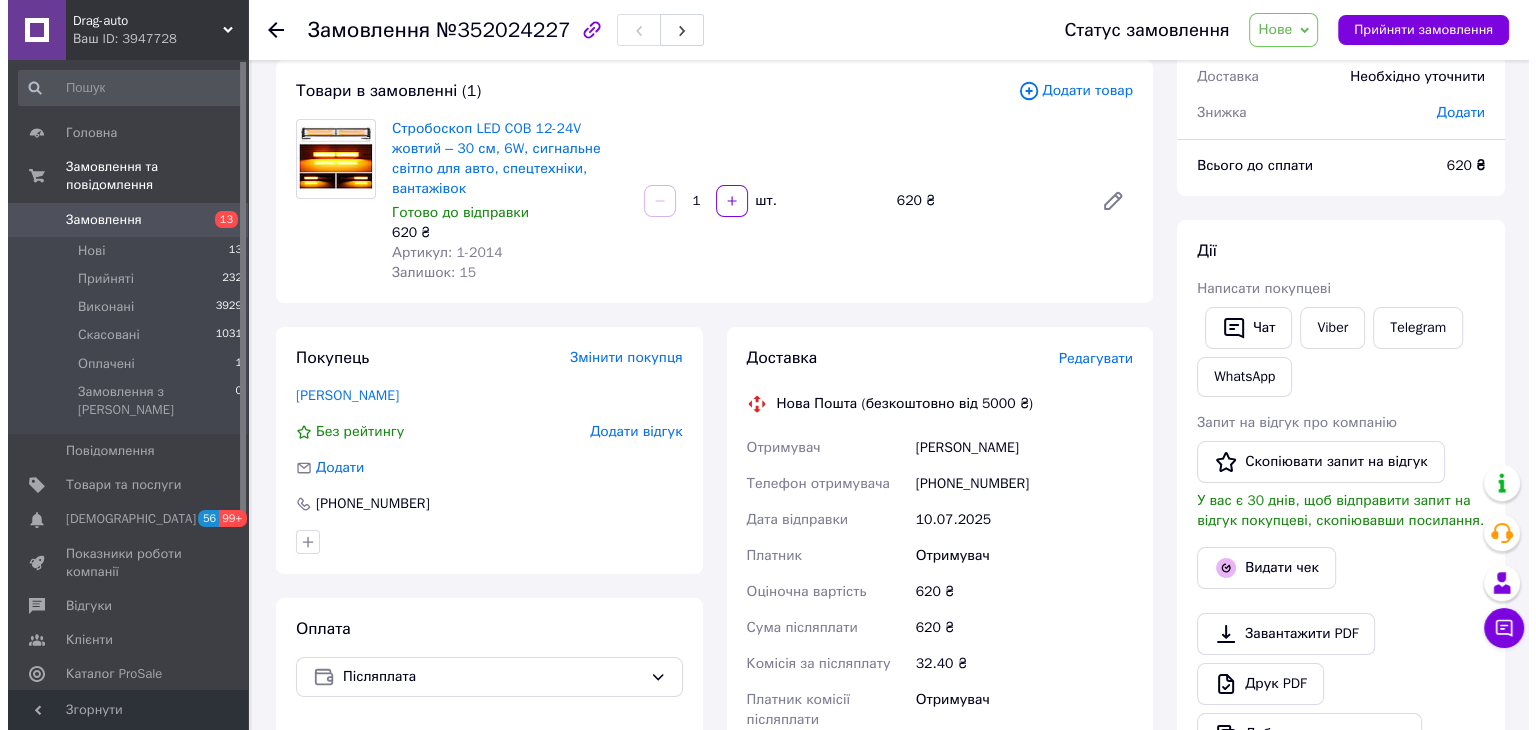 scroll, scrollTop: 300, scrollLeft: 0, axis: vertical 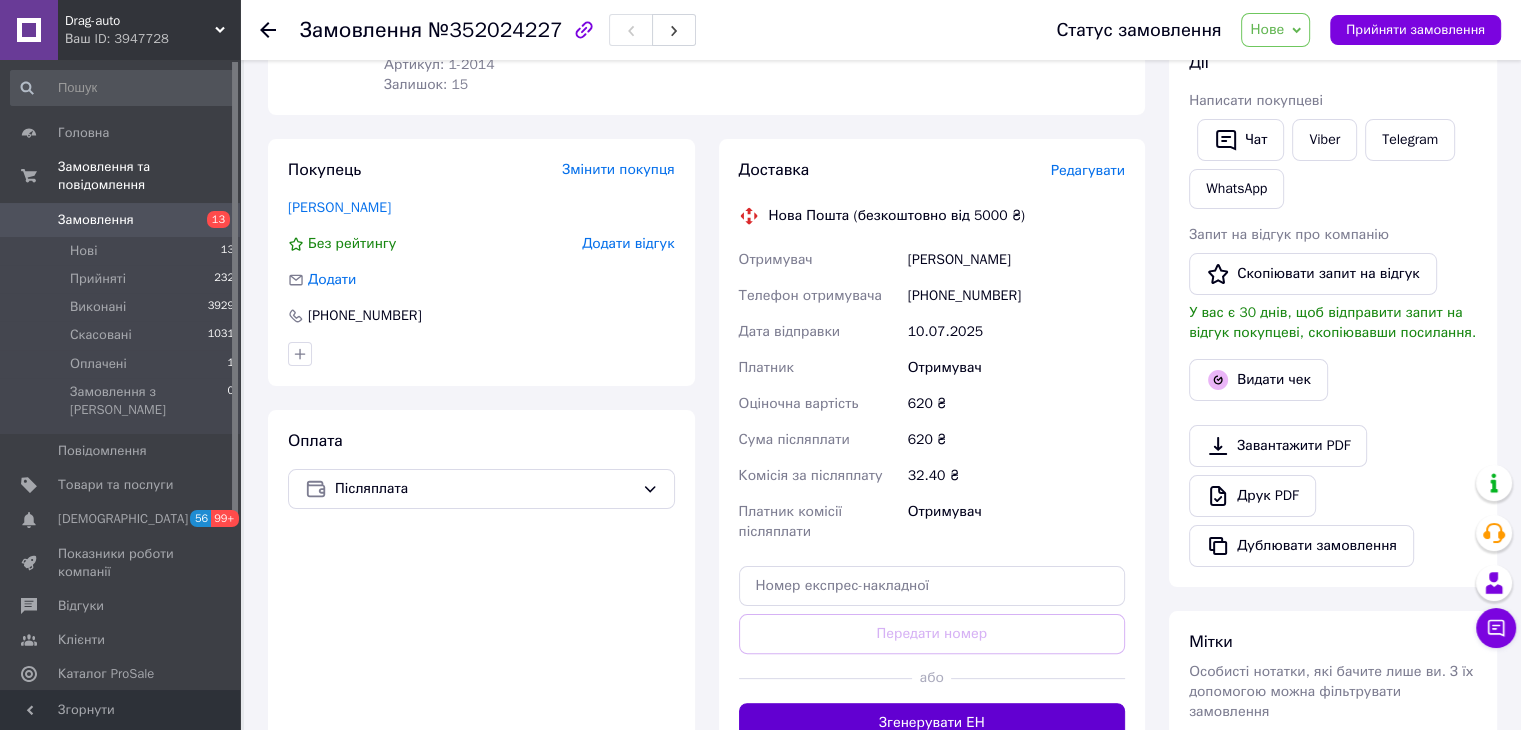 click on "Згенерувати ЕН" at bounding box center [932, 723] 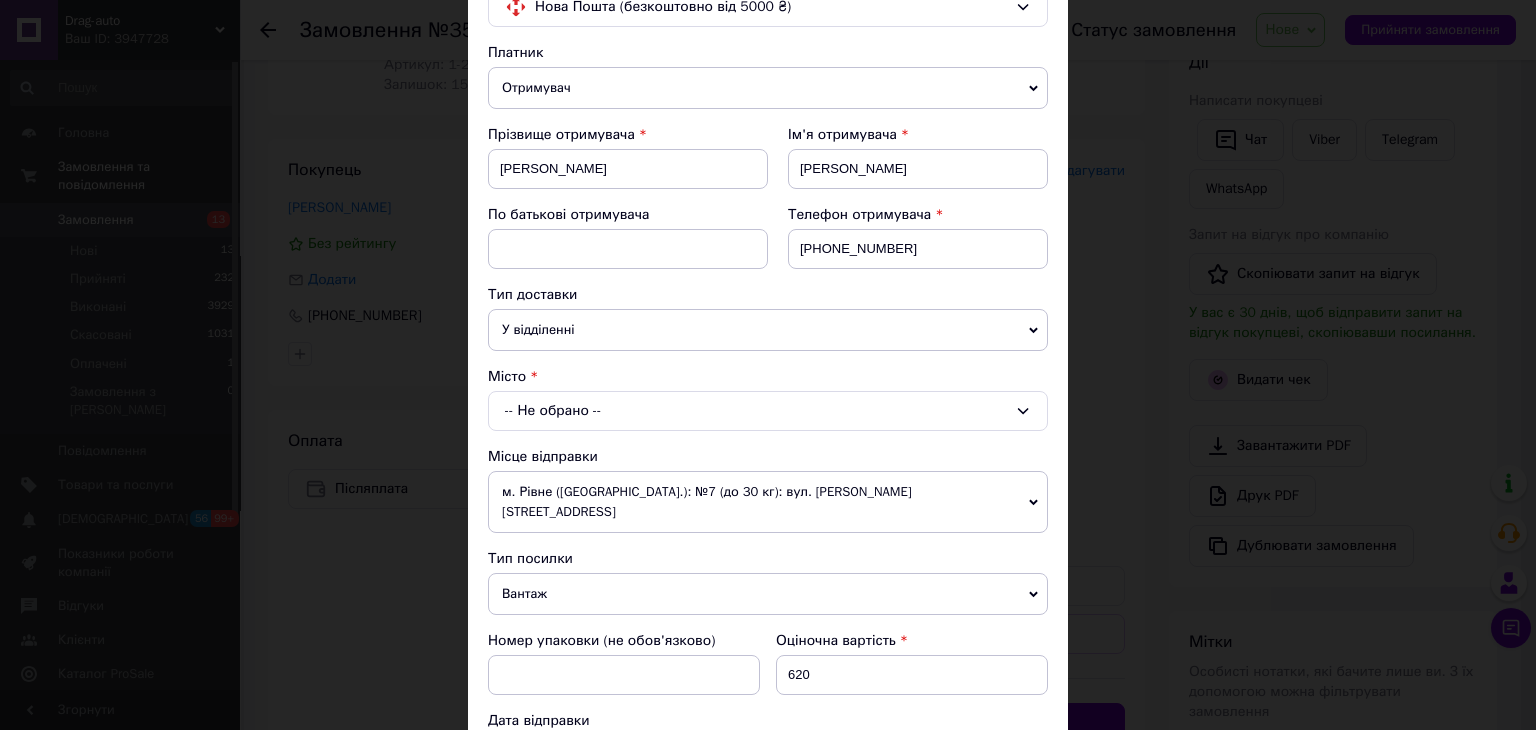 scroll, scrollTop: 200, scrollLeft: 0, axis: vertical 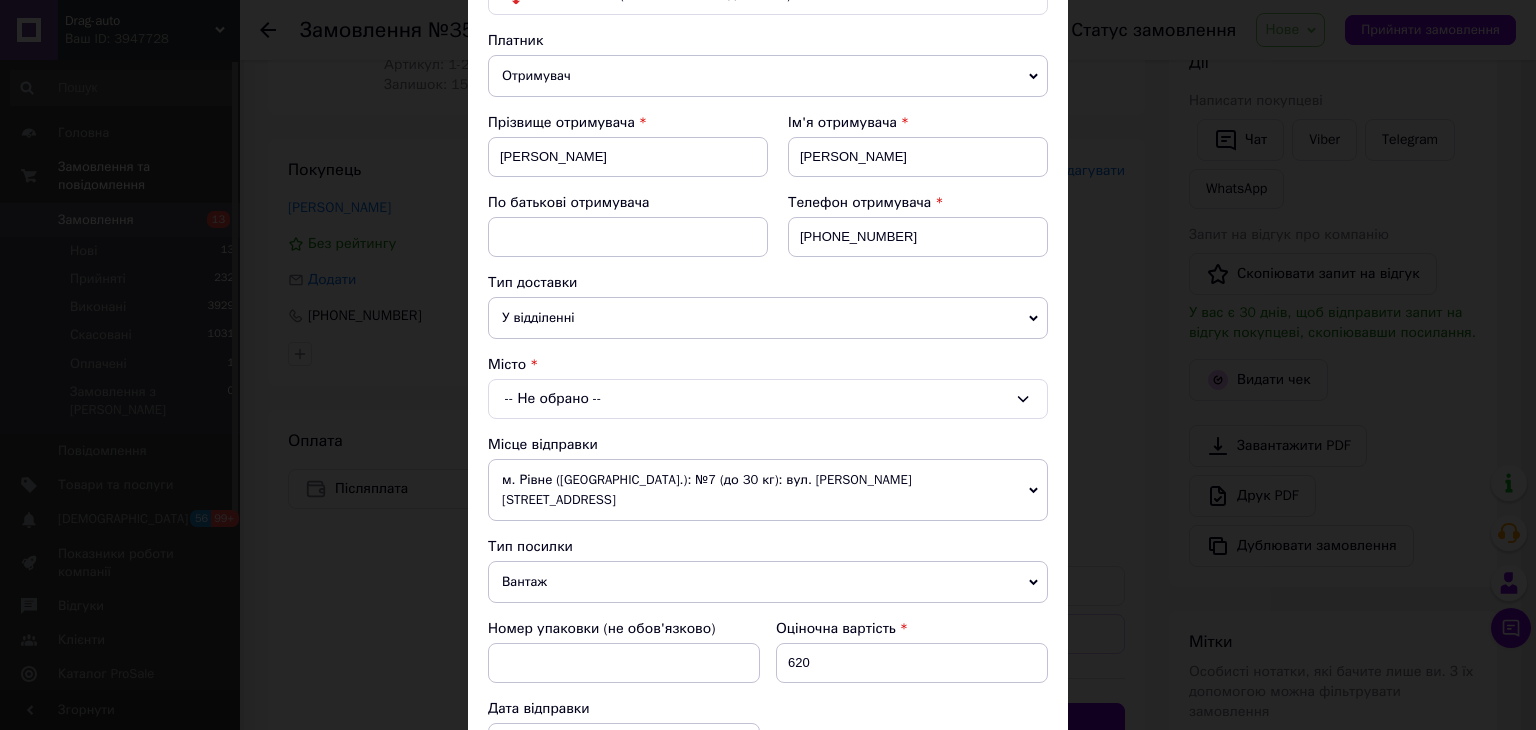click on "-- Не обрано --" at bounding box center (768, 399) 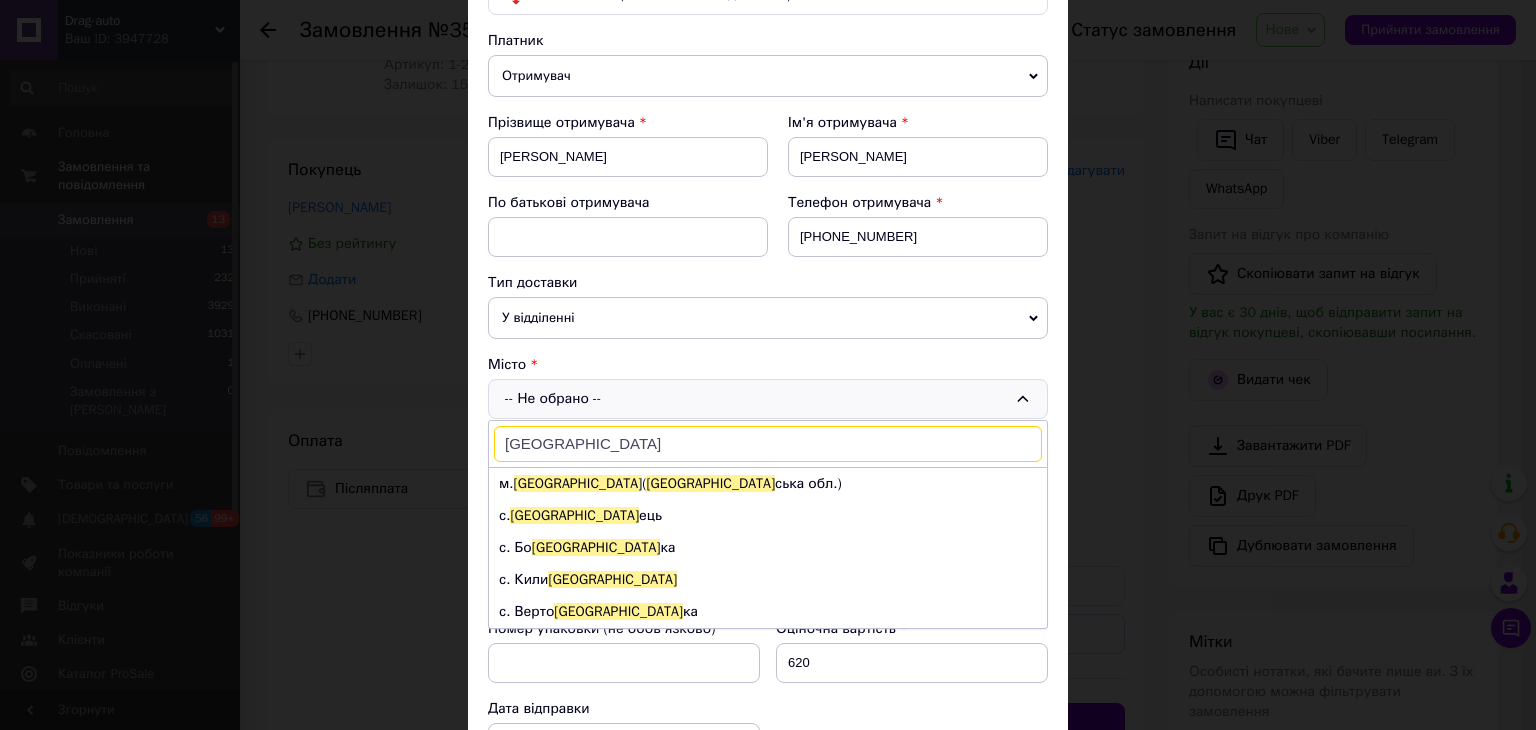 type on "[GEOGRAPHIC_DATA]" 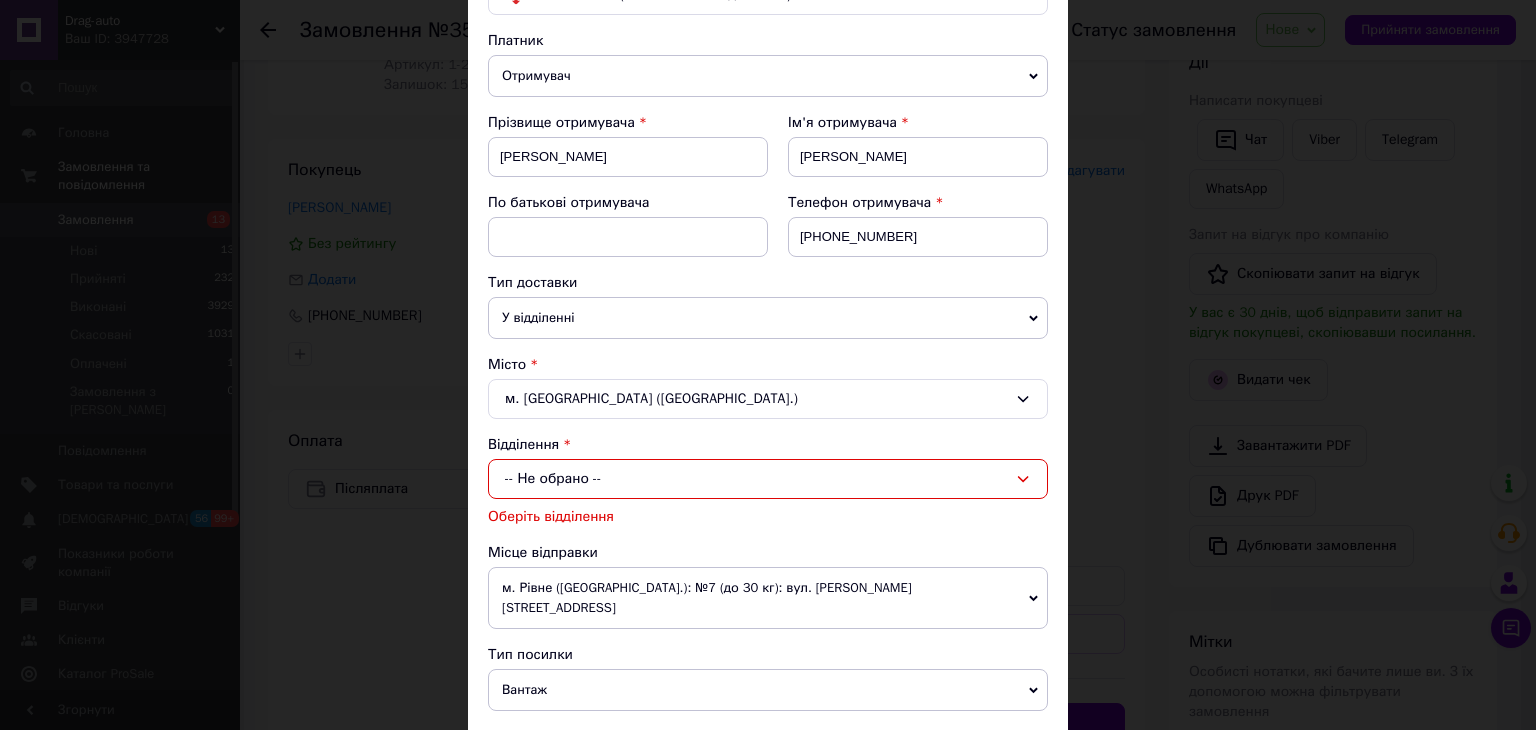 click on "-- Не обрано --" at bounding box center (768, 479) 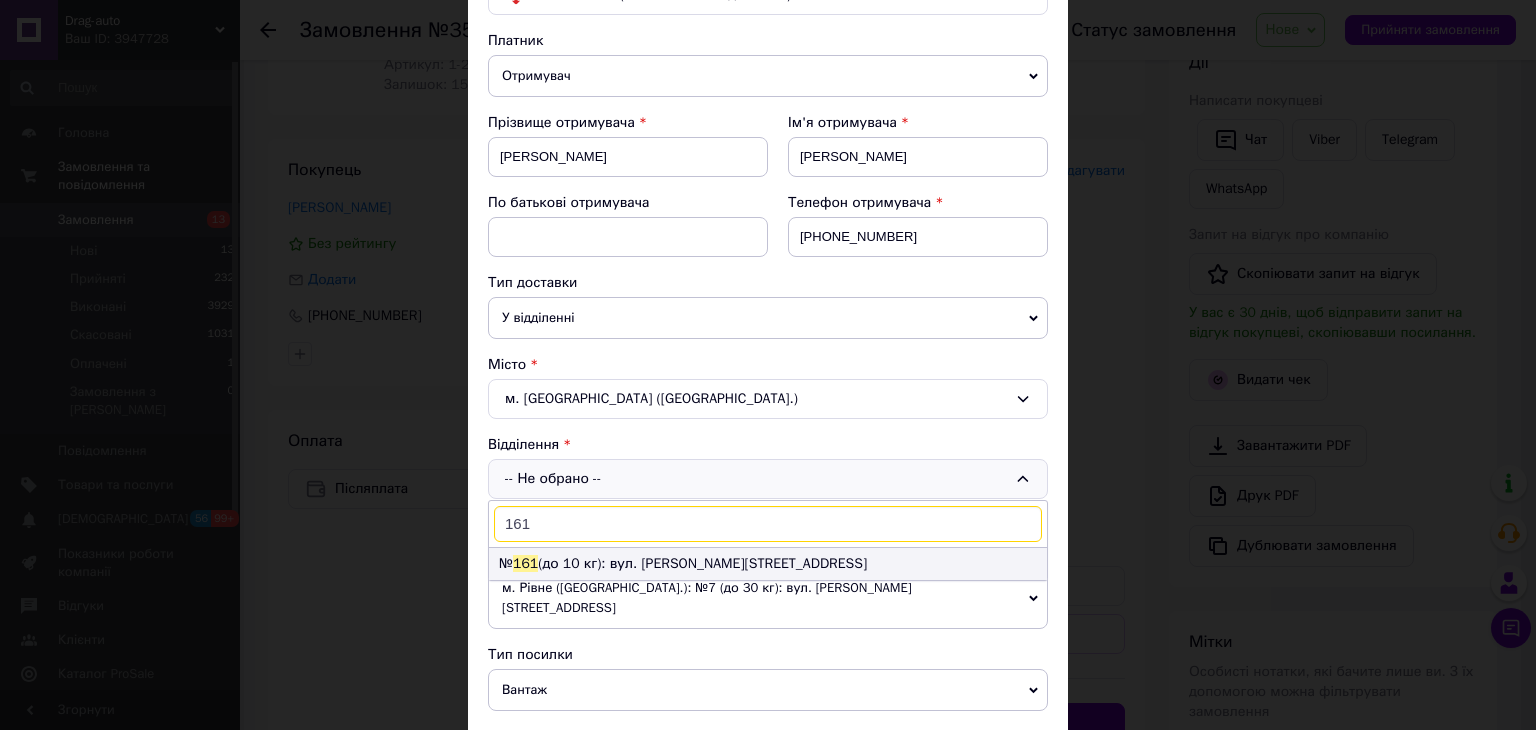 type on "161" 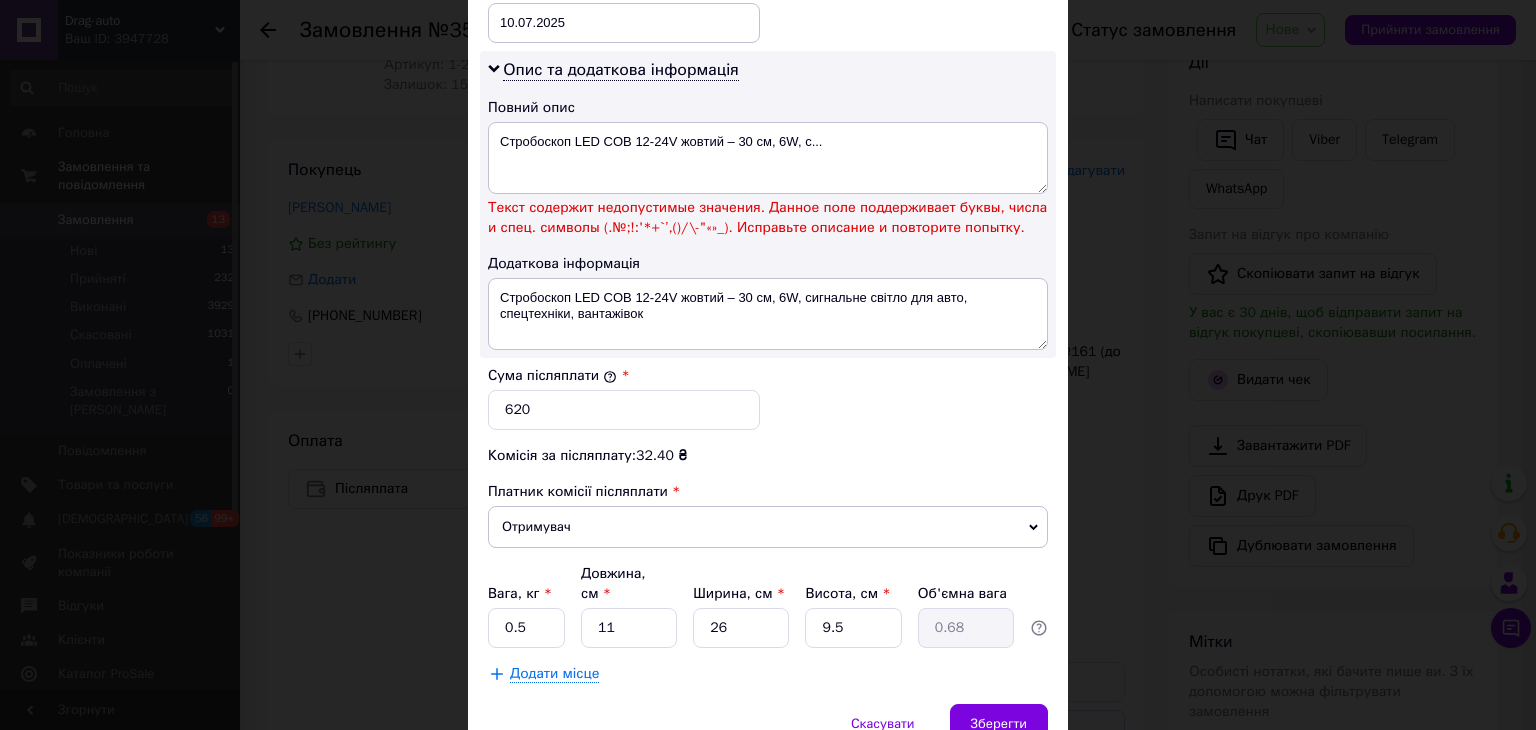 scroll, scrollTop: 700, scrollLeft: 0, axis: vertical 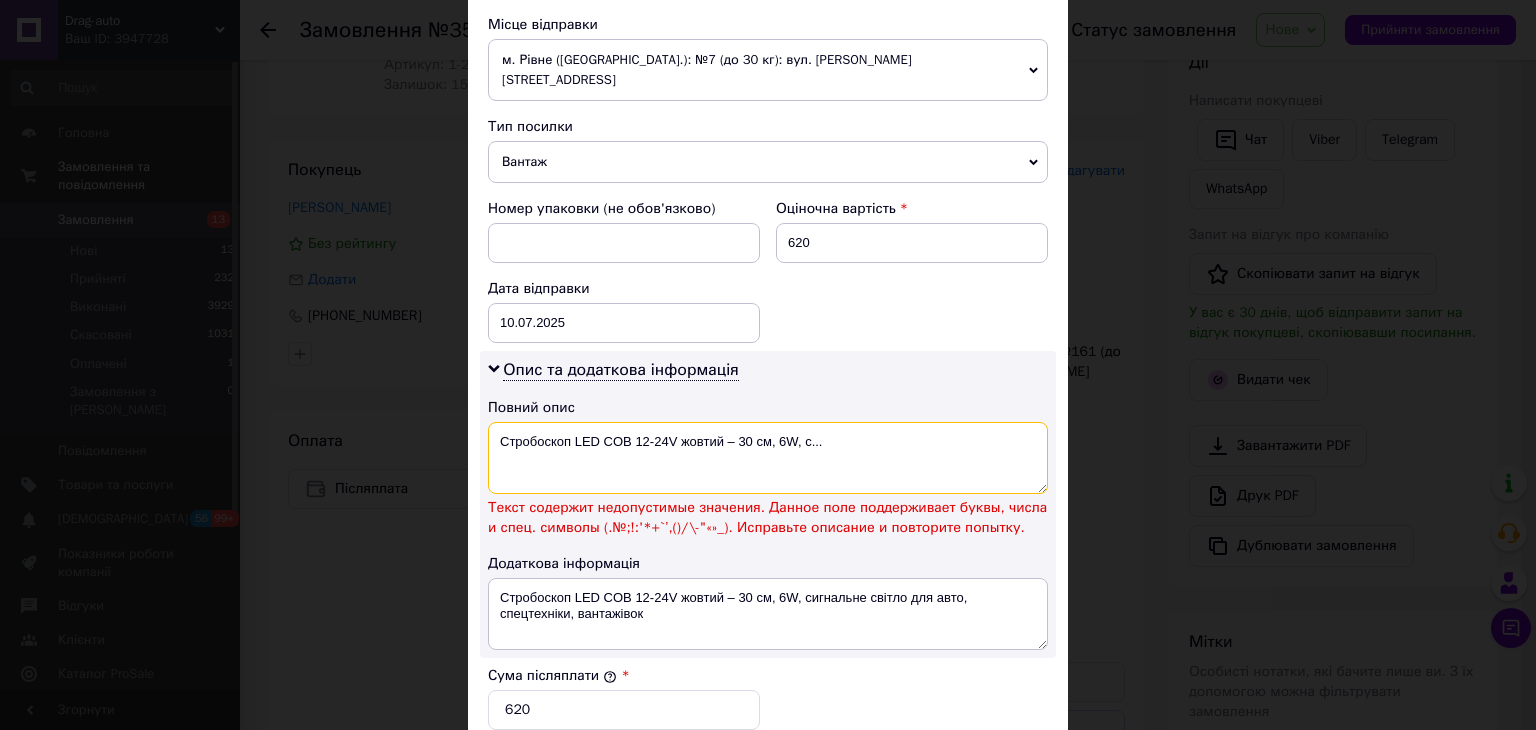 click on "Стробоскоп LED COB 12-24V жовтий – 30 см, 6W, с..." at bounding box center [768, 458] 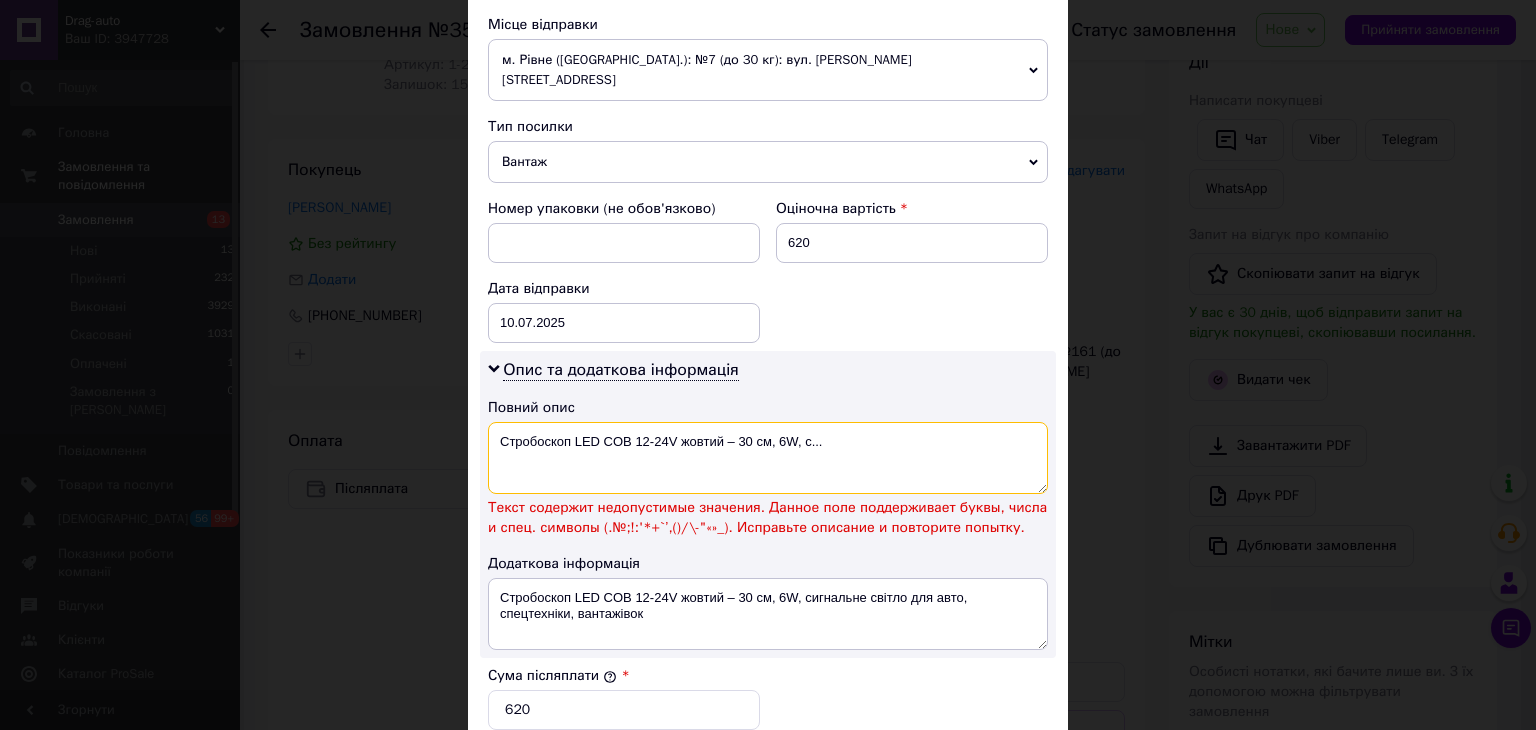 click on "Стробоскоп LED COB 12-24V жовтий – 30 см, 6W, с..." at bounding box center (768, 458) 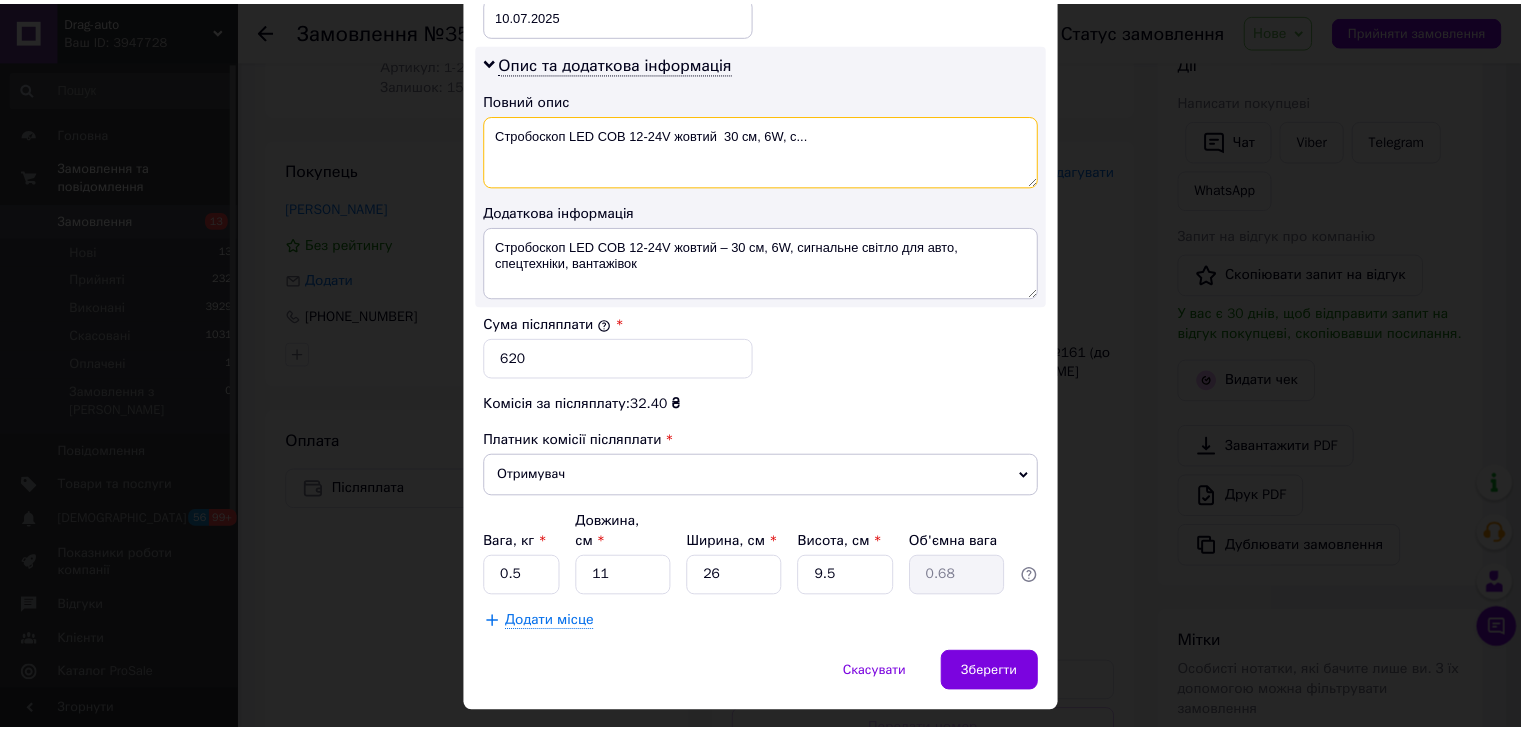 scroll, scrollTop: 1013, scrollLeft: 0, axis: vertical 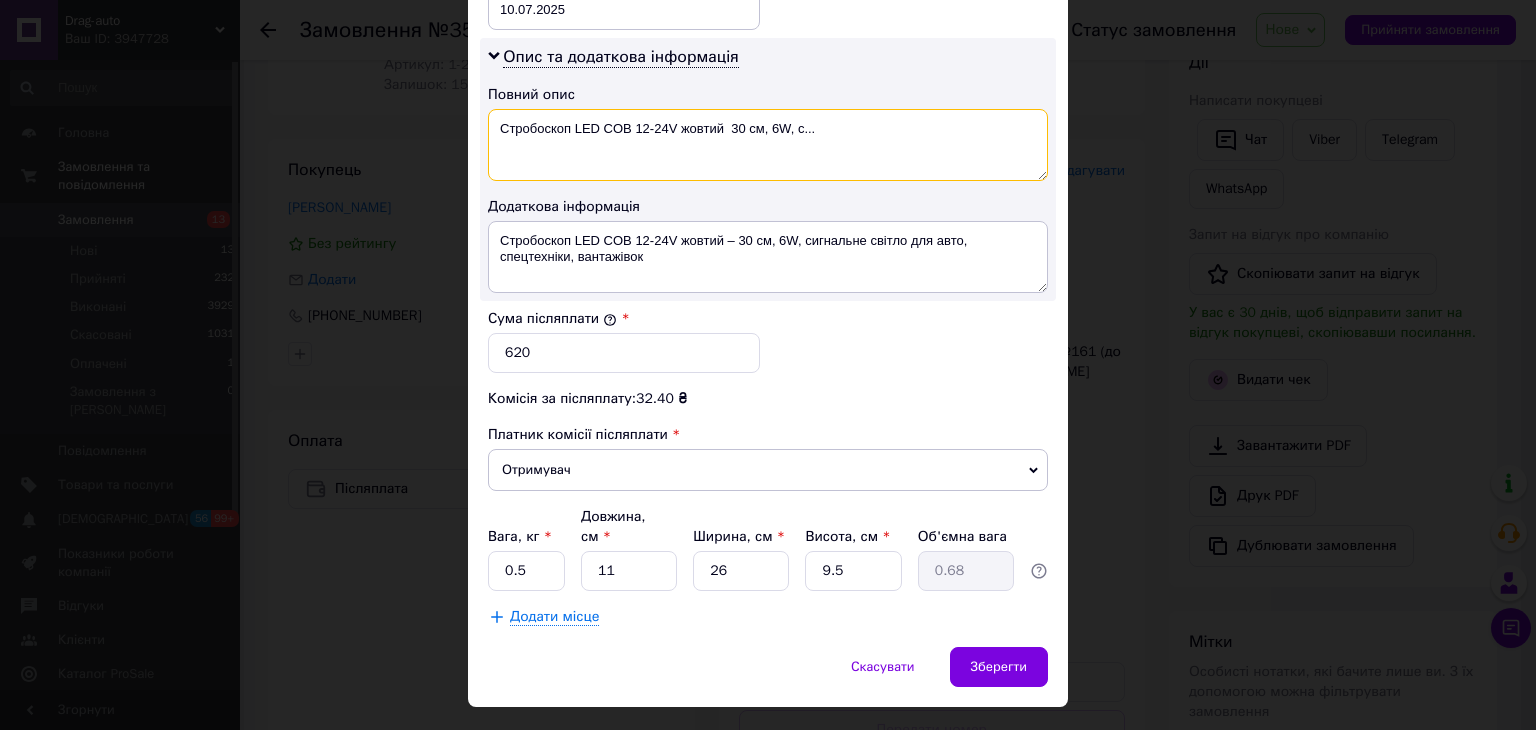 type on "Стробоскоп LED COB 12-24V жовтий  30 см, 6W, с..." 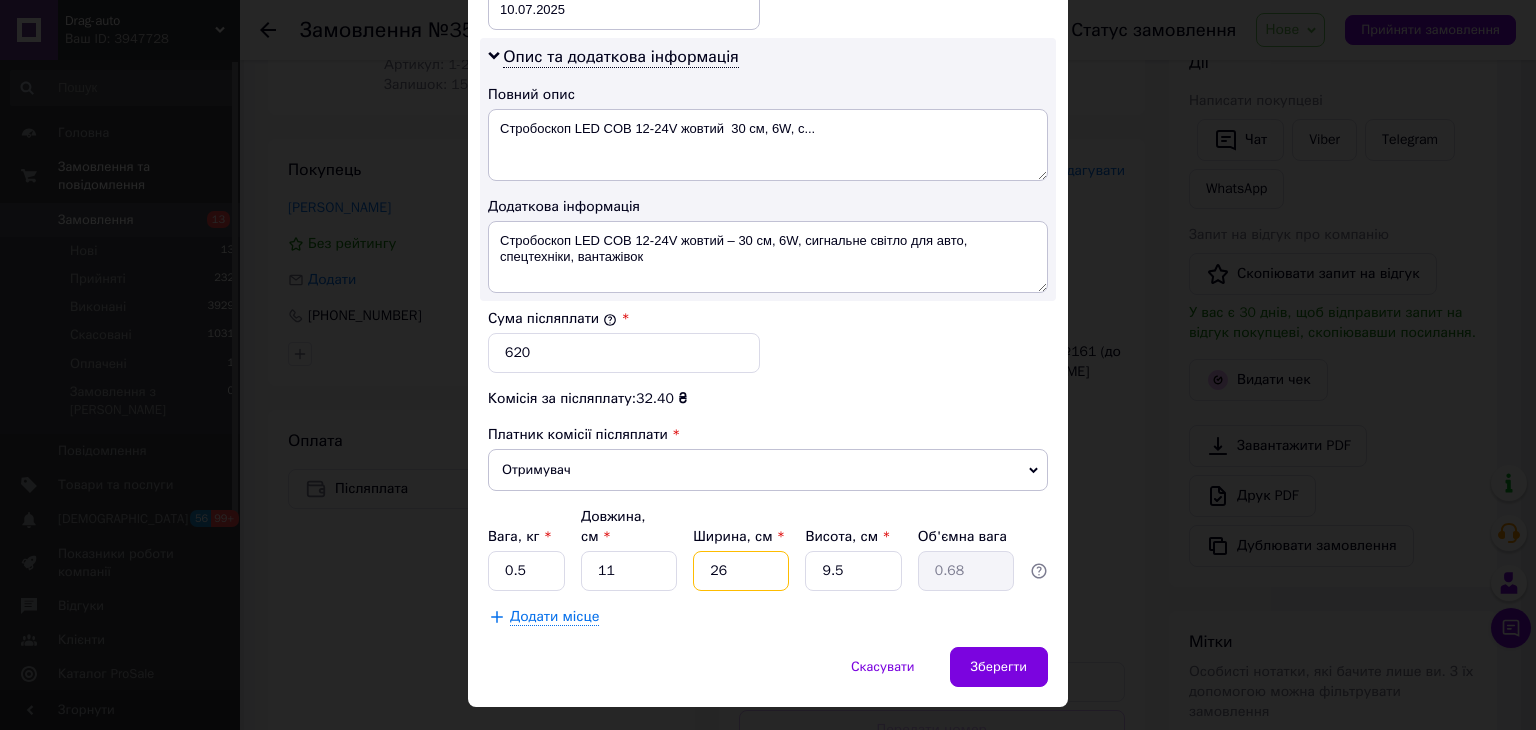 click on "26" at bounding box center (741, 571) 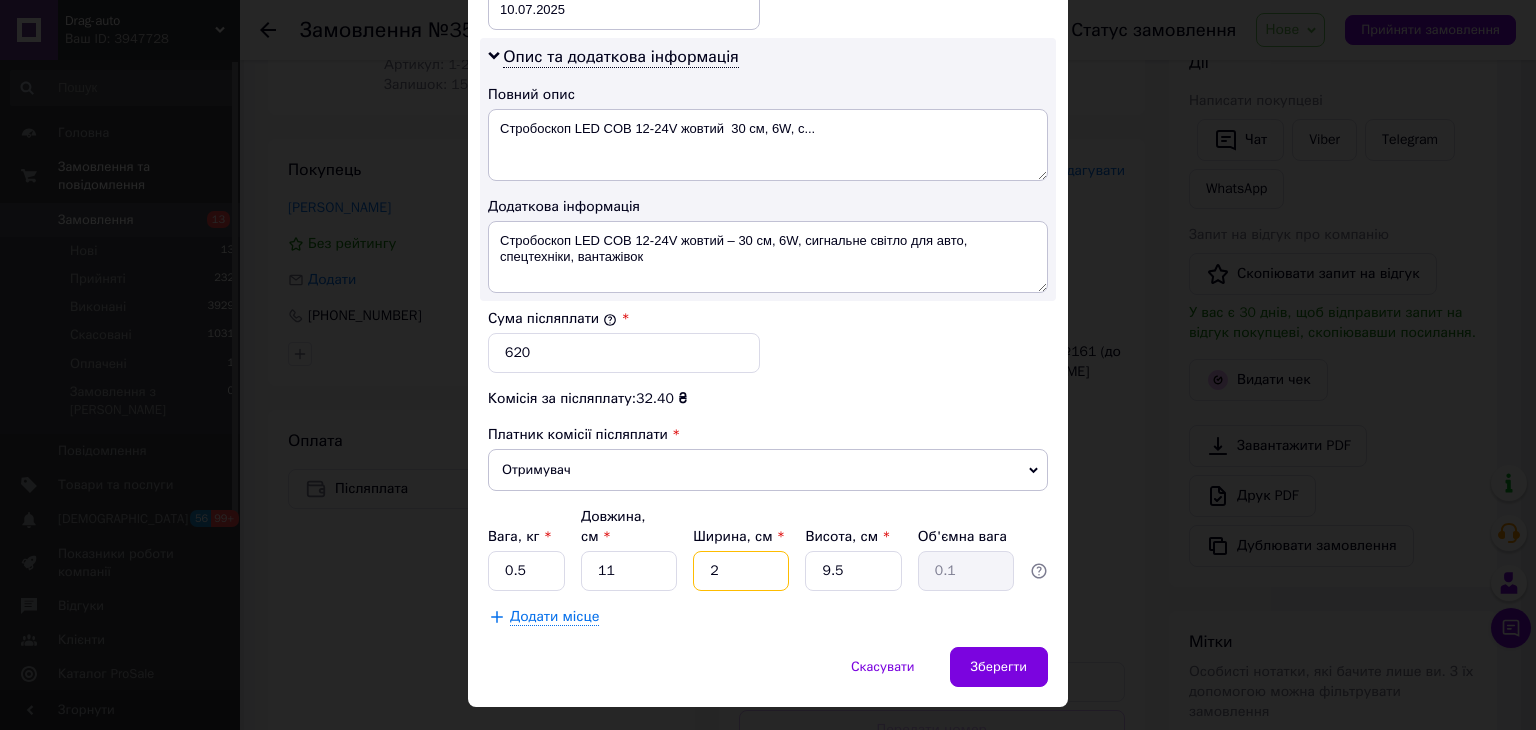 type 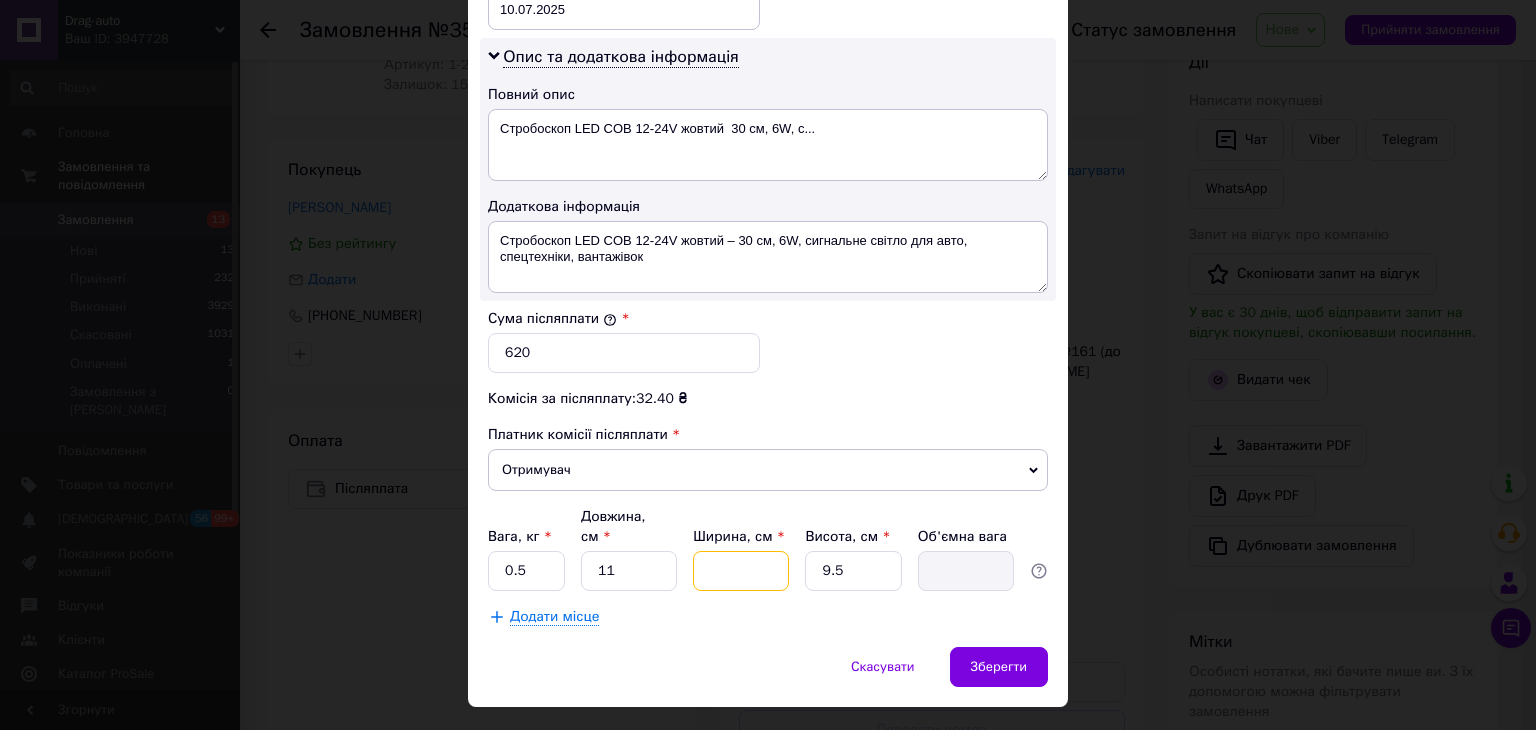 type on "1" 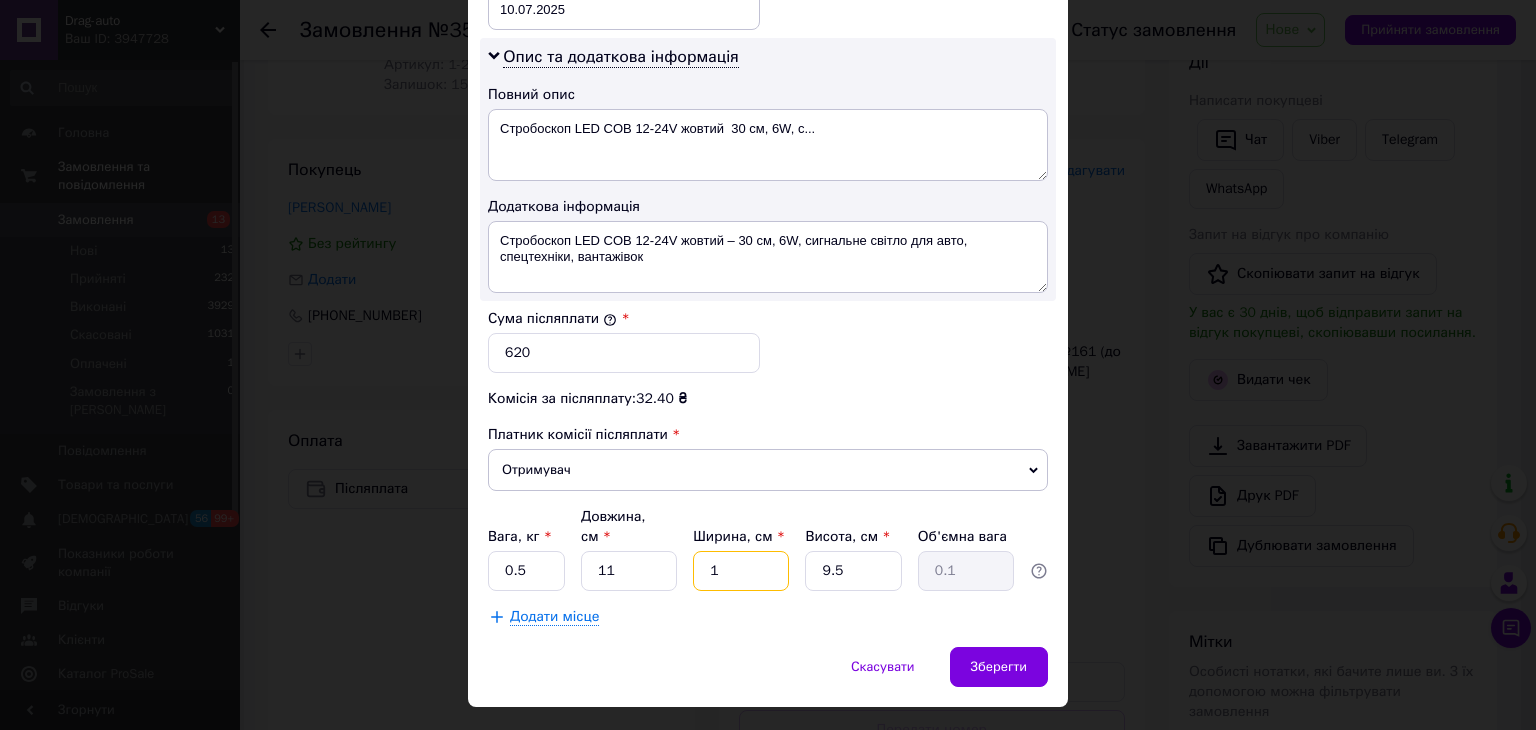 type on "10" 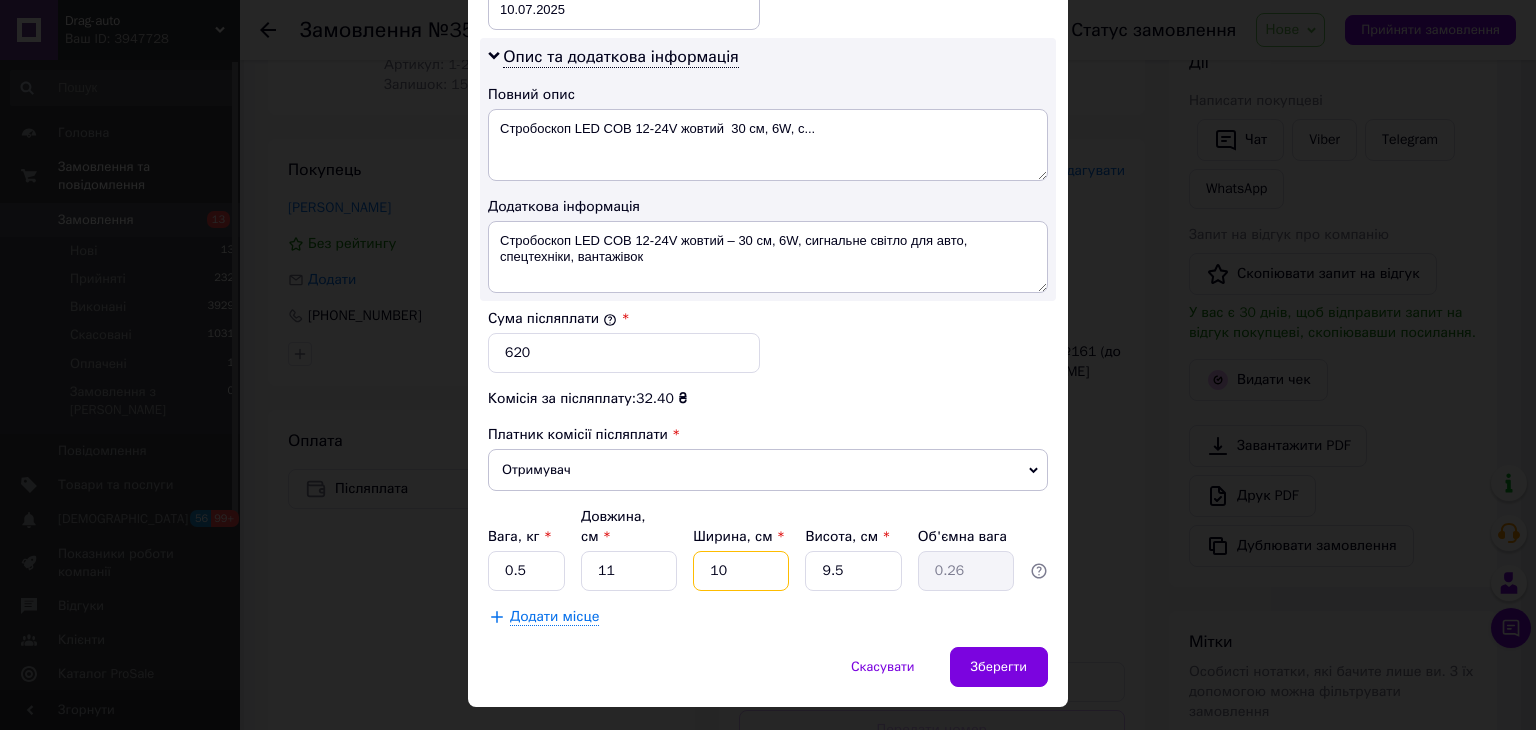 type on "10" 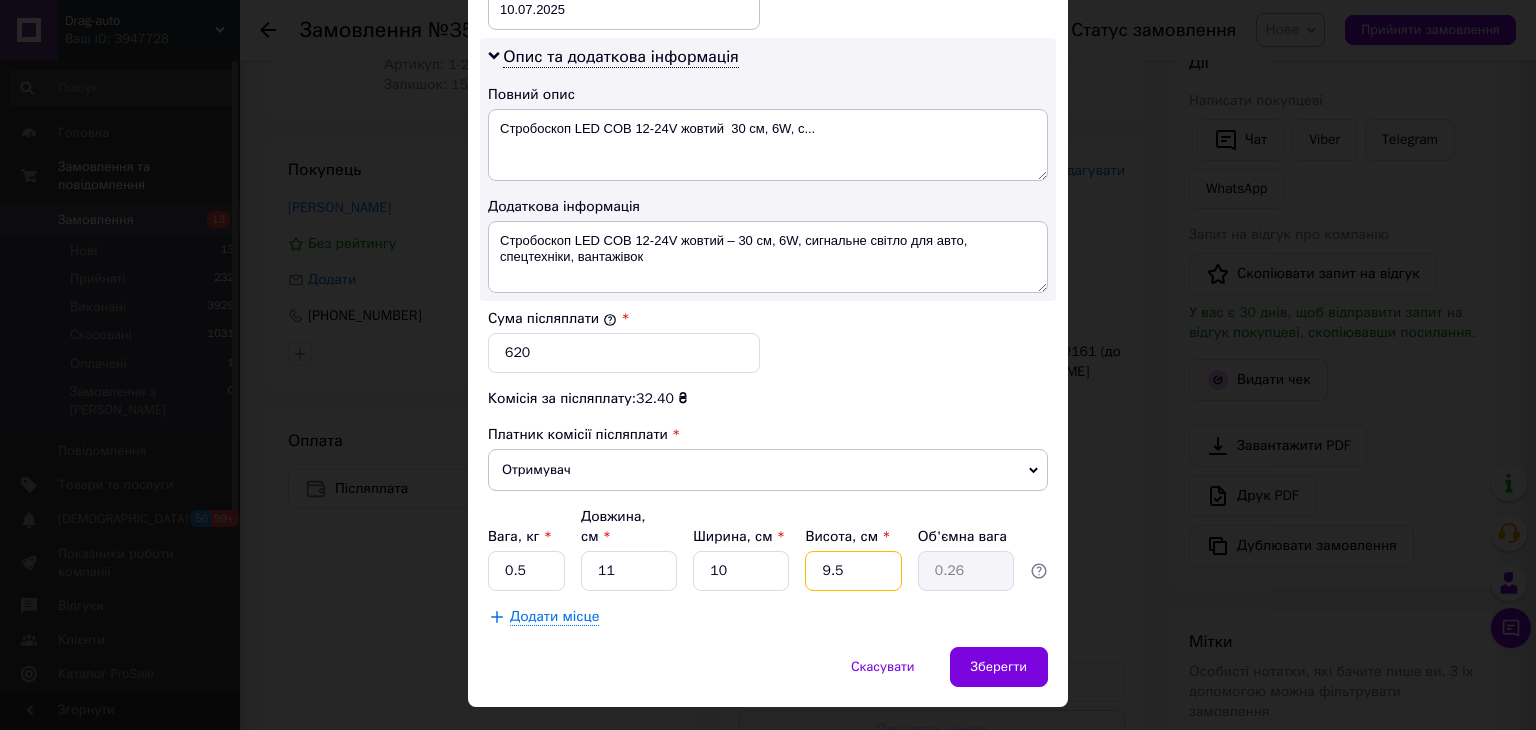 click on "9.5" at bounding box center [853, 571] 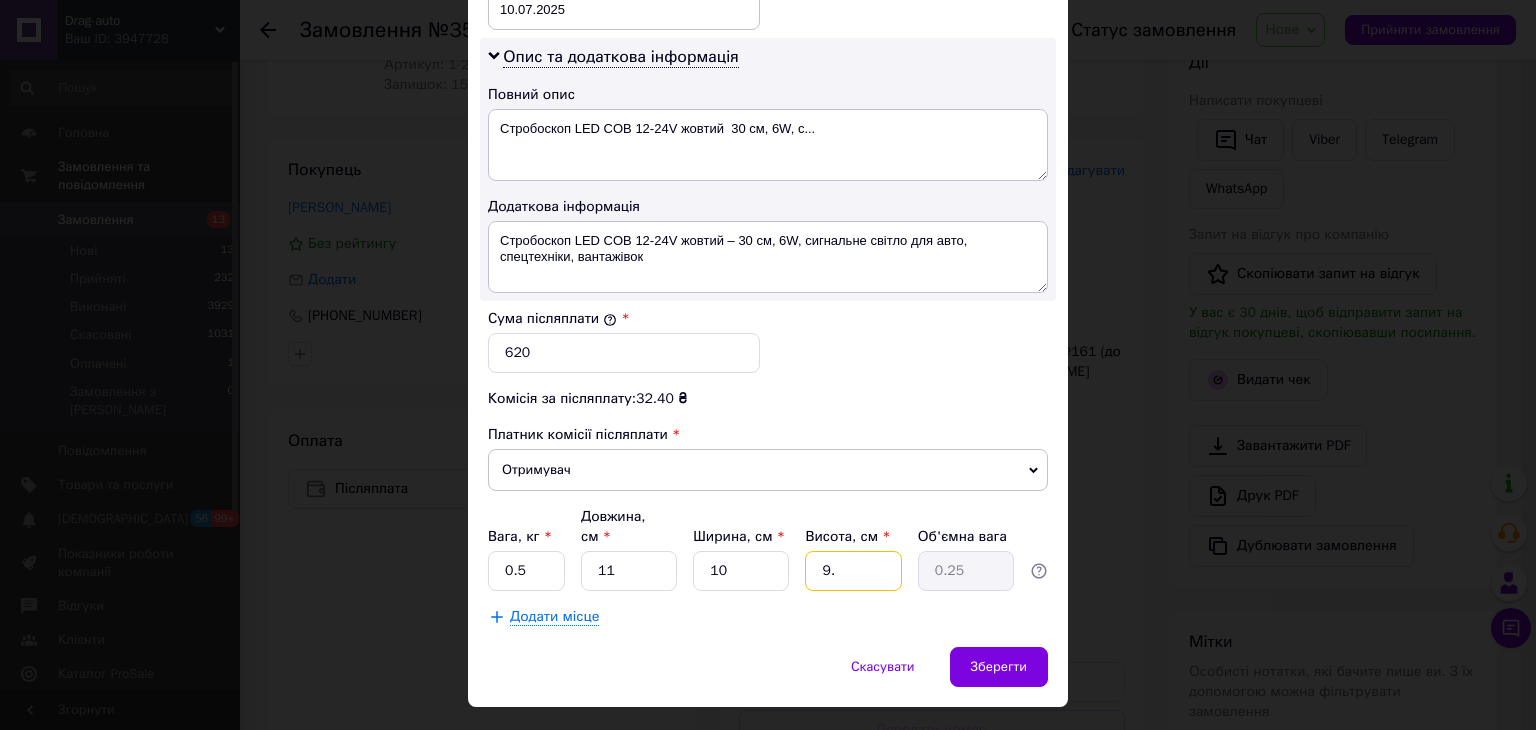 type on "9" 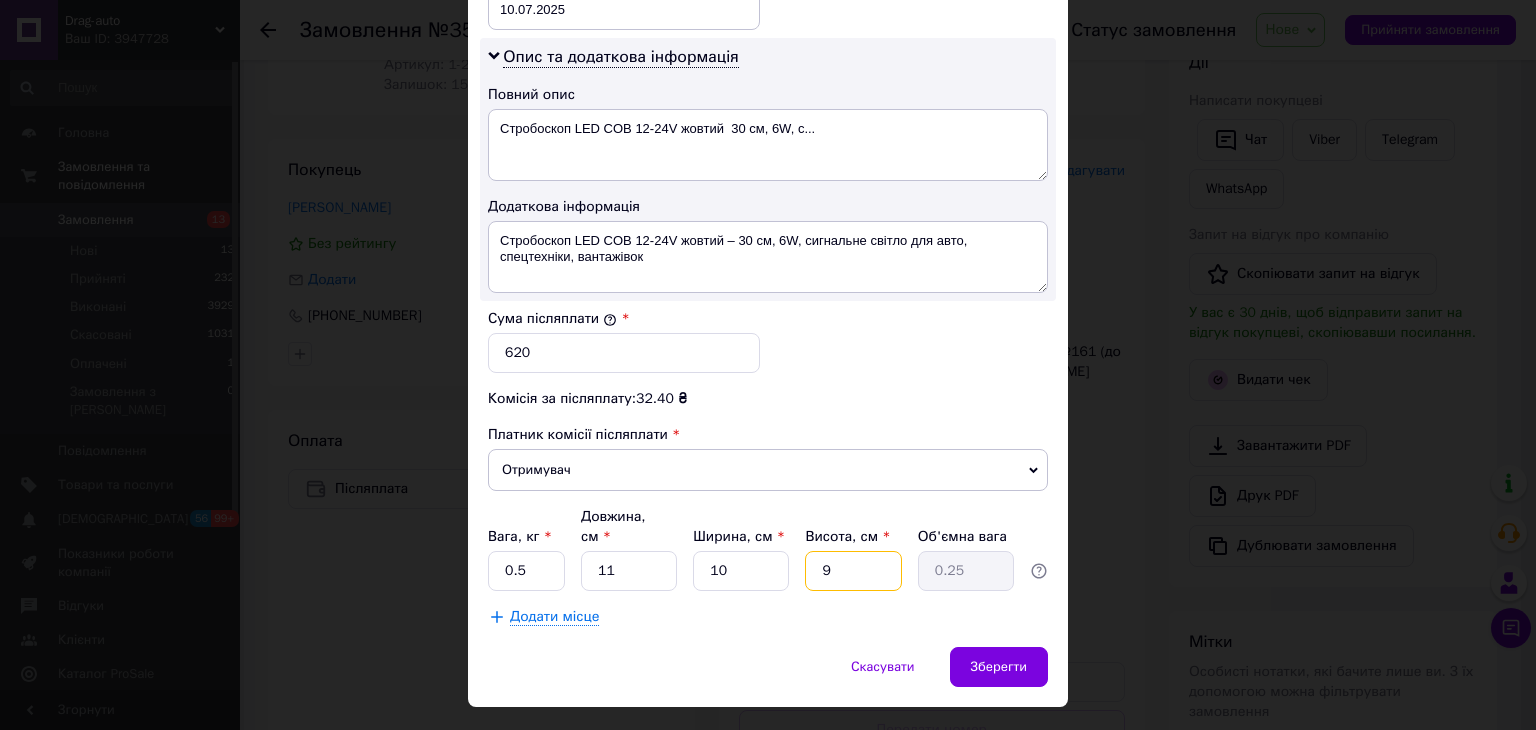 type 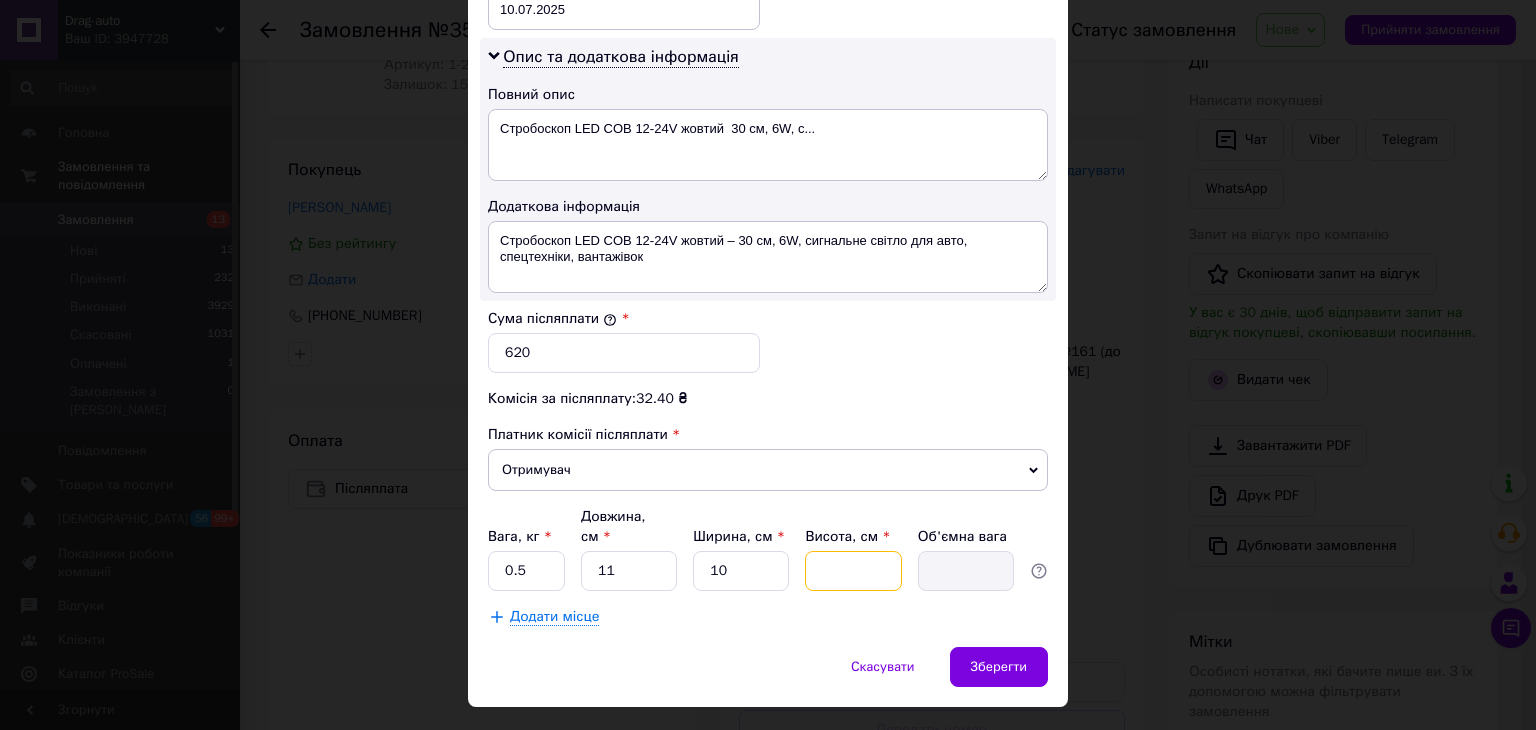 type on "5" 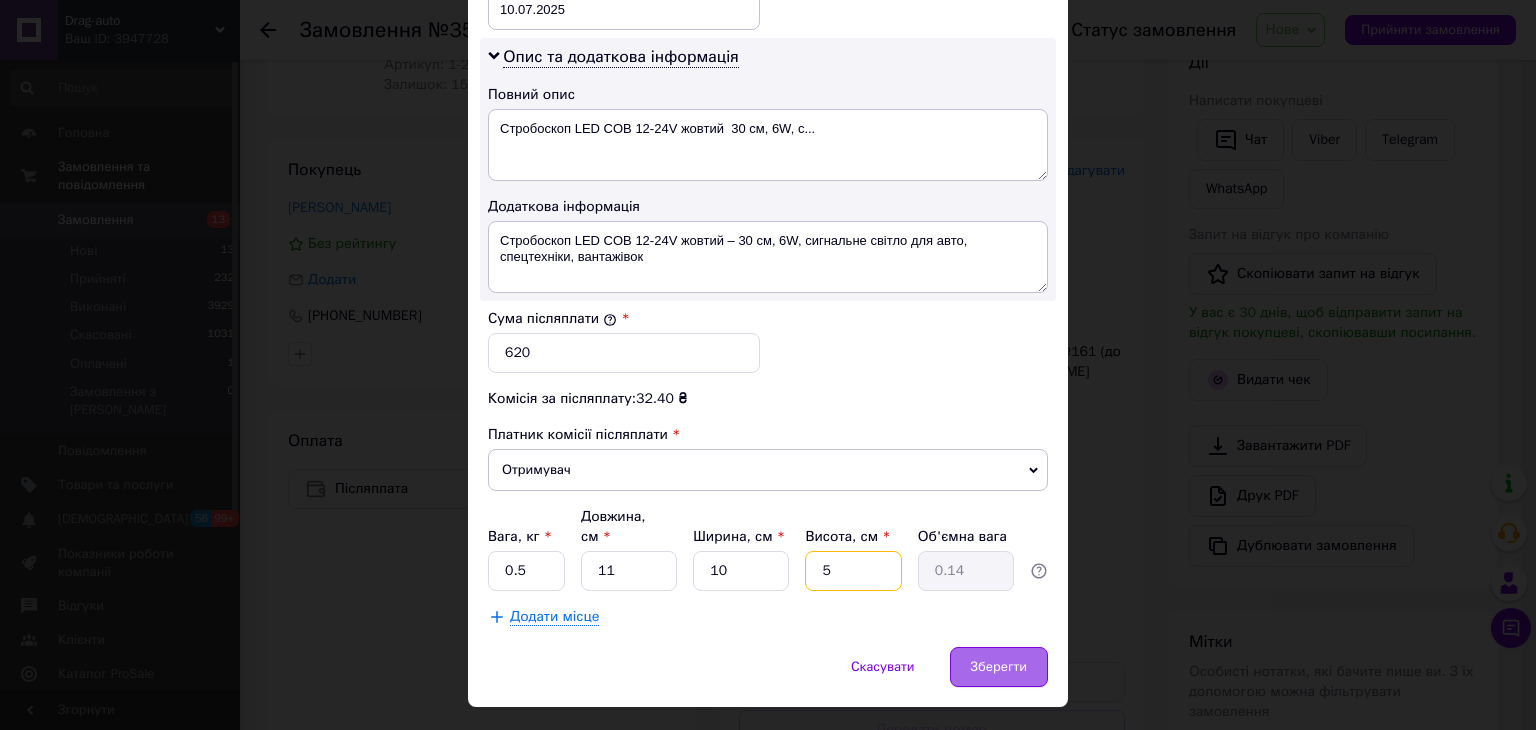 type on "5" 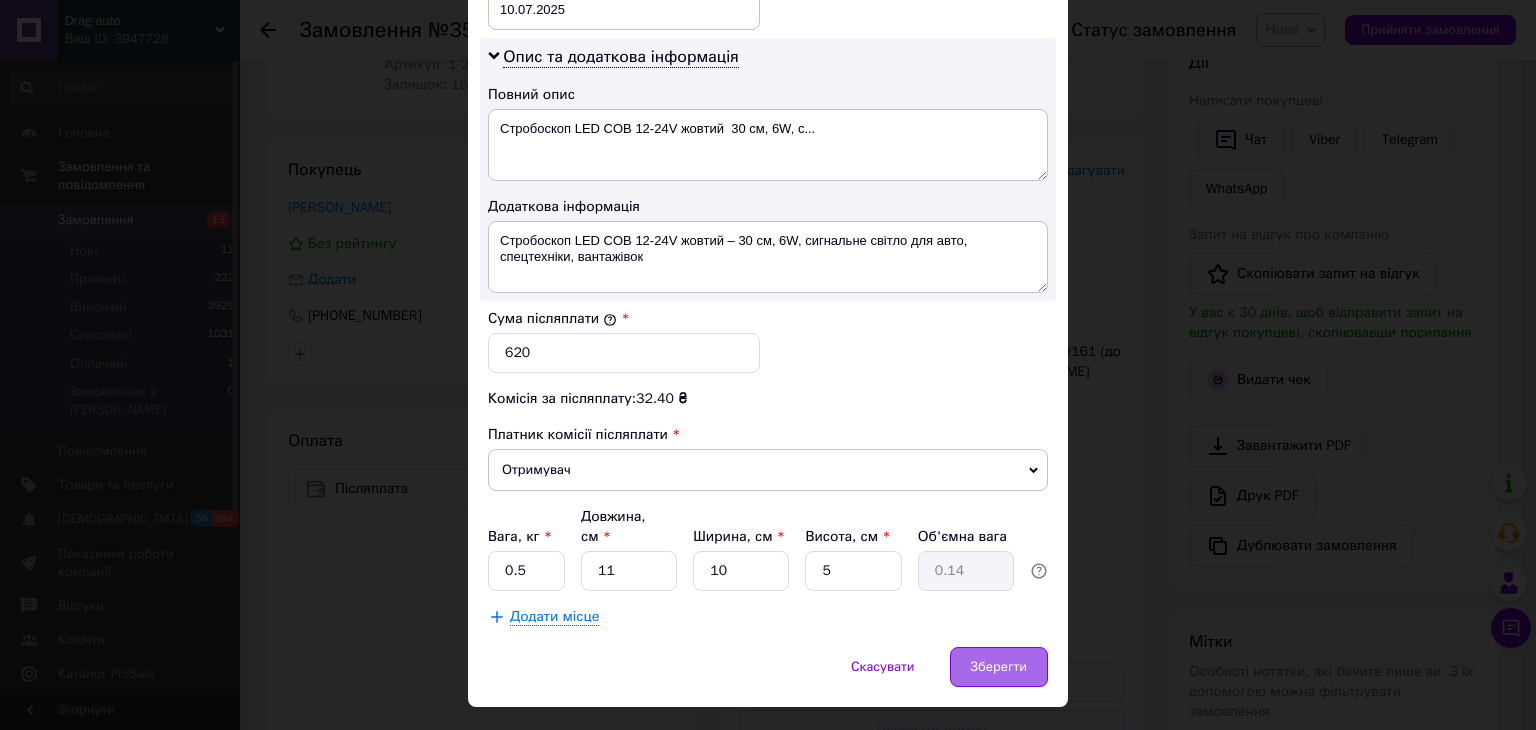 click on "Зберегти" at bounding box center (999, 667) 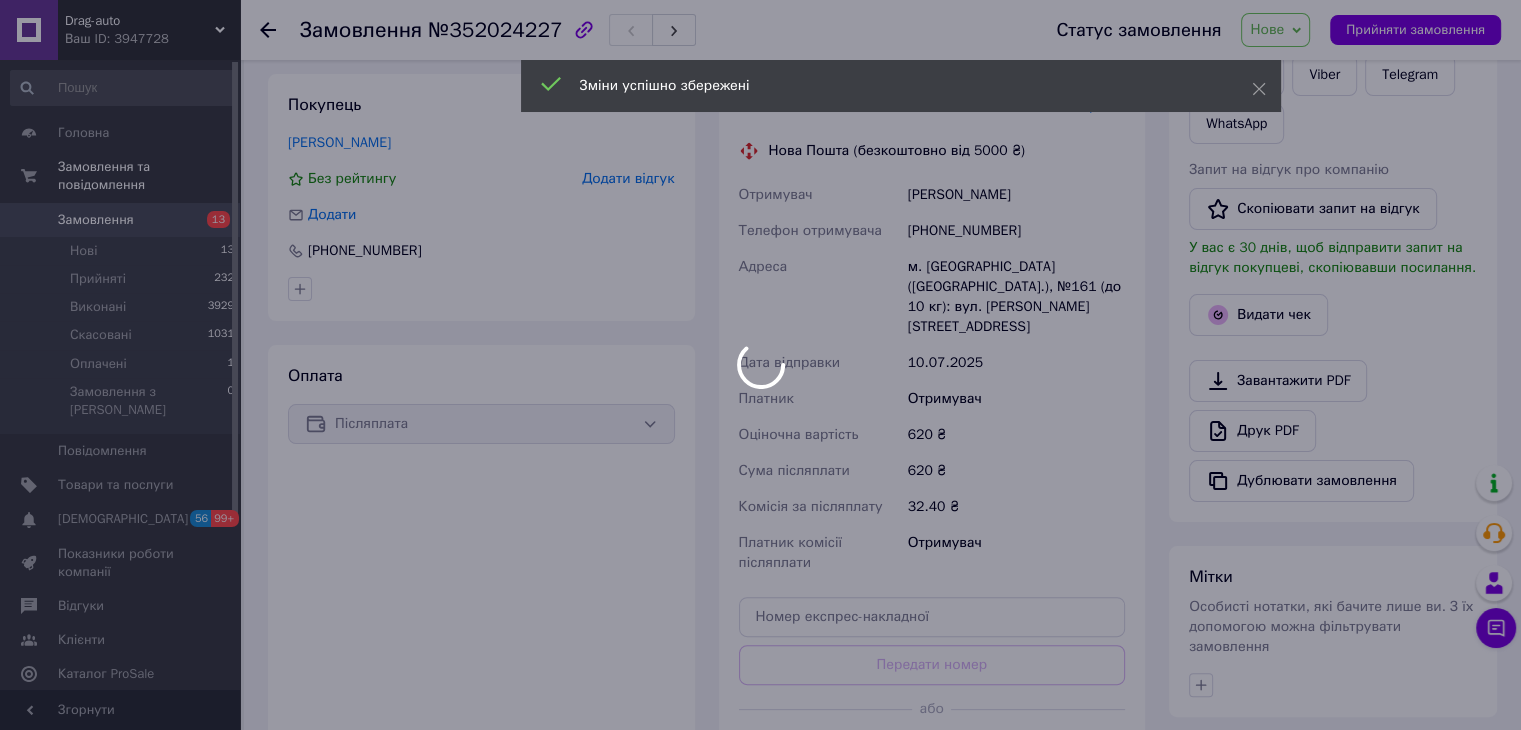 scroll, scrollTop: 600, scrollLeft: 0, axis: vertical 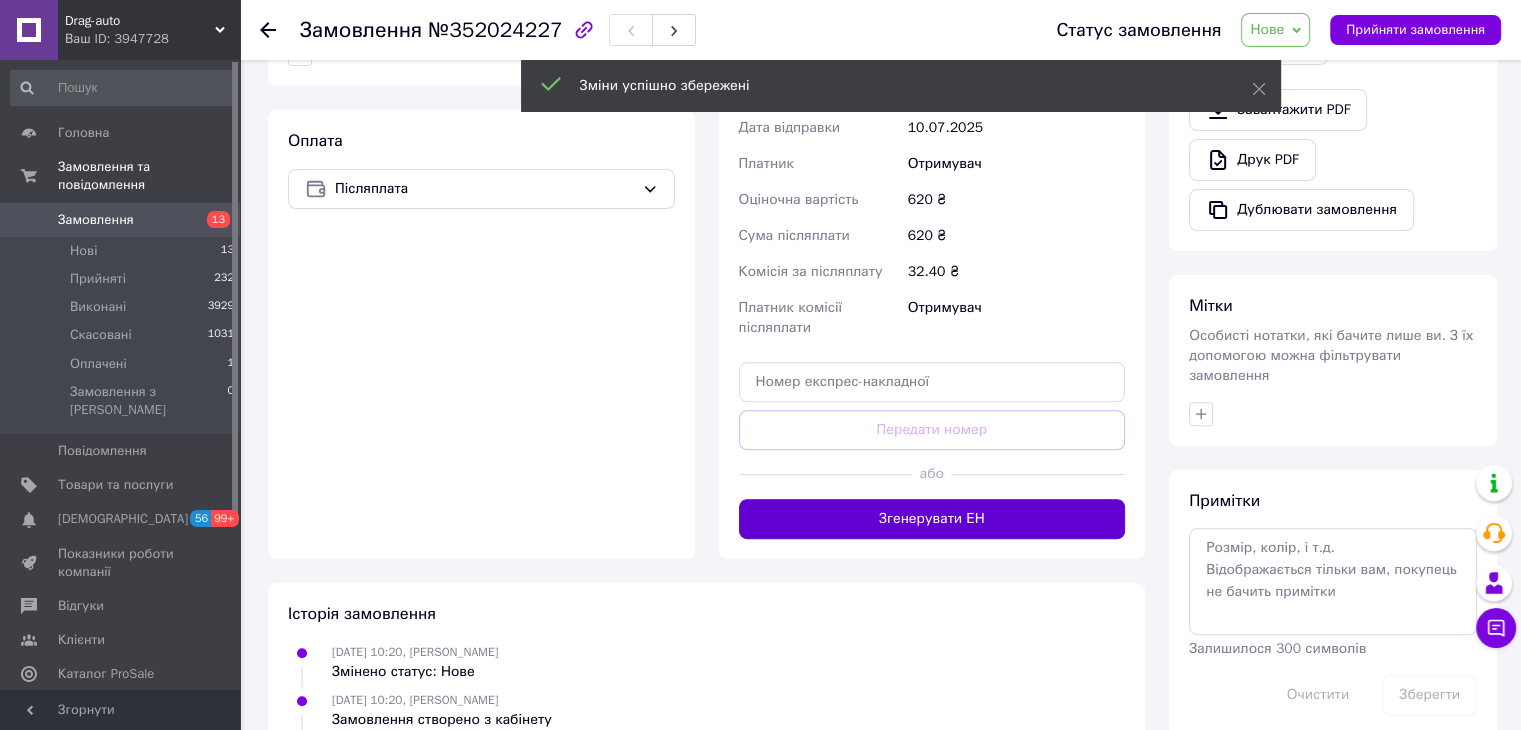 click on "Згенерувати ЕН" at bounding box center [932, 519] 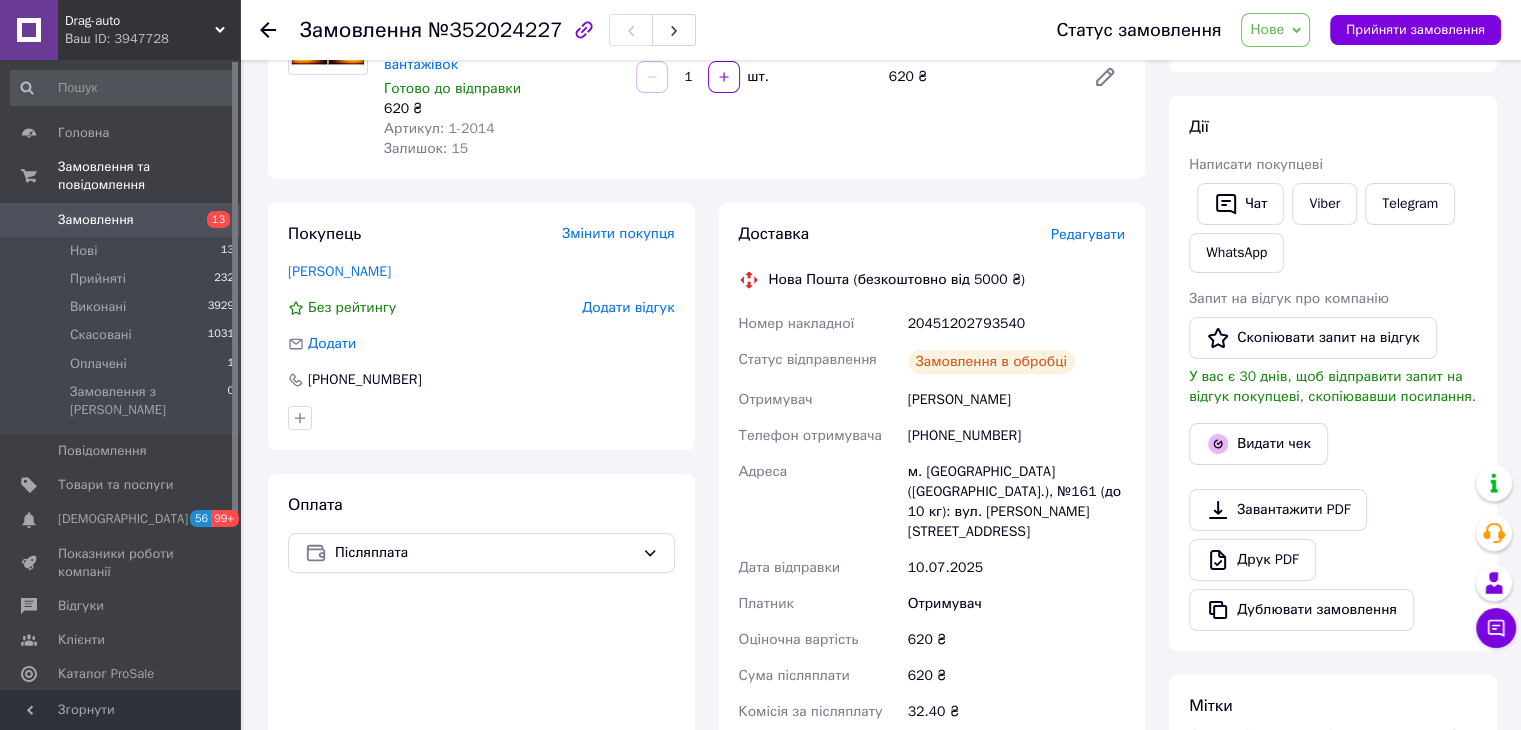 scroll, scrollTop: 0, scrollLeft: 0, axis: both 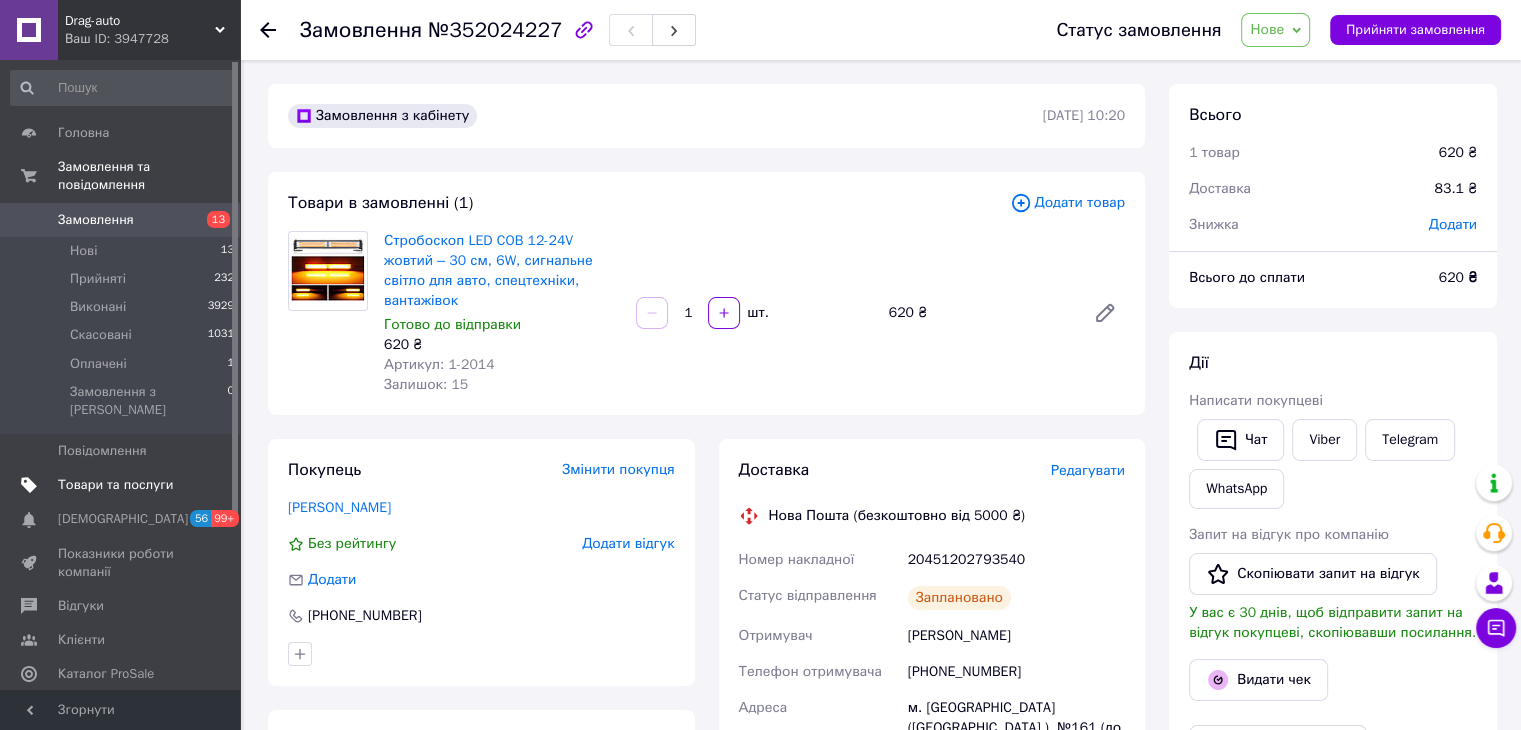 click on "Товари та послуги" at bounding box center [115, 485] 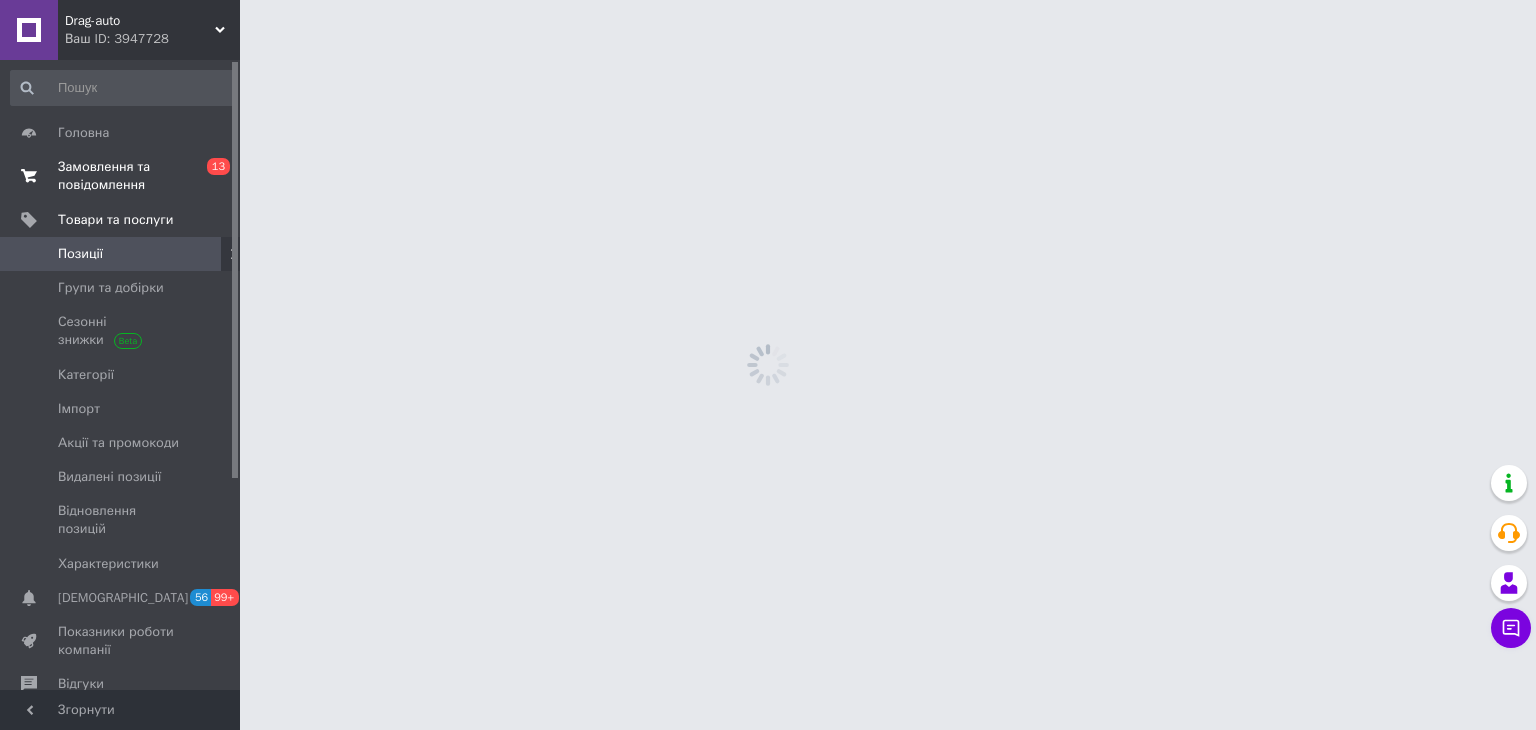 click on "Замовлення та повідомлення 0 13" at bounding box center [123, 176] 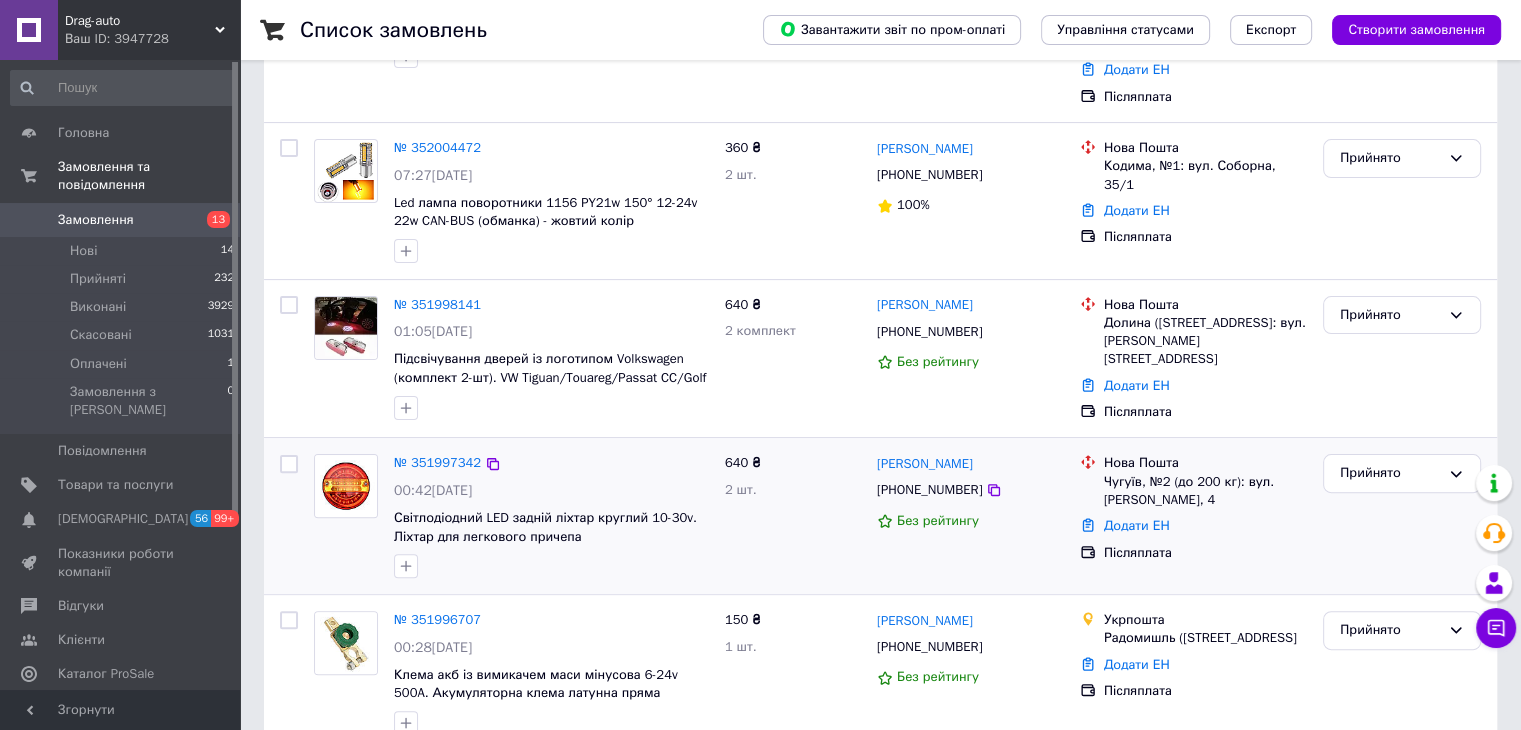 scroll, scrollTop: 500, scrollLeft: 0, axis: vertical 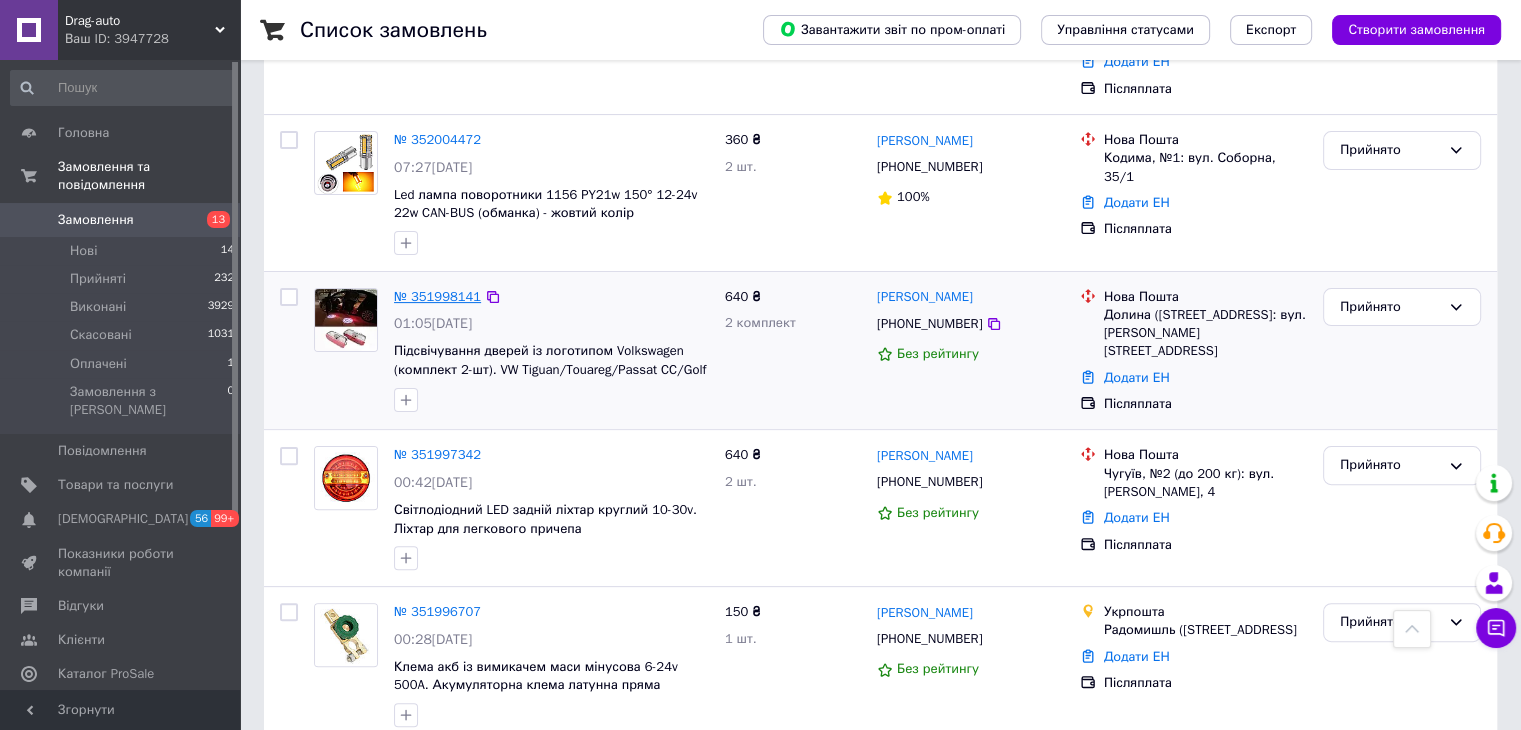 click on "№ 351998141" at bounding box center [437, 296] 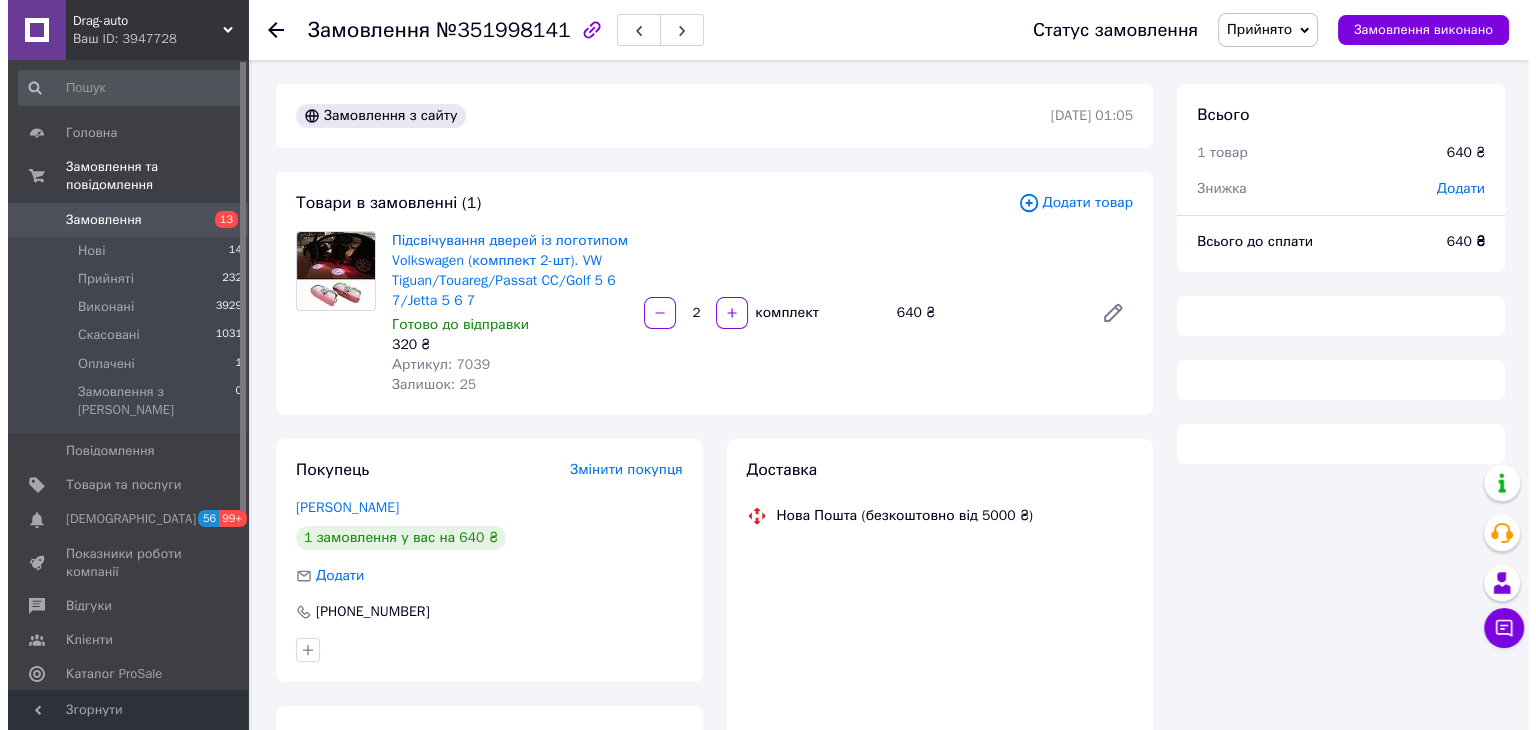 scroll, scrollTop: 0, scrollLeft: 0, axis: both 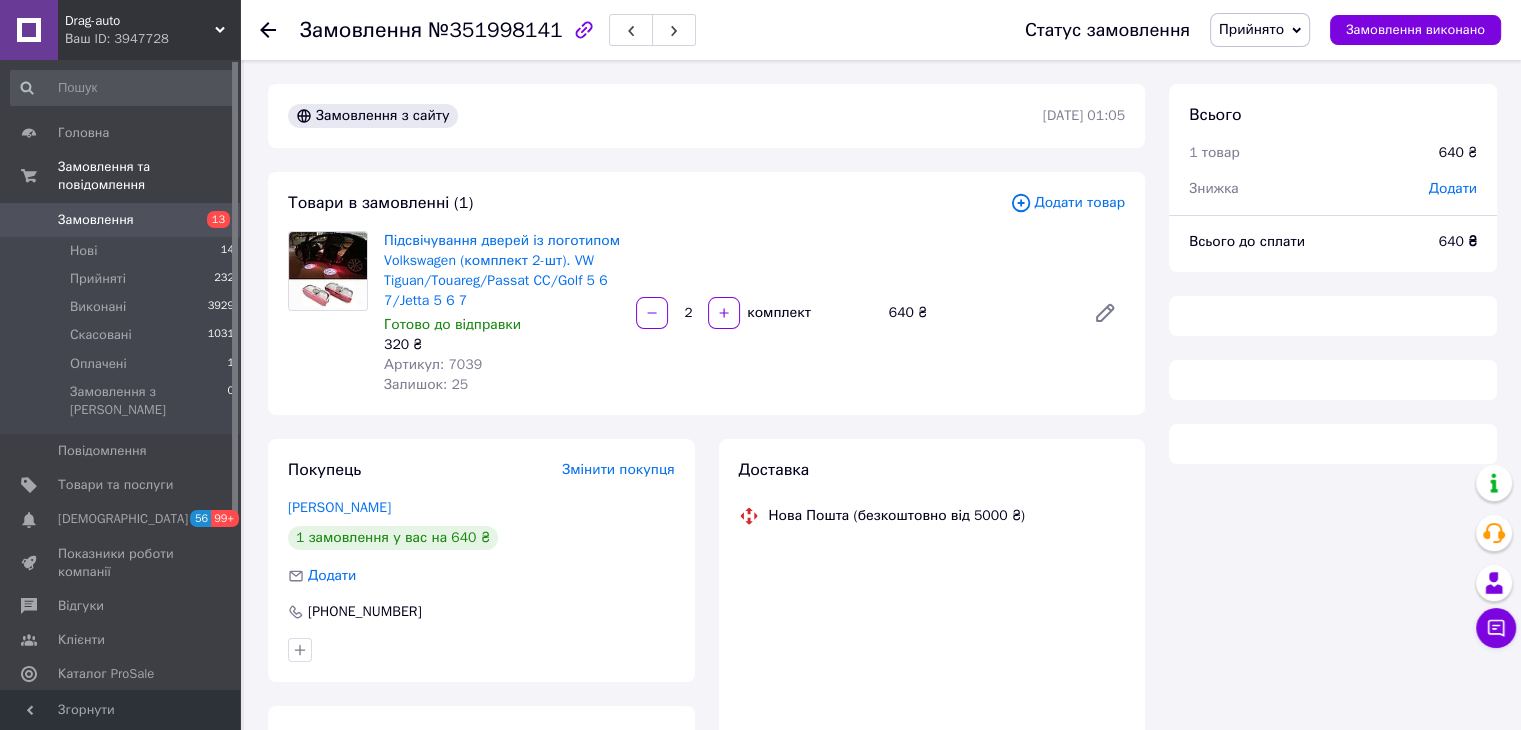 click on "Додати товар" at bounding box center (1067, 203) 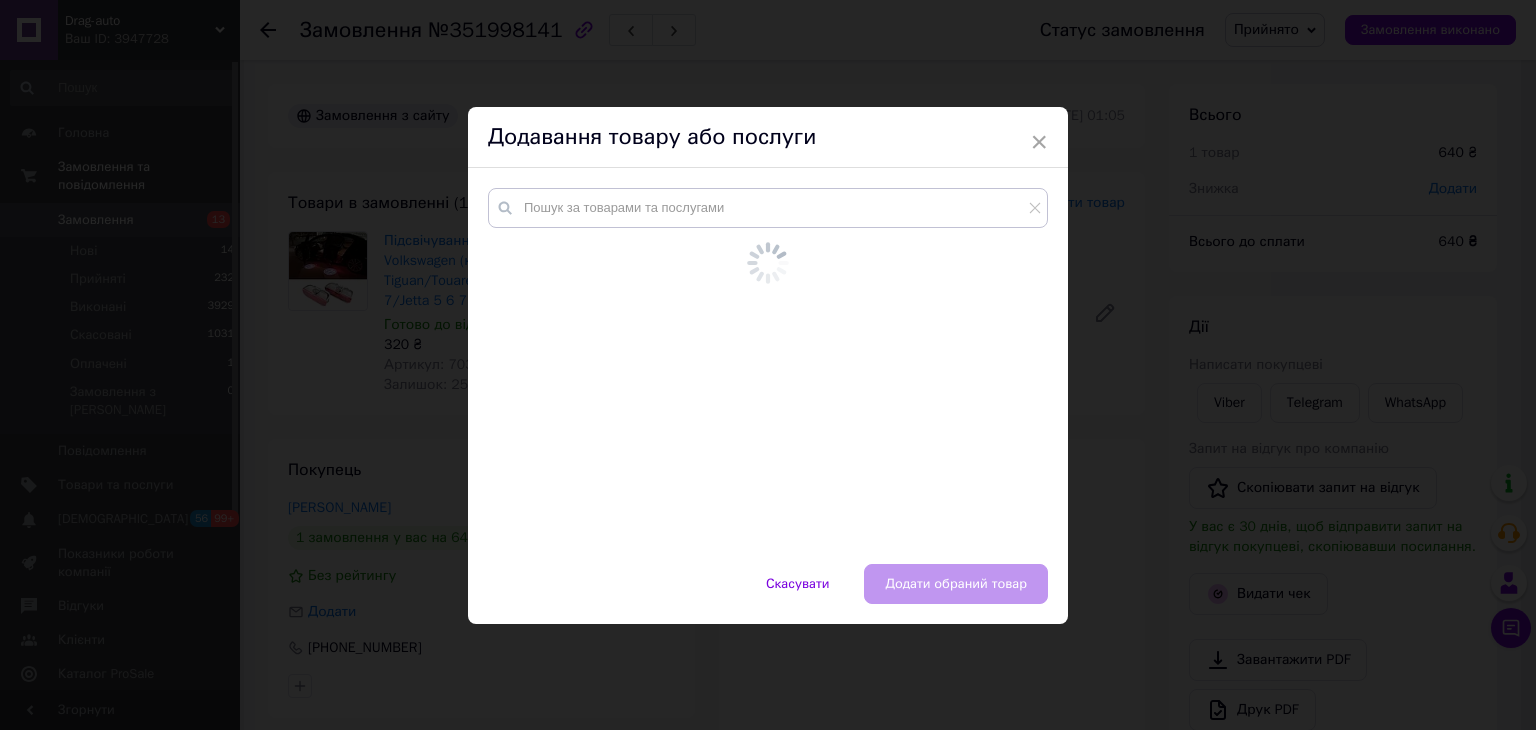 click at bounding box center (768, 366) 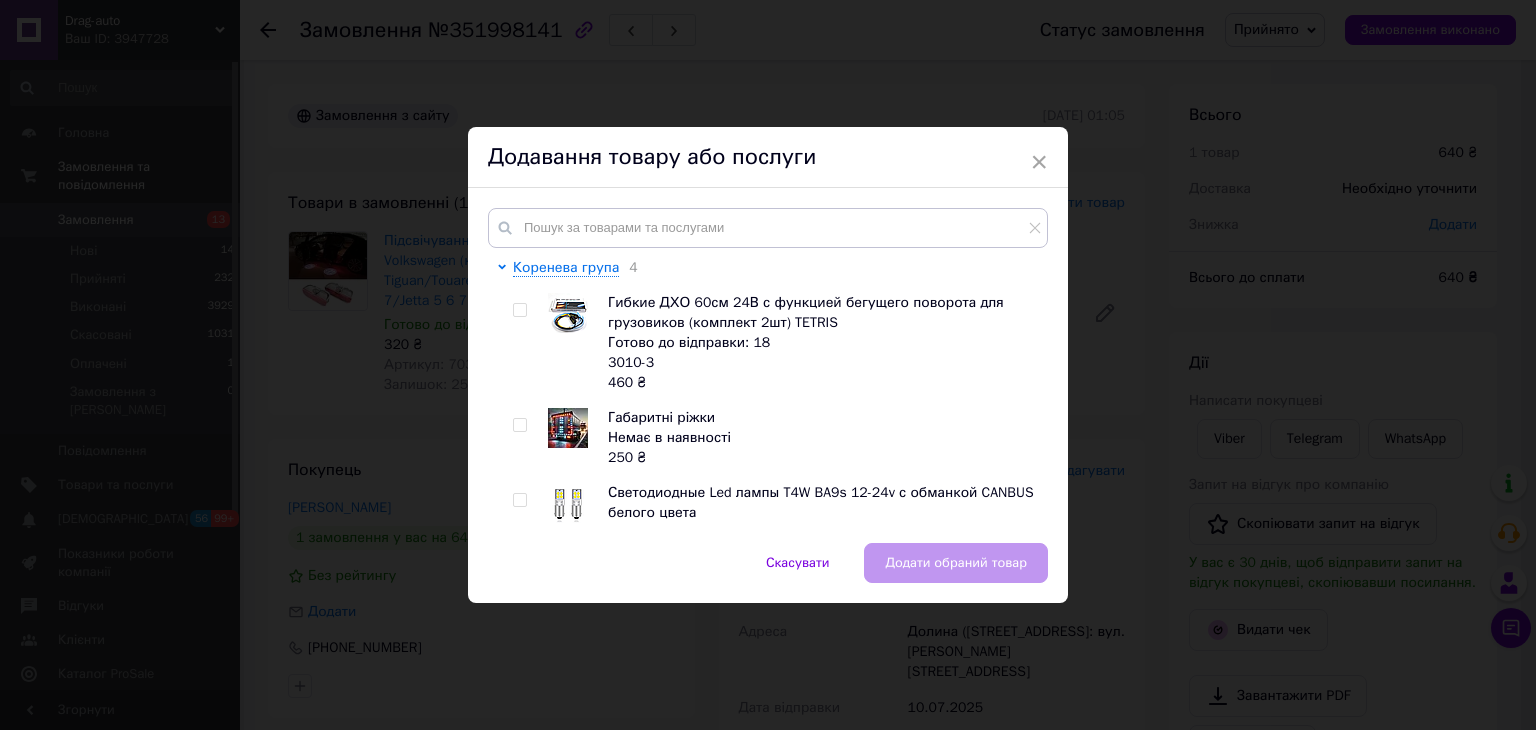 click on "Коренева група 4 Гибкие ДХО 60см 24В с функцией бегущего поворота для грузовиков (комплект 2шт) TETRIS Готово до відправки: 18 3010-3 460   ₴ Габаритні ріжки Немає в наявності 250   ₴ Светодиодные Led лампы T4W BA9s 12-24v с обманкой CANBUS белого цвета Готово до відправки: 96 6048 150   ₴ Led лампы H7 12v 55w (комплект 2-шт). Светодиодные лампы h7 белый свет без кулера Немає в наявності 6044 590   ₴ Задние фонари (Фонари для прицепа, Фонари для лафет / Грузовиков, Фонари для рабочих авто, Стекла) Аксесуари  Led фары (Штатные противотуманные фари, Дополнительные фары, ДХО) 35 Патрубки, шланги 13 Led лампи 30 15 18" at bounding box center (768, 365) 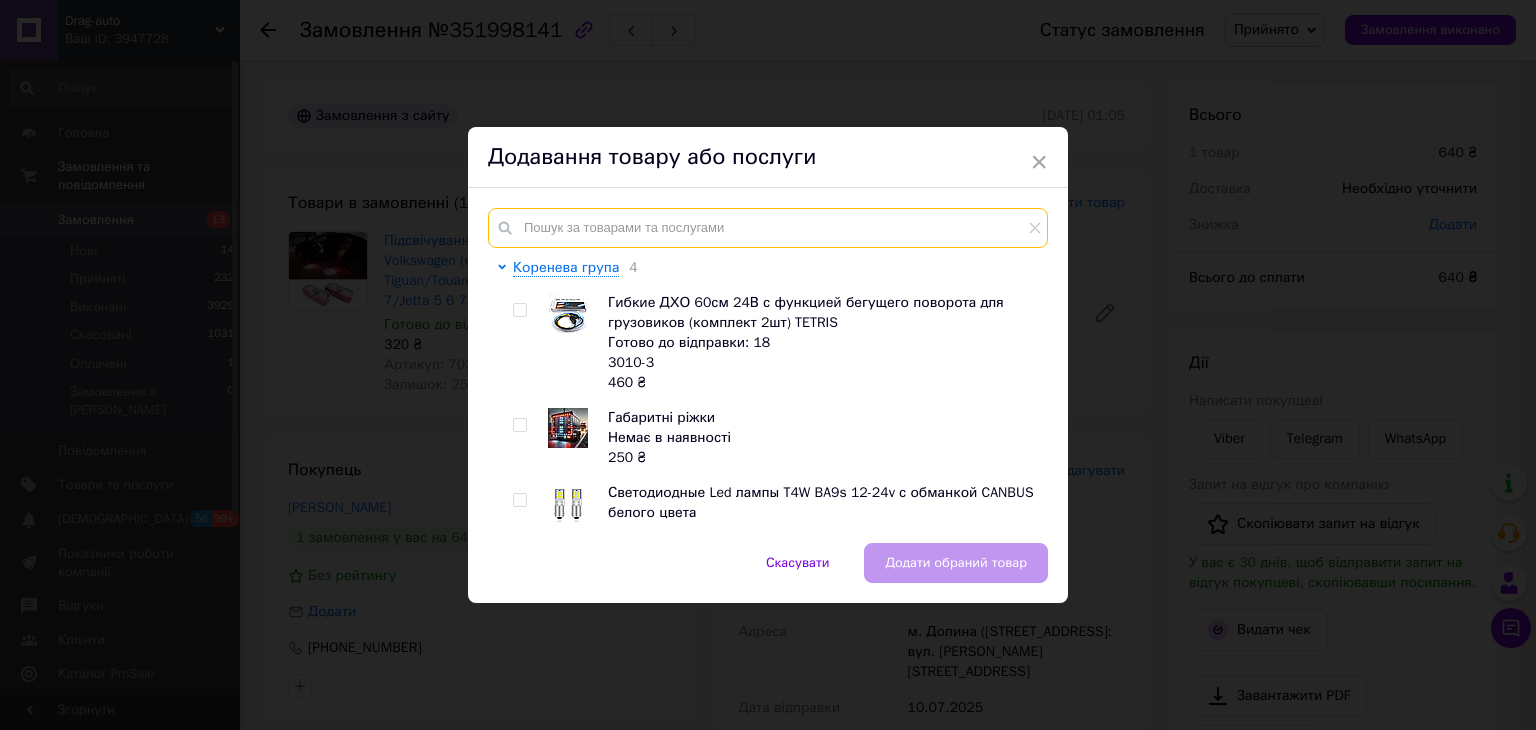 click at bounding box center (768, 228) 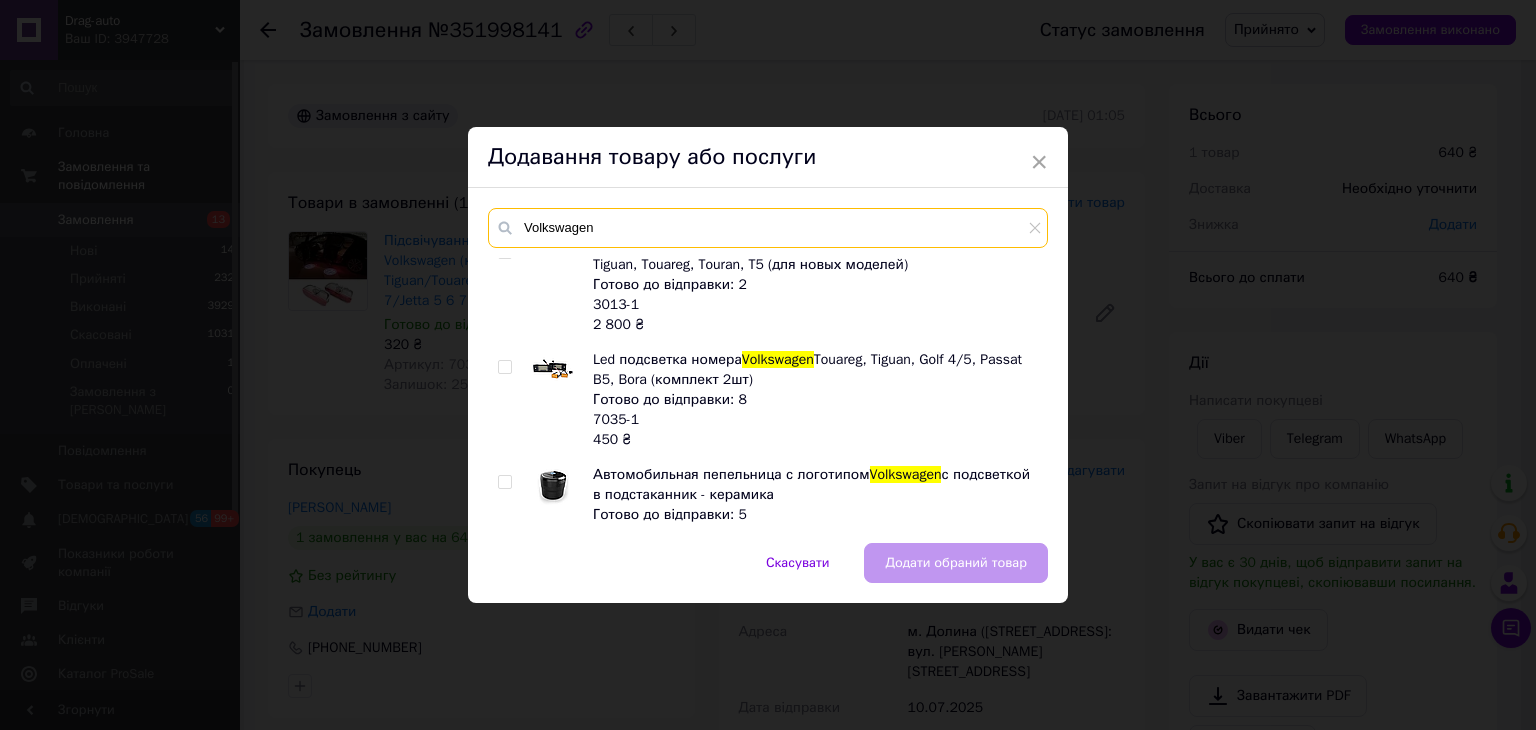 scroll, scrollTop: 2344, scrollLeft: 0, axis: vertical 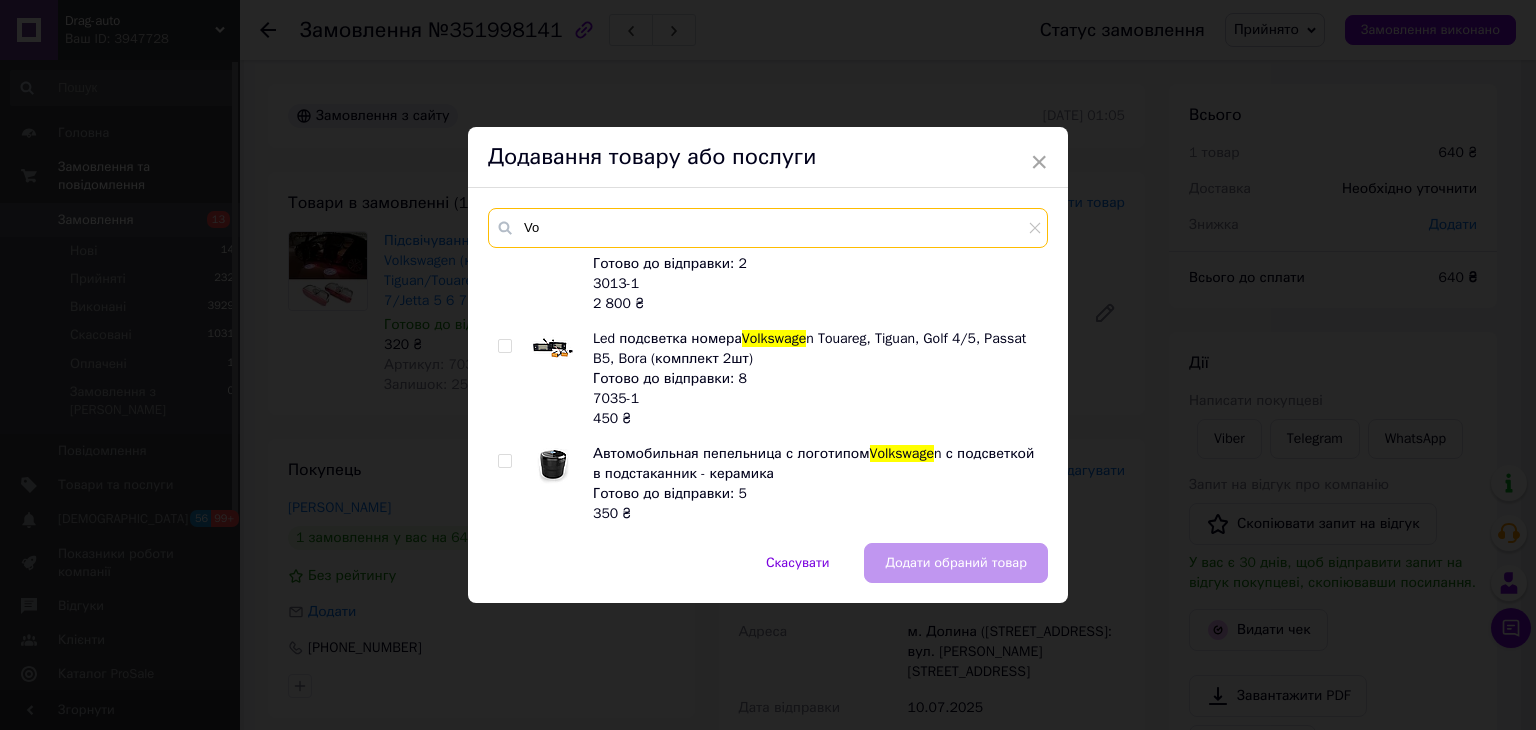 type on "V" 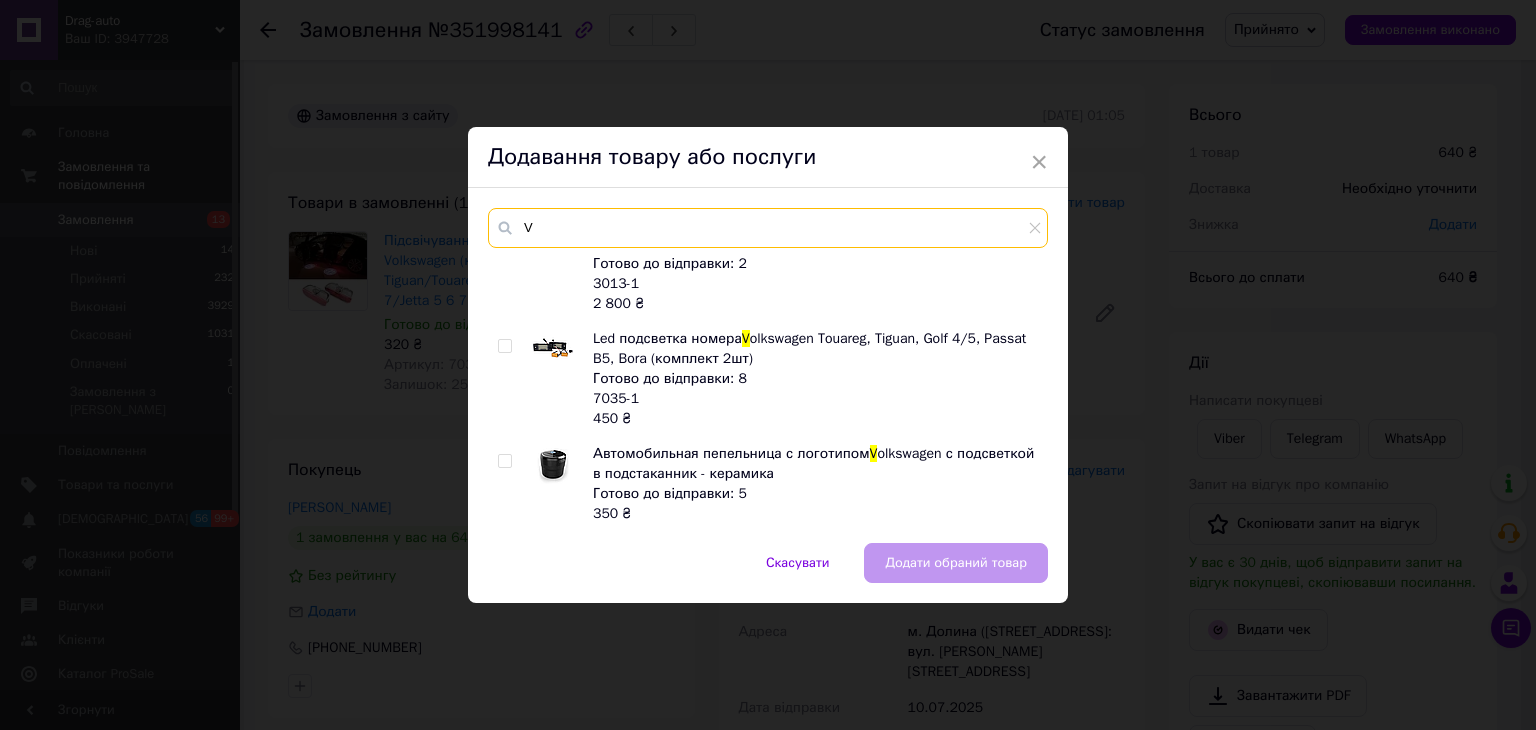 type 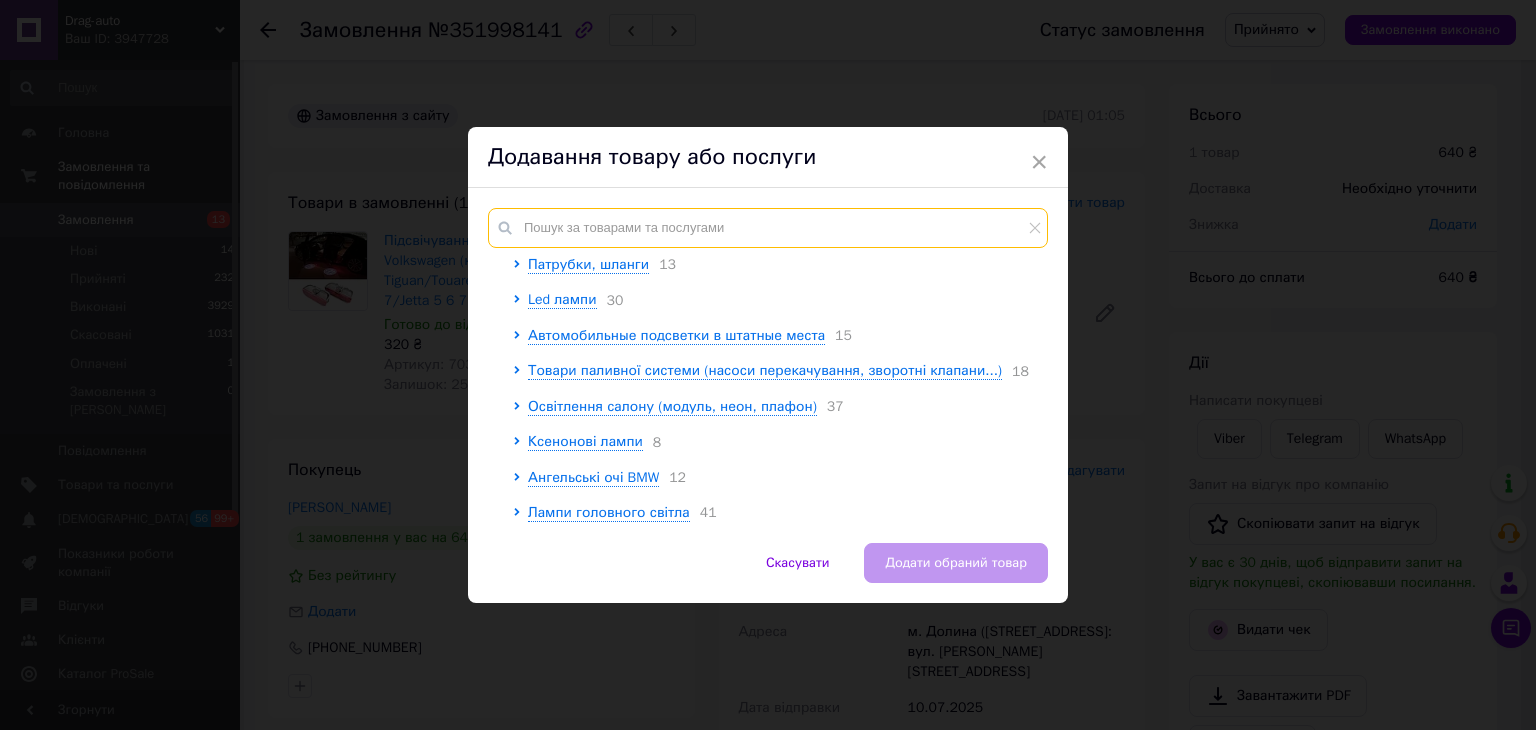 scroll, scrollTop: 640, scrollLeft: 0, axis: vertical 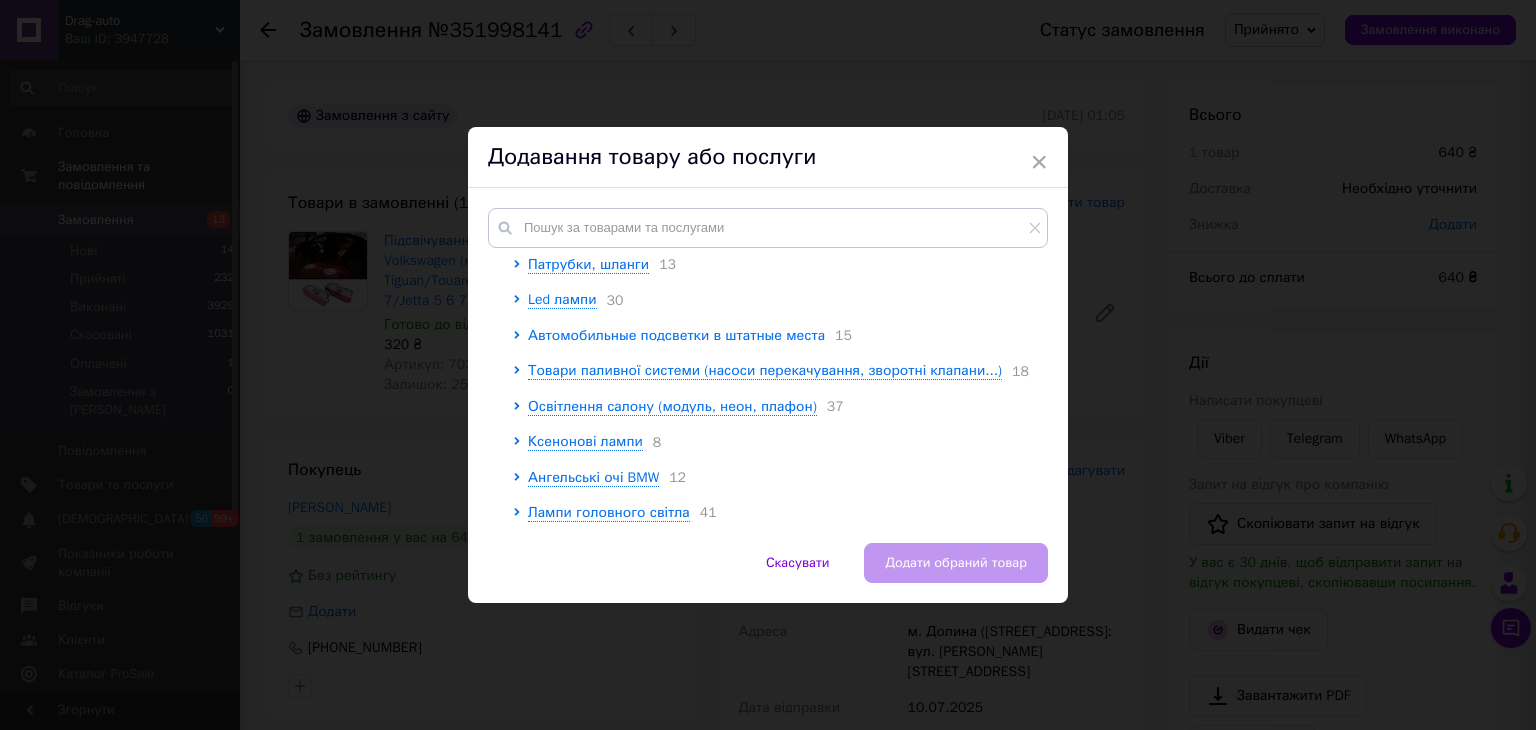 click on "Автомобильные подсветки в штатные места" at bounding box center [676, 335] 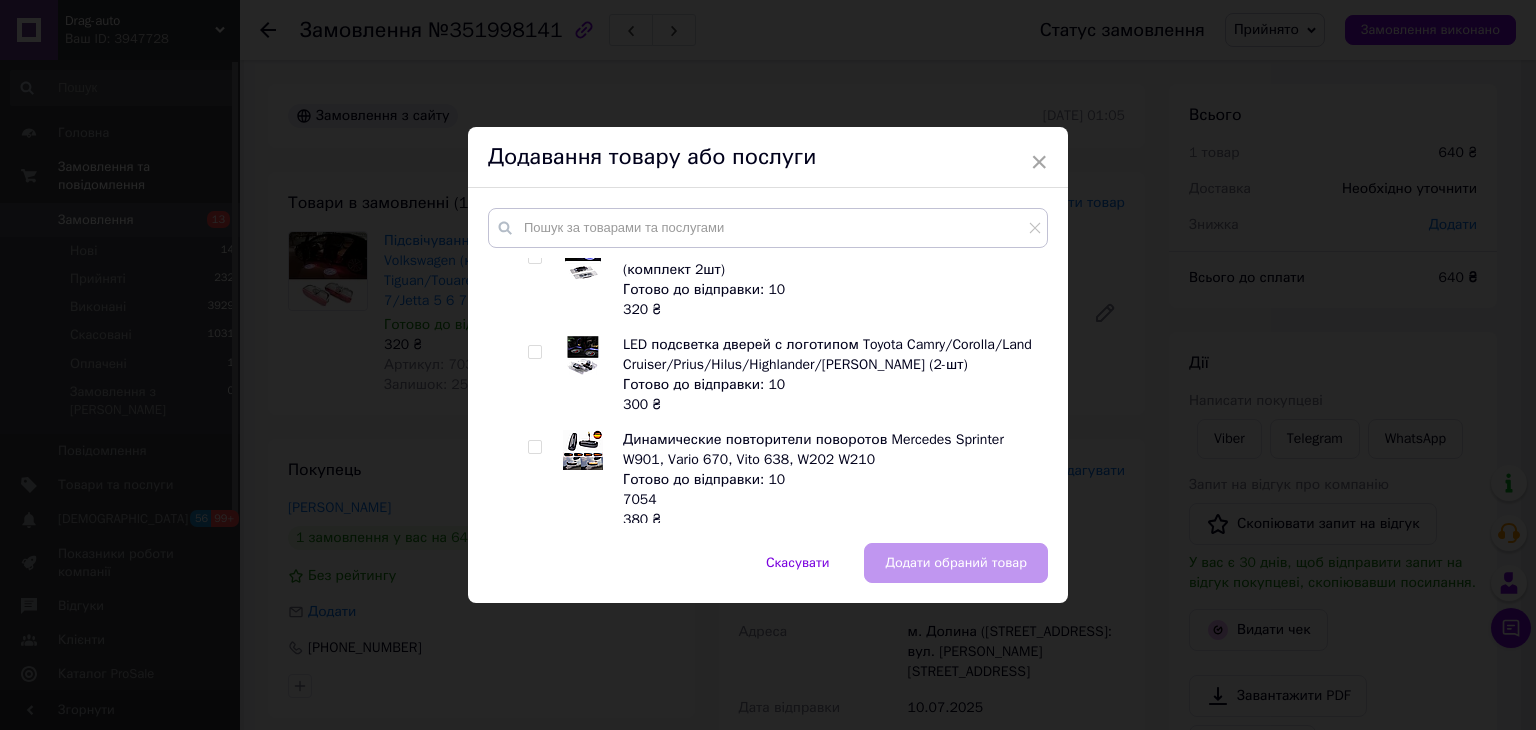 scroll, scrollTop: 640, scrollLeft: 0, axis: vertical 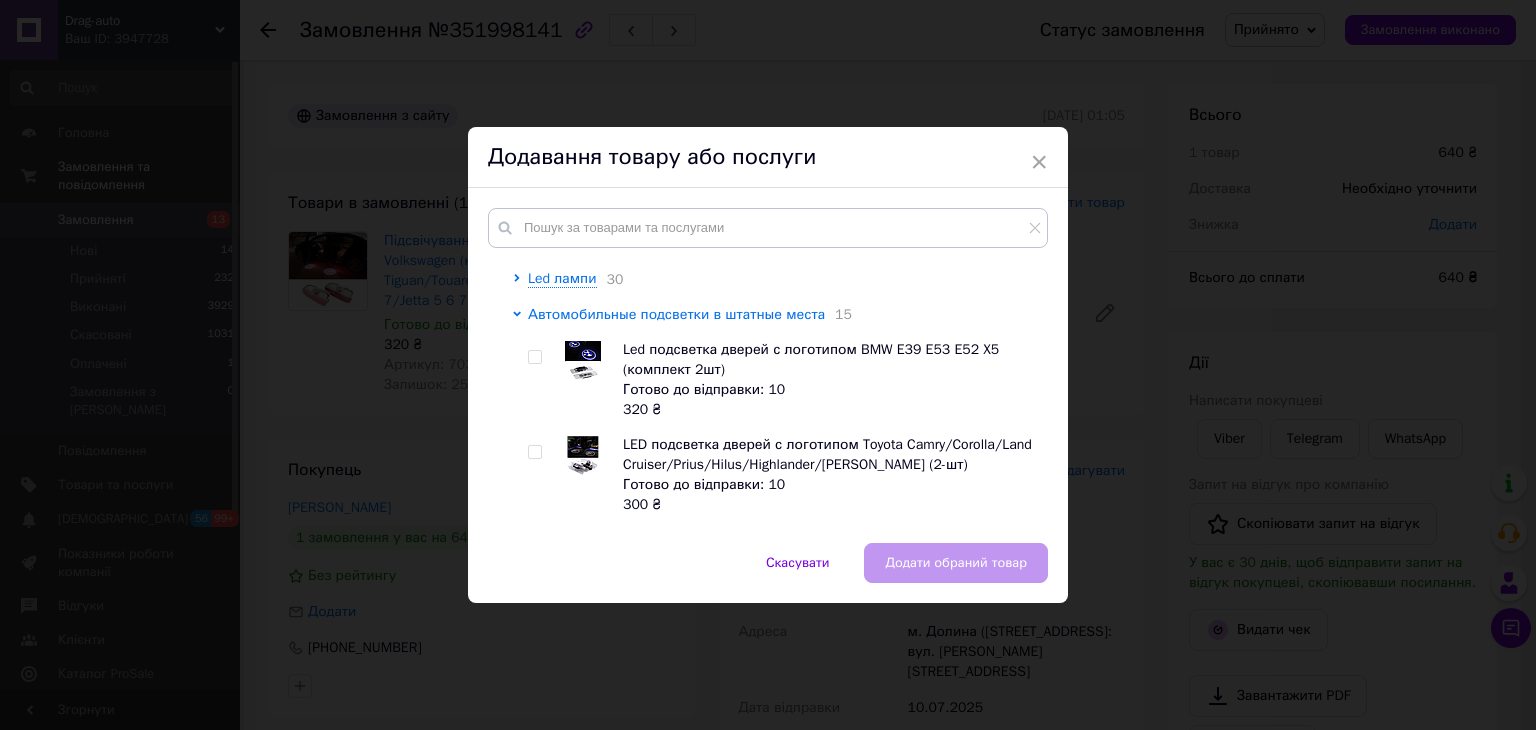 click on "Автомобильные подсветки в штатные места" at bounding box center (676, 314) 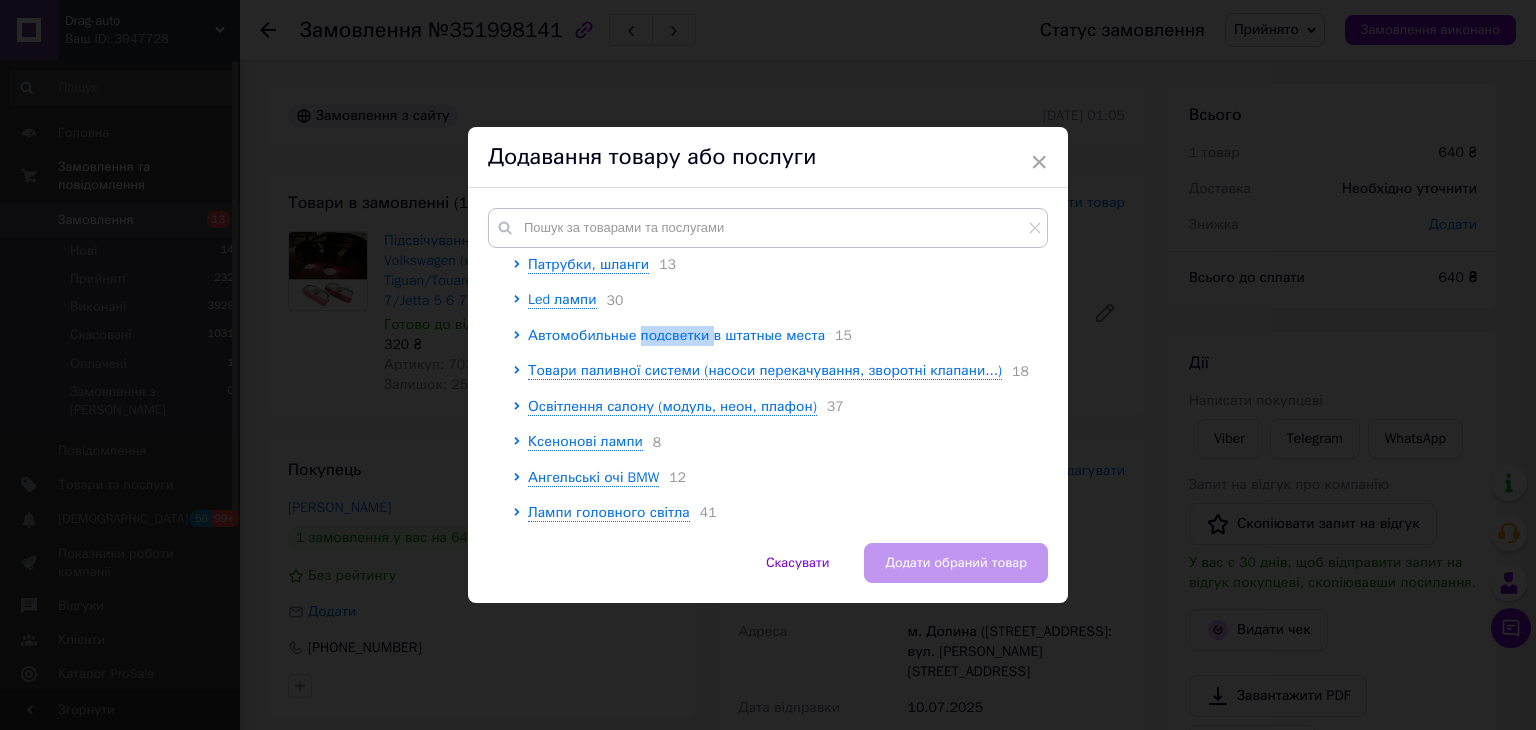 click on "Автомобильные подсветки в штатные места" at bounding box center [676, 335] 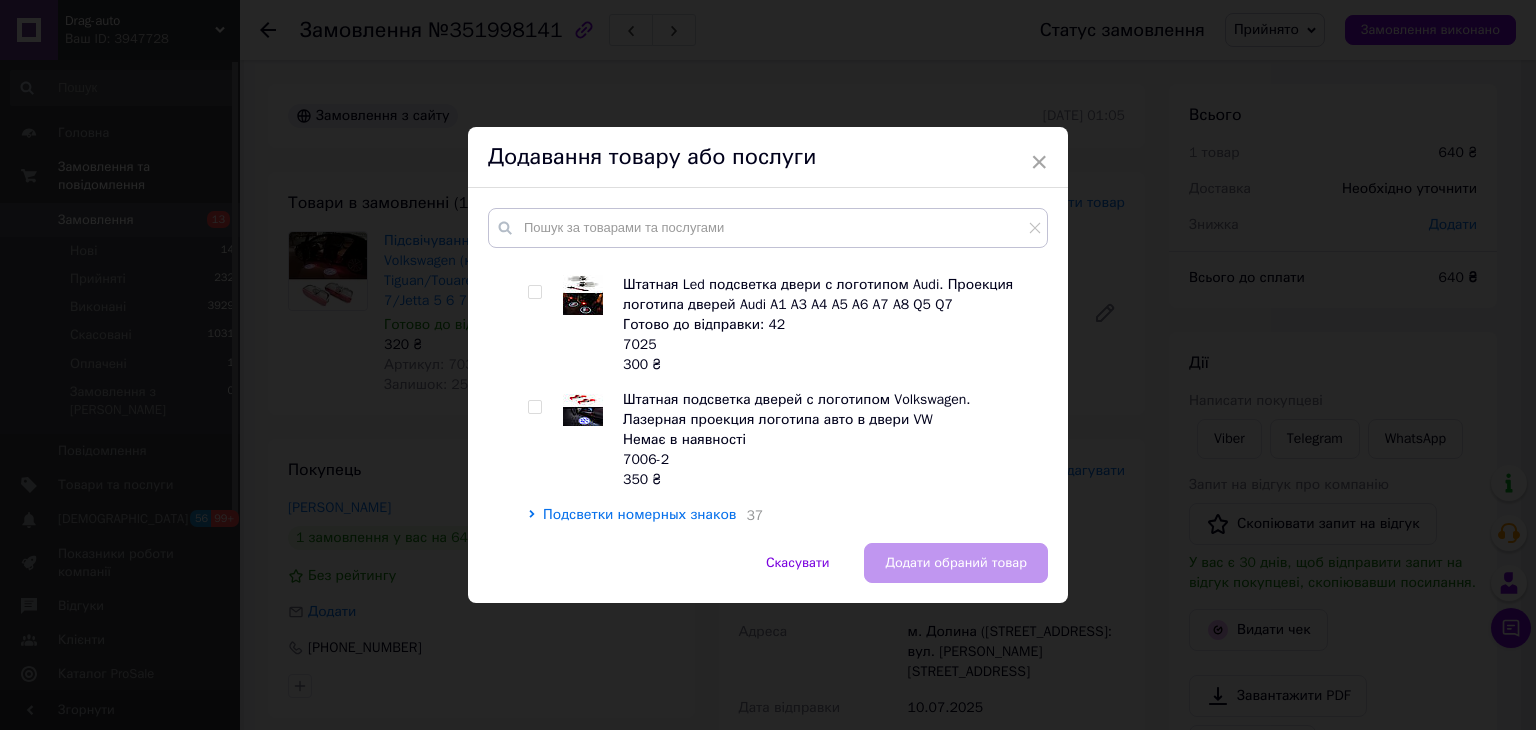 scroll, scrollTop: 2140, scrollLeft: 0, axis: vertical 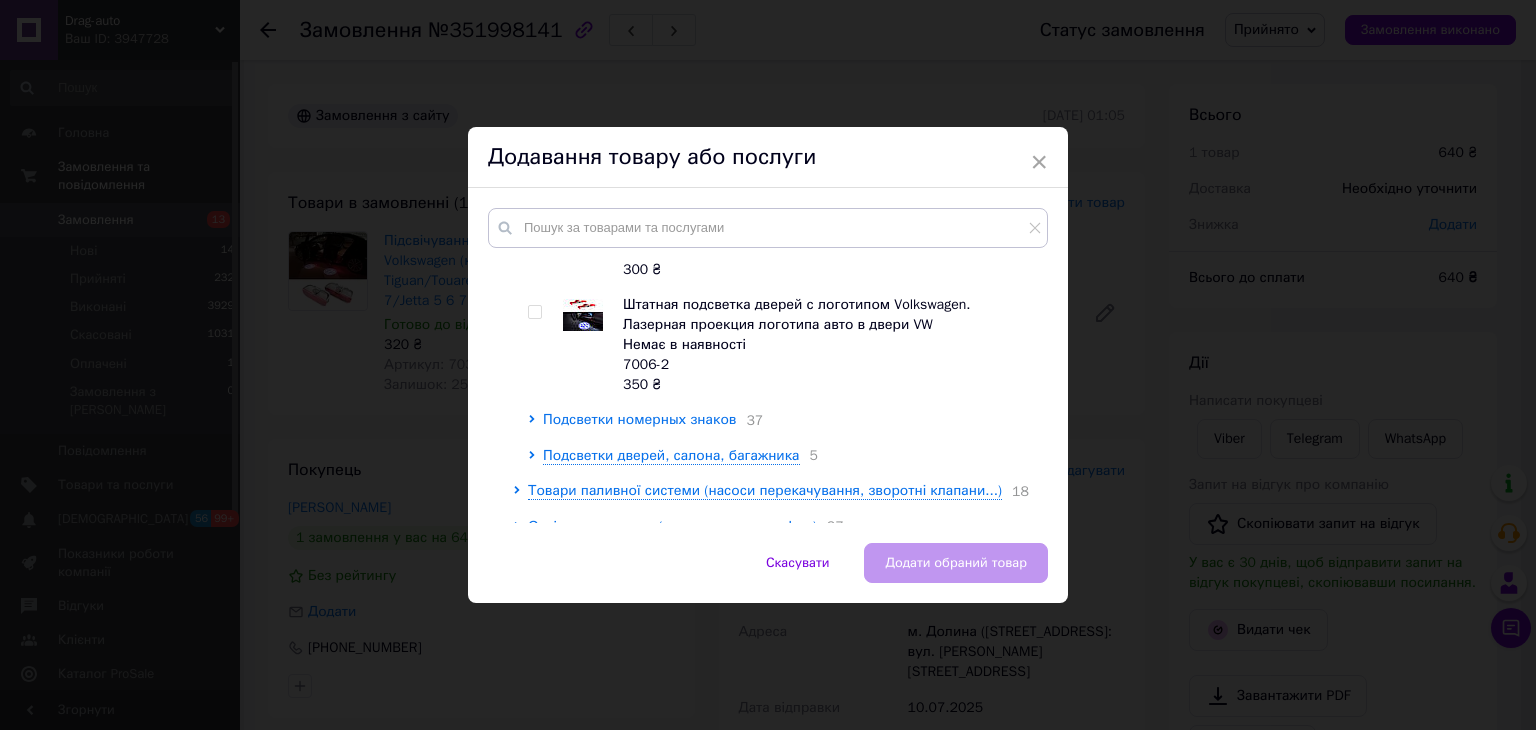 click on "Подсветки номерных знаков" at bounding box center [639, 419] 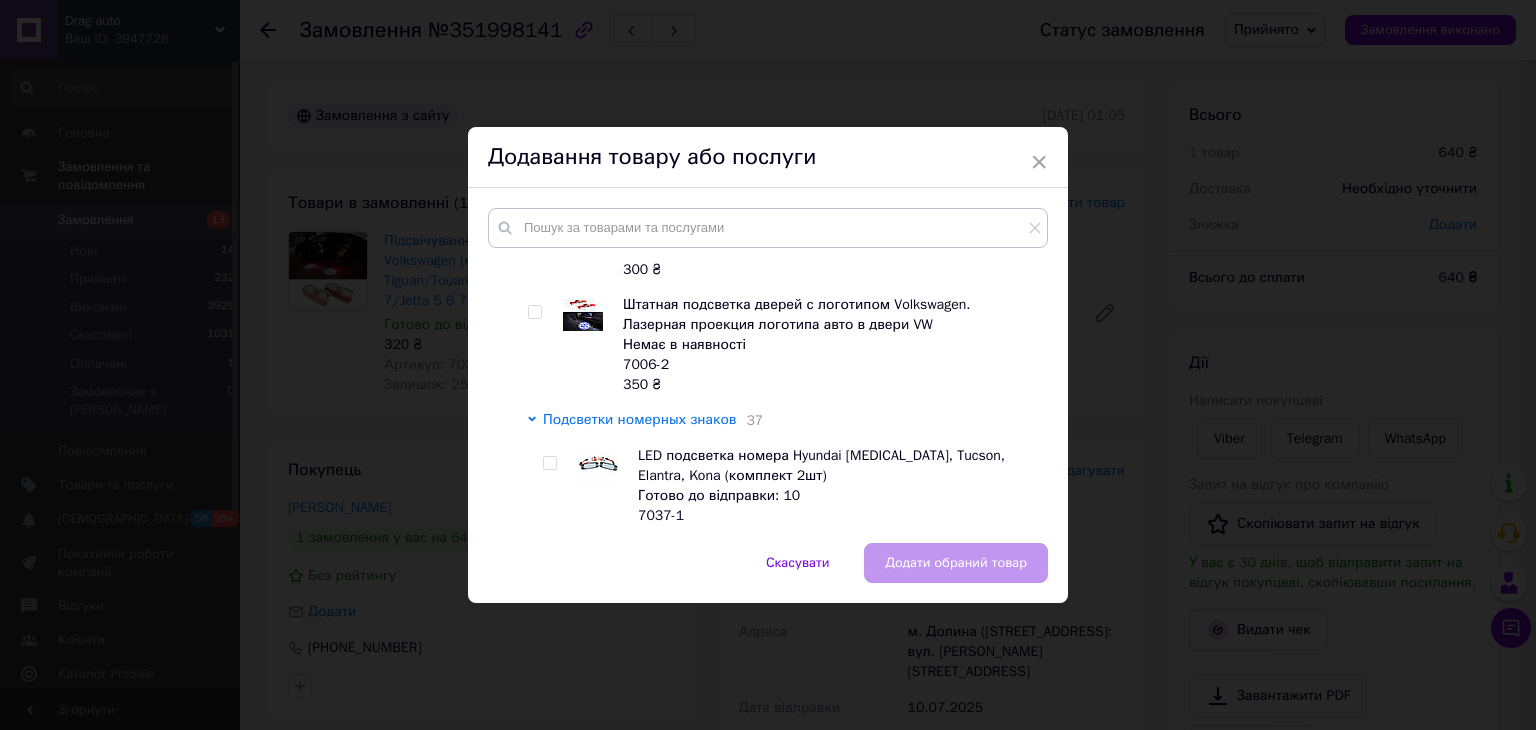click on "Подсветки номерных знаков" at bounding box center (639, 419) 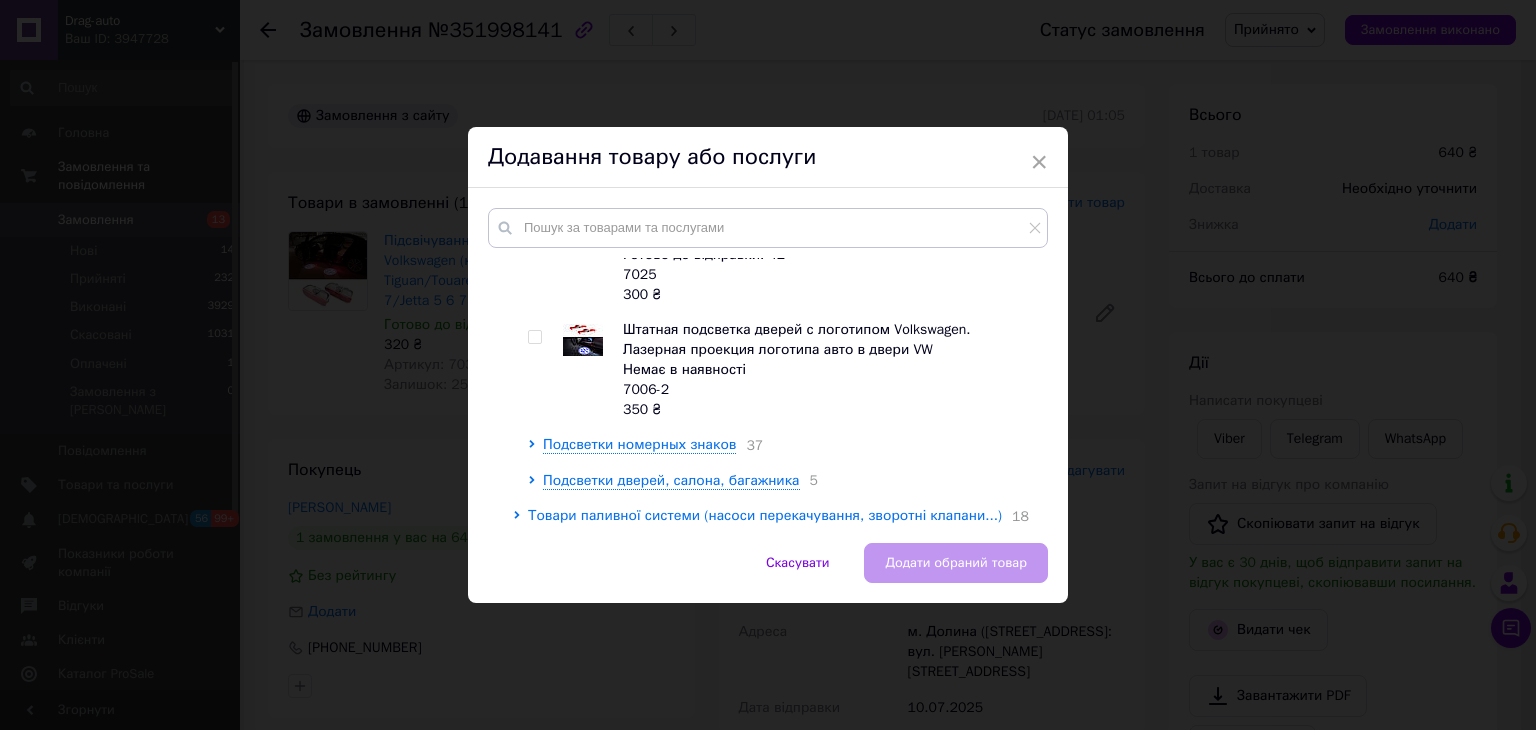 scroll, scrollTop: 2140, scrollLeft: 0, axis: vertical 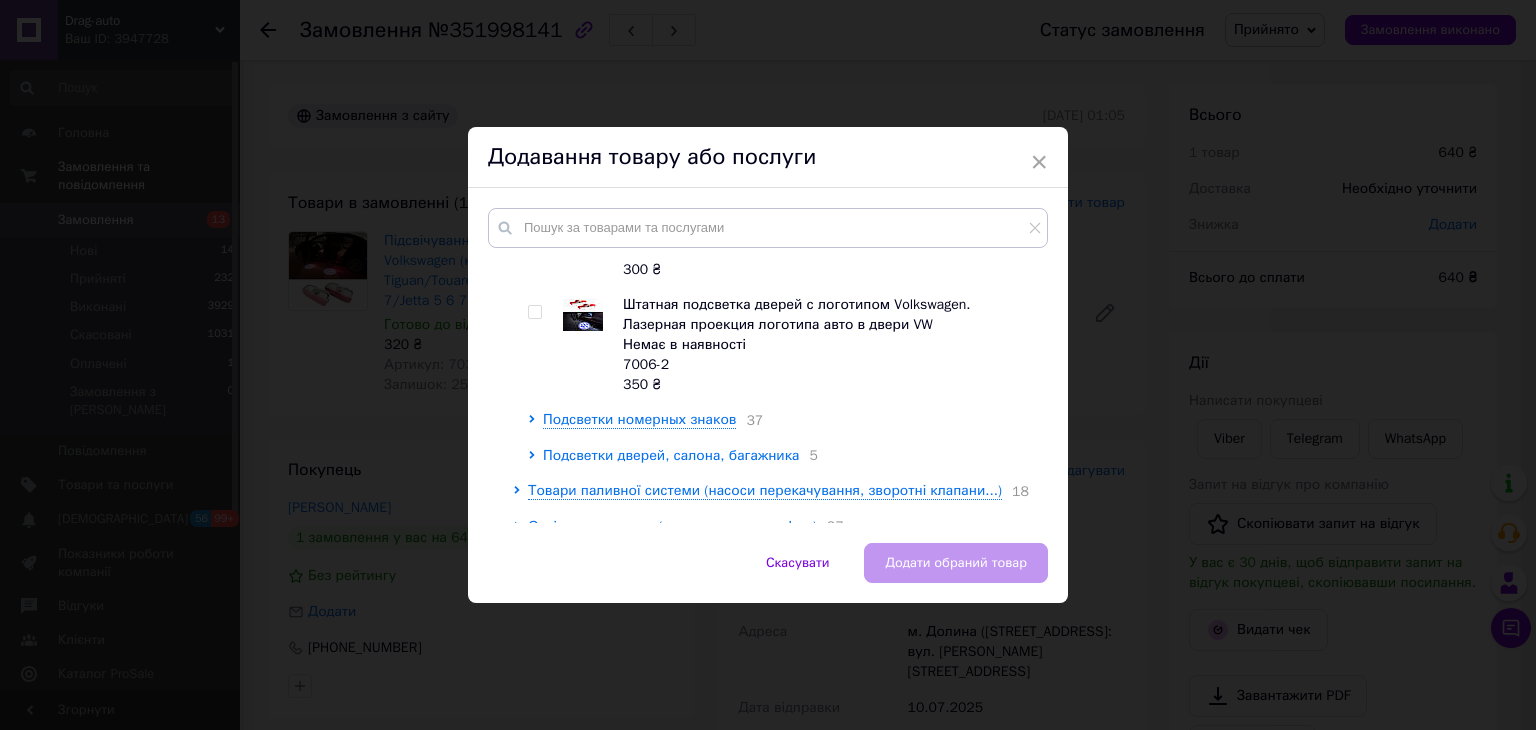 click on "Подсветки дверей, салона, багажника" at bounding box center (671, 455) 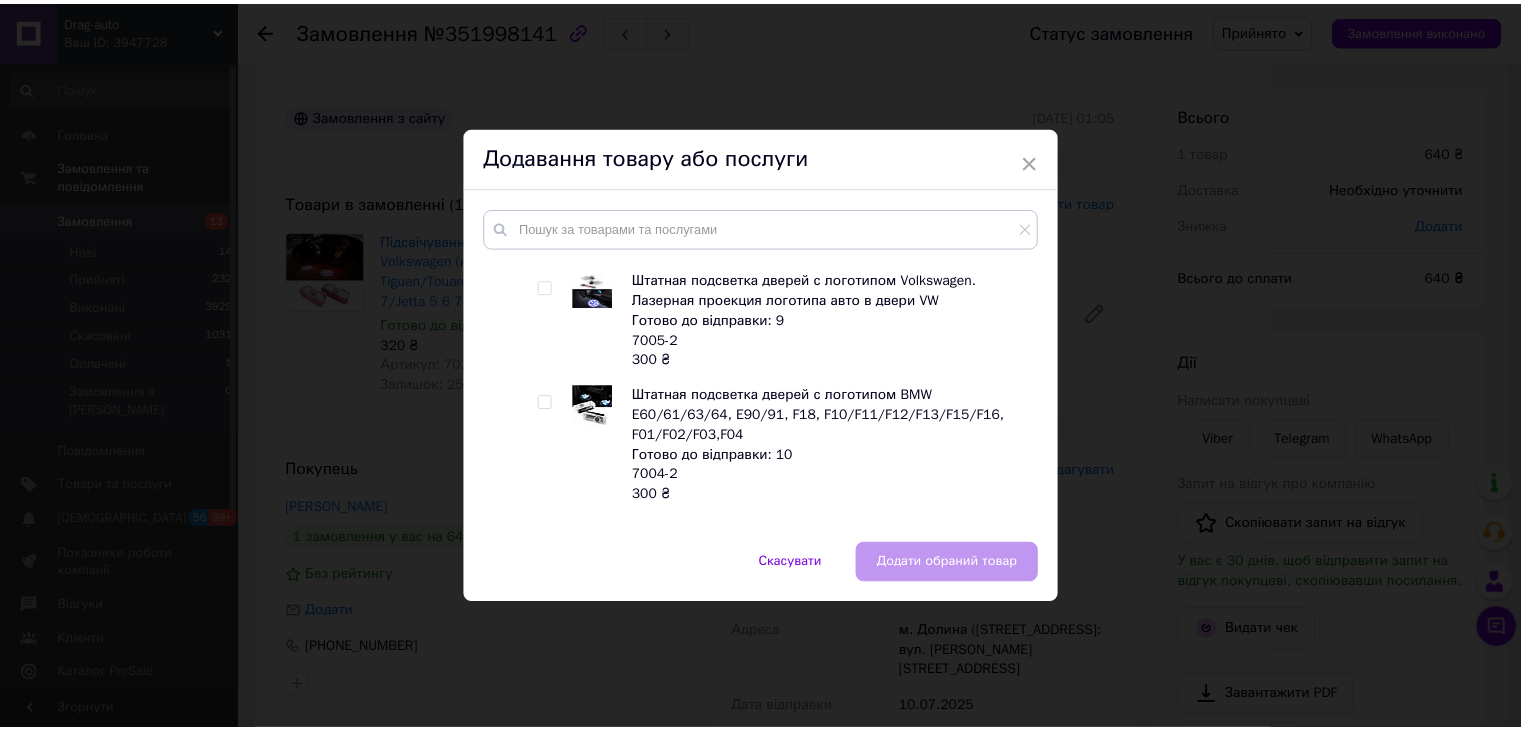 scroll, scrollTop: 2382, scrollLeft: 0, axis: vertical 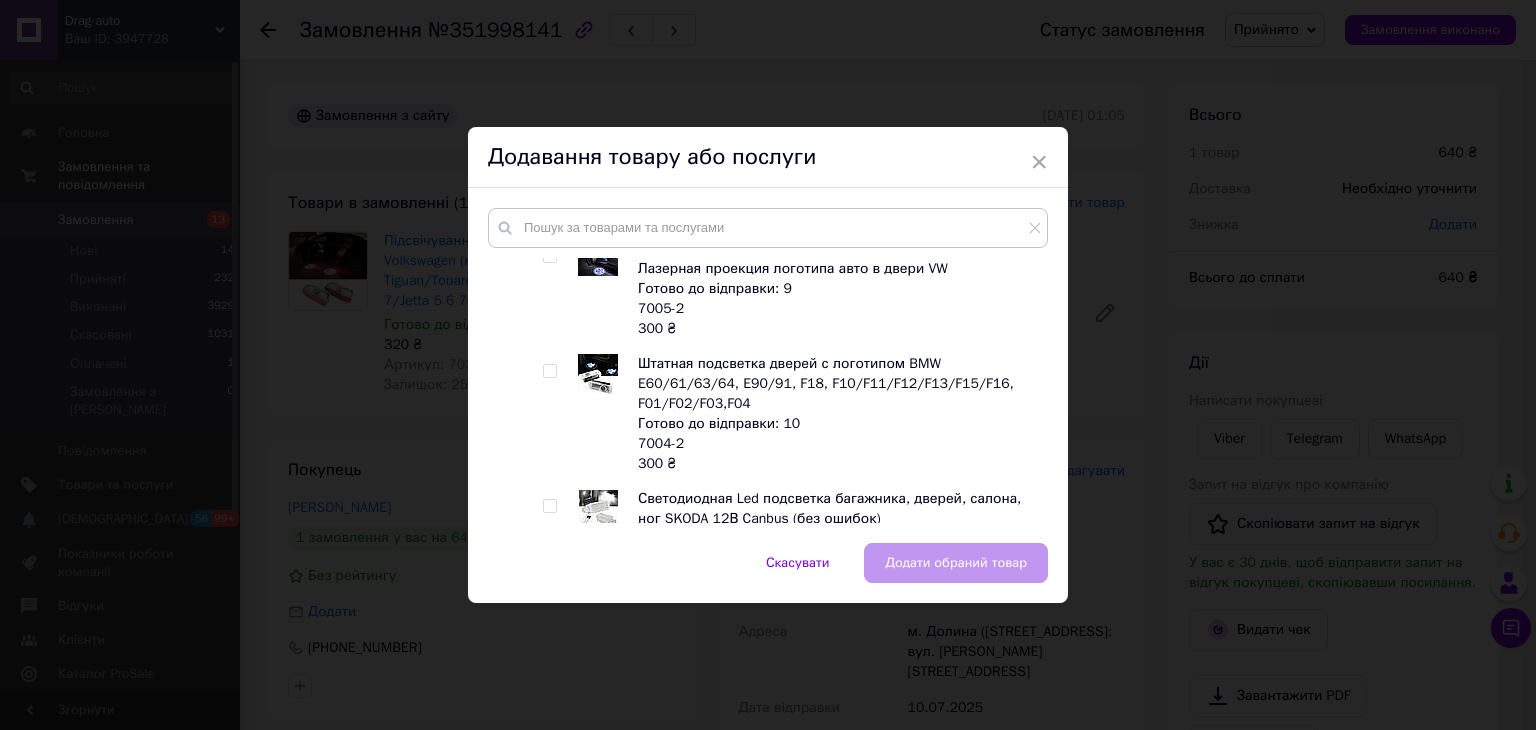 click at bounding box center (549, 256) 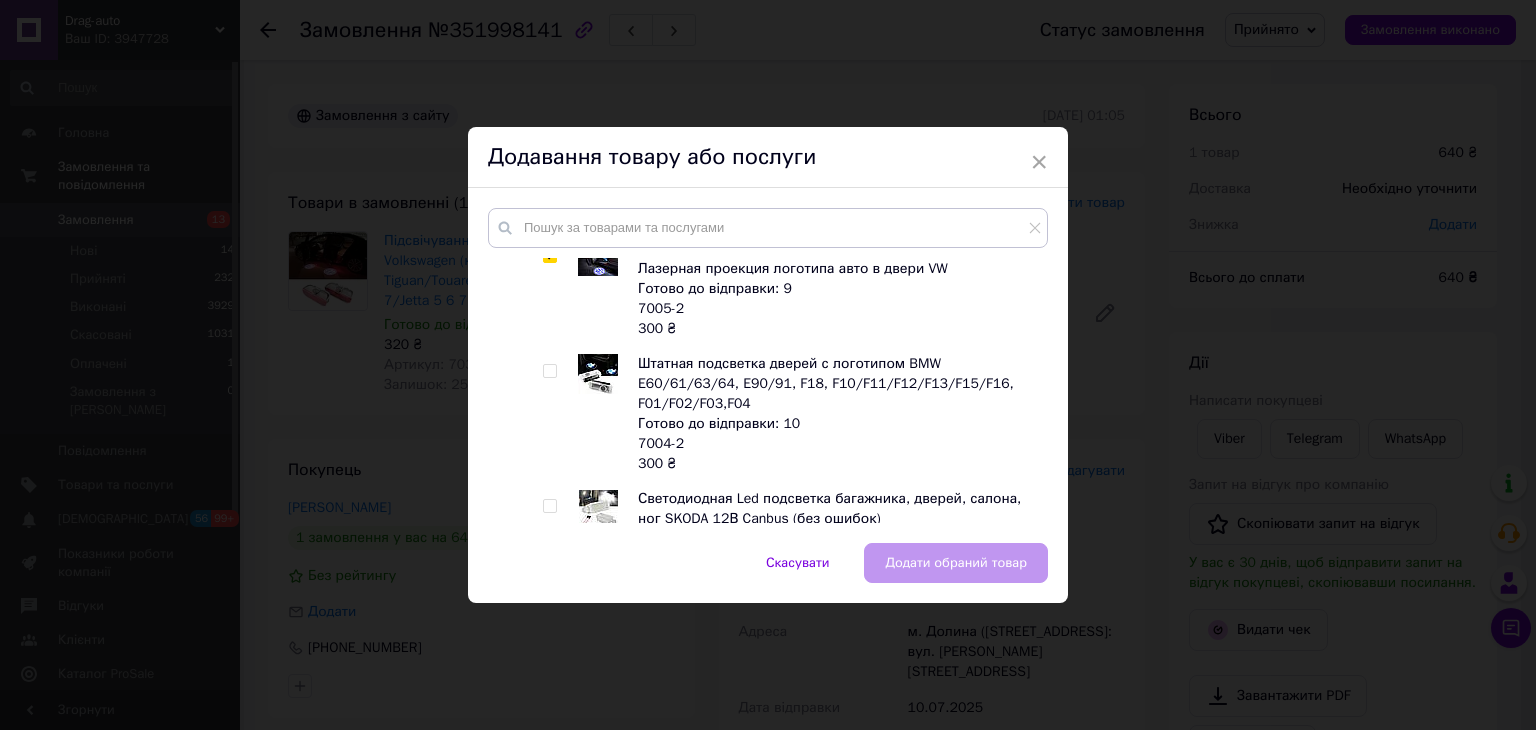 checkbox on "true" 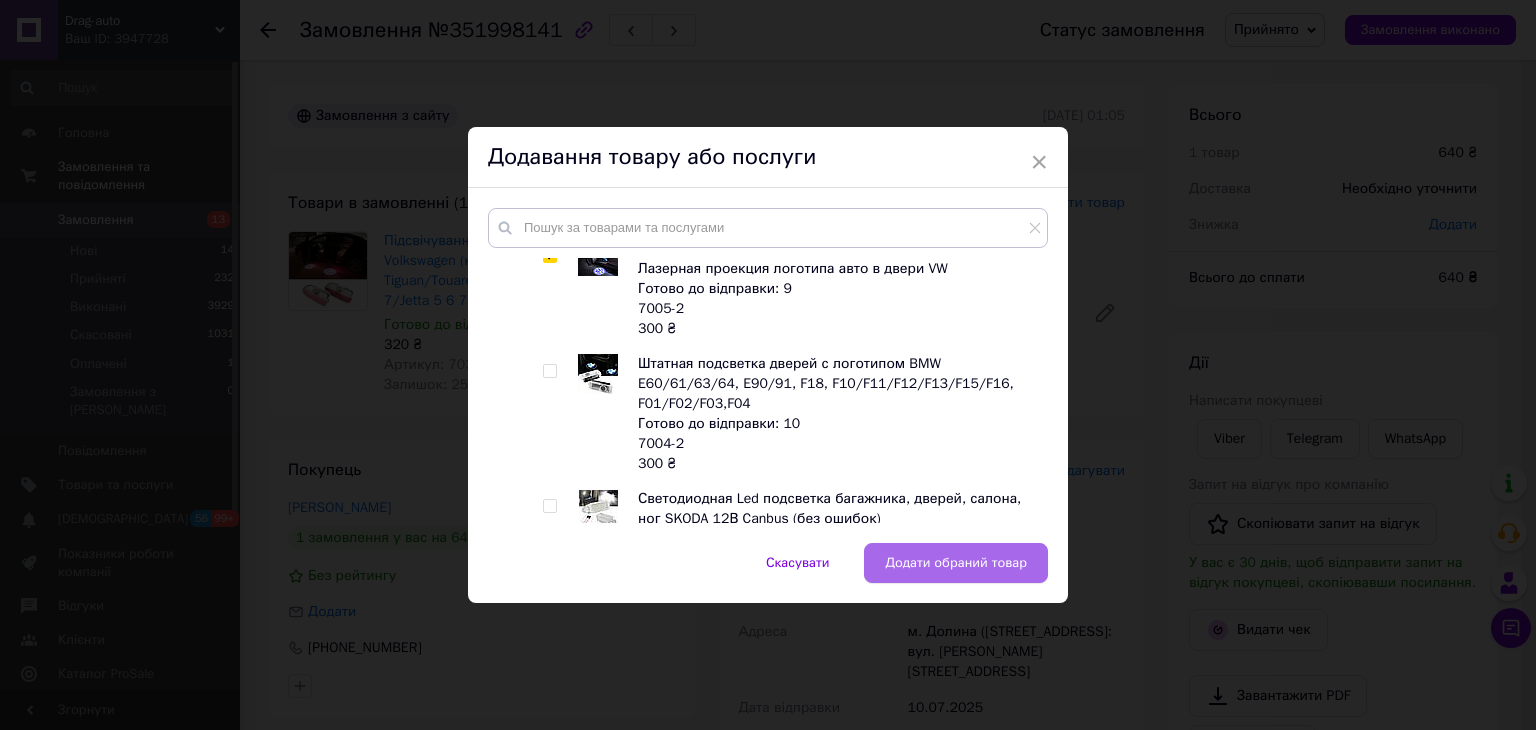 click on "Додати обраний товар" at bounding box center (956, 563) 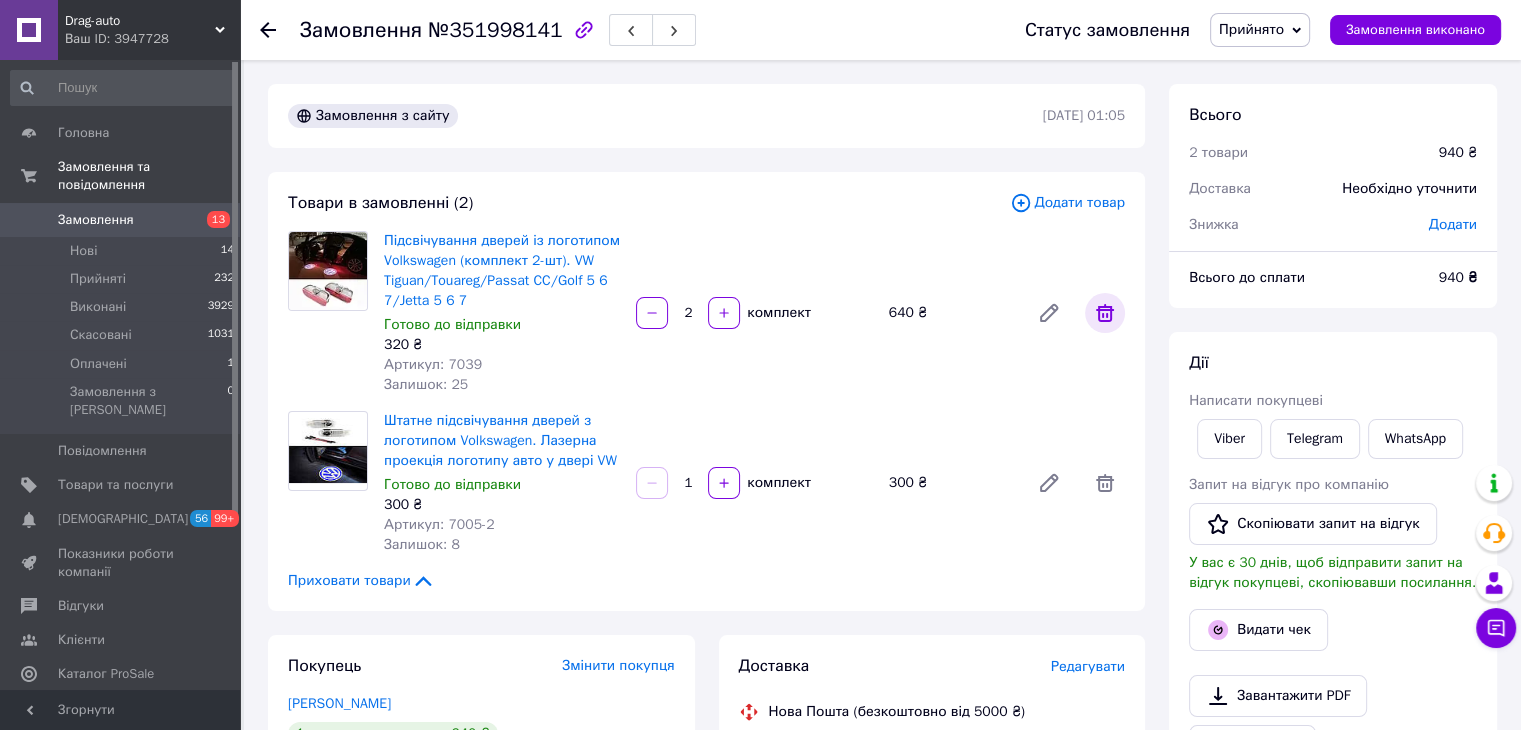 click at bounding box center [1105, 313] 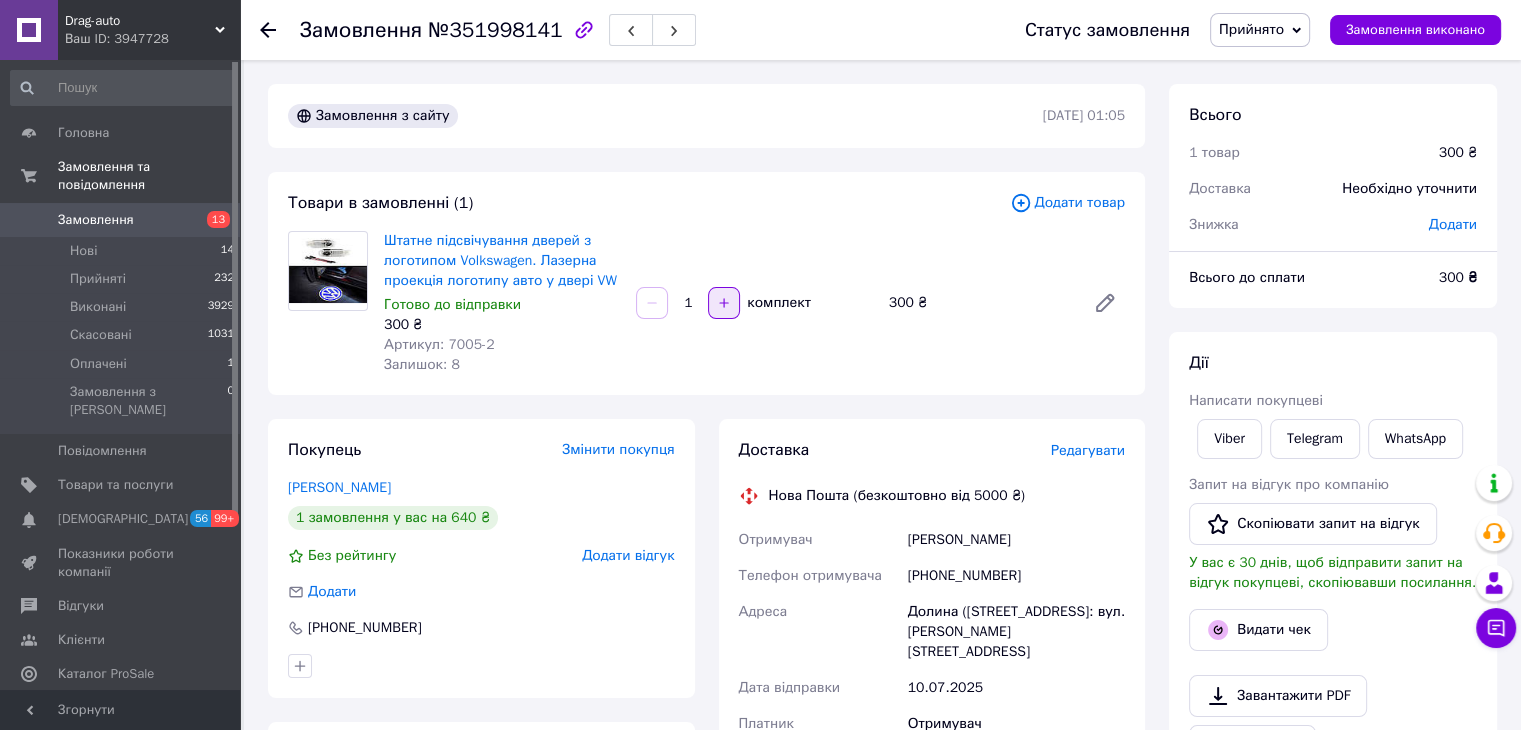 click on "1   комплект" at bounding box center [754, 303] 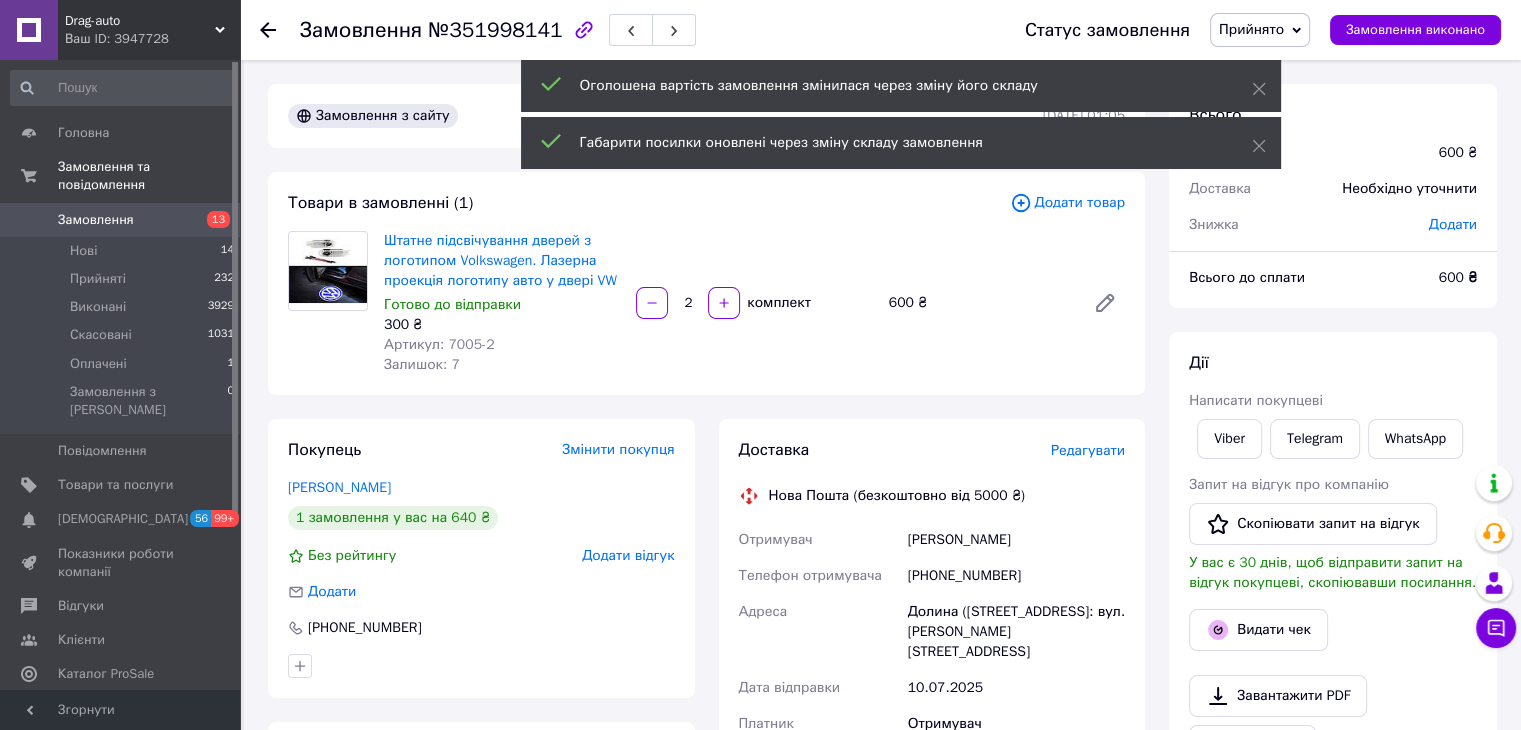 click 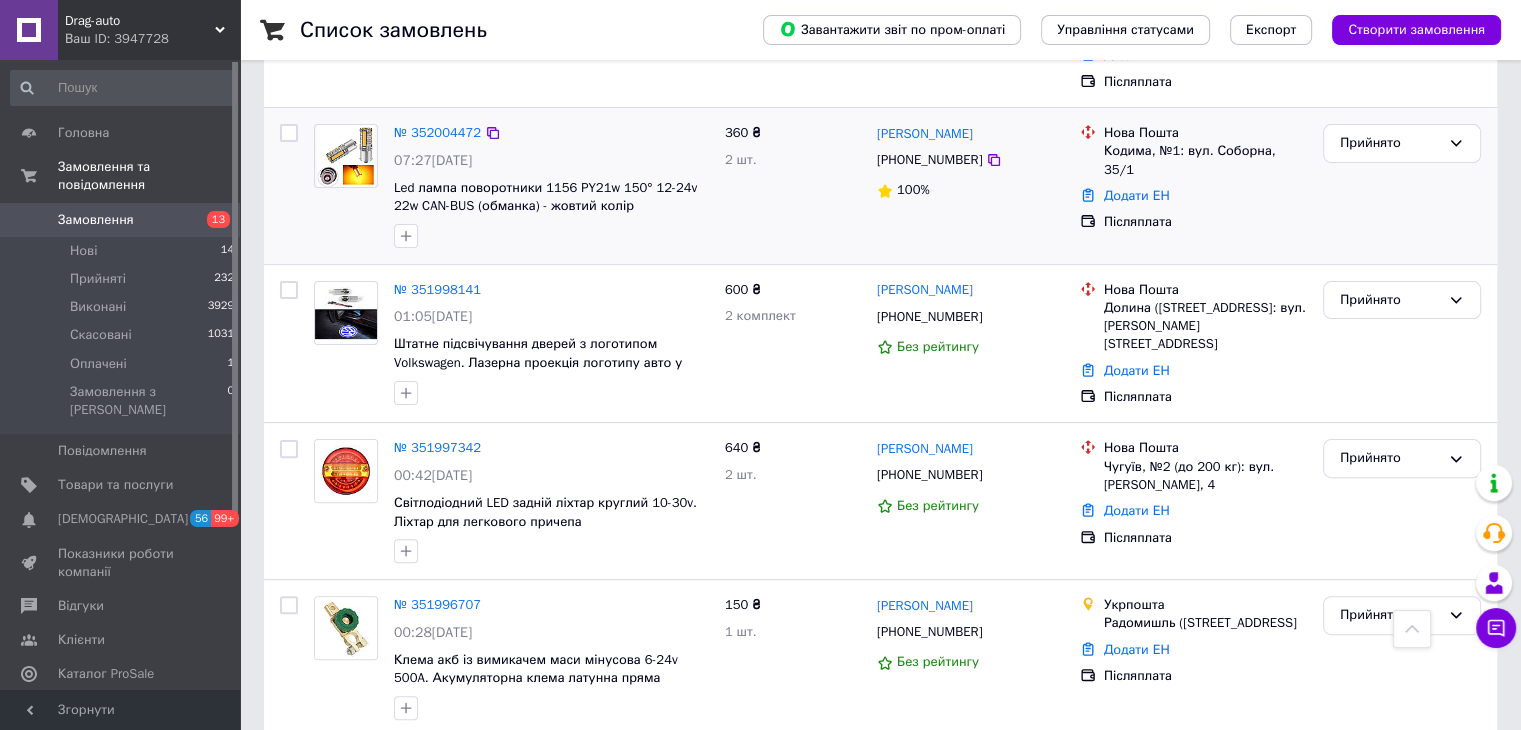 scroll, scrollTop: 600, scrollLeft: 0, axis: vertical 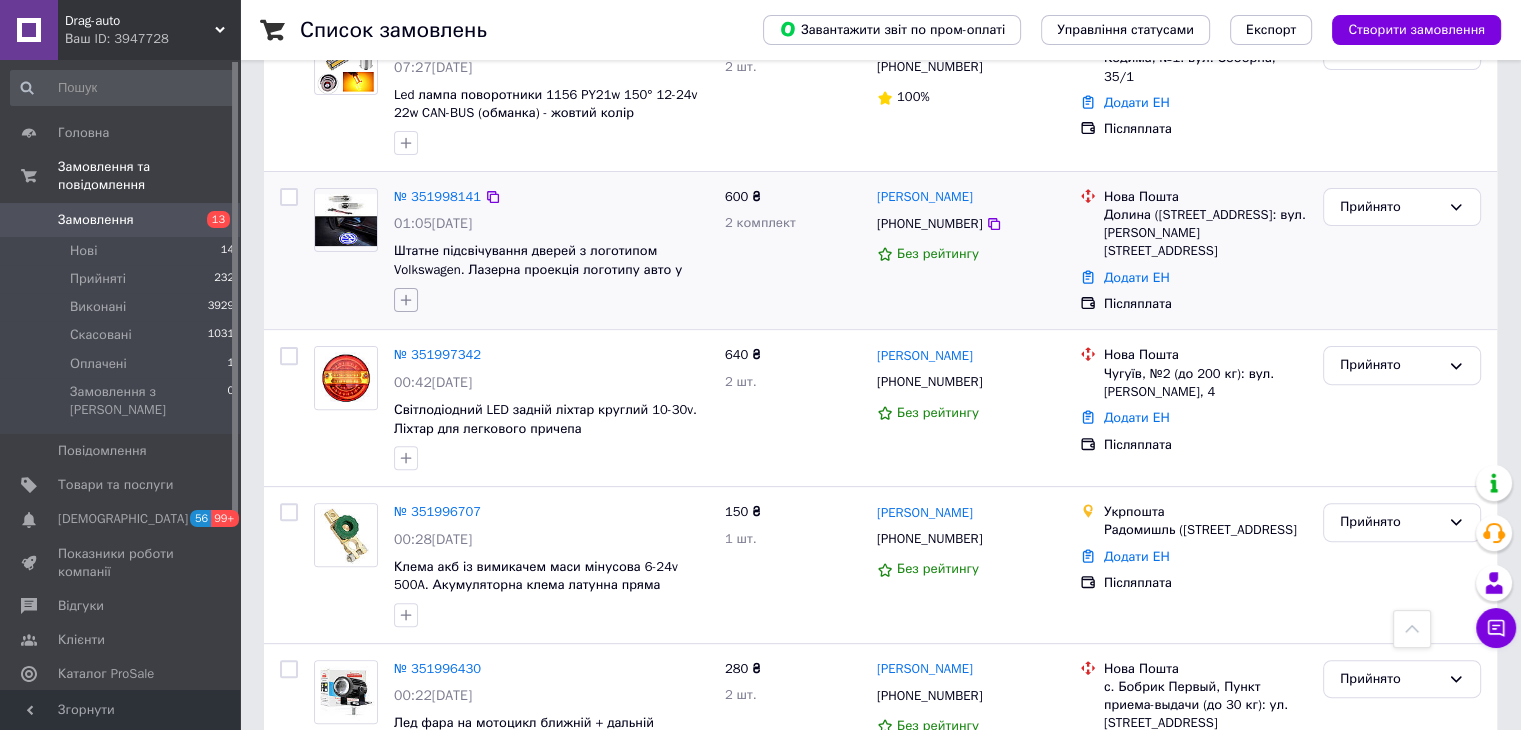 click 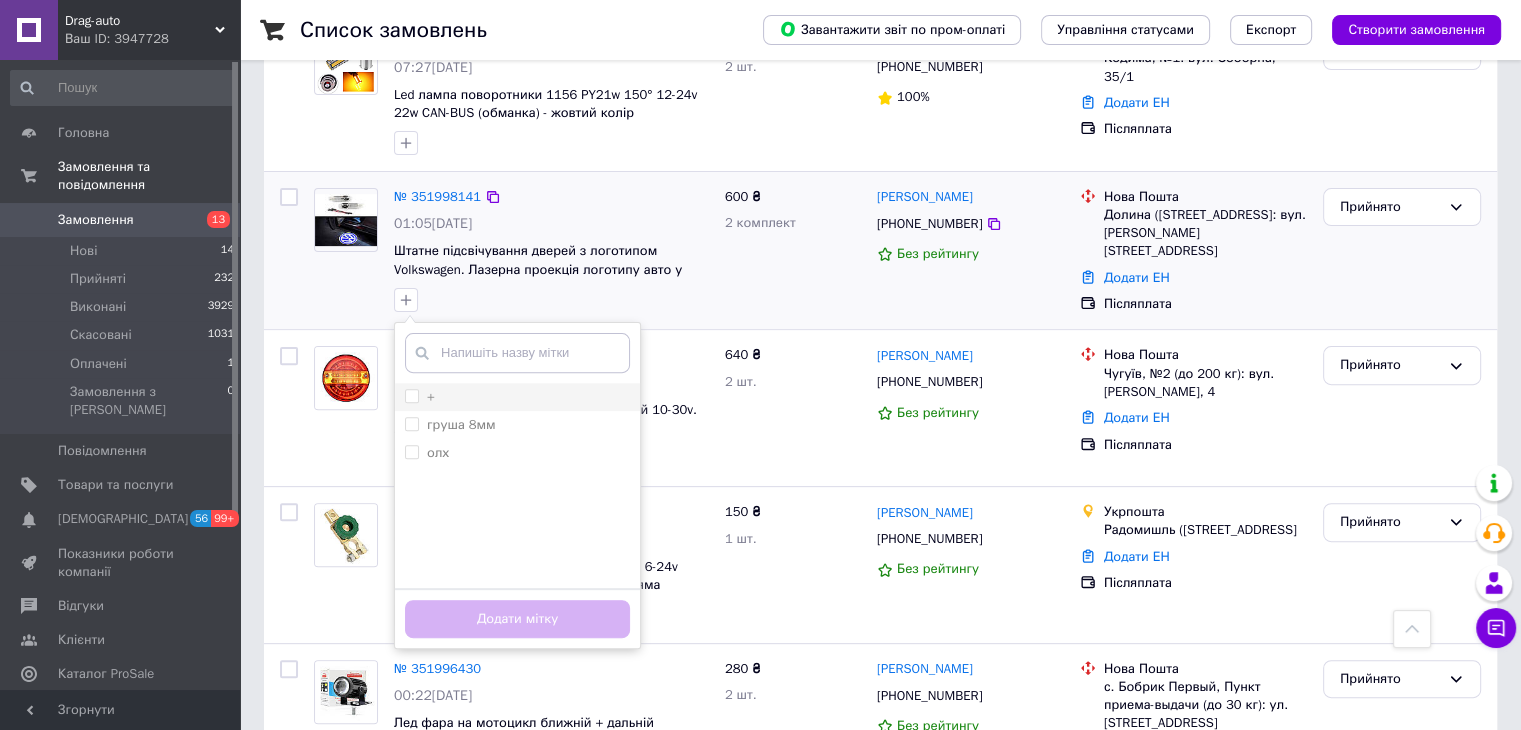 click on "+" at bounding box center [517, 397] 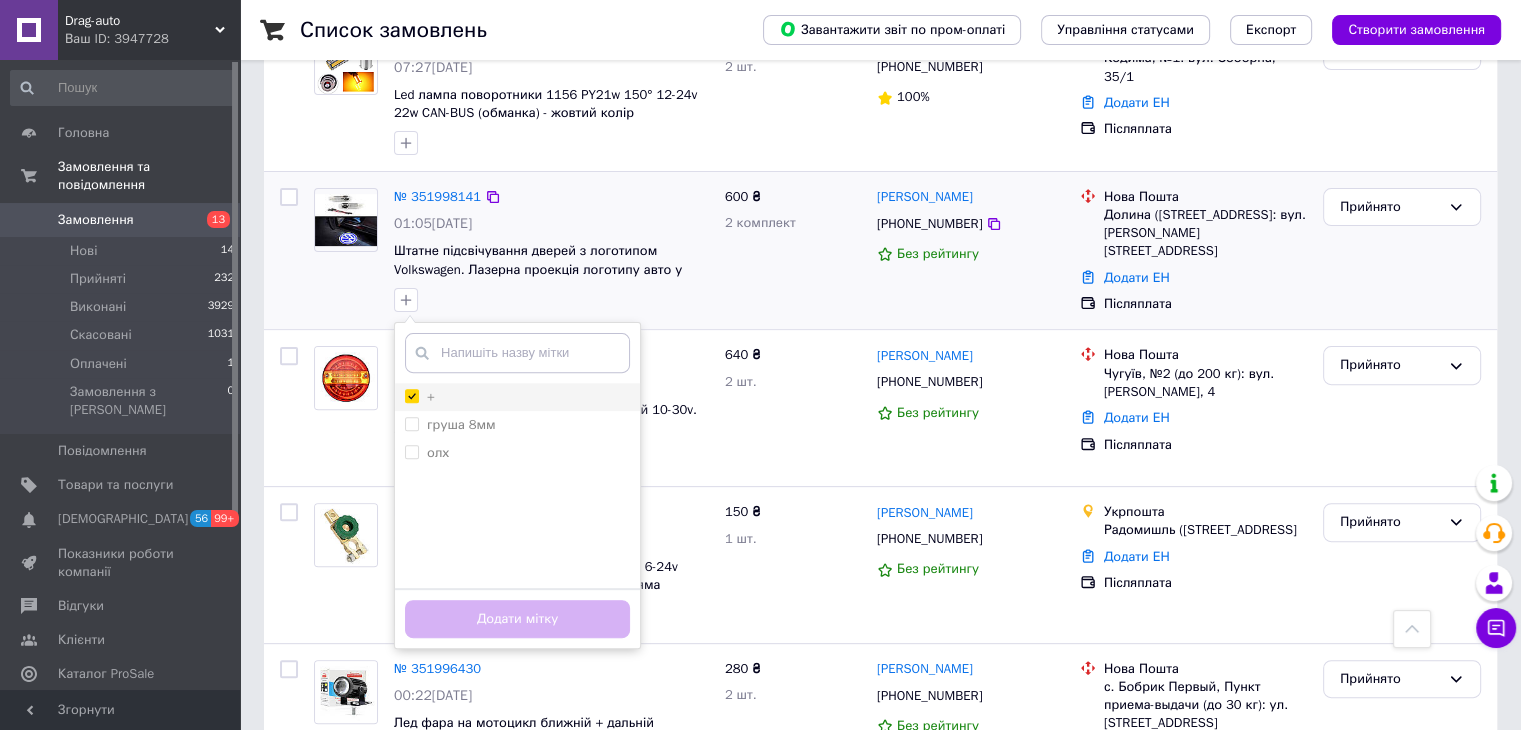 checkbox on "true" 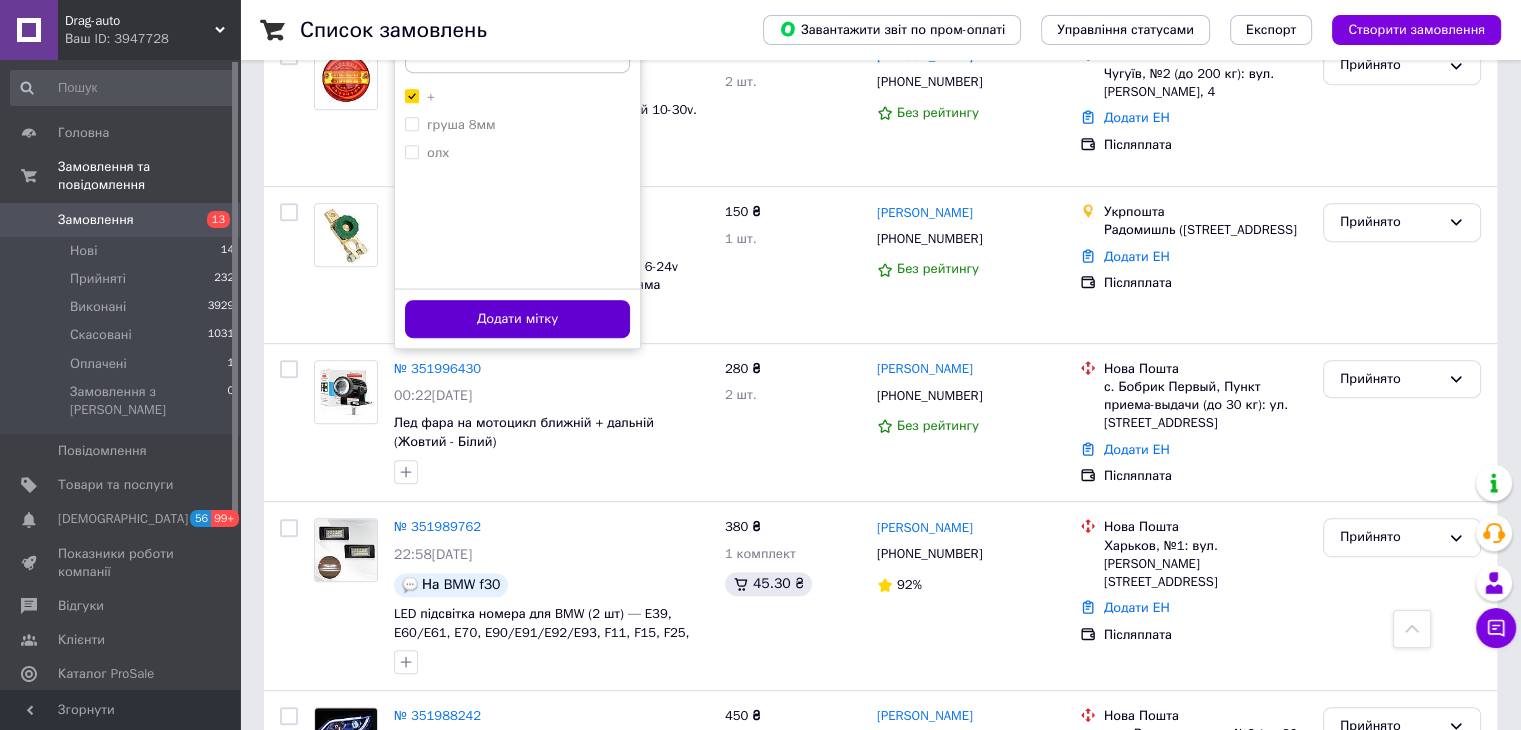 click on "Додати мітку" at bounding box center (517, 319) 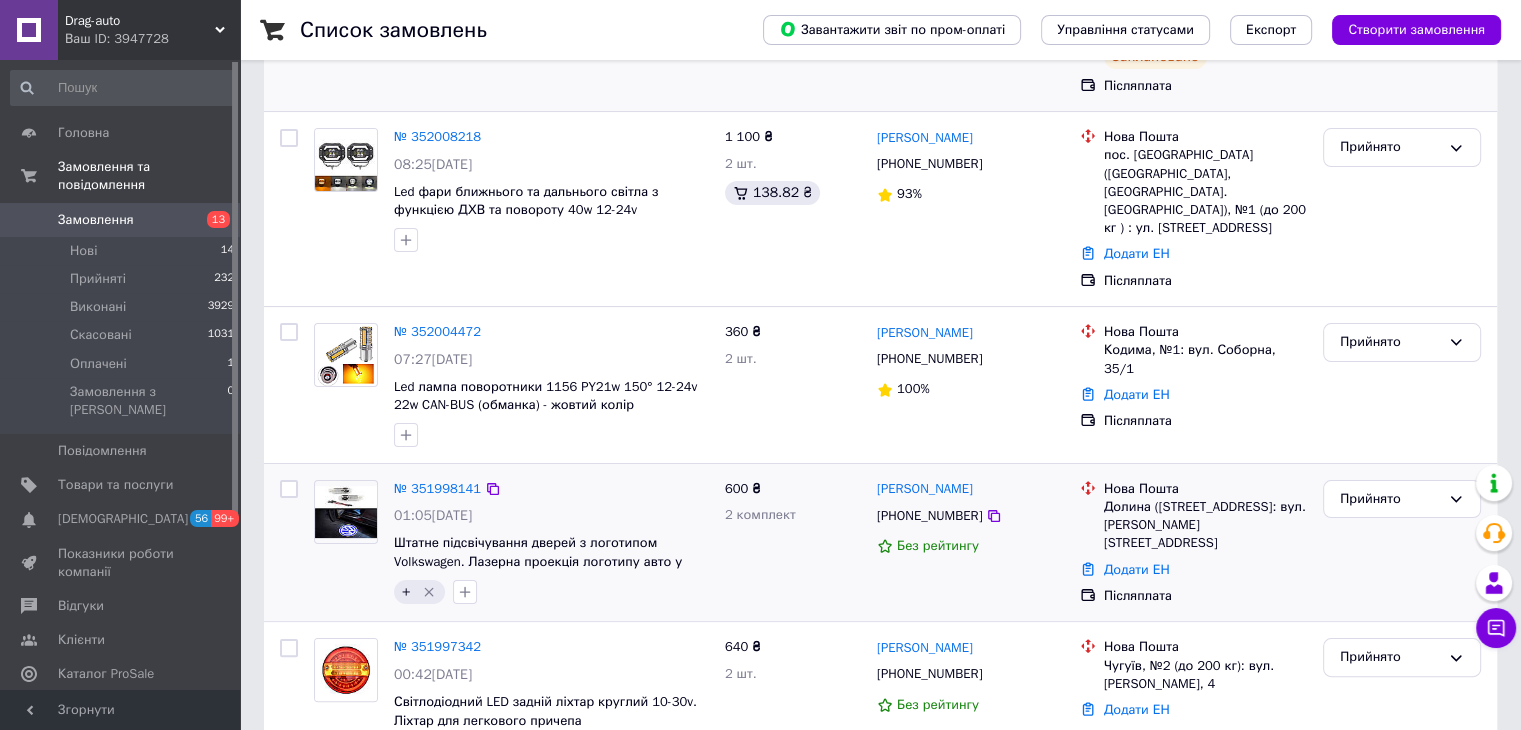 scroll, scrollTop: 600, scrollLeft: 0, axis: vertical 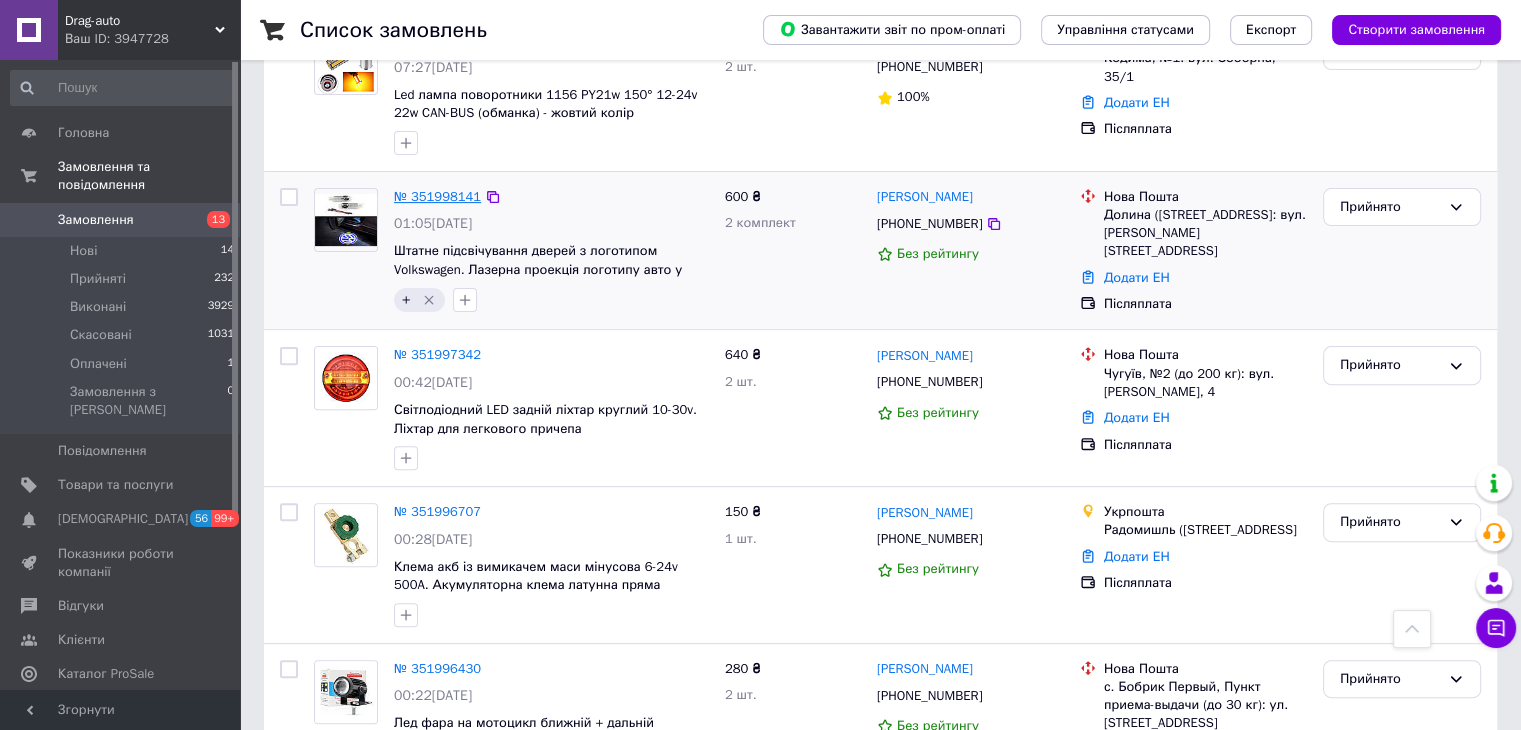 click on "№ 351998141" at bounding box center (437, 196) 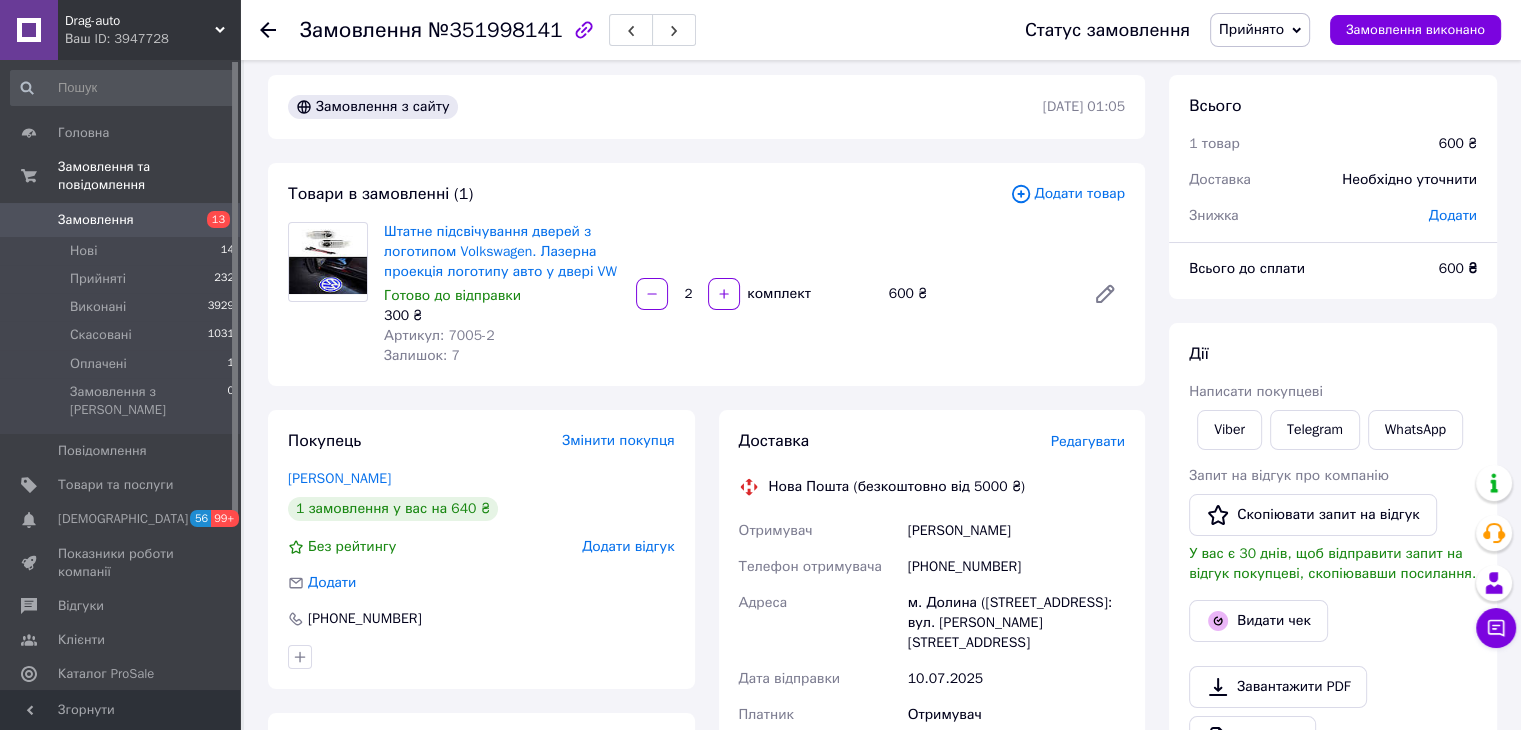 scroll, scrollTop: 0, scrollLeft: 0, axis: both 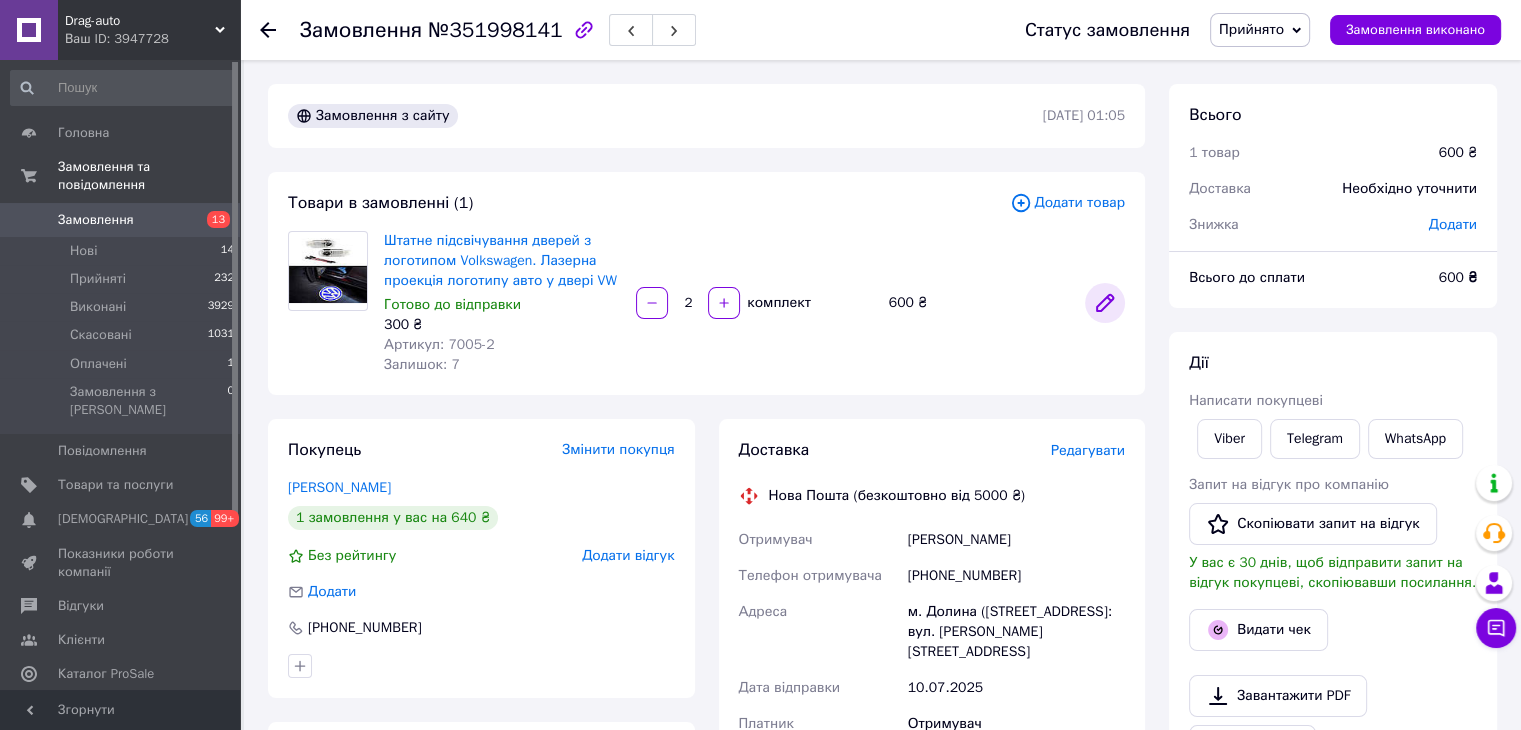 click 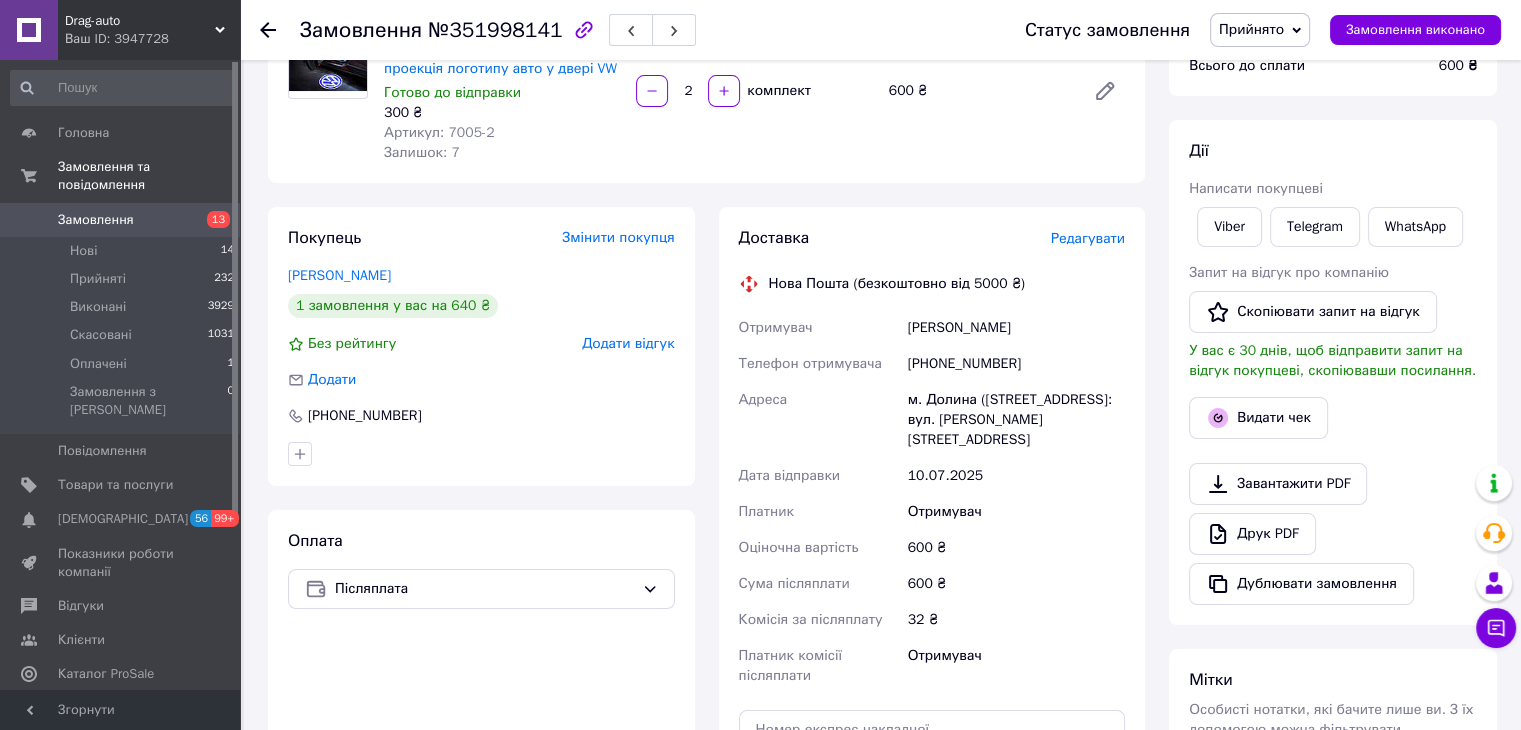 scroll, scrollTop: 300, scrollLeft: 0, axis: vertical 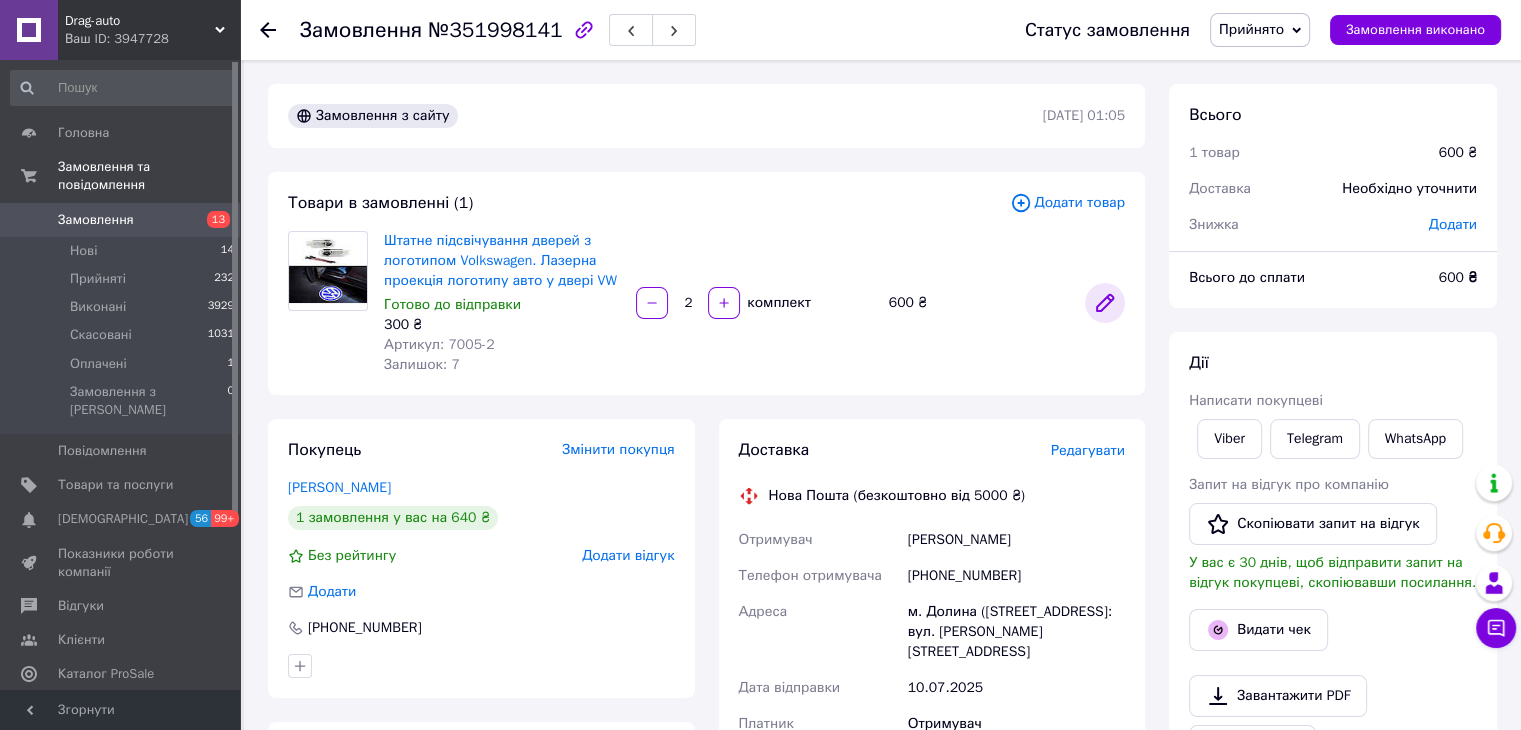 click 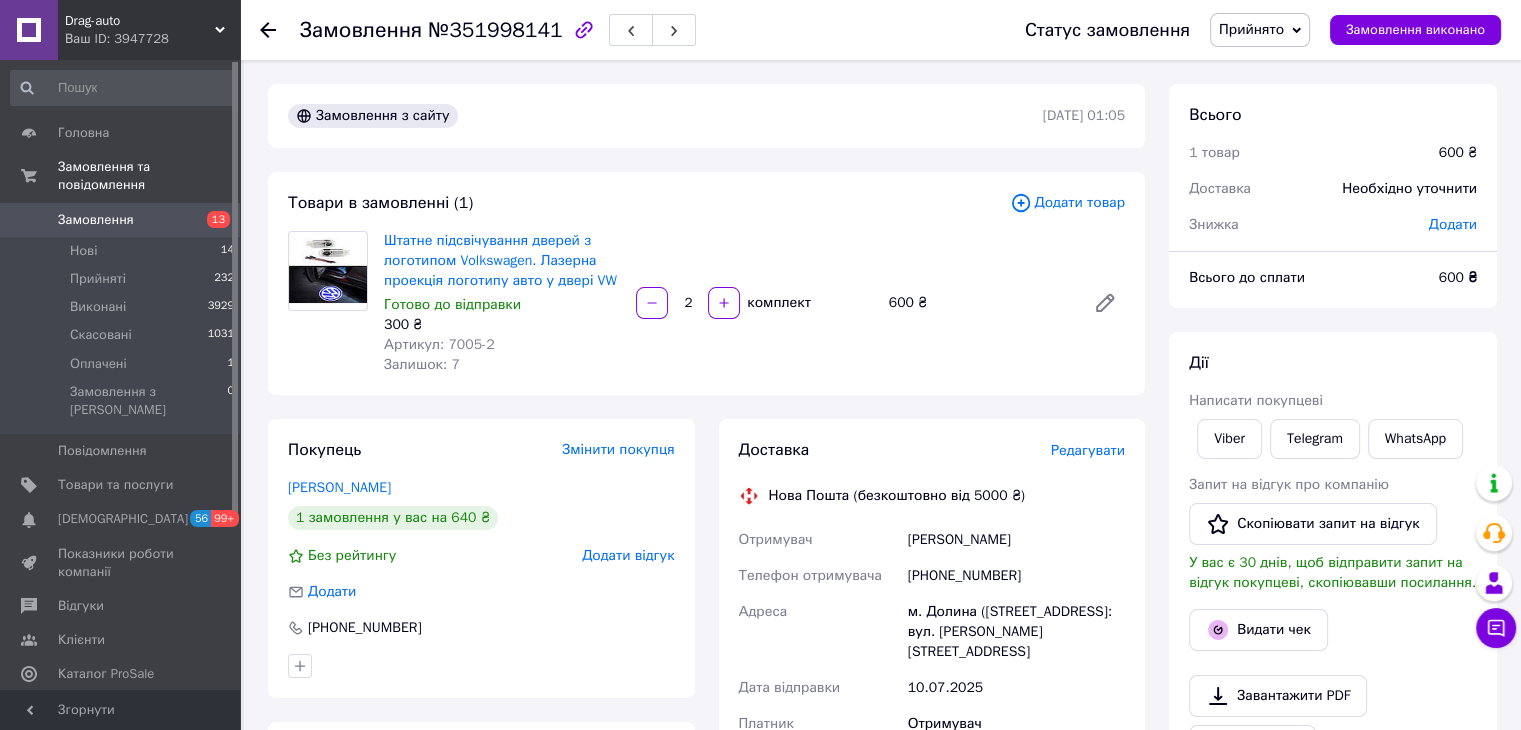 click 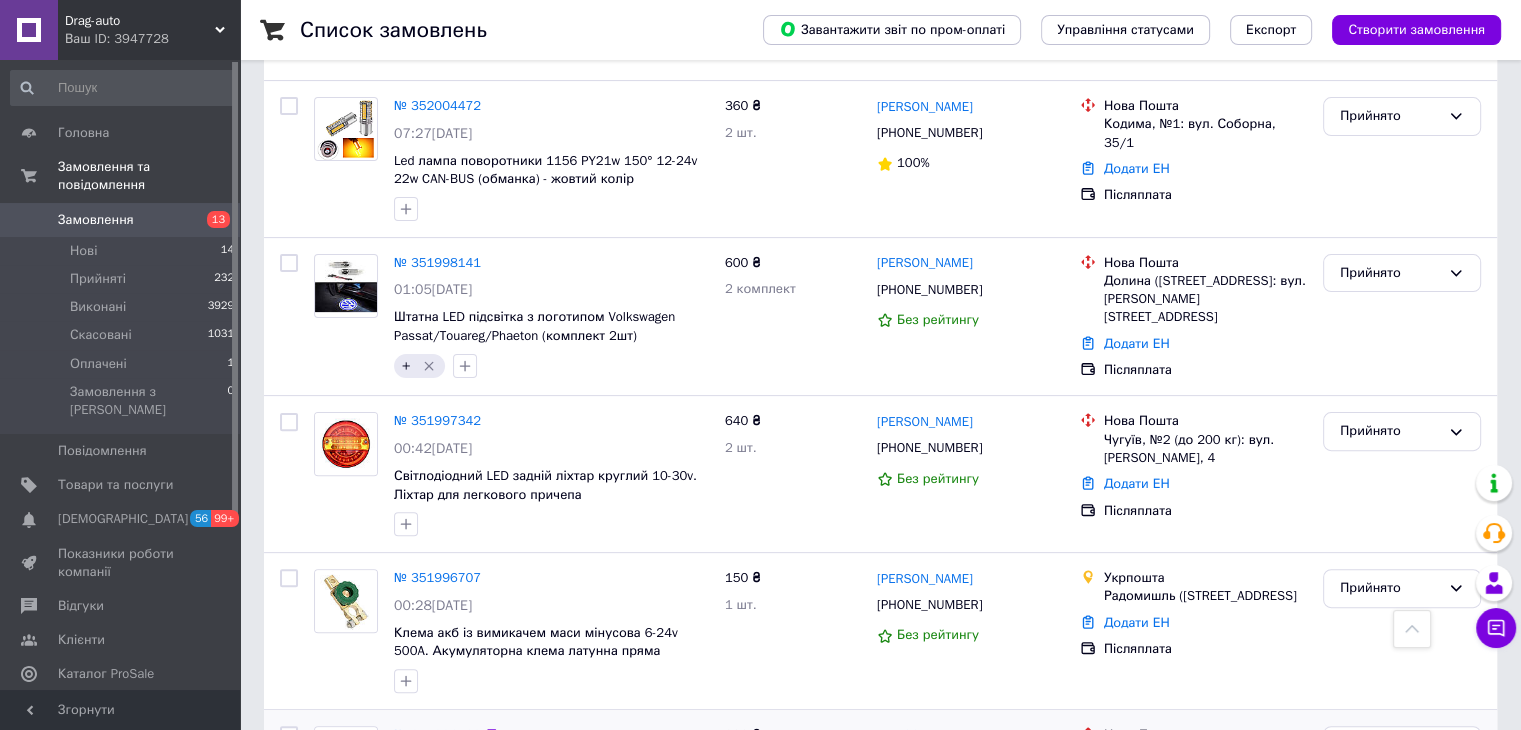 scroll, scrollTop: 600, scrollLeft: 0, axis: vertical 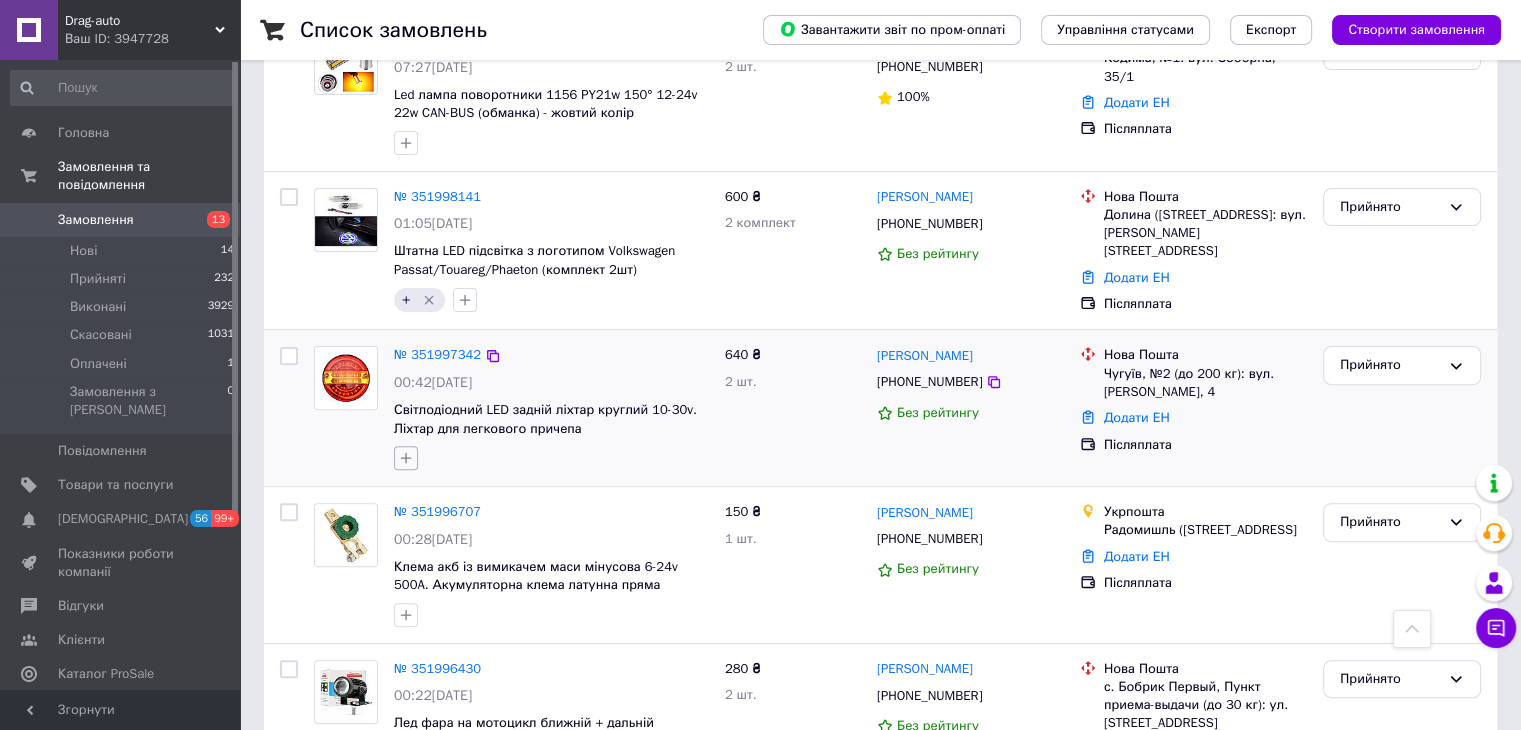 click 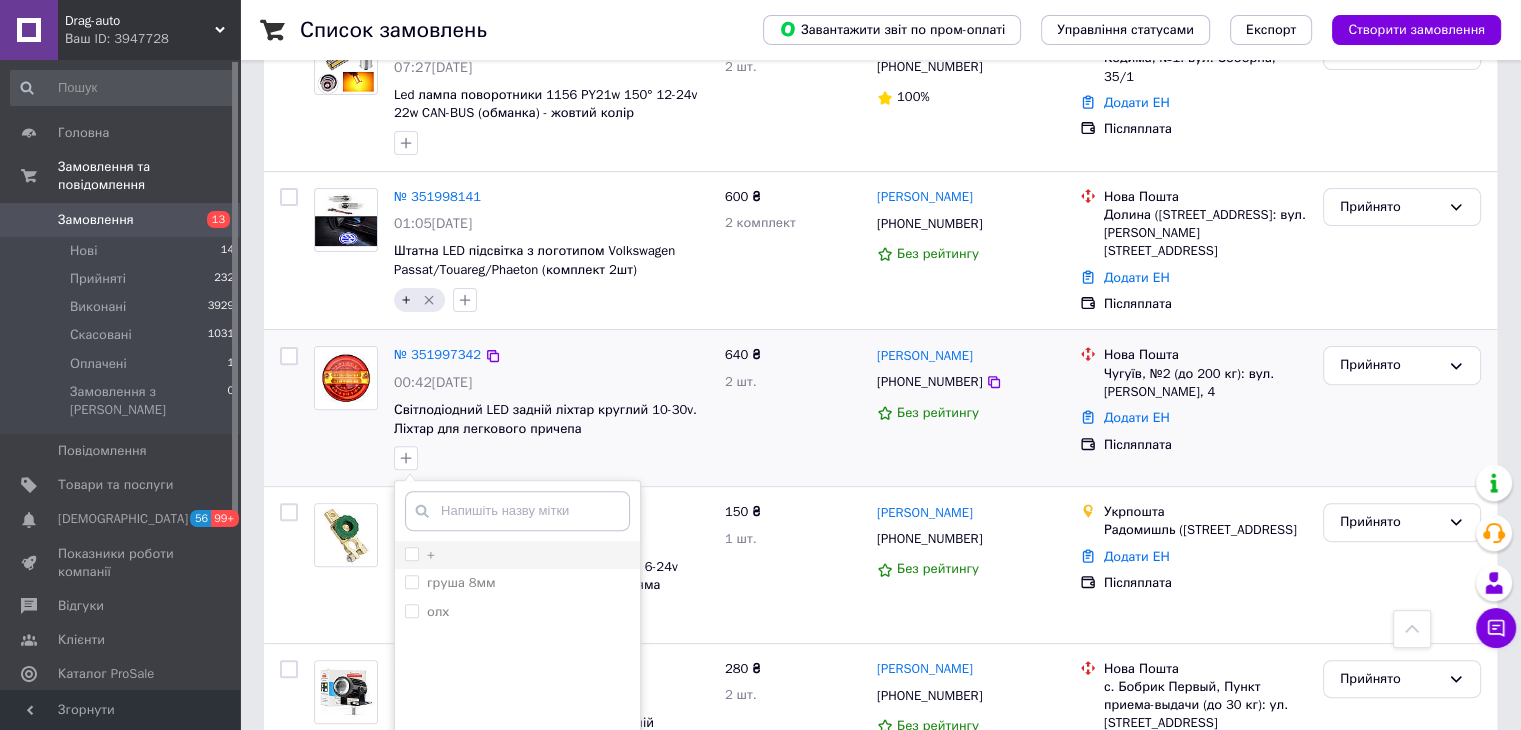 click on "+" at bounding box center (411, 553) 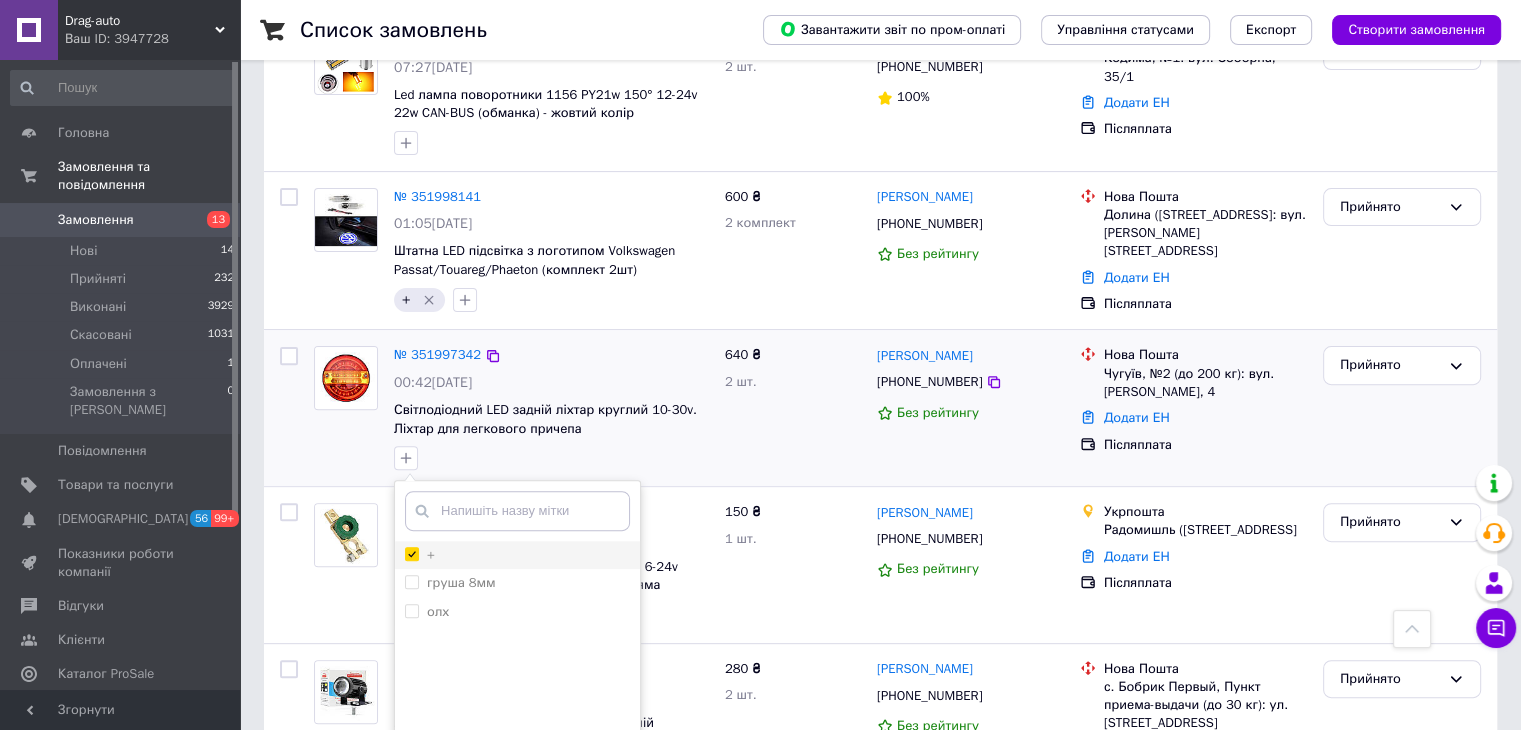 checkbox on "true" 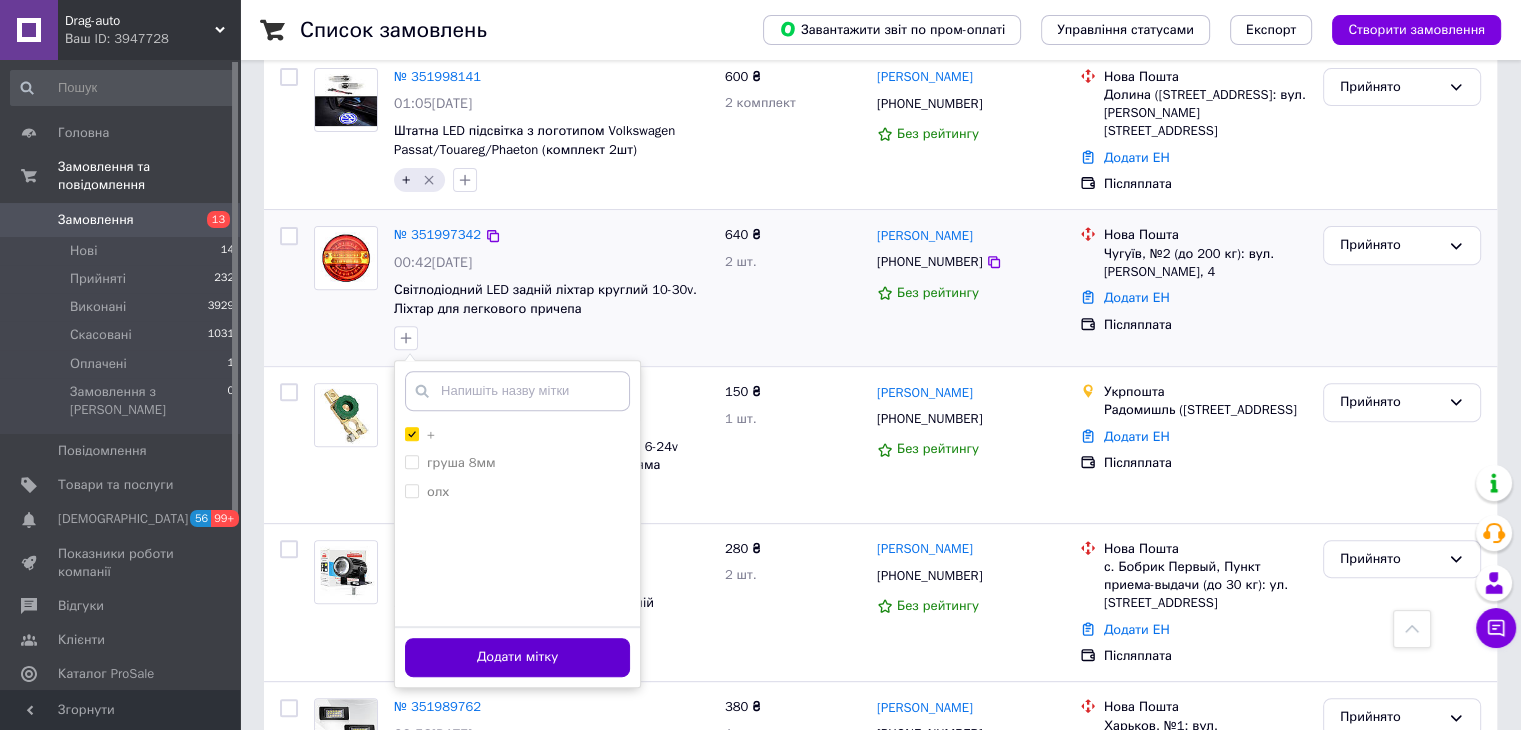 scroll, scrollTop: 800, scrollLeft: 0, axis: vertical 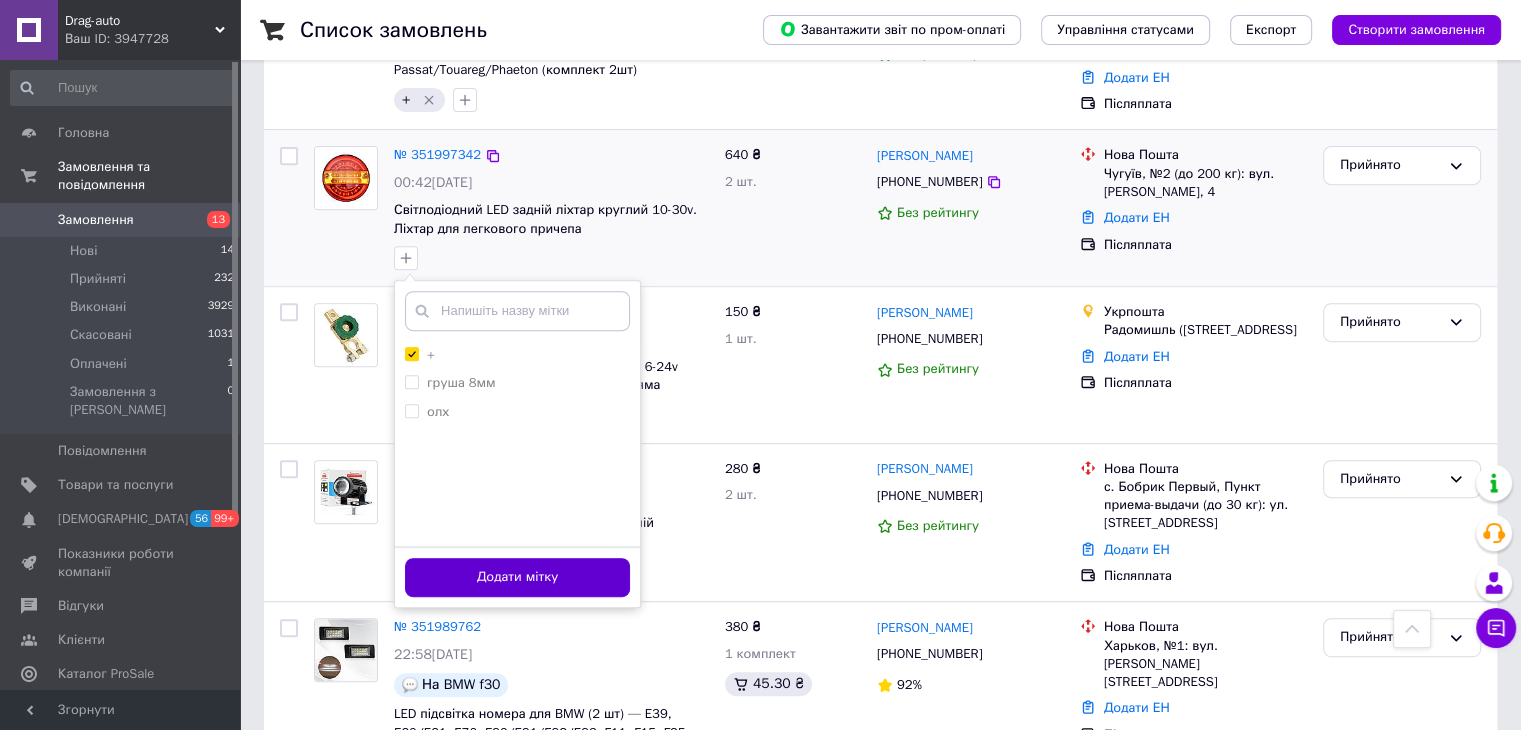 click on "Додати мітку" at bounding box center (517, 577) 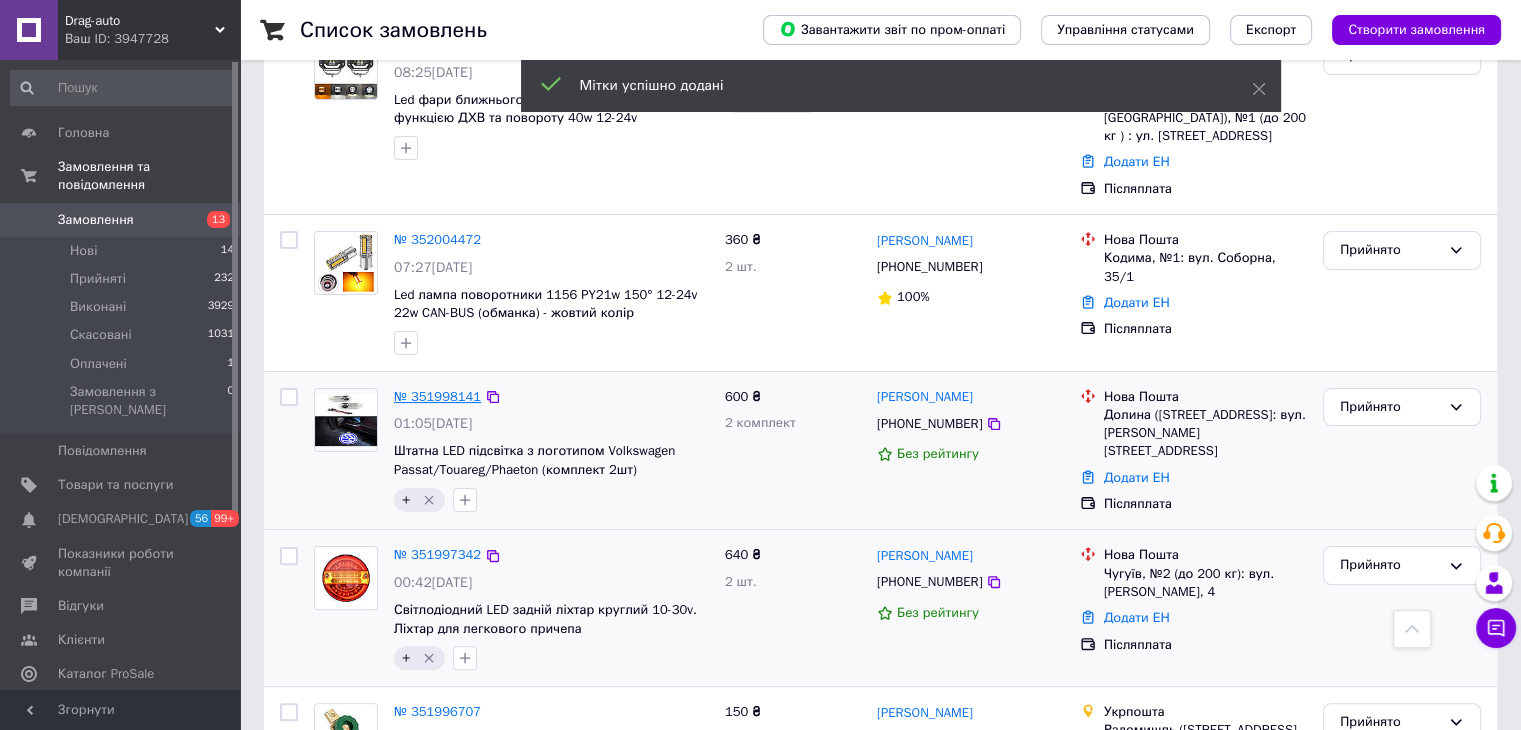 click on "№ 351998141" at bounding box center [437, 396] 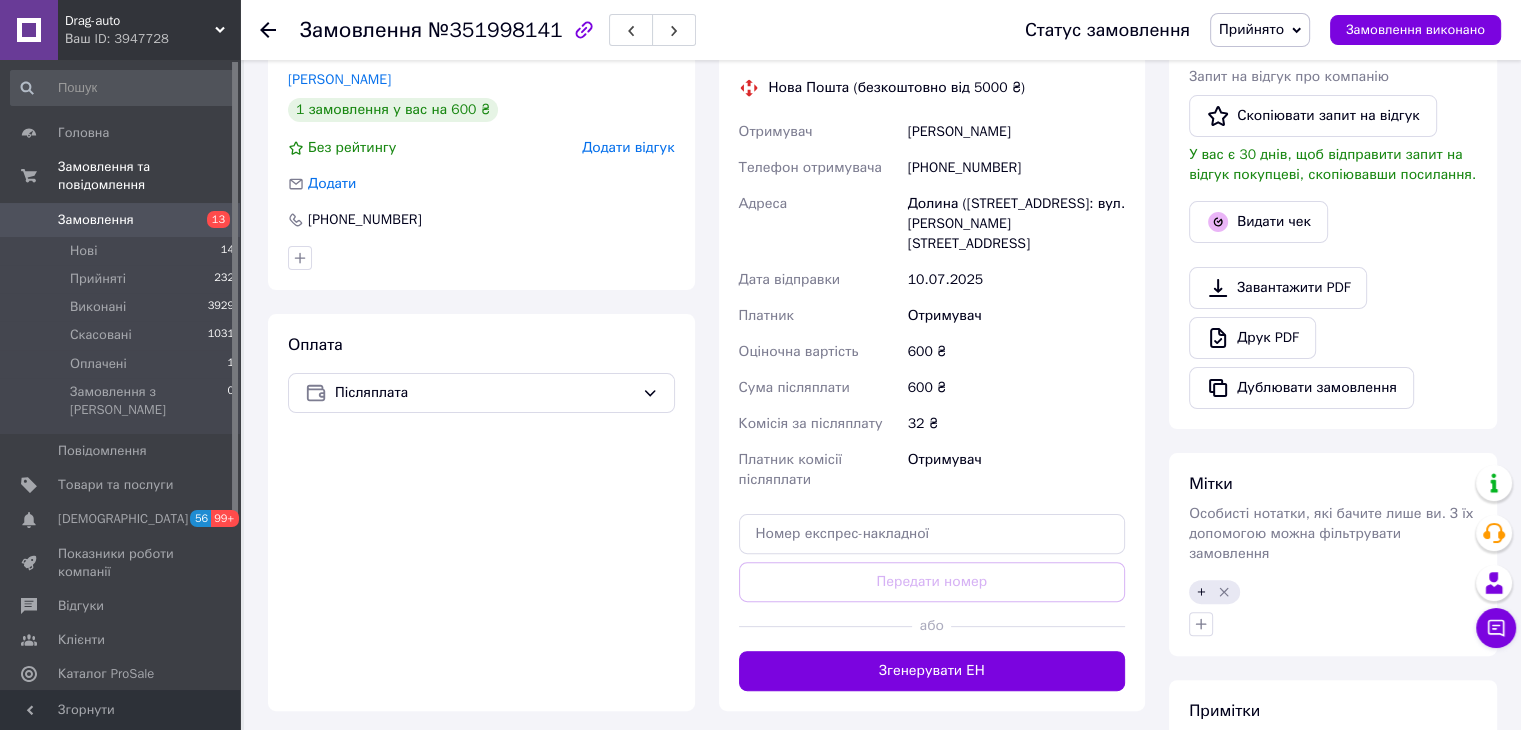 scroll, scrollTop: 464, scrollLeft: 0, axis: vertical 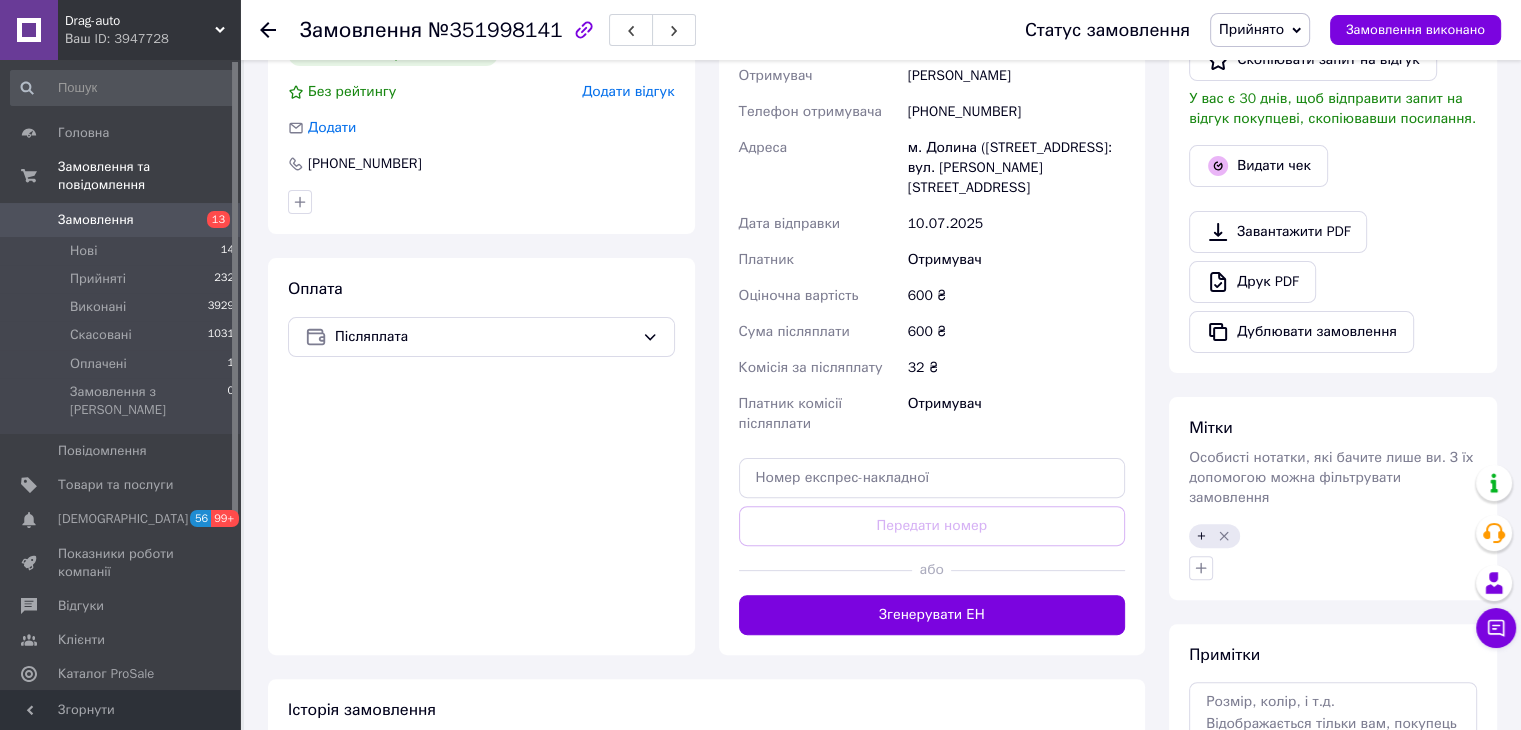 click on "Згенерувати ЕН" at bounding box center [932, 615] 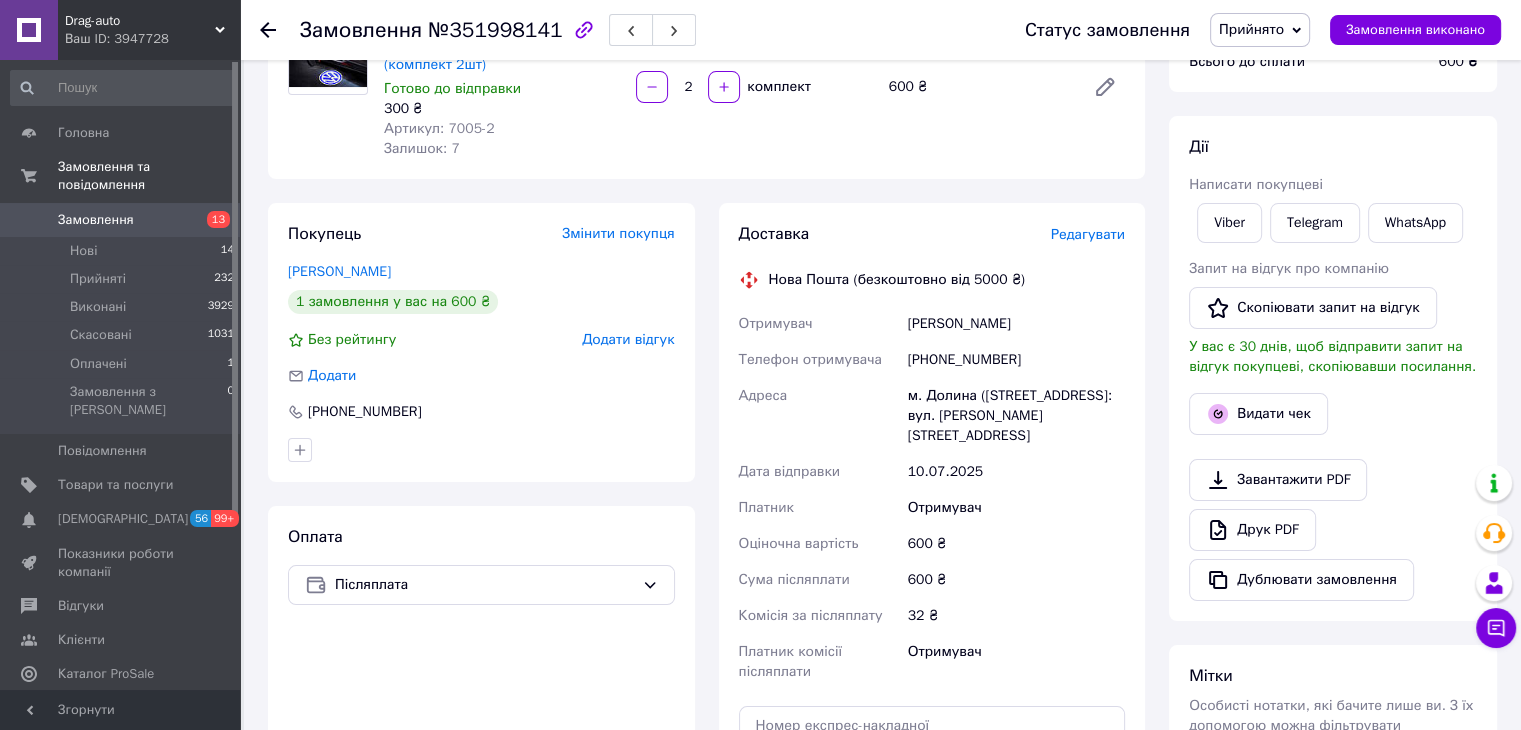 scroll, scrollTop: 164, scrollLeft: 0, axis: vertical 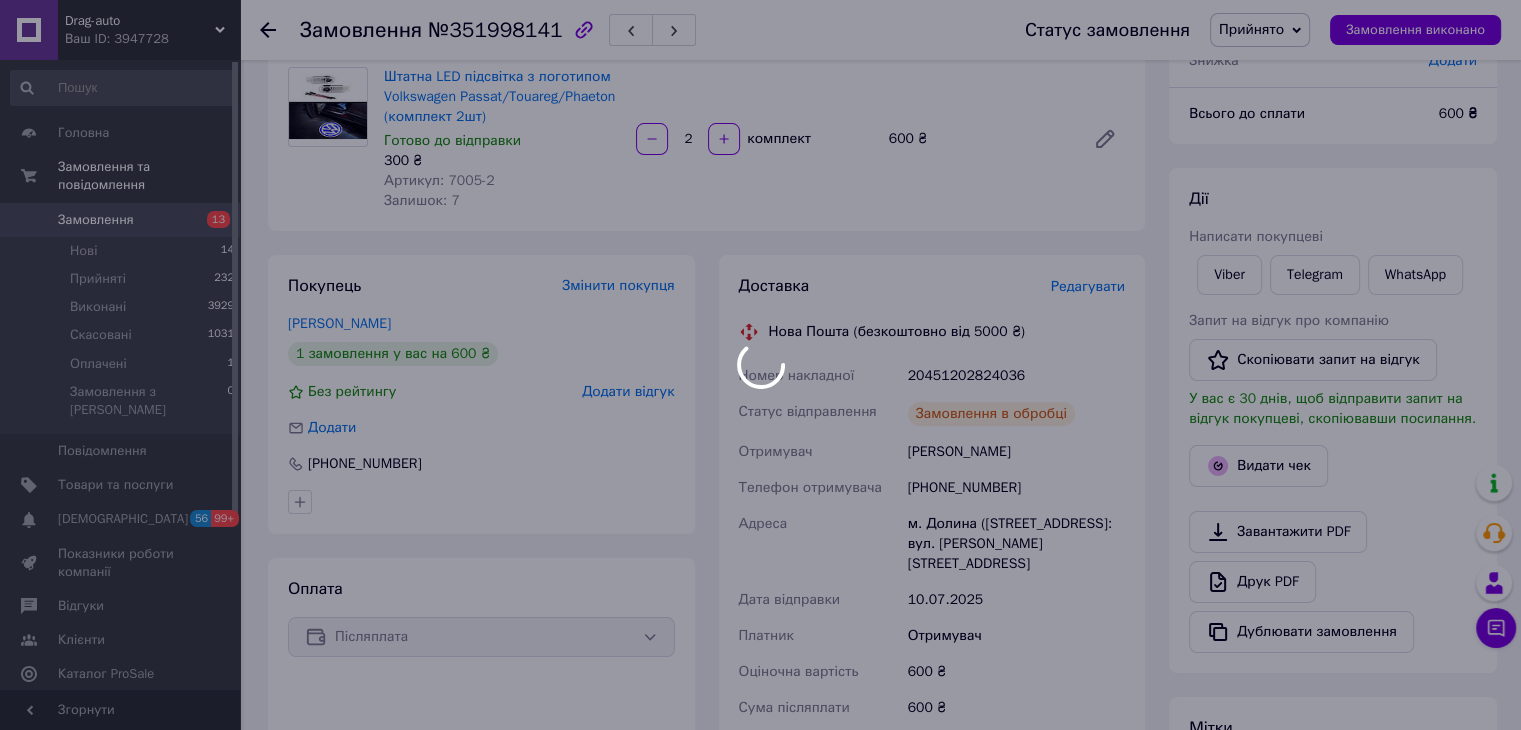 click on "Drag-auto Ваш ID: 3947728 Сайт Drag-auto Кабінет покупця Перевірити стан системи Сторінка на порталі Довідка Вийти Головна Замовлення та повідомлення Замовлення 13 Нові 14 Прийняті 232 Виконані 3929 Скасовані 1031 Оплачені 1 Замовлення з Розетки 0 Повідомлення 0 Товари та послуги Сповіщення 56 99+ Показники роботи компанії Відгуки Клієнти Каталог ProSale Аналітика Інструменти веб-майстра та SEO Управління сайтом Гаманець компанії [PERSON_NAME] Тарифи та рахунки Prom топ Згорнути
Замовлення №351998141 Статус замовлення 2" at bounding box center [760, 688] 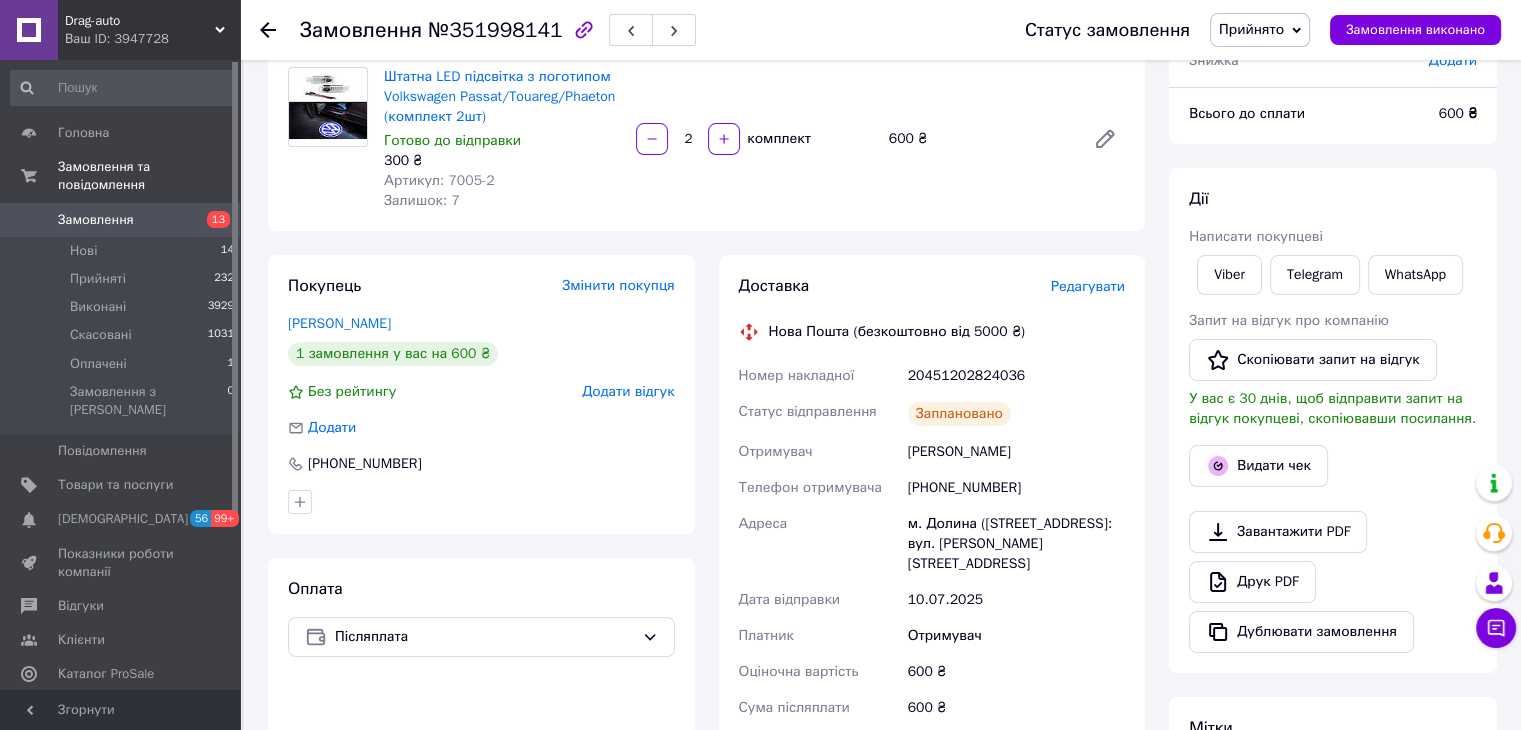 click 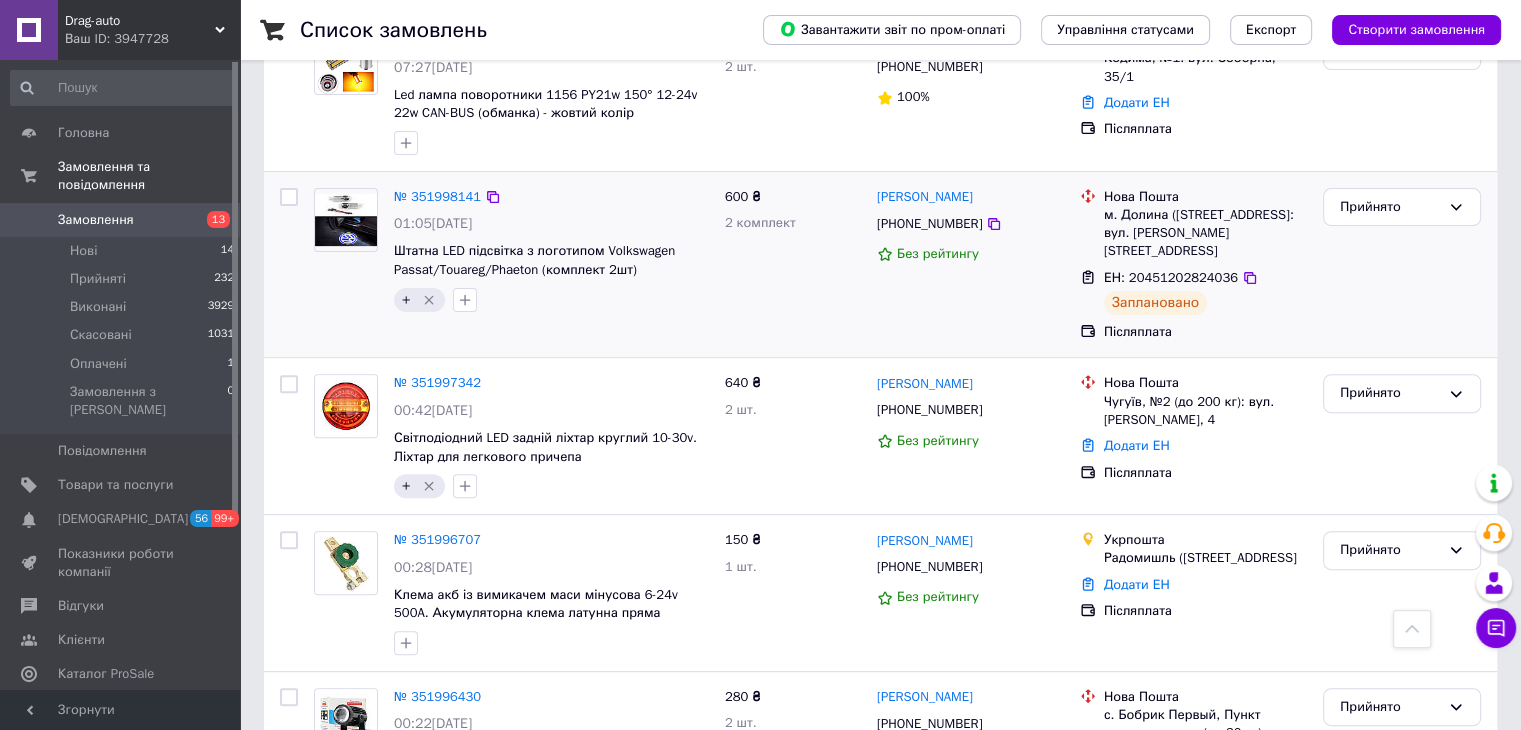 scroll, scrollTop: 700, scrollLeft: 0, axis: vertical 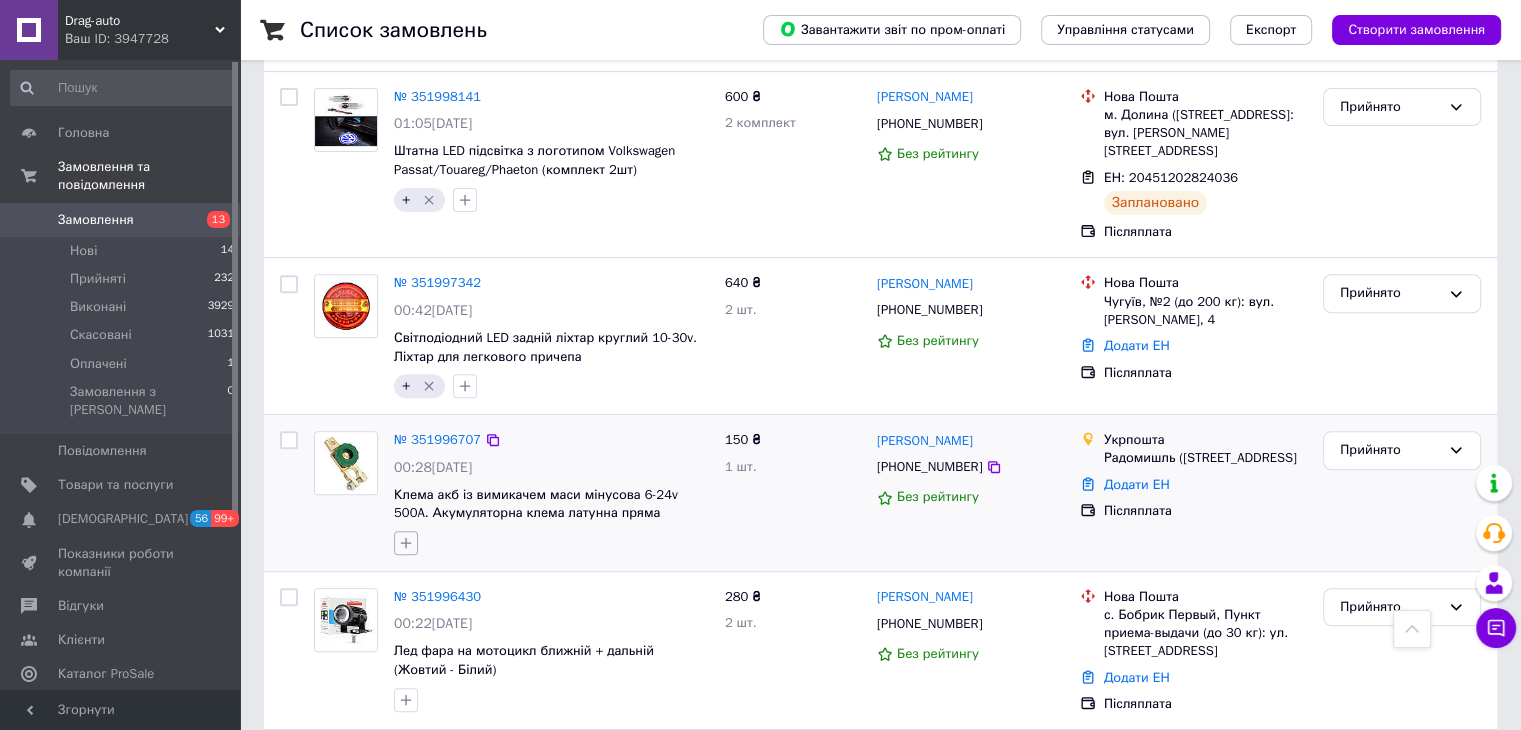 click 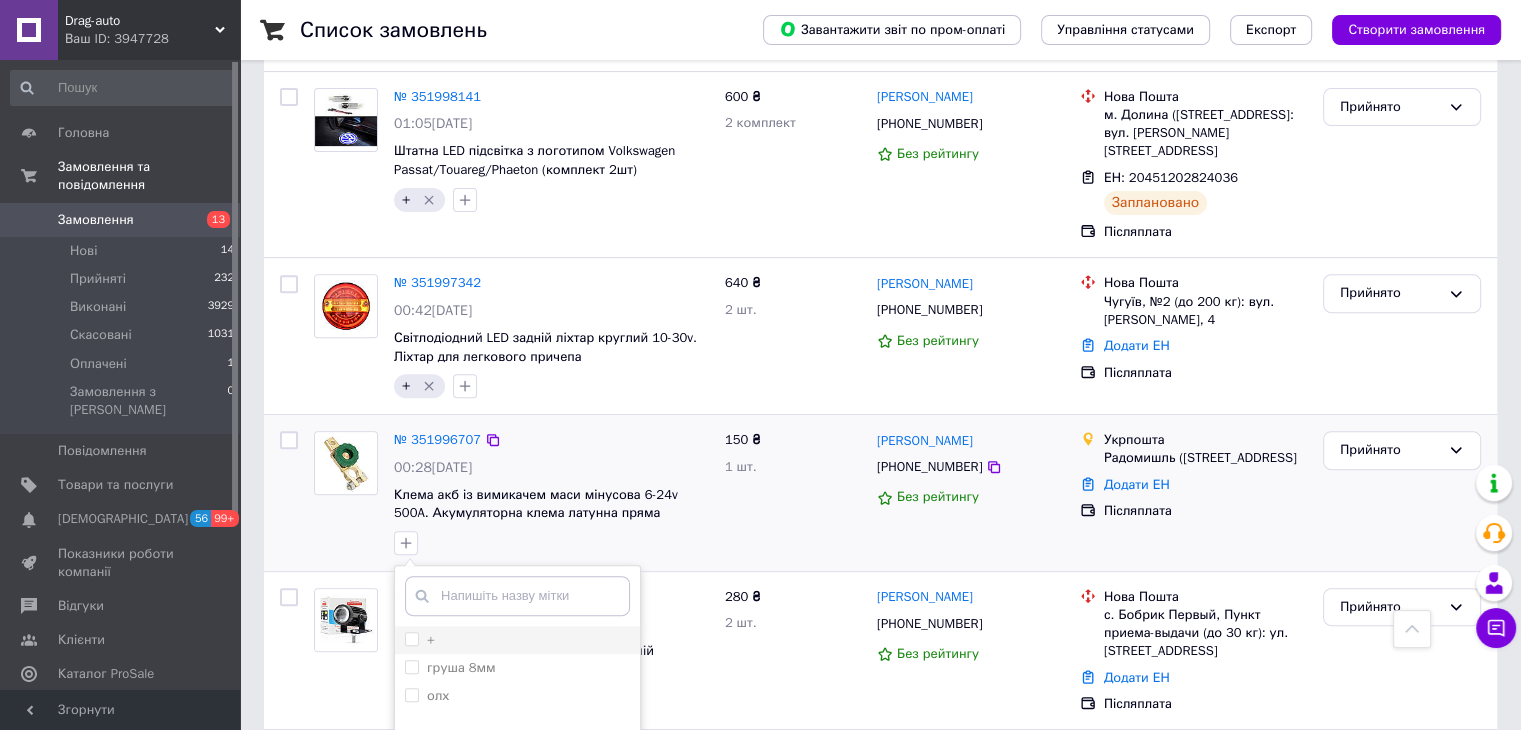 click on "+" at bounding box center (411, 638) 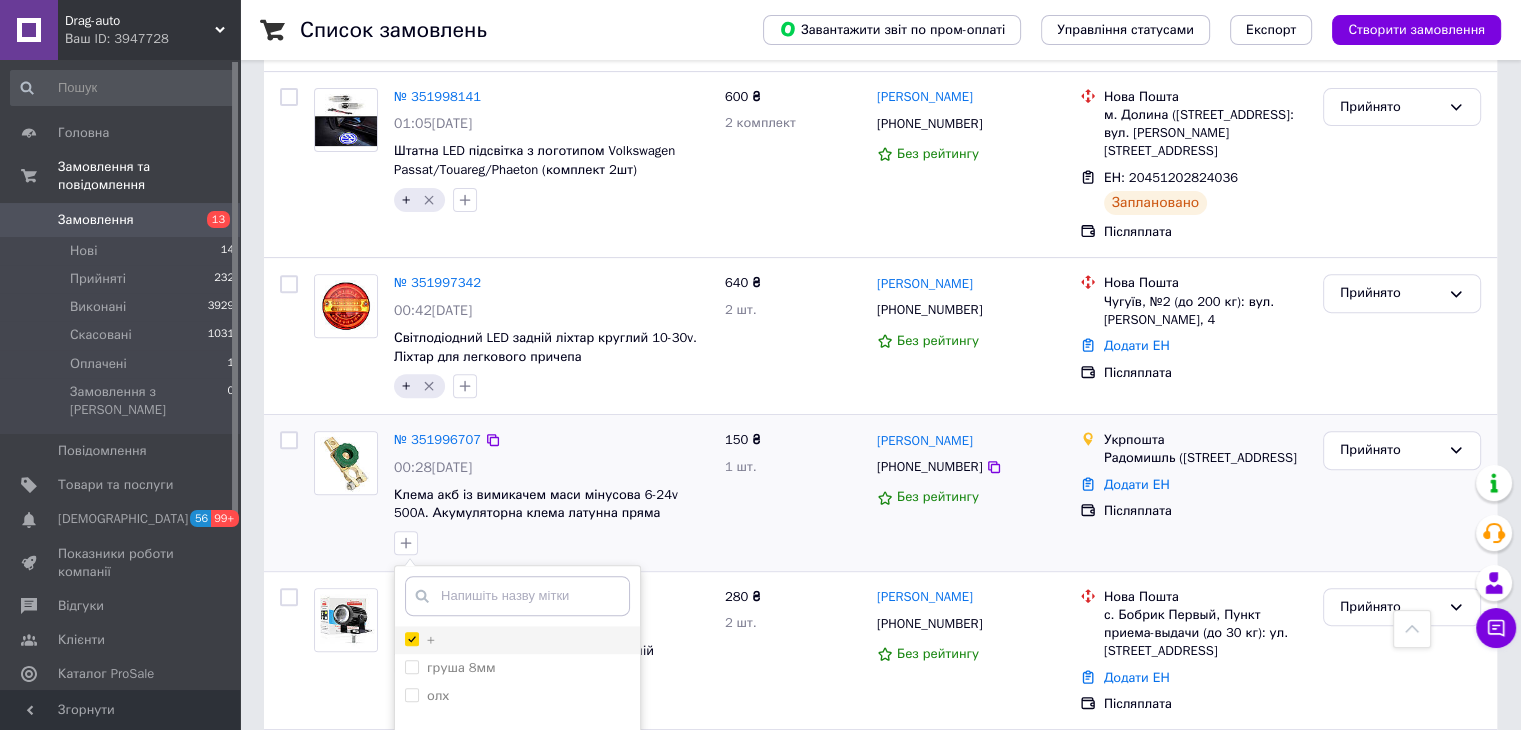 checkbox on "true" 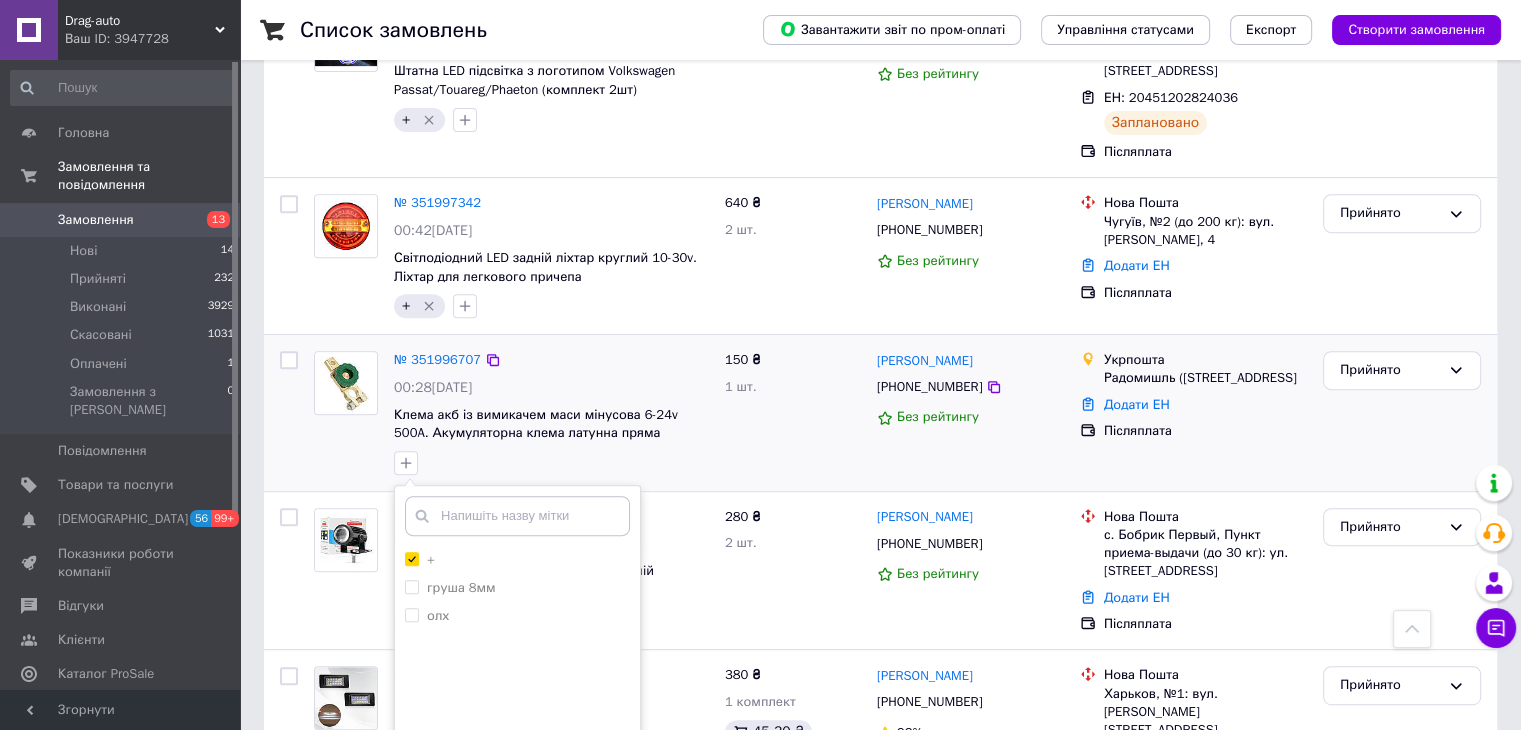 scroll, scrollTop: 900, scrollLeft: 0, axis: vertical 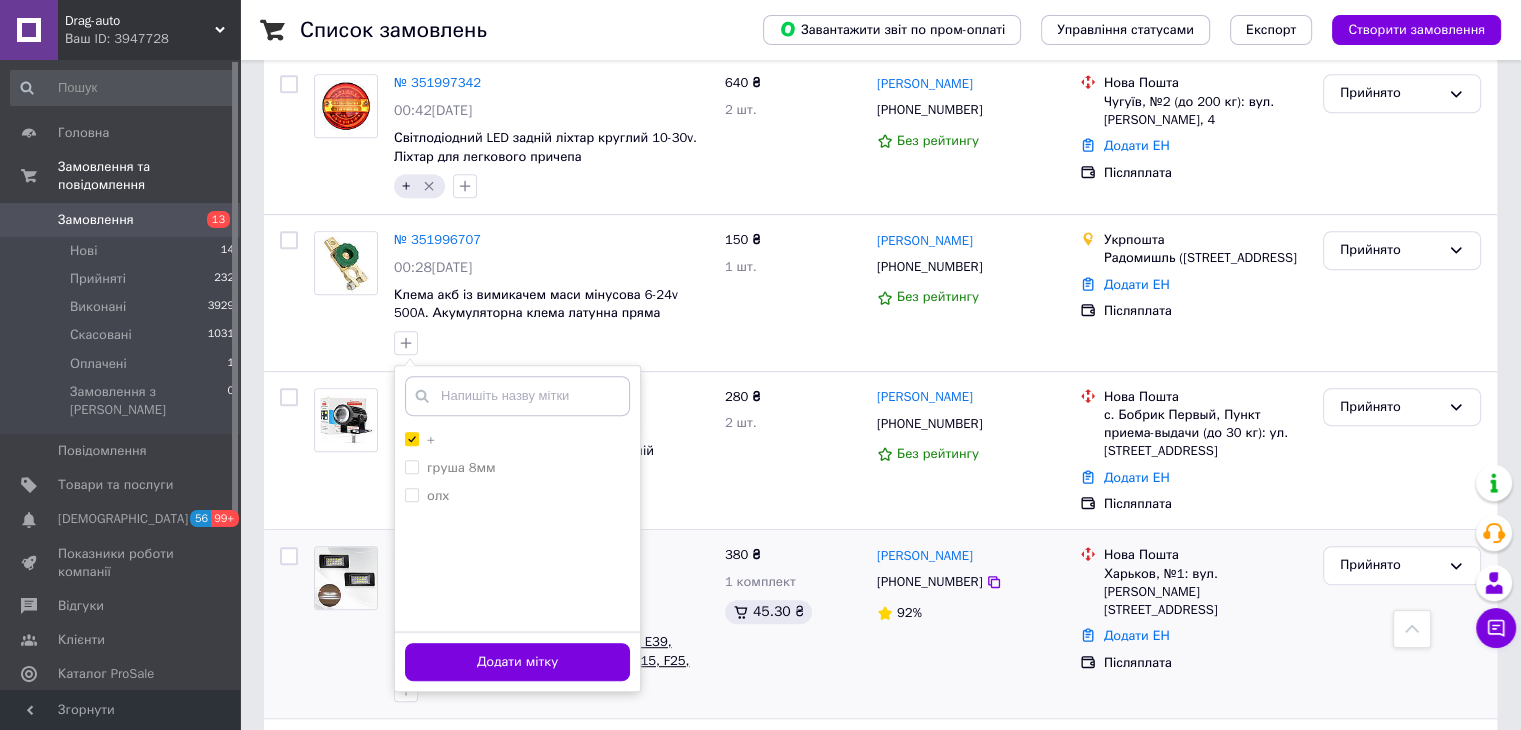 click on "Додати мітку" at bounding box center [517, 662] 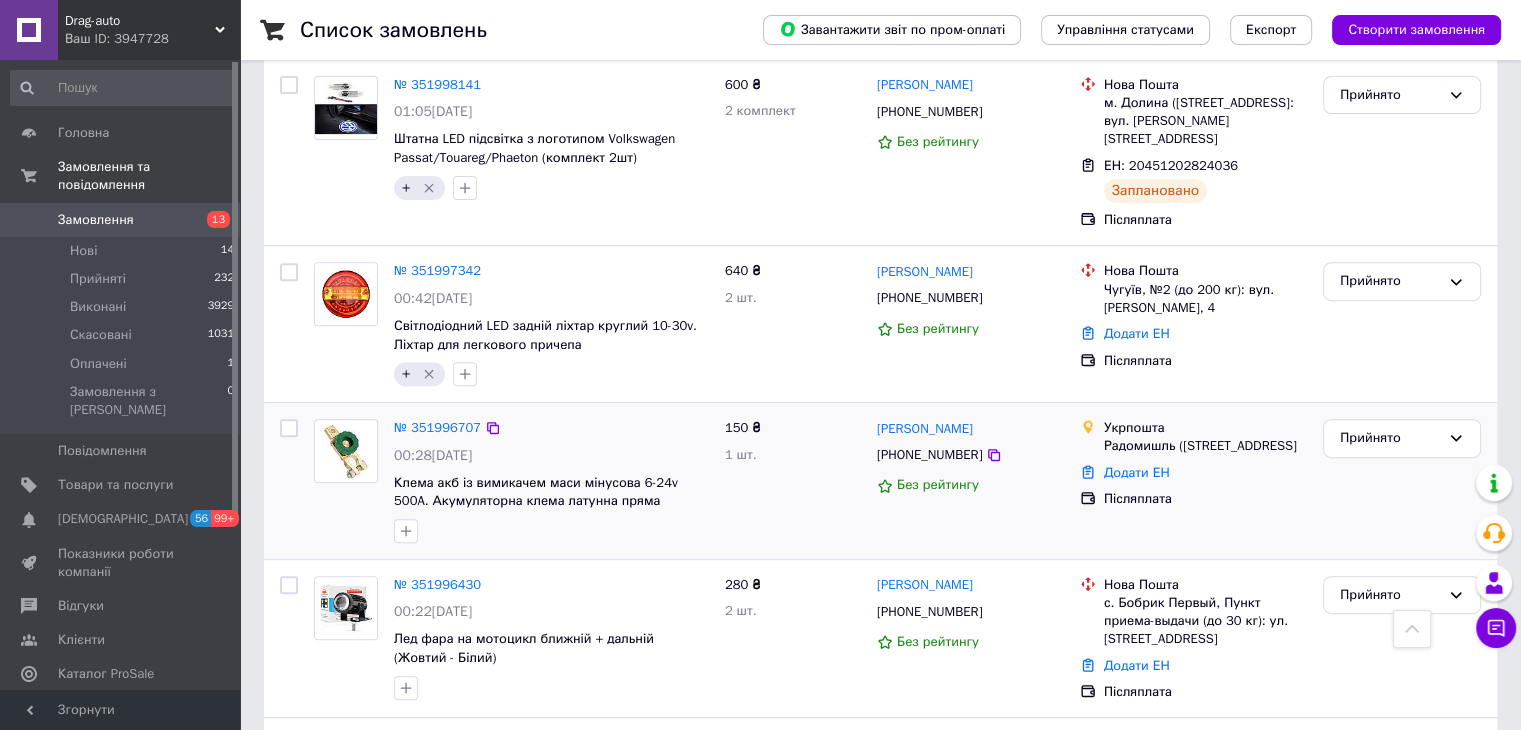 scroll, scrollTop: 700, scrollLeft: 0, axis: vertical 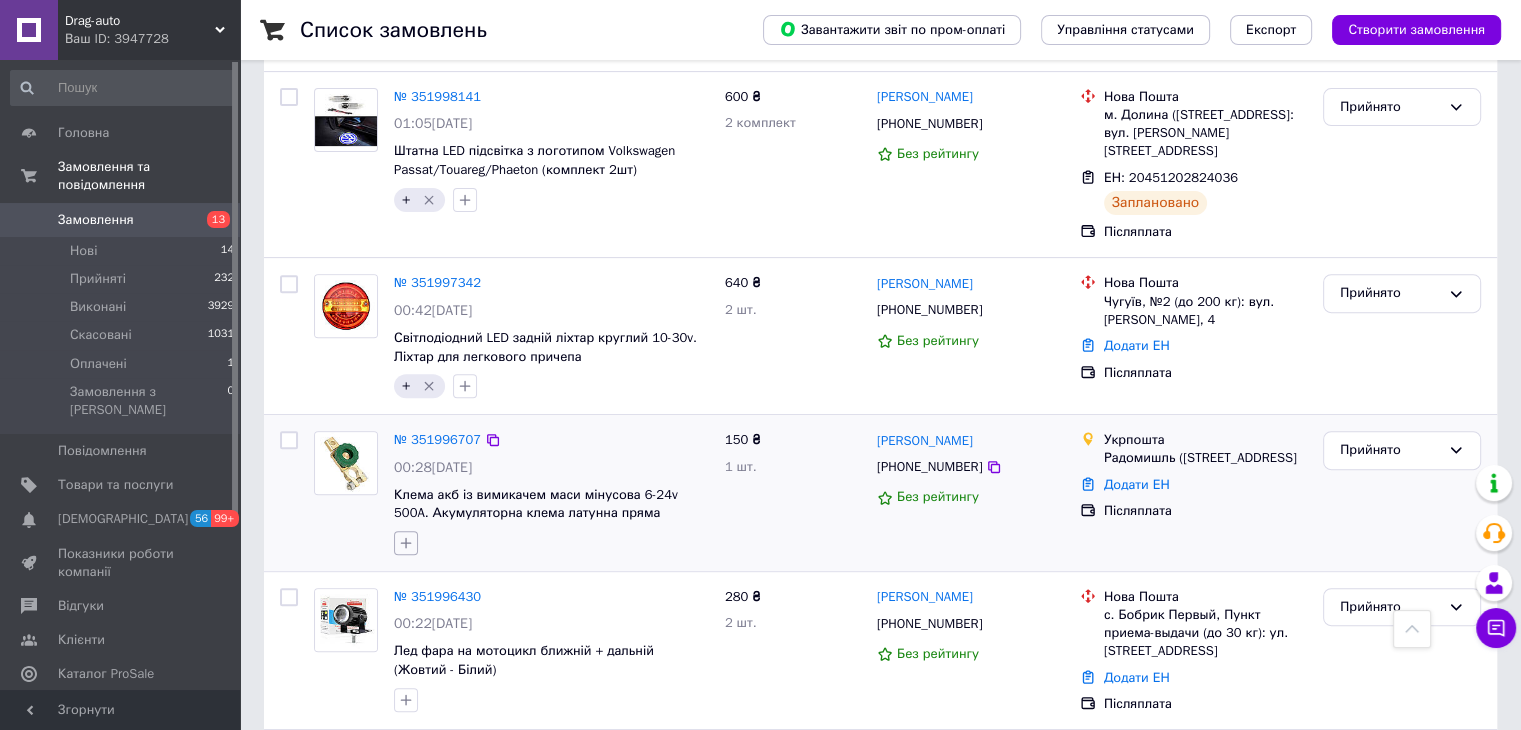 click 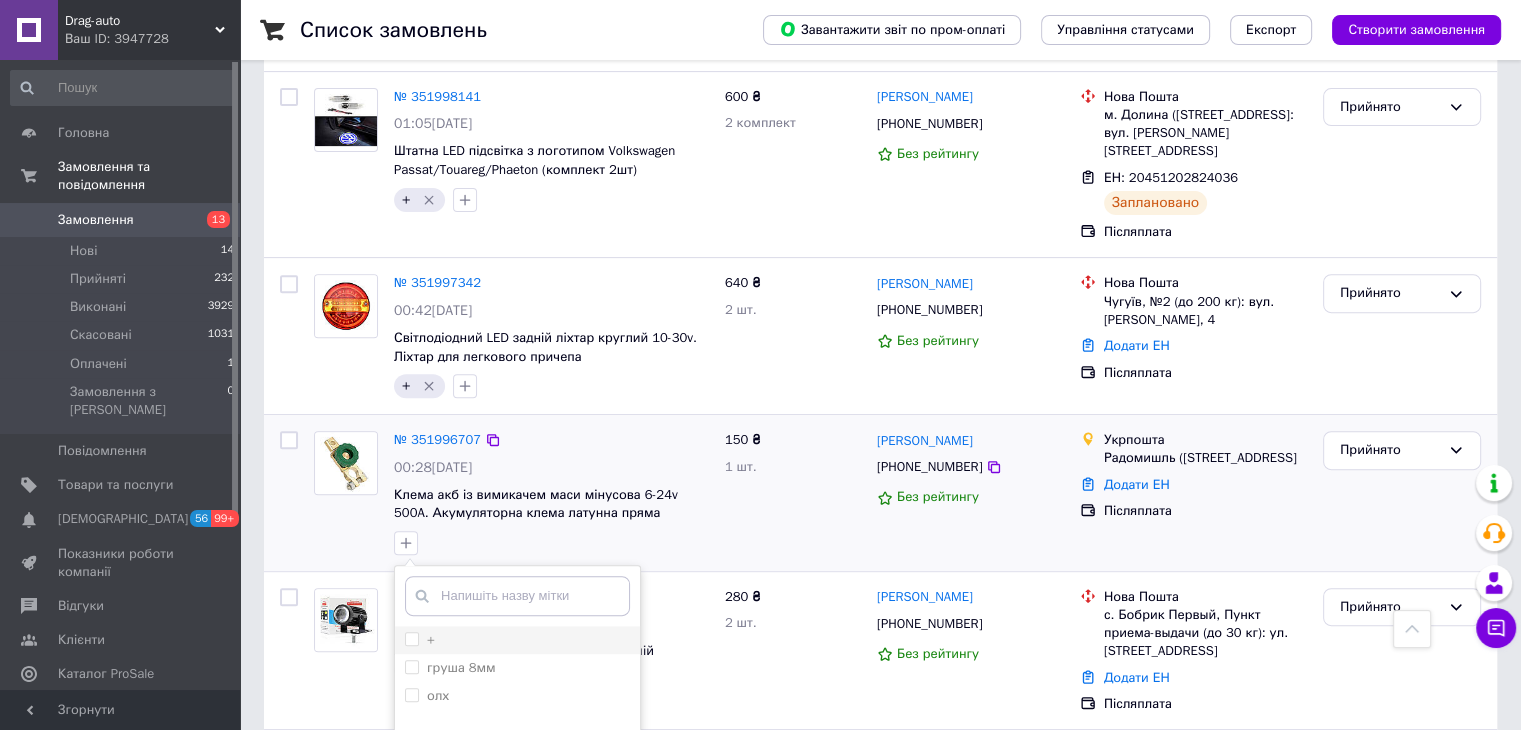 click on "+" at bounding box center (411, 638) 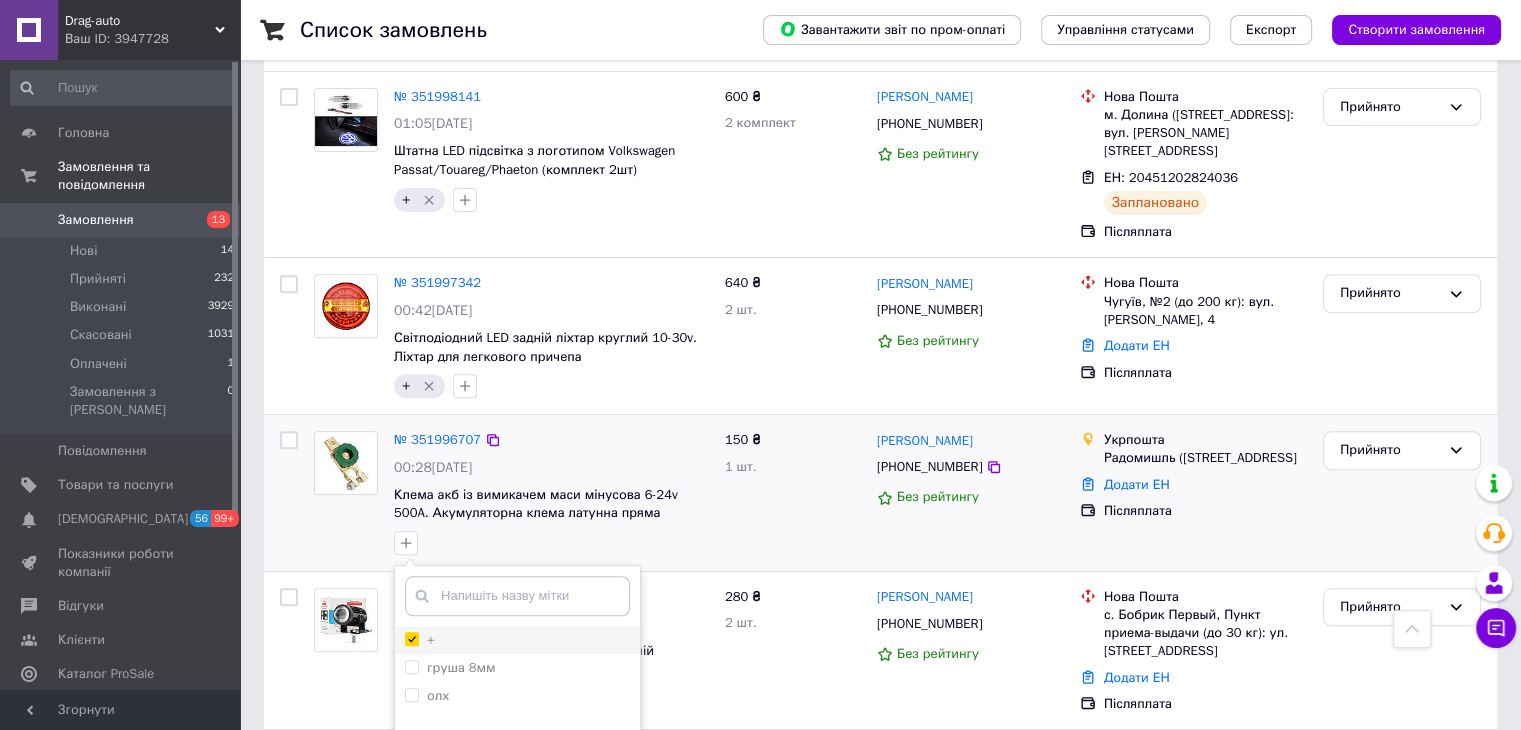 checkbox on "true" 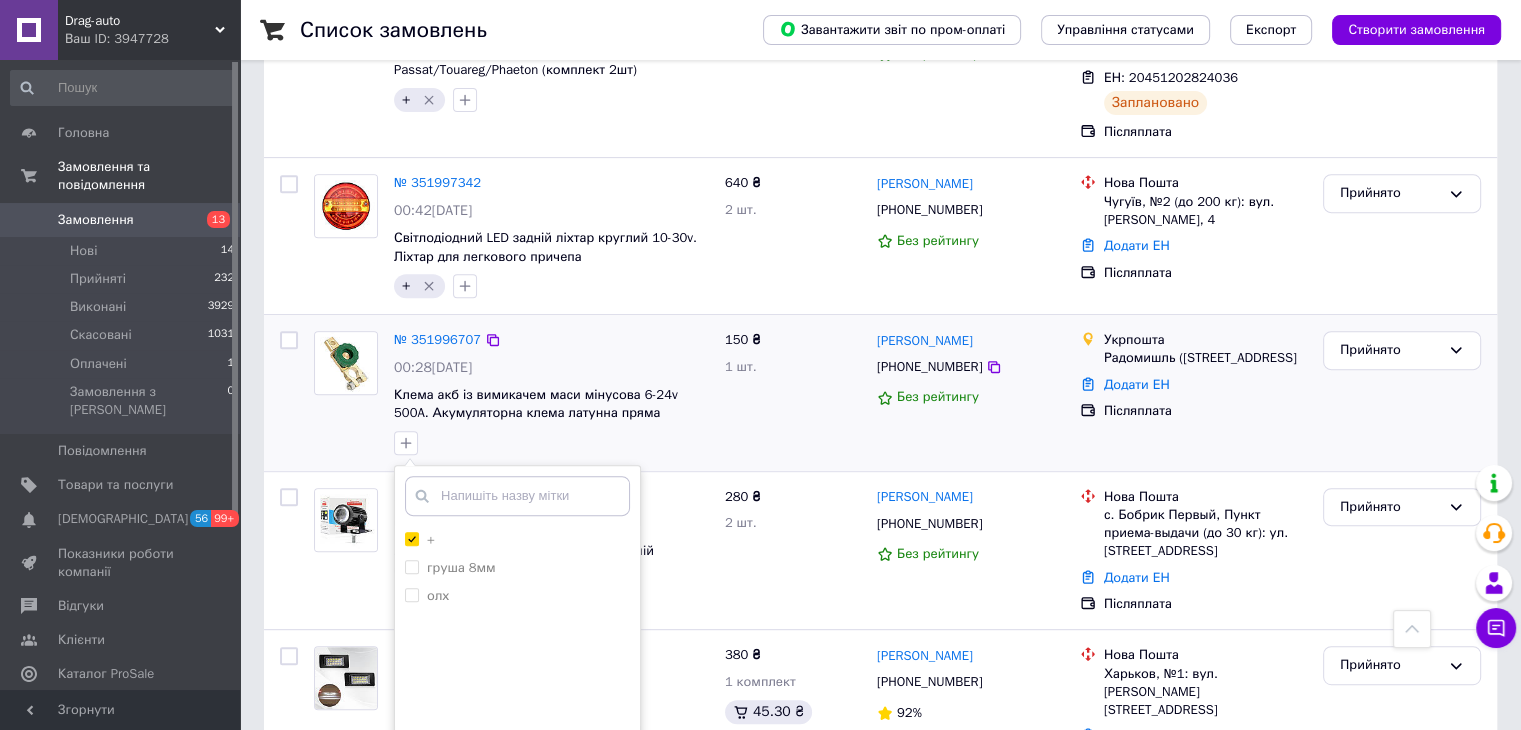 click on "Додати мітку" at bounding box center (517, 762) 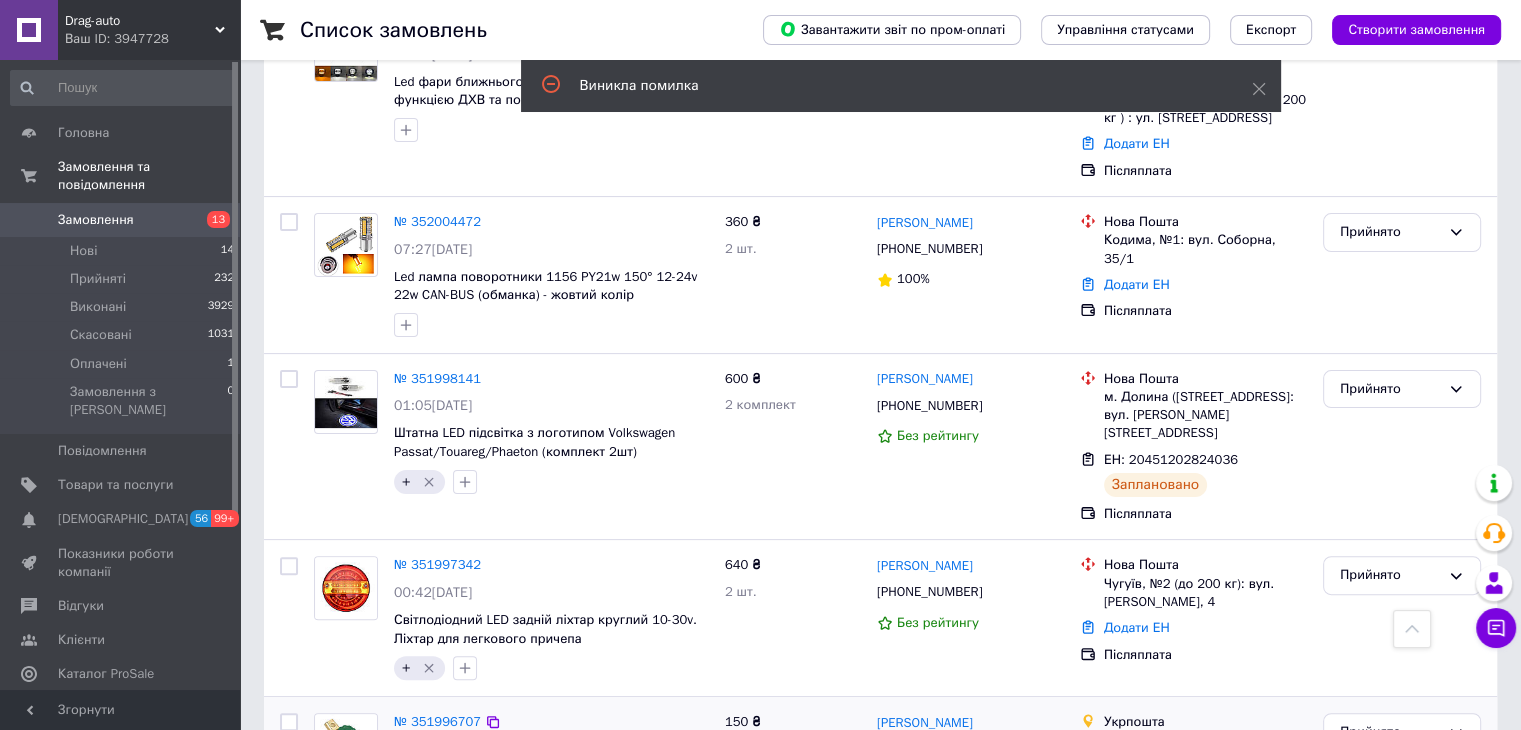 scroll, scrollTop: 300, scrollLeft: 0, axis: vertical 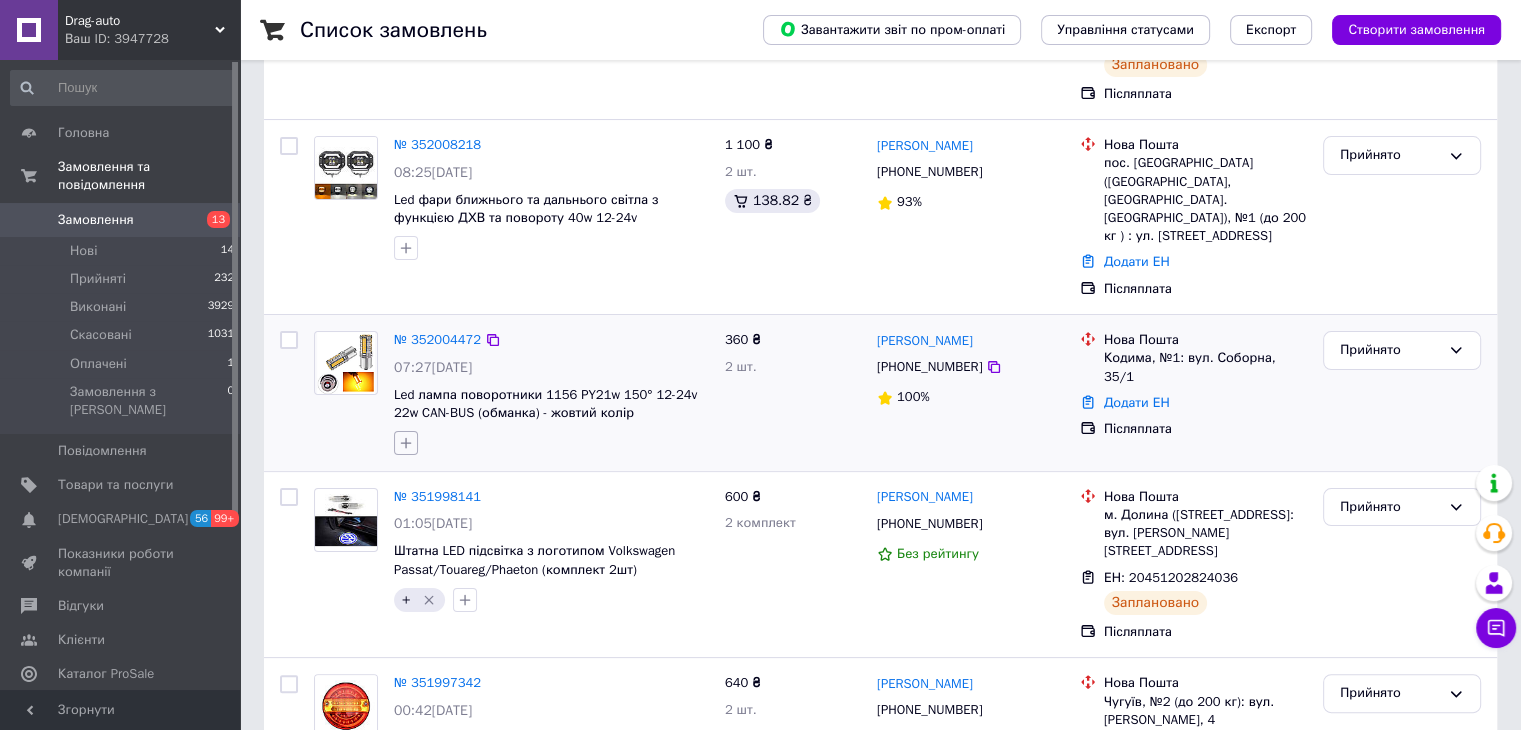 click 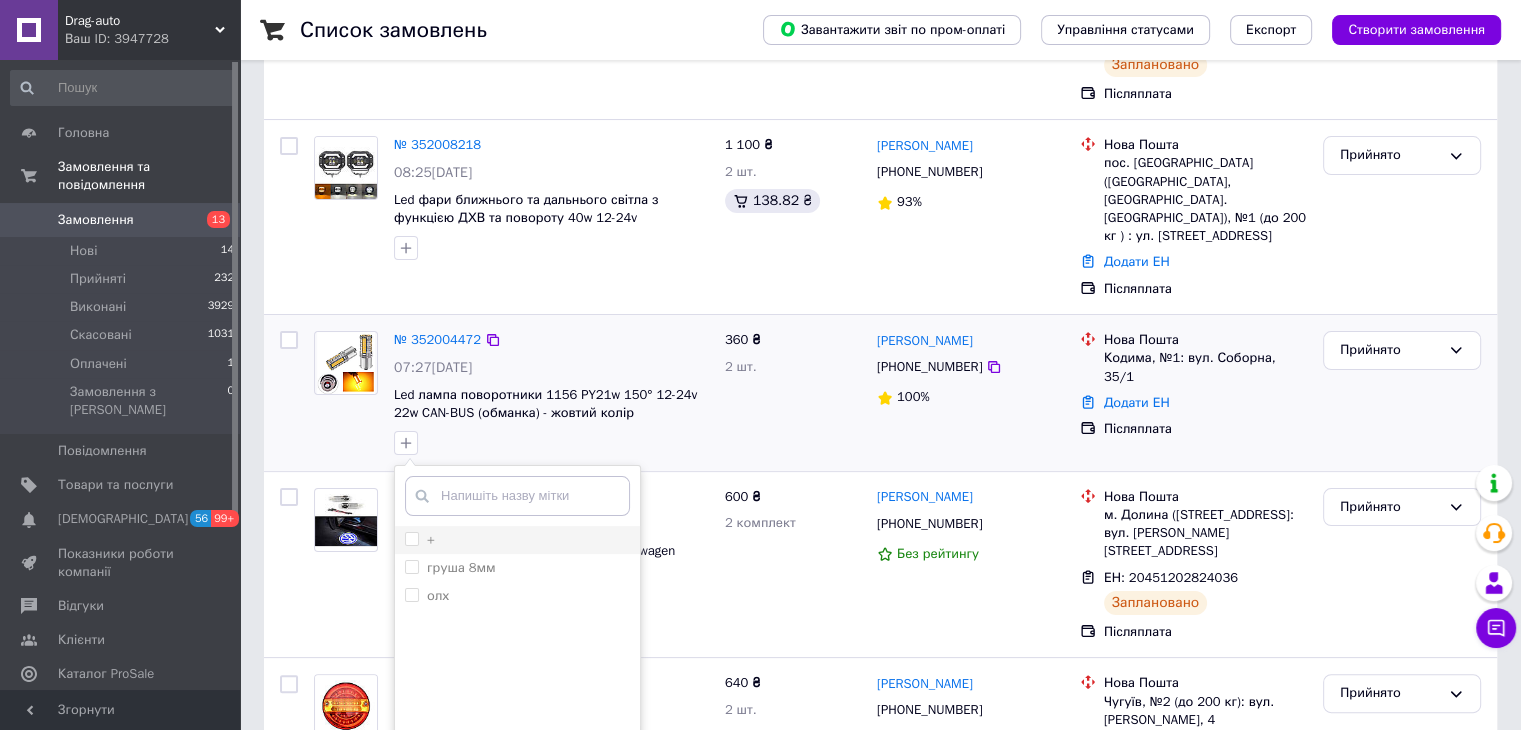 click on "+" at bounding box center (411, 538) 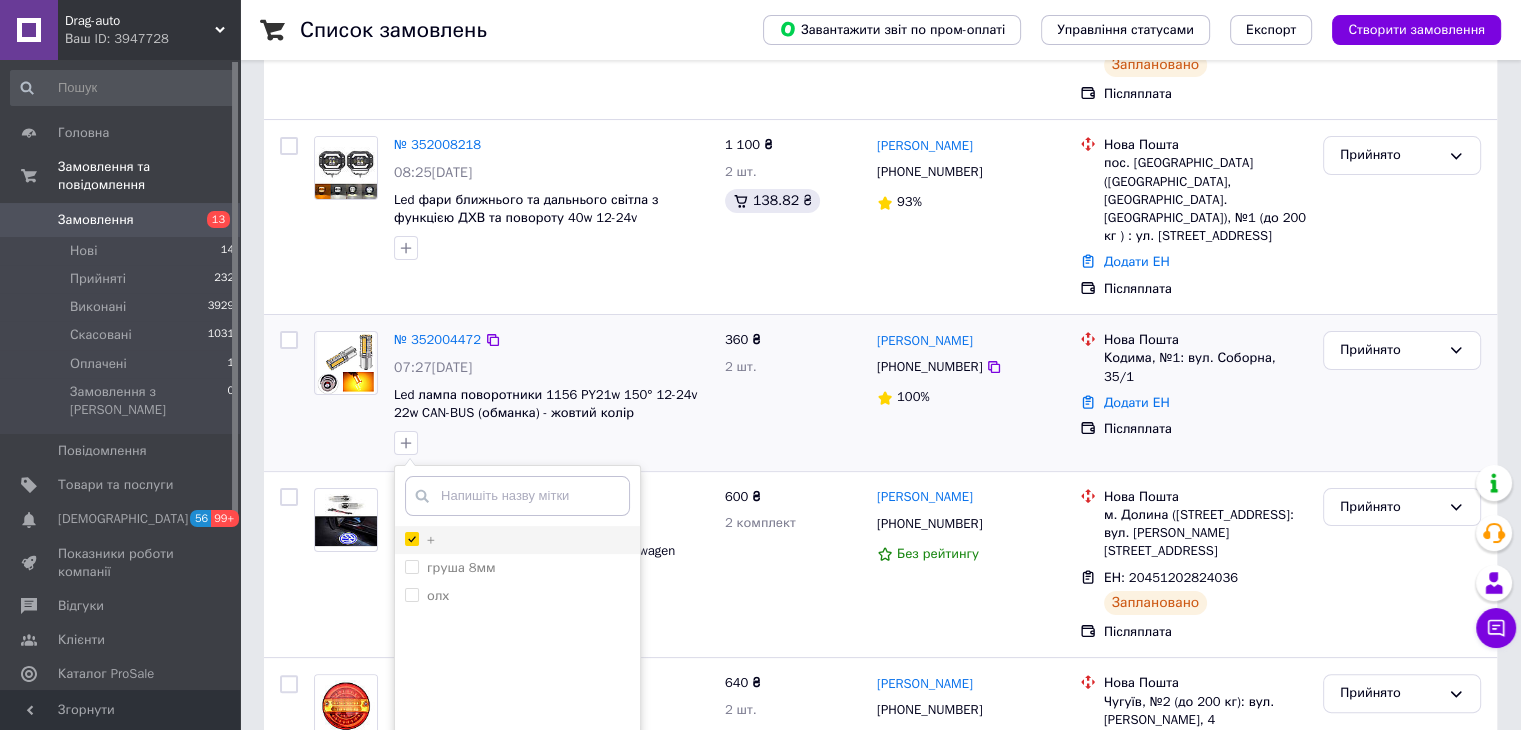 checkbox on "true" 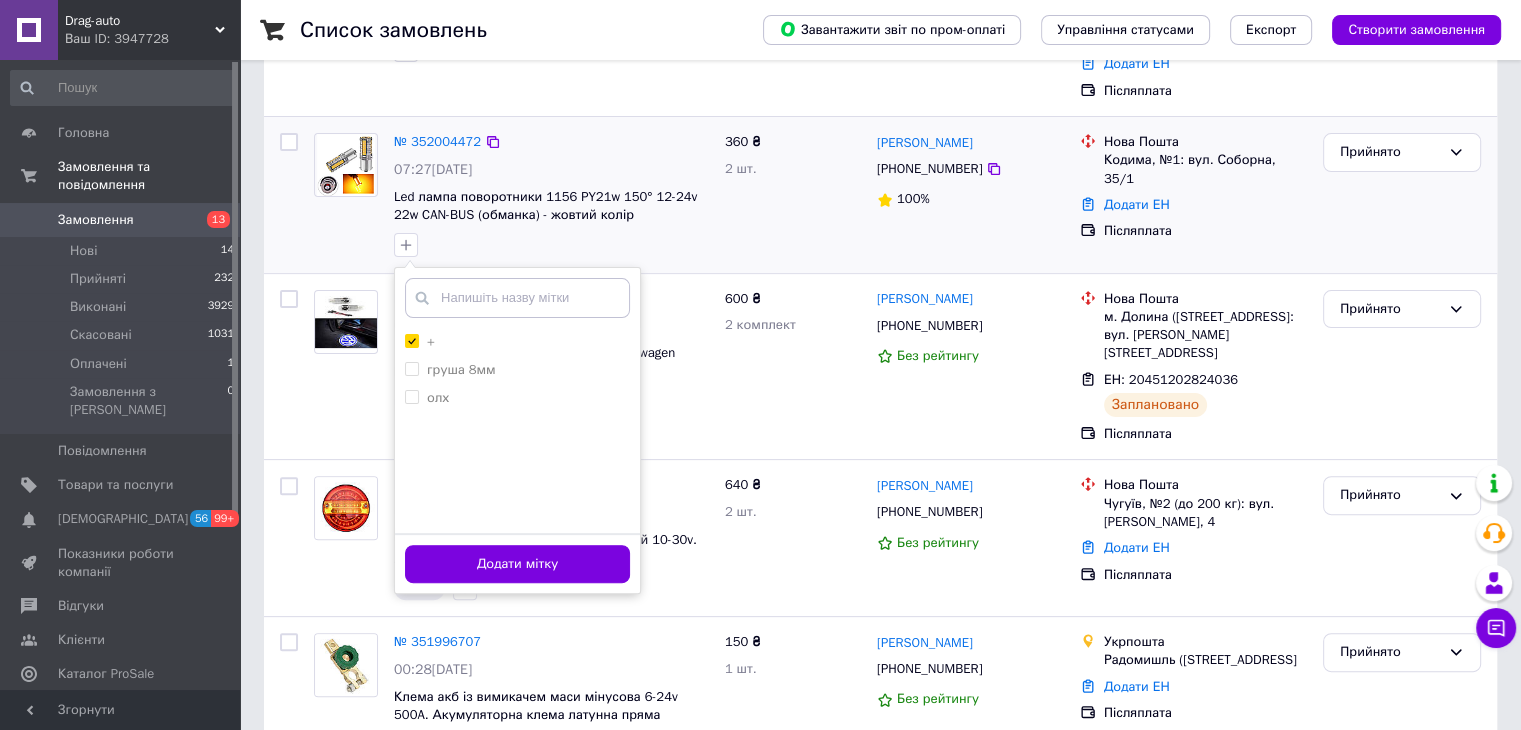 scroll, scrollTop: 500, scrollLeft: 0, axis: vertical 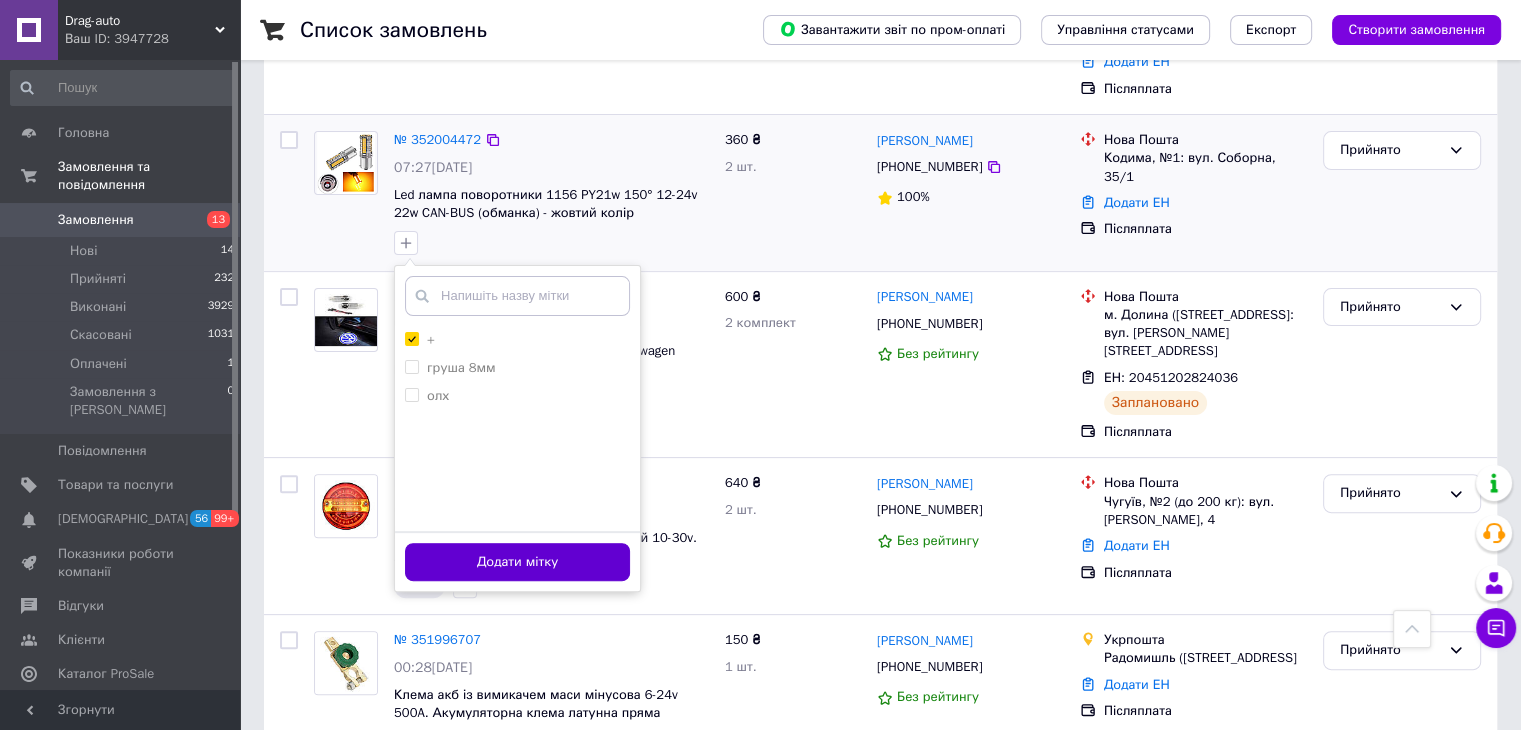 click on "Додати мітку" at bounding box center (517, 562) 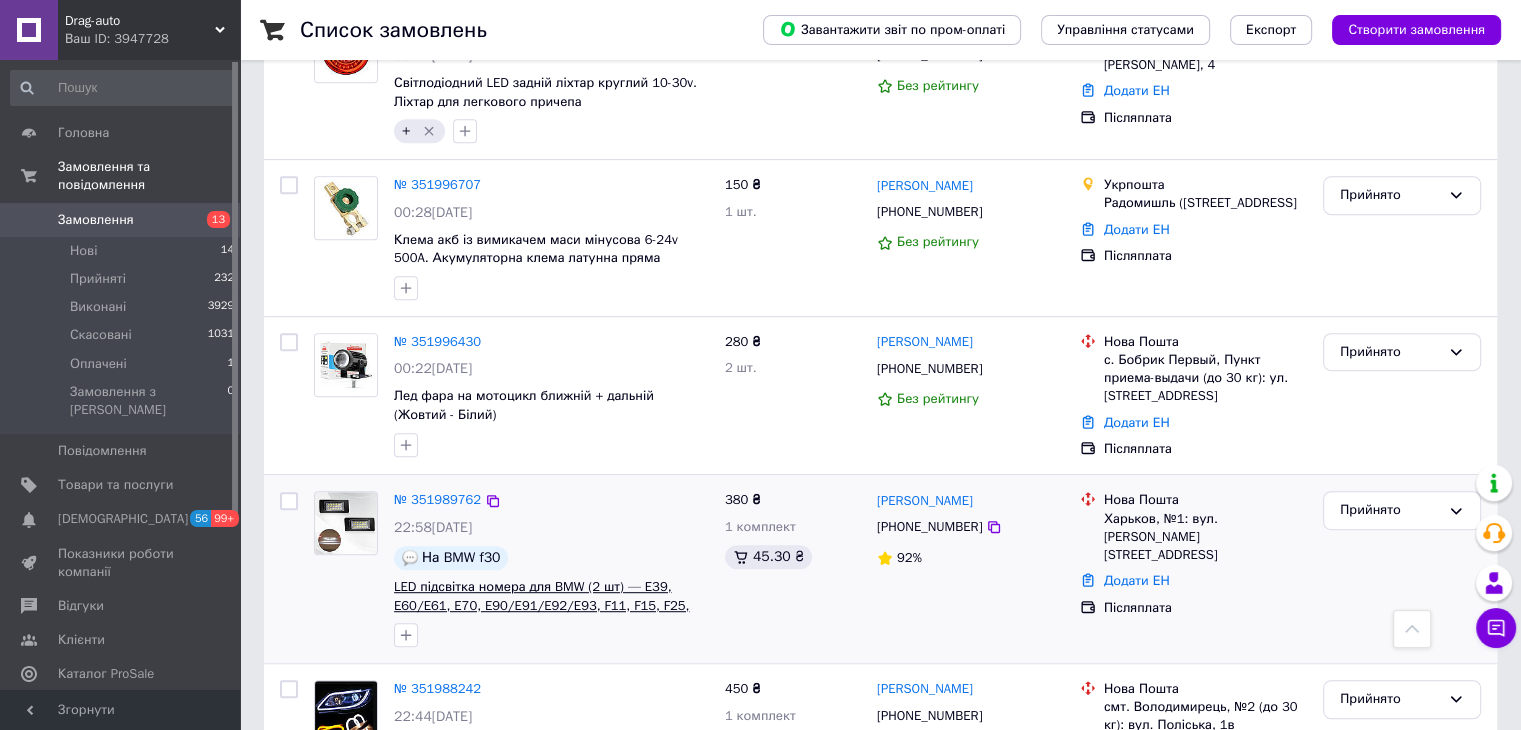 scroll, scrollTop: 1100, scrollLeft: 0, axis: vertical 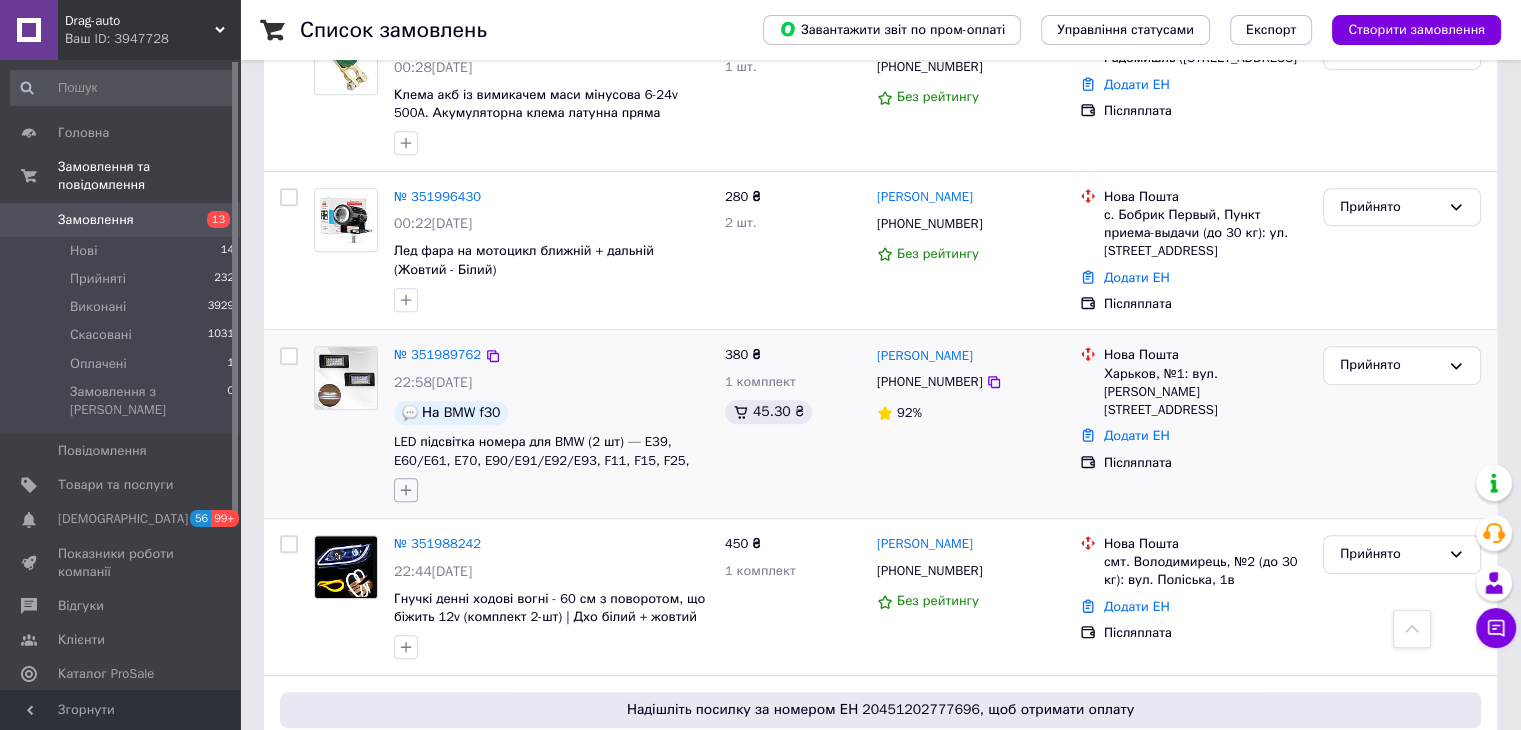 click 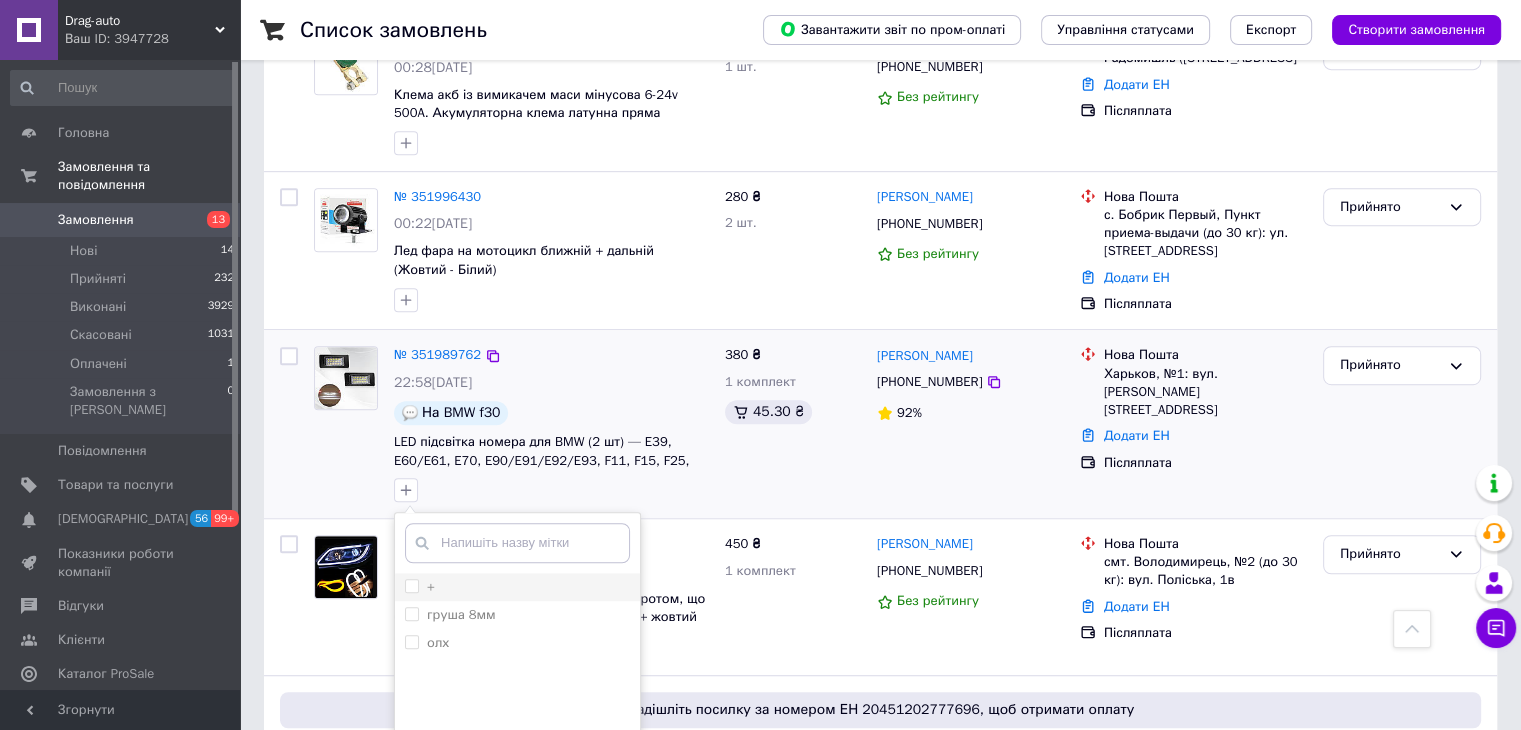 click on "+" at bounding box center (517, 587) 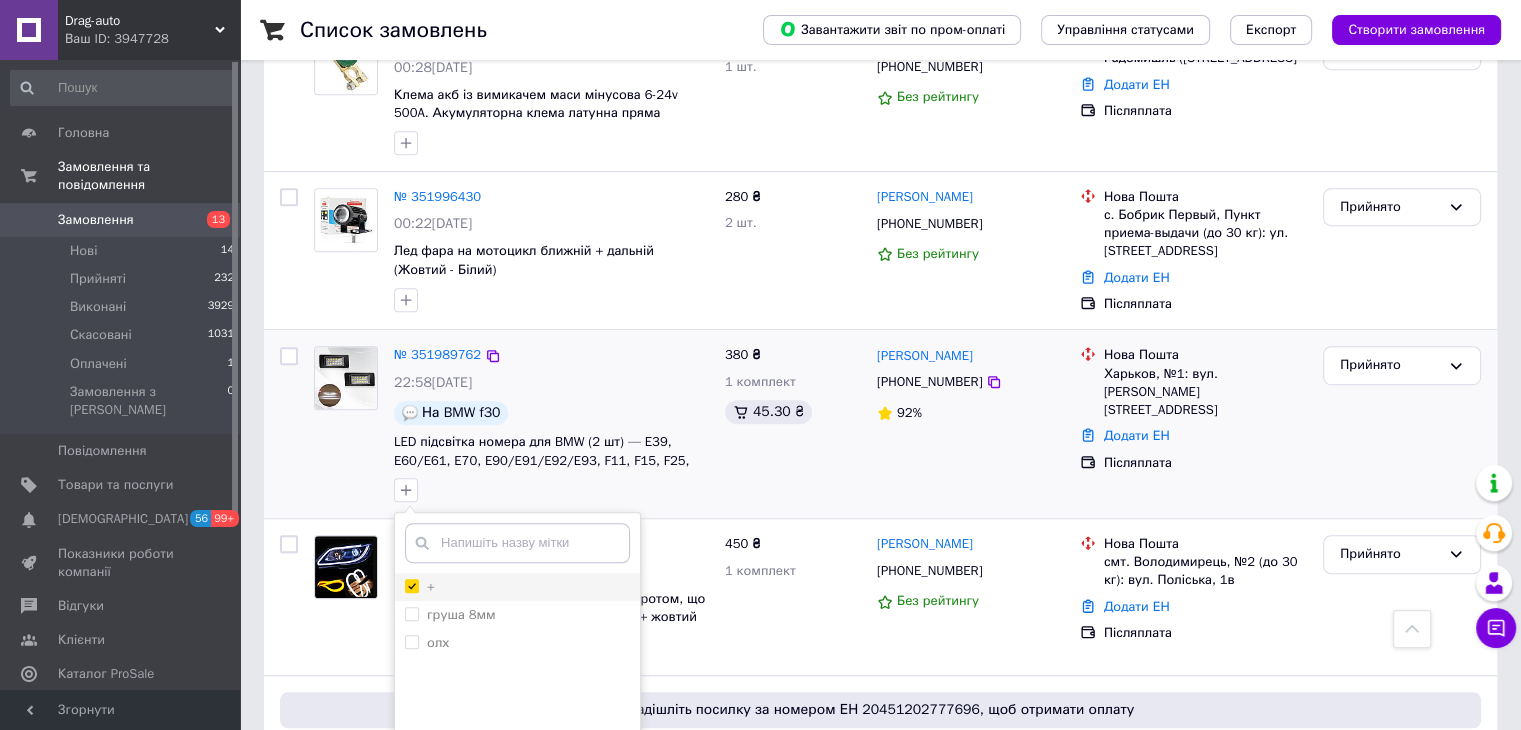 checkbox on "true" 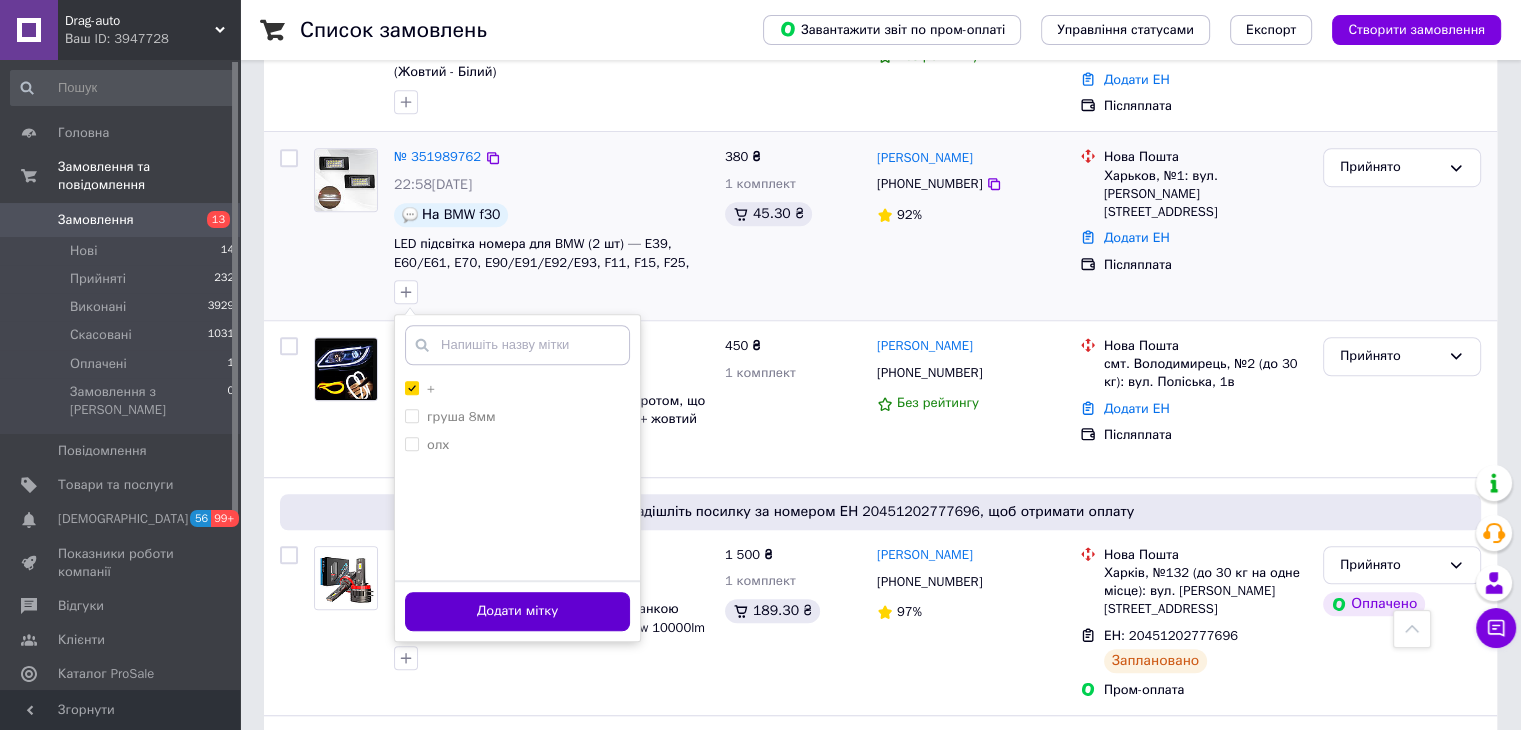 scroll, scrollTop: 1300, scrollLeft: 0, axis: vertical 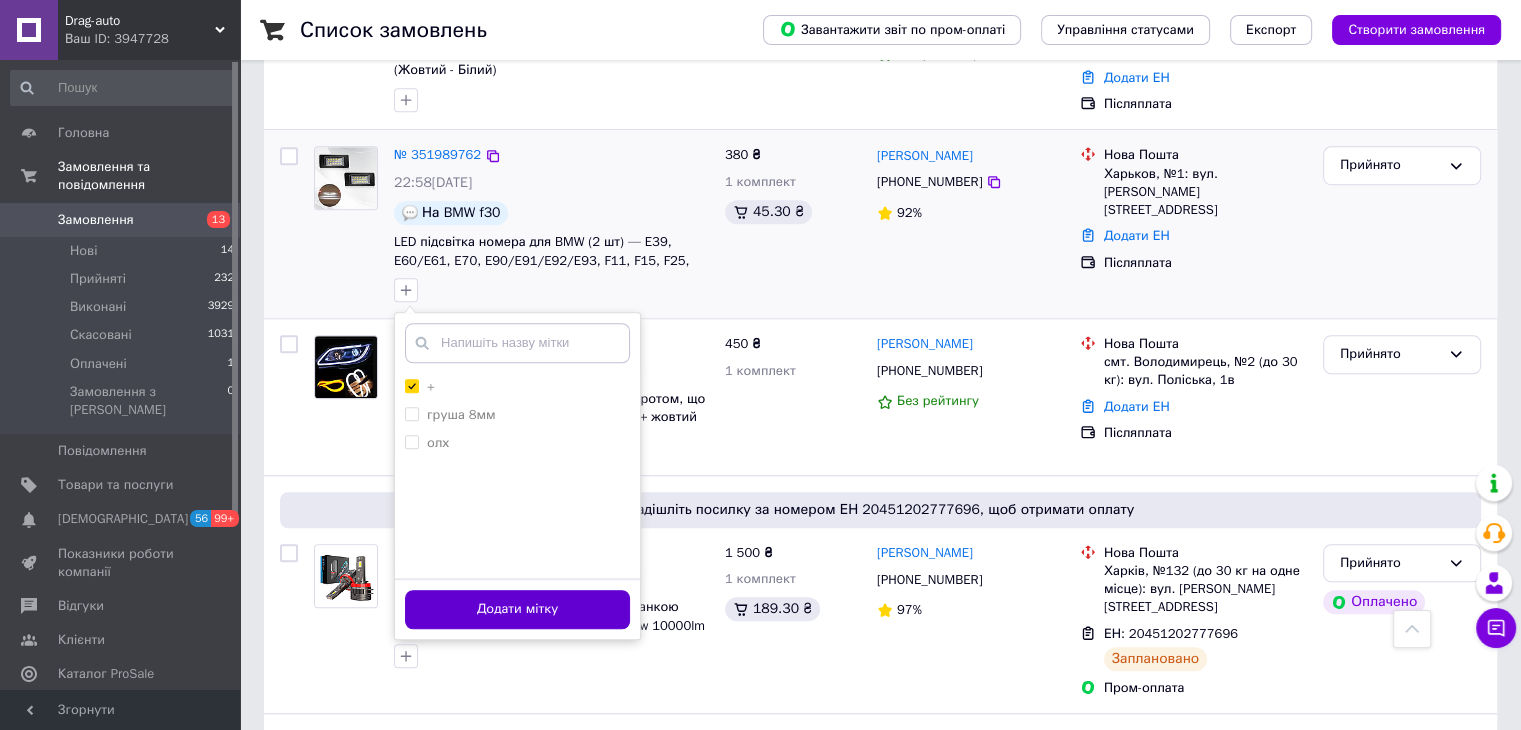 click on "Додати мітку" at bounding box center (517, 609) 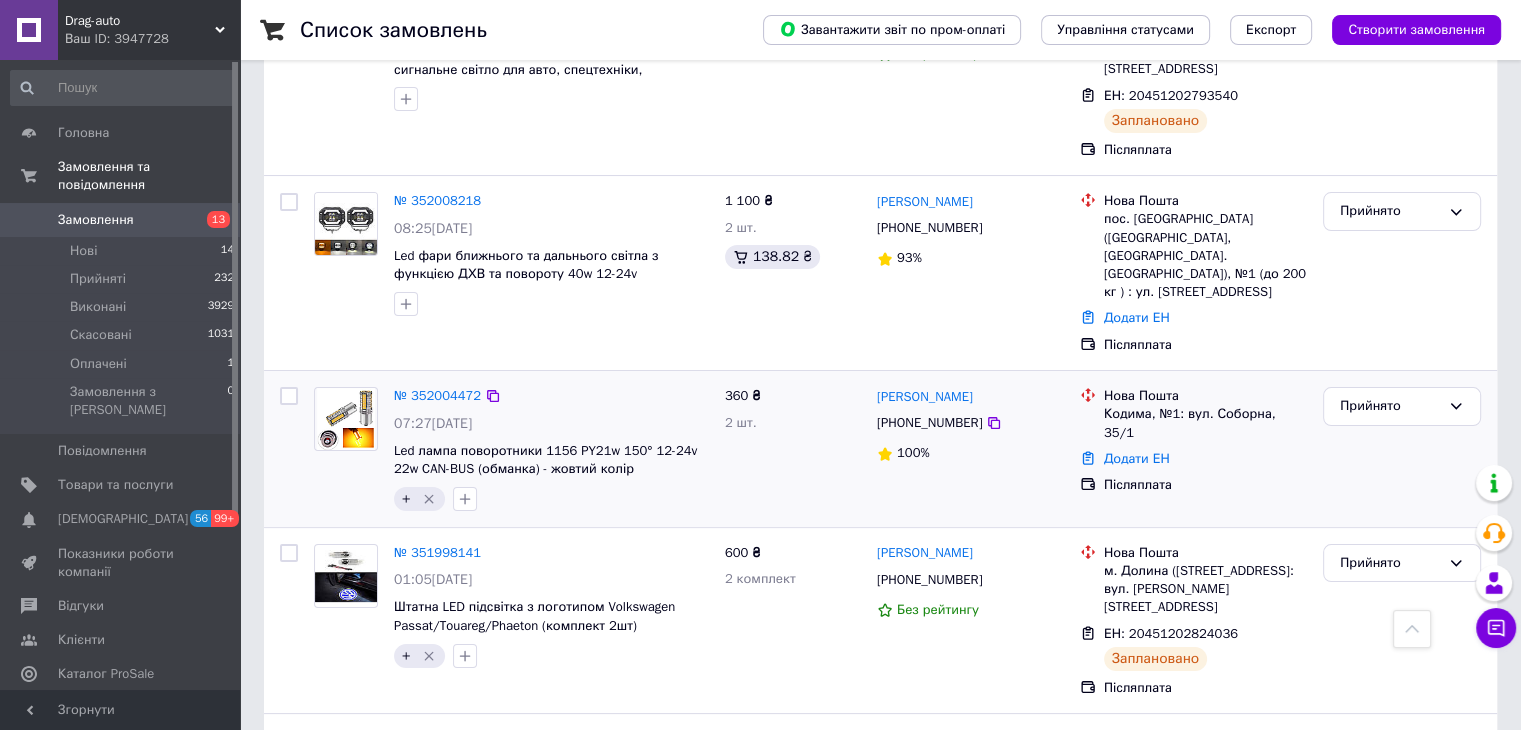 scroll, scrollTop: 0, scrollLeft: 0, axis: both 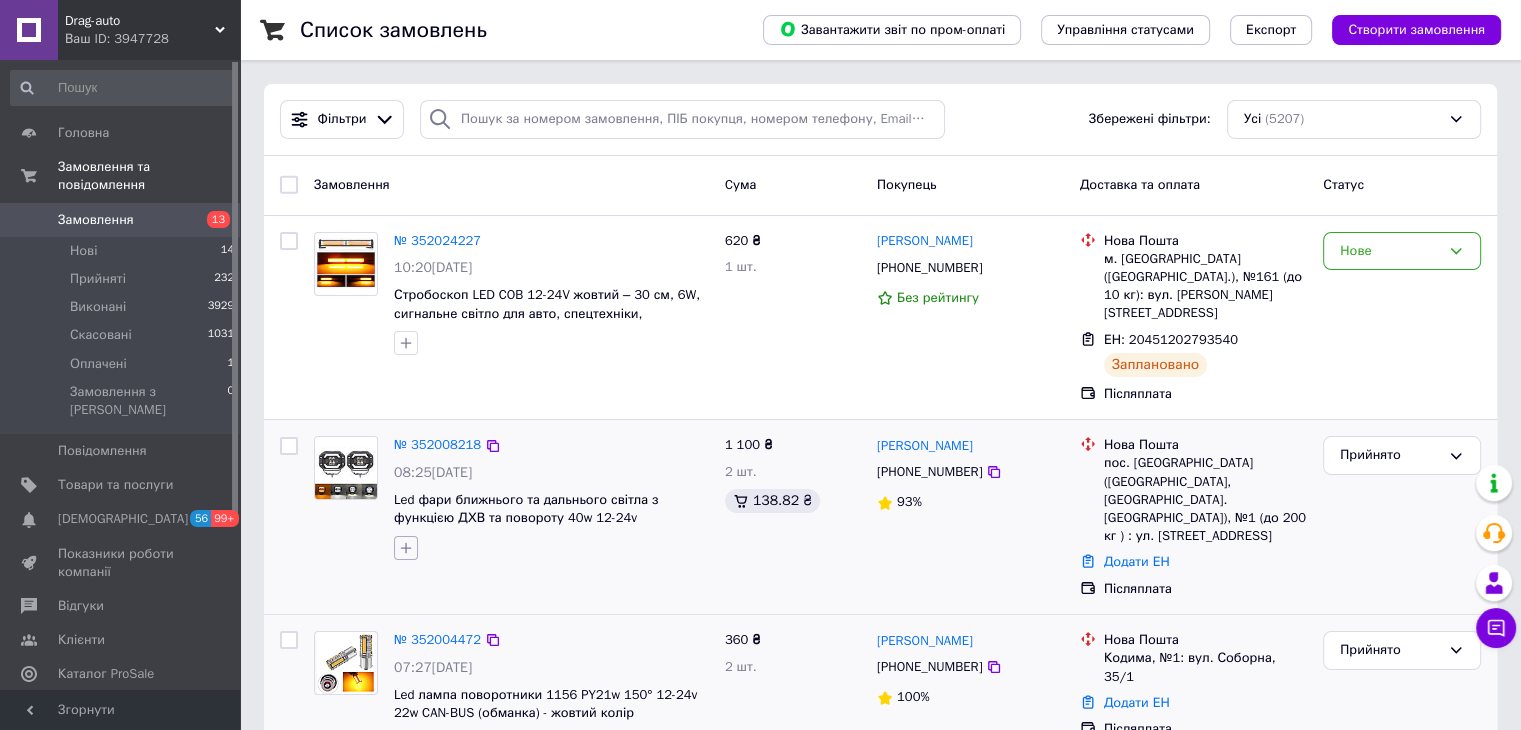 click 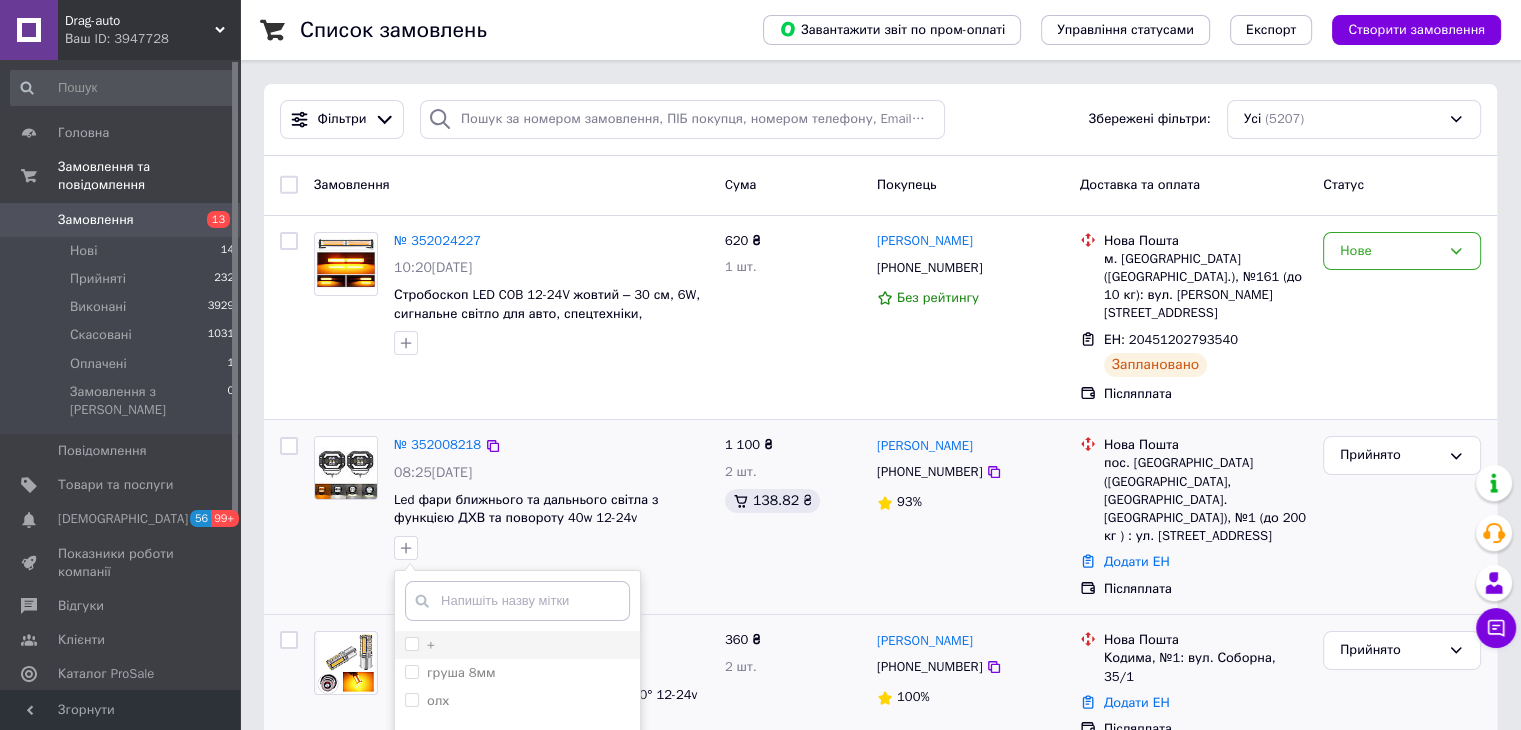 click on "+" at bounding box center (411, 643) 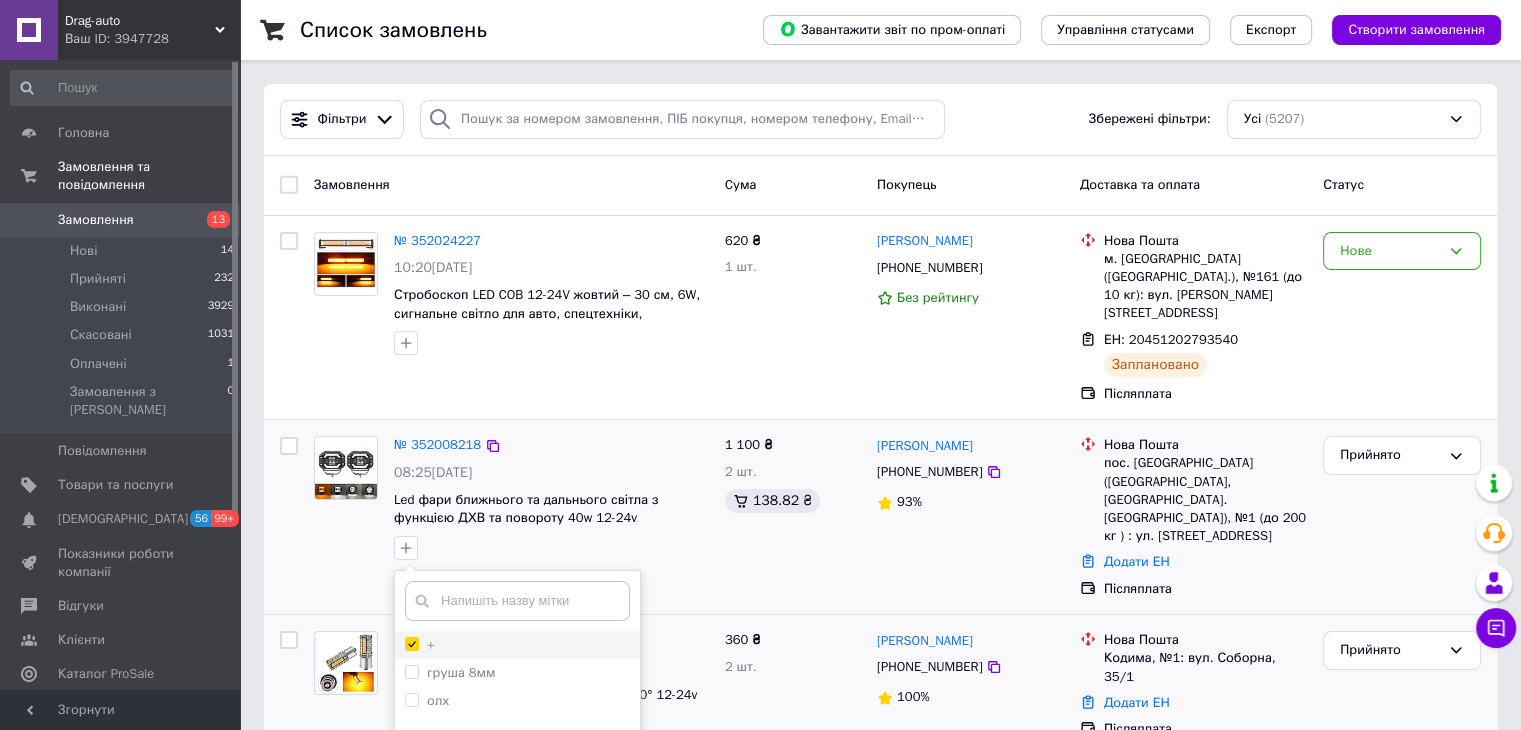 checkbox on "true" 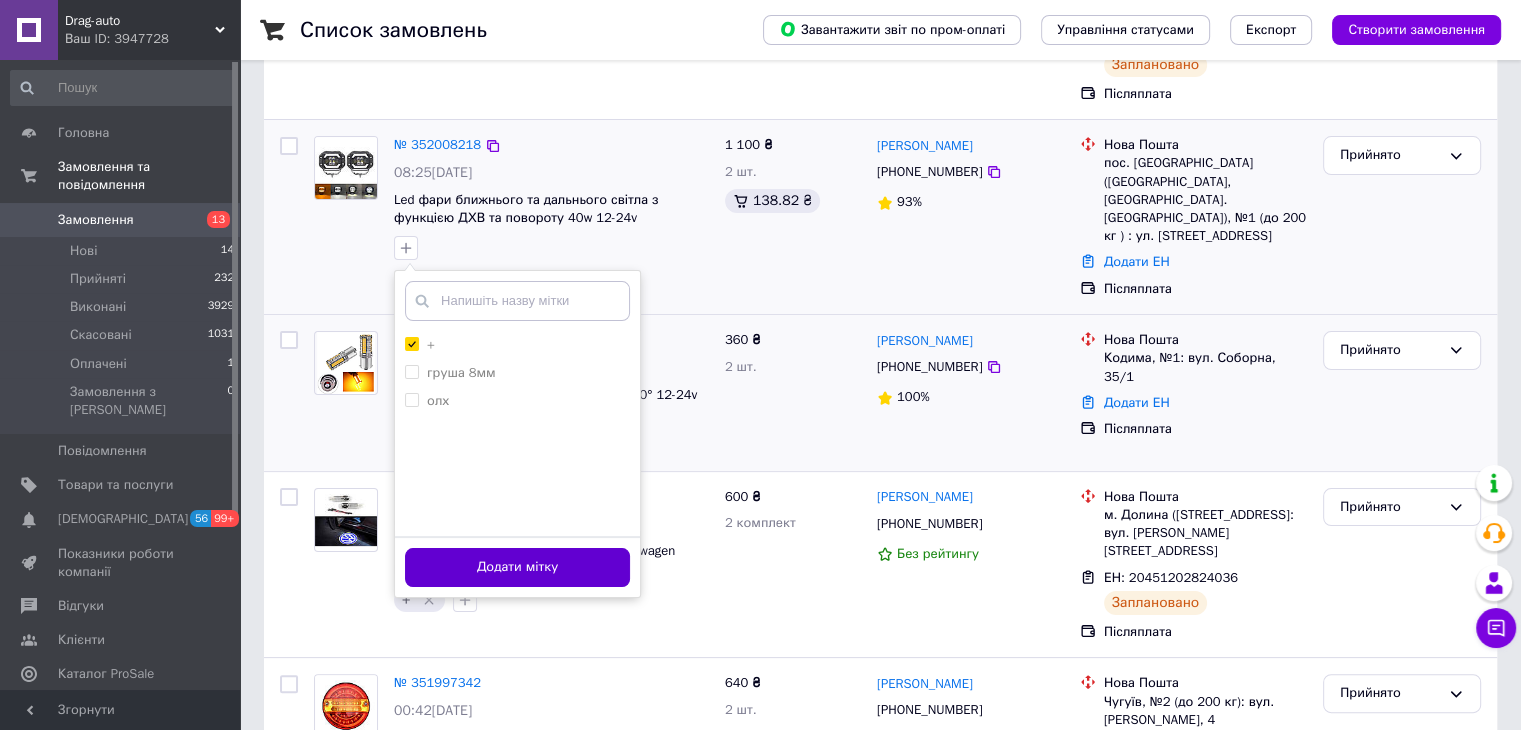 click on "Додати мітку" at bounding box center [517, 567] 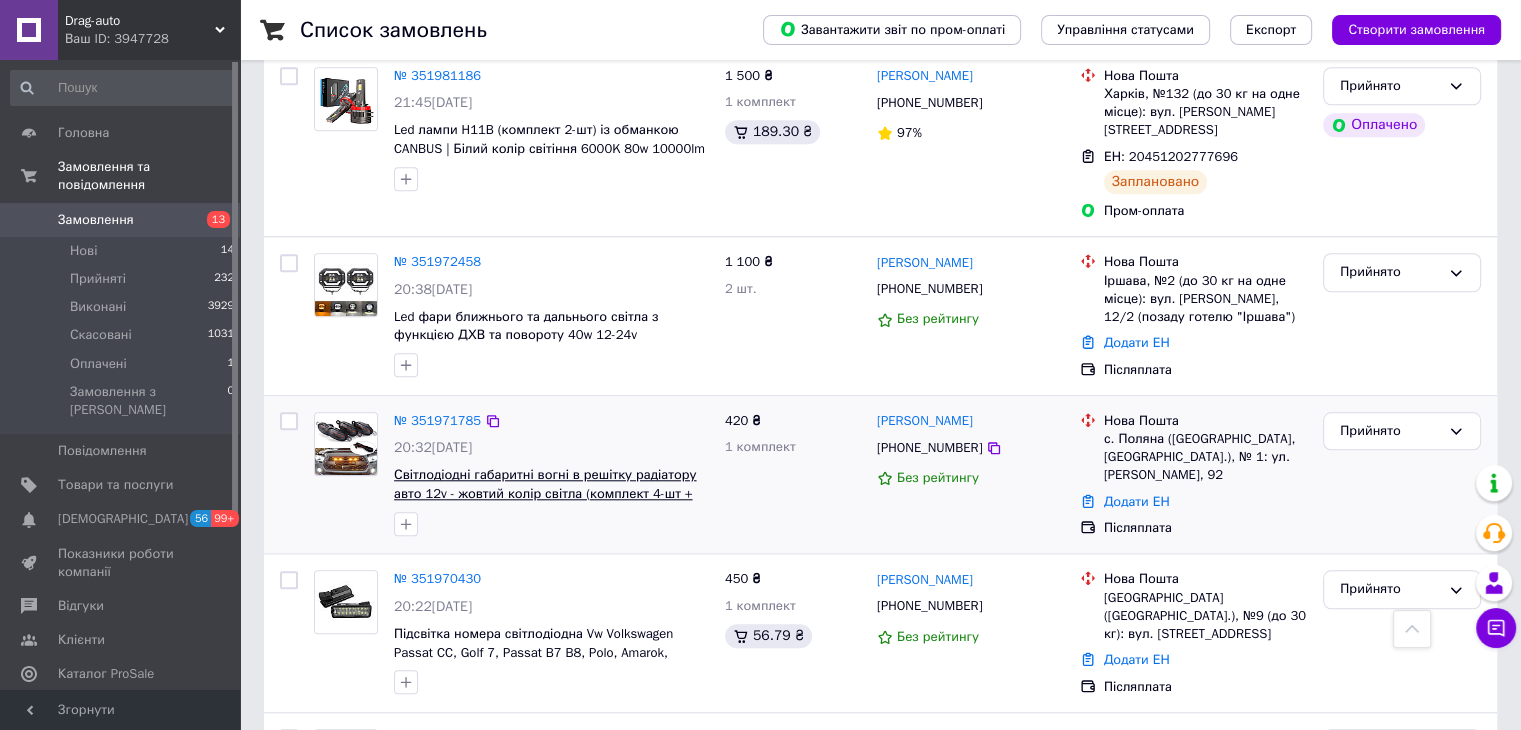 scroll, scrollTop: 1800, scrollLeft: 0, axis: vertical 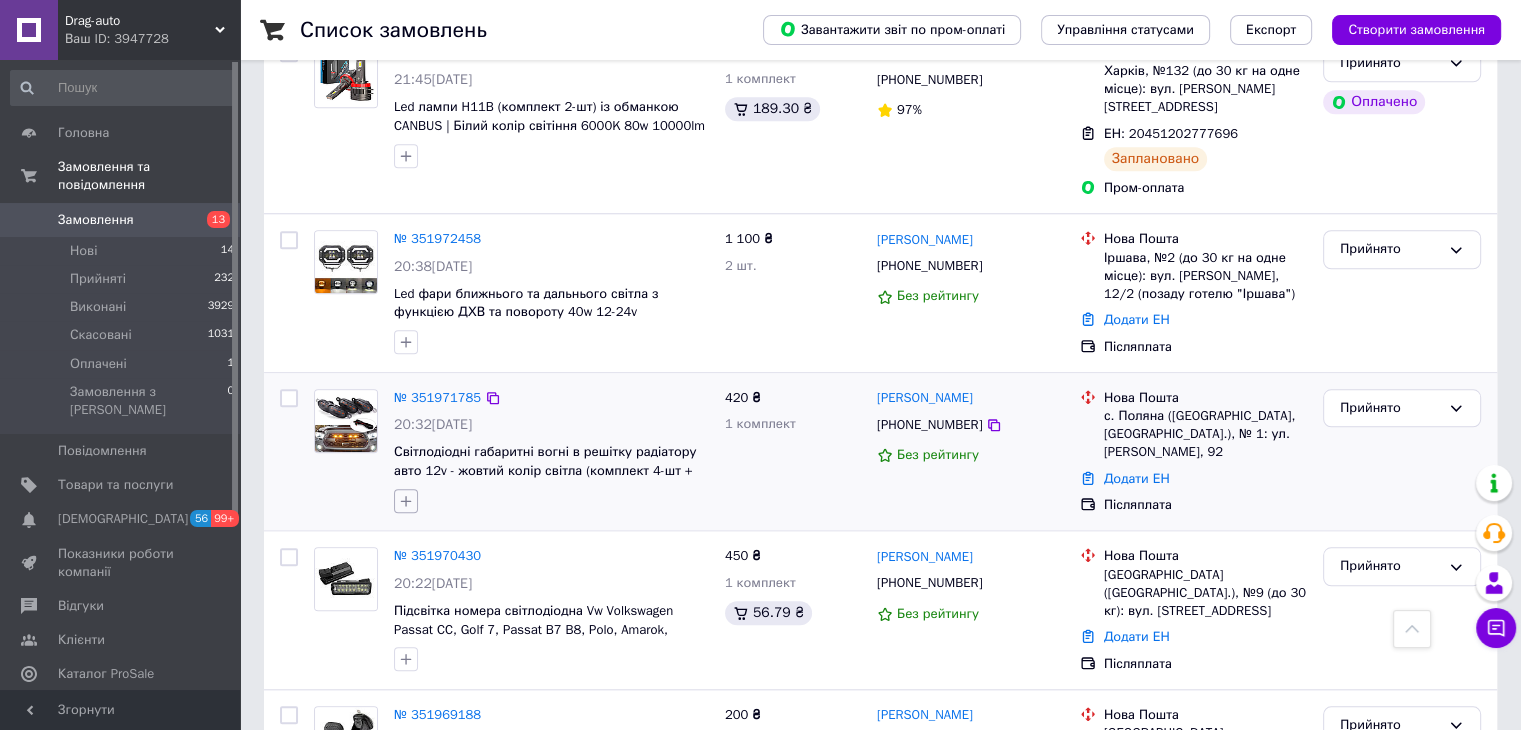 click at bounding box center (406, 501) 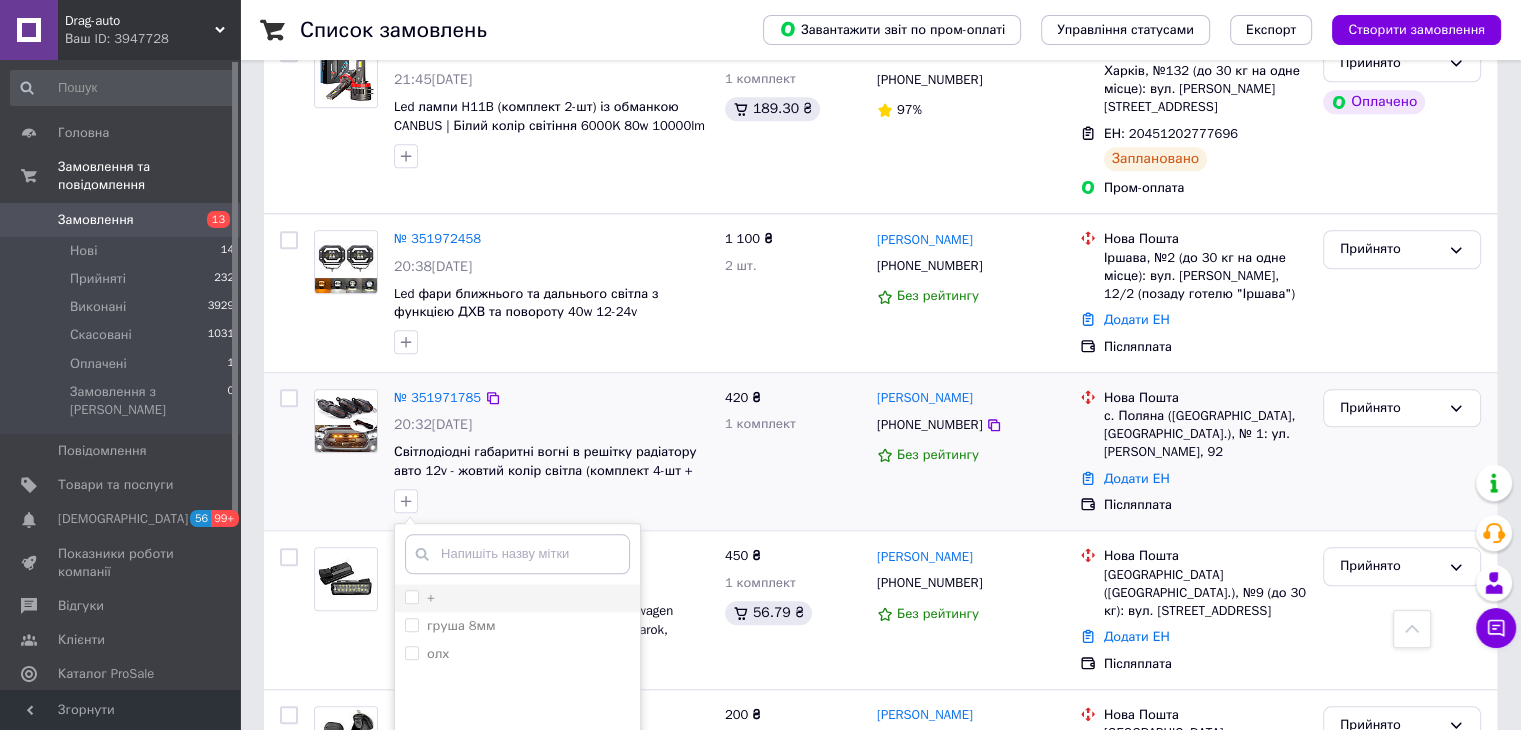 click on "+" at bounding box center (420, 598) 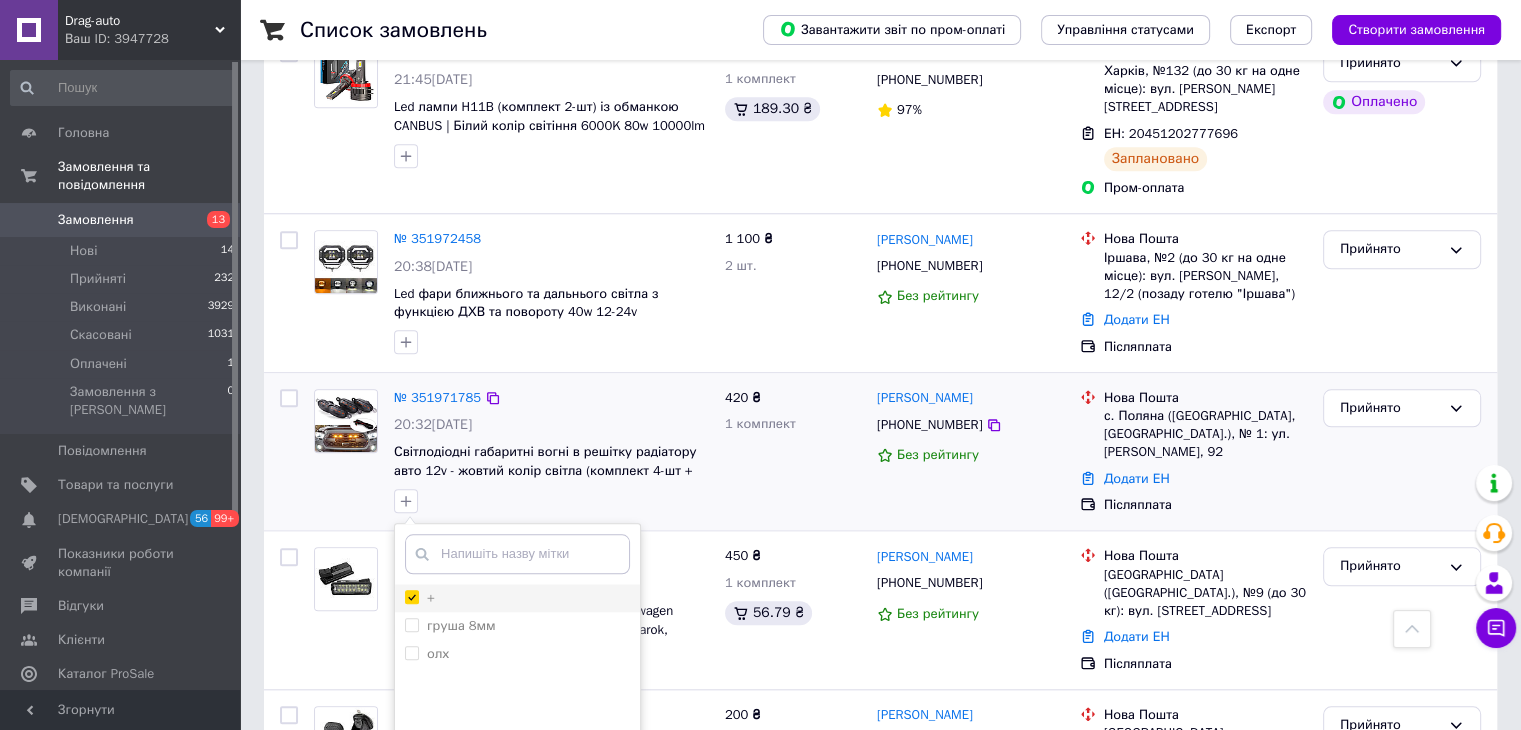 click on "+" at bounding box center [411, 596] 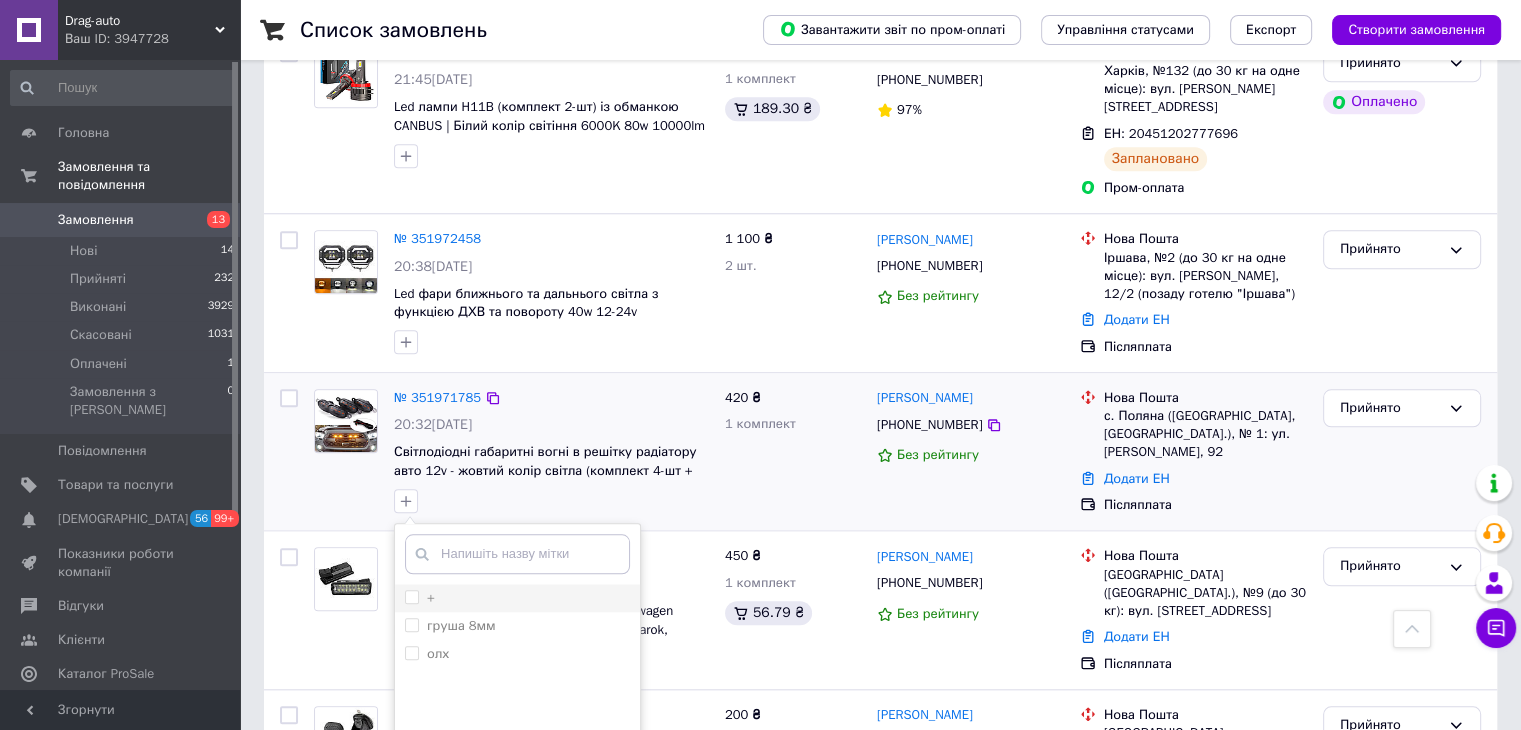 click on "+" at bounding box center [420, 598] 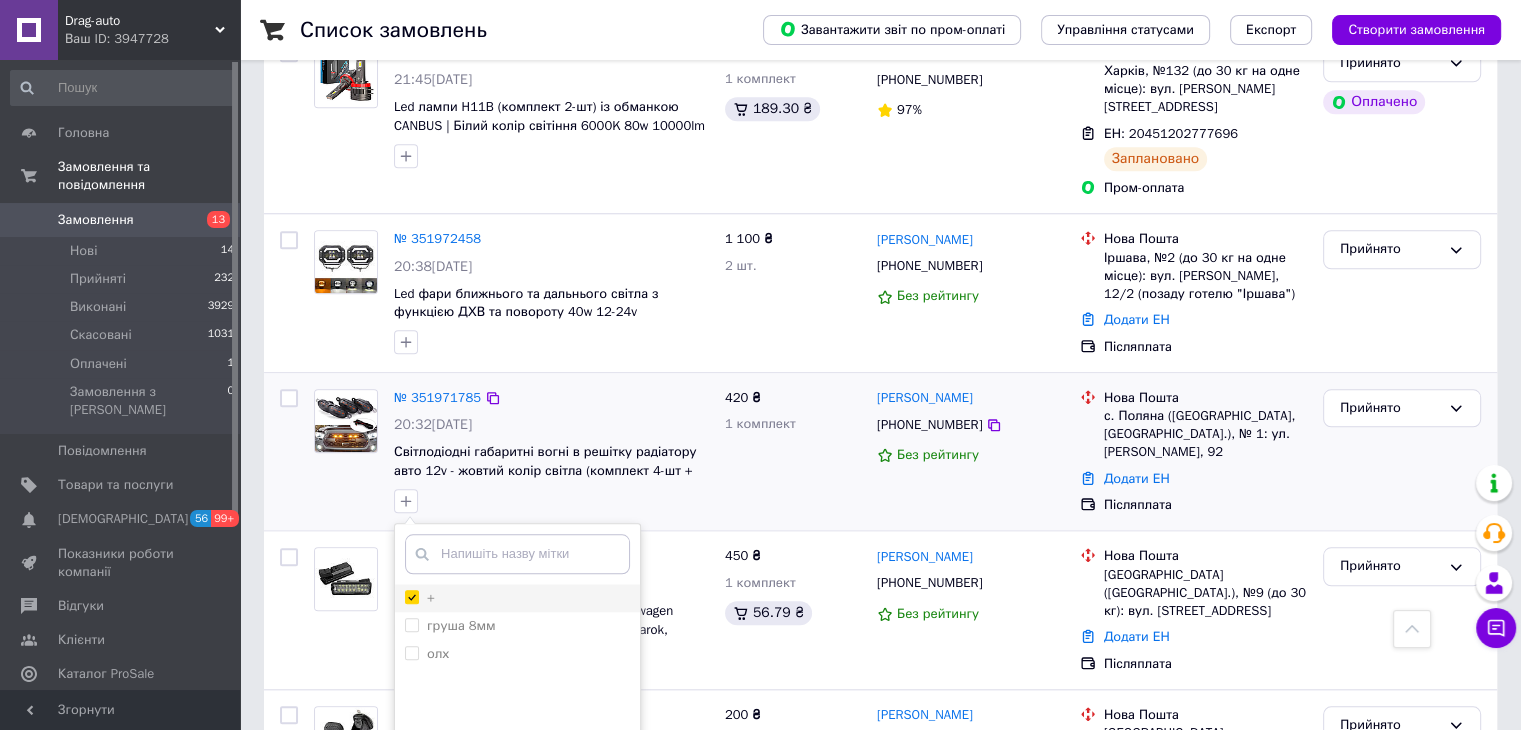 click on "+" at bounding box center (411, 596) 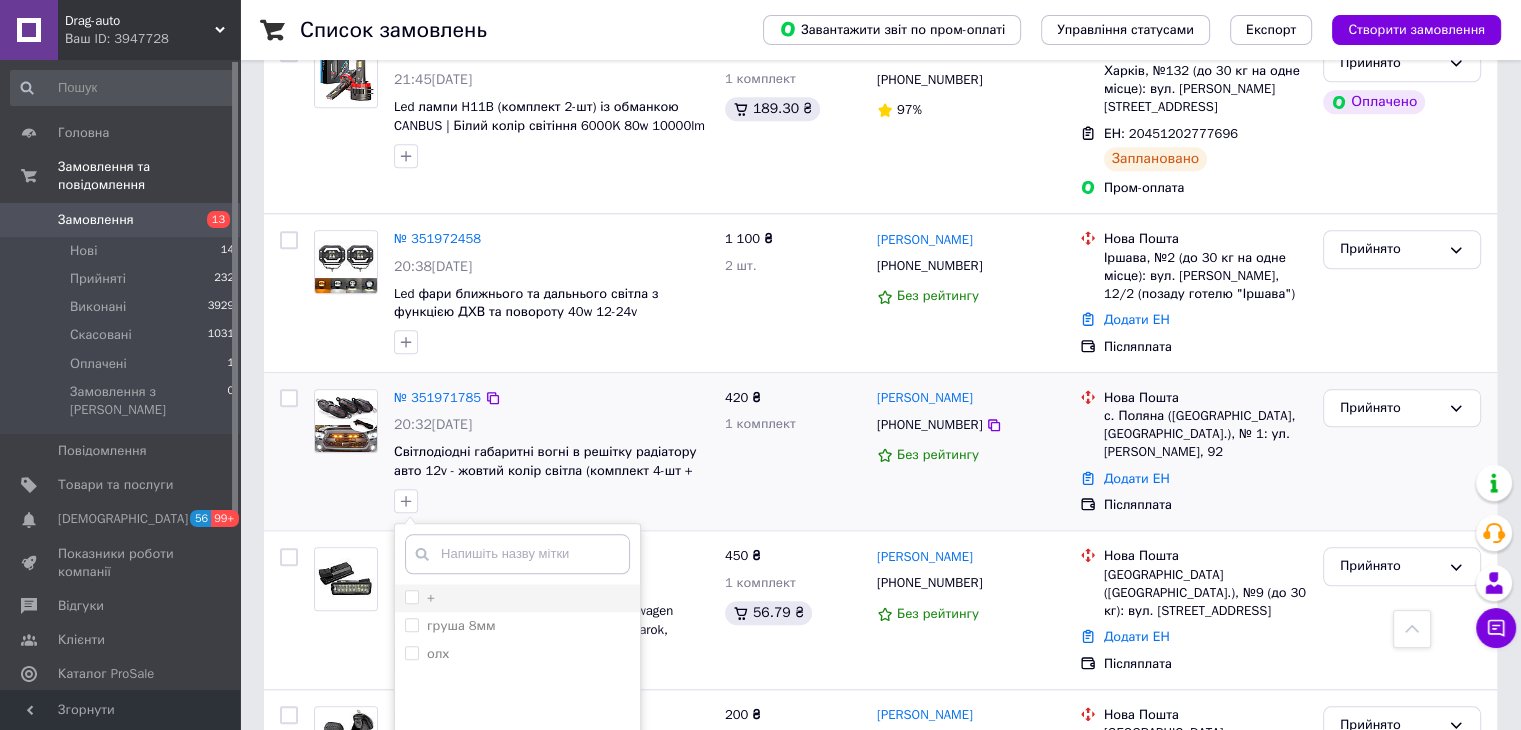 scroll, scrollTop: 1900, scrollLeft: 0, axis: vertical 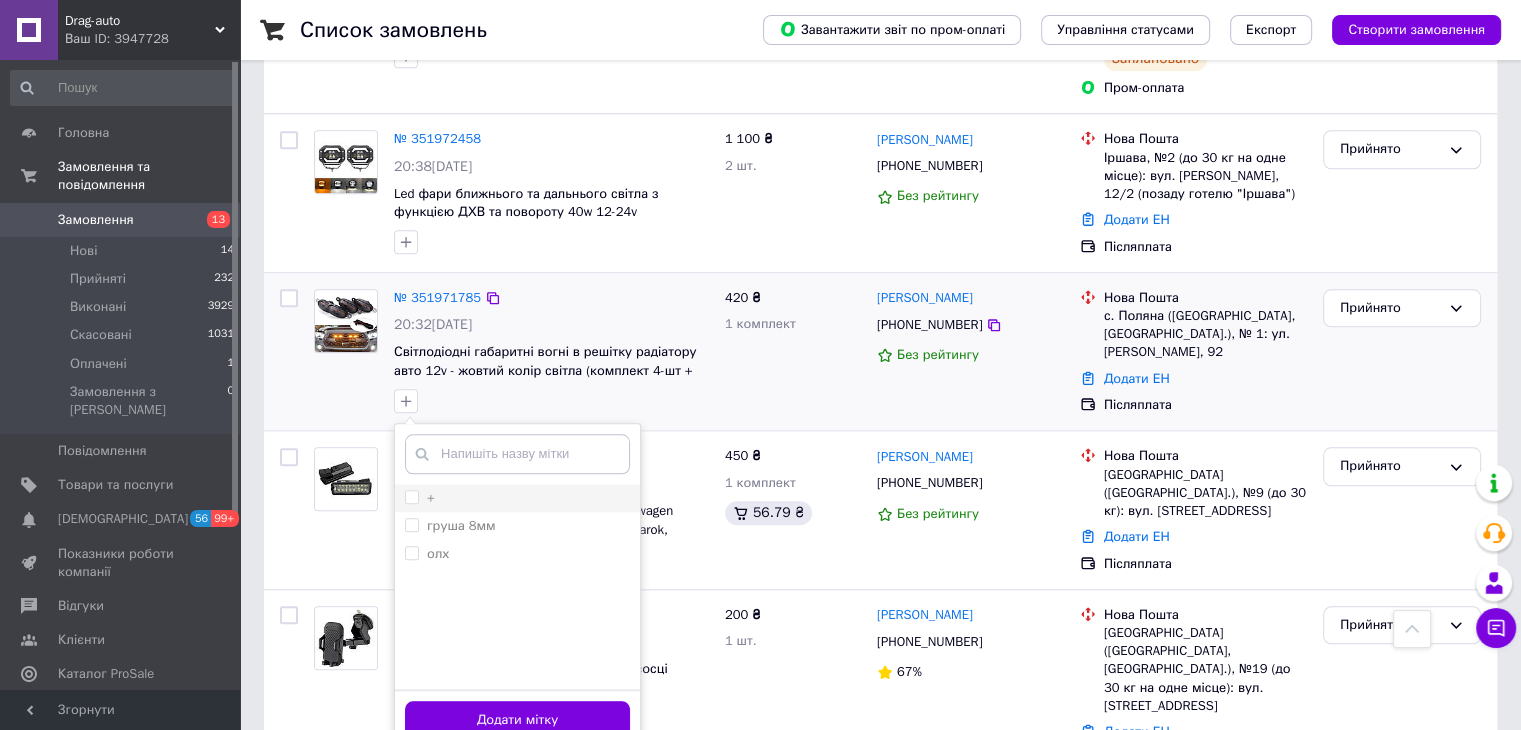 click on "+" at bounding box center [411, 496] 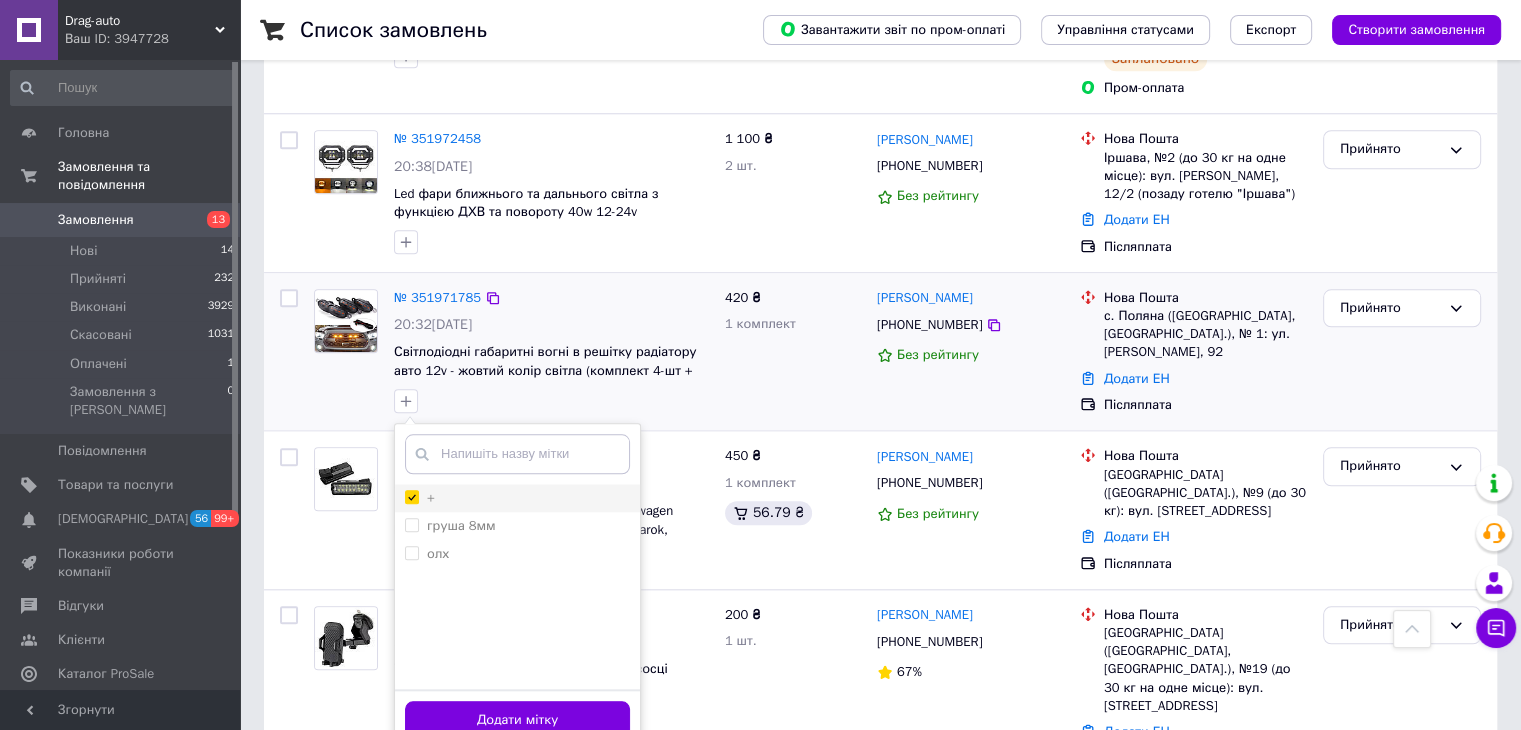 checkbox on "true" 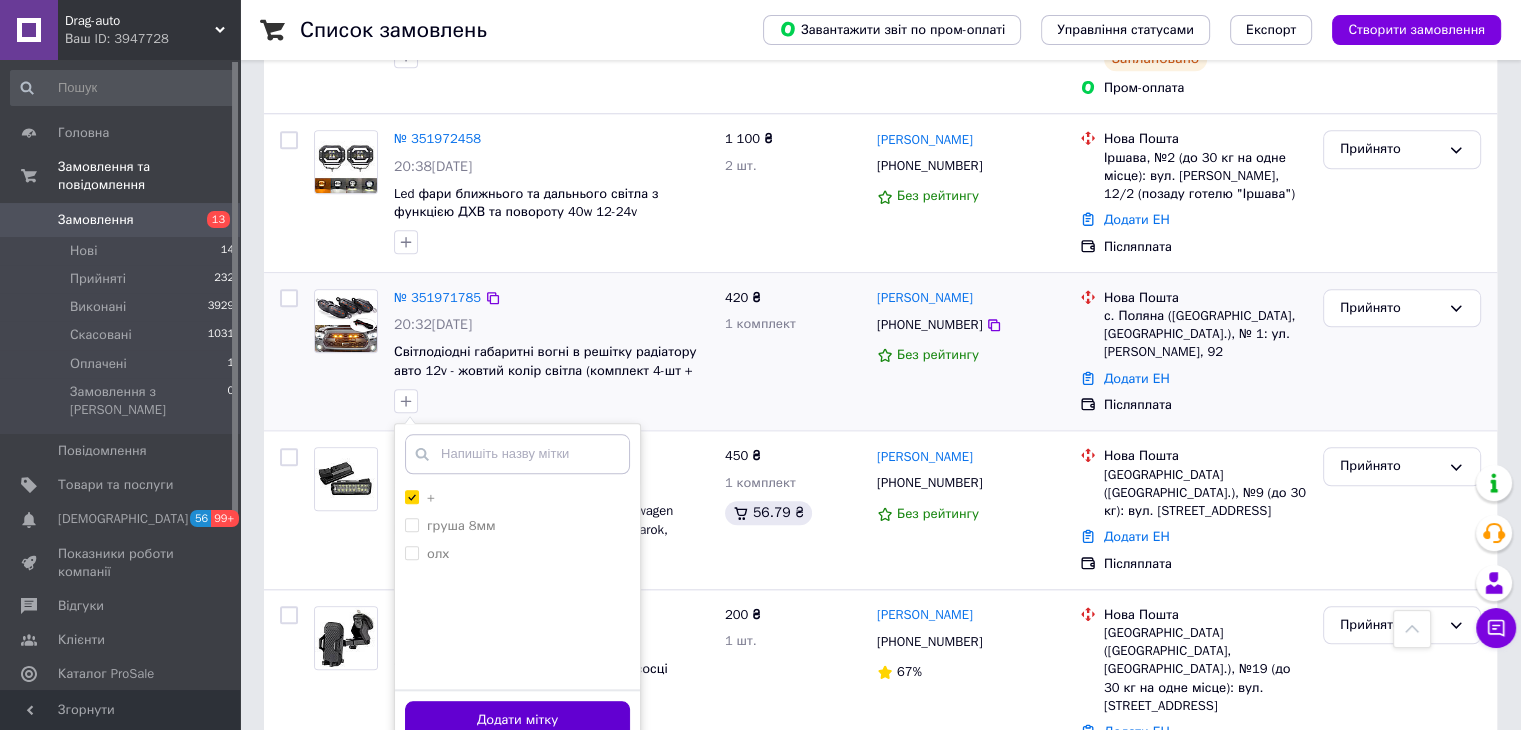 click on "Додати мітку" at bounding box center (517, 720) 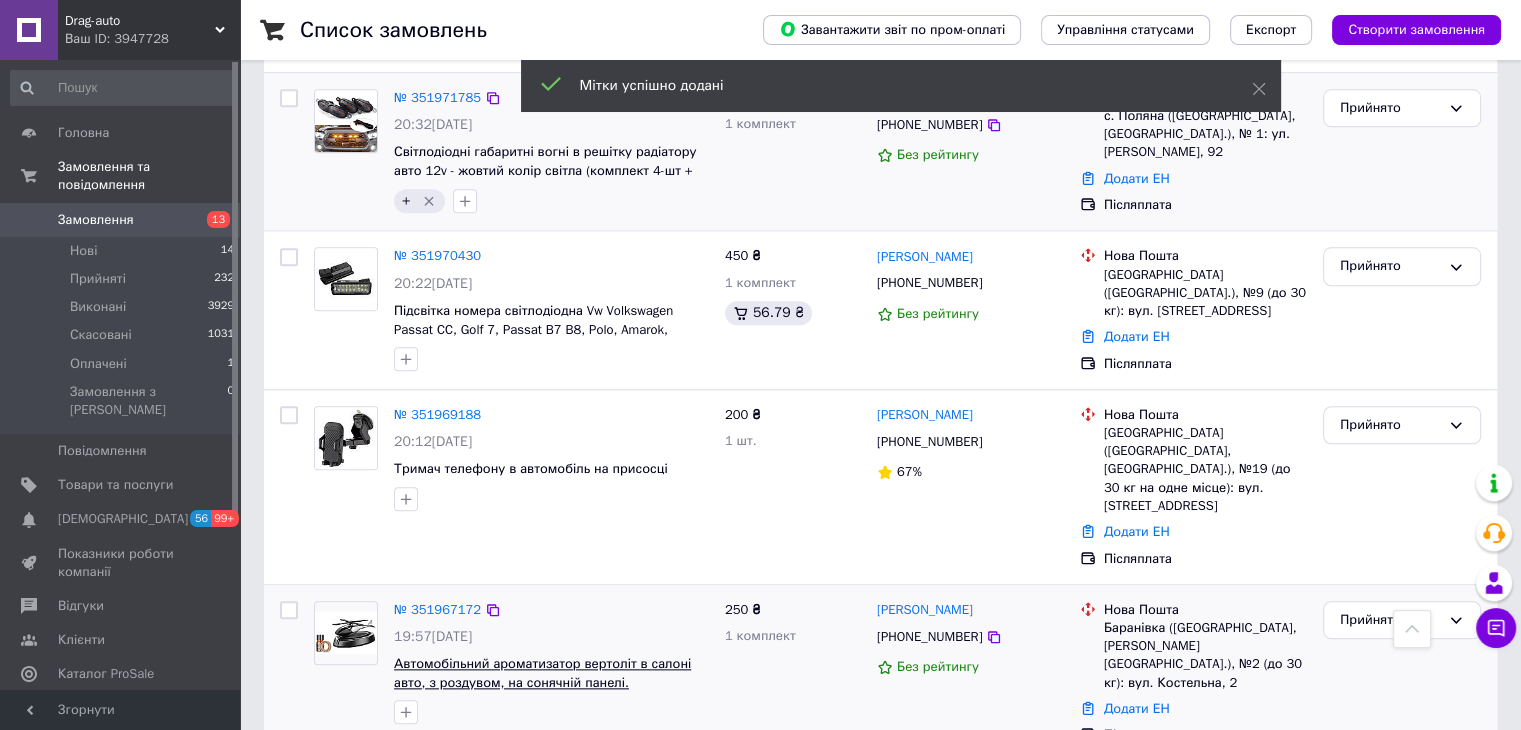 scroll, scrollTop: 2000, scrollLeft: 0, axis: vertical 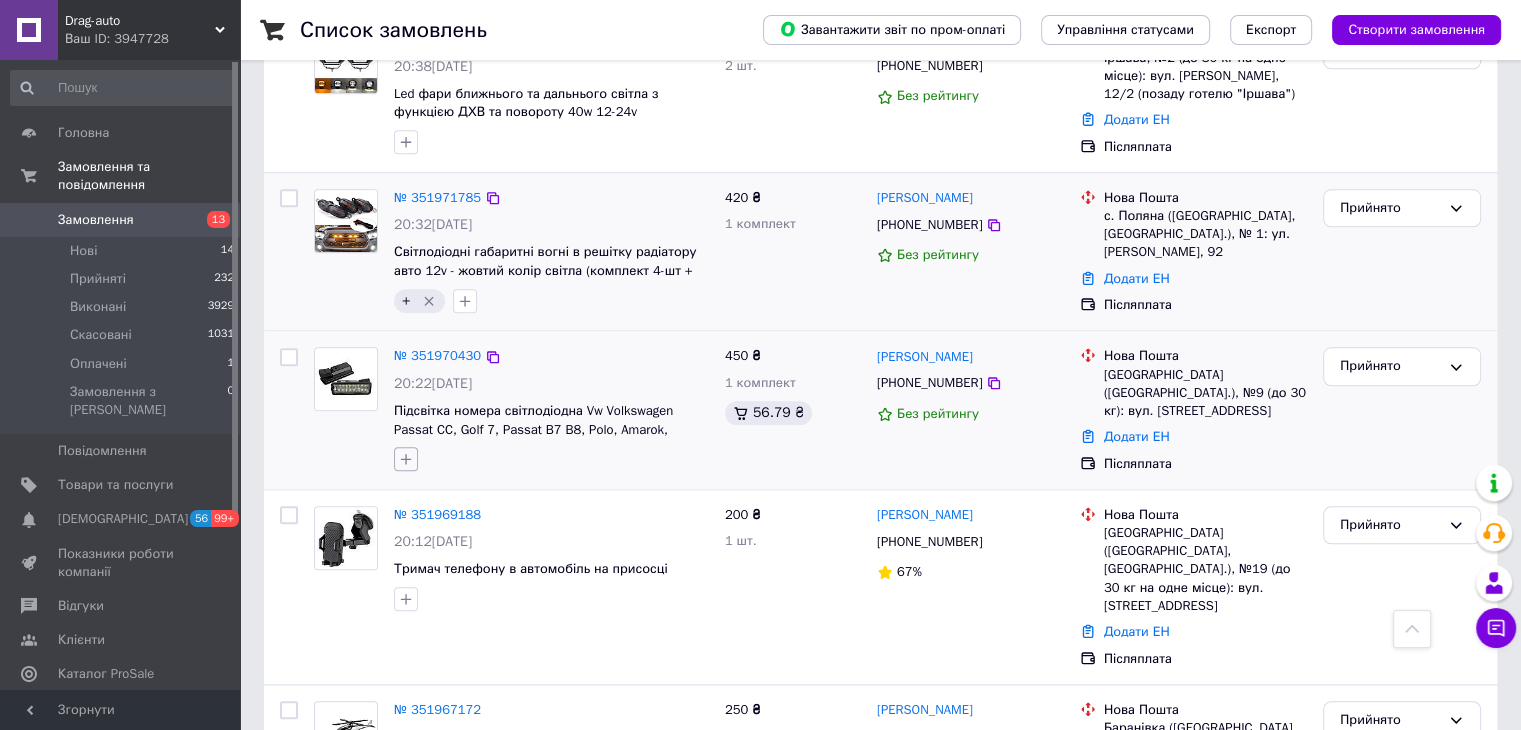 click at bounding box center [406, 459] 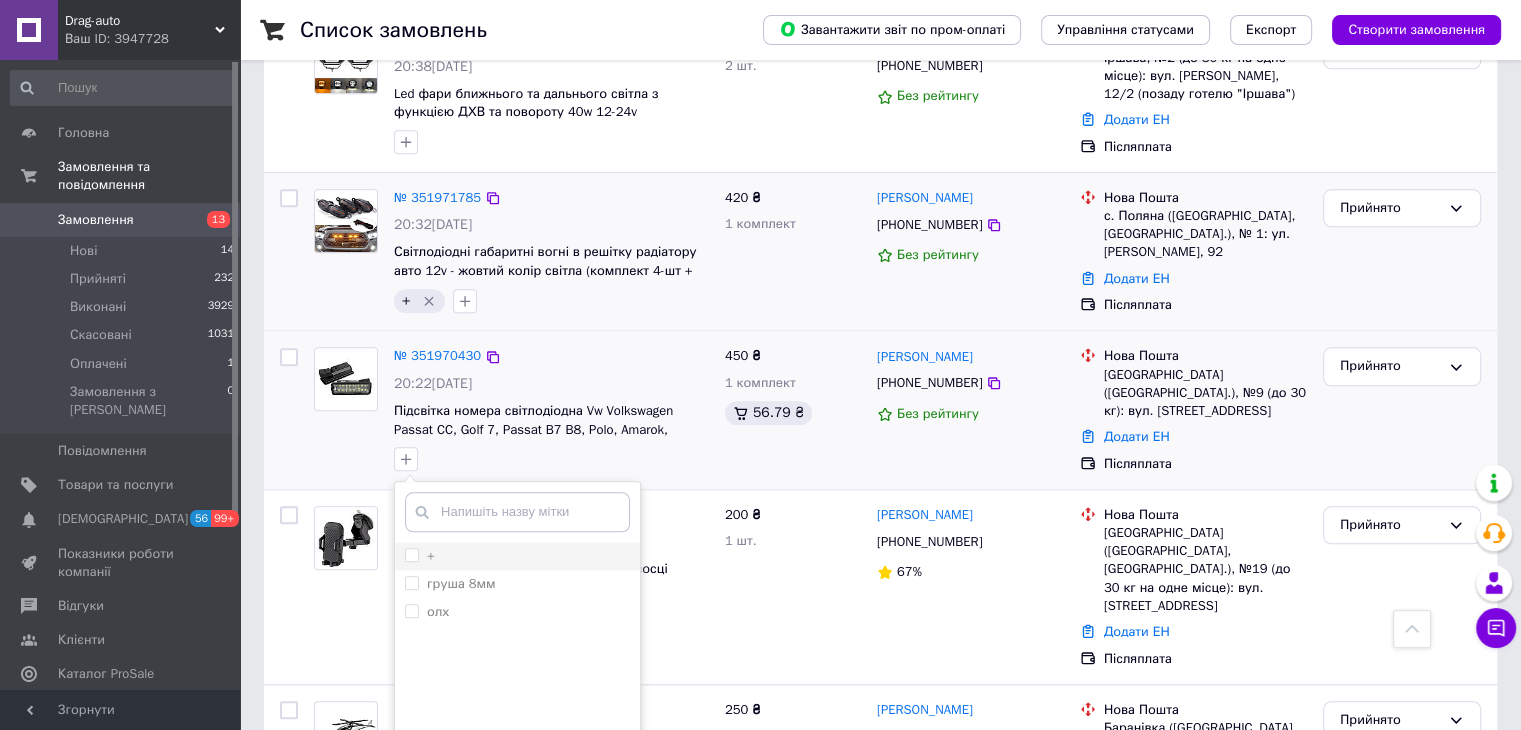 click on "+" at bounding box center (411, 554) 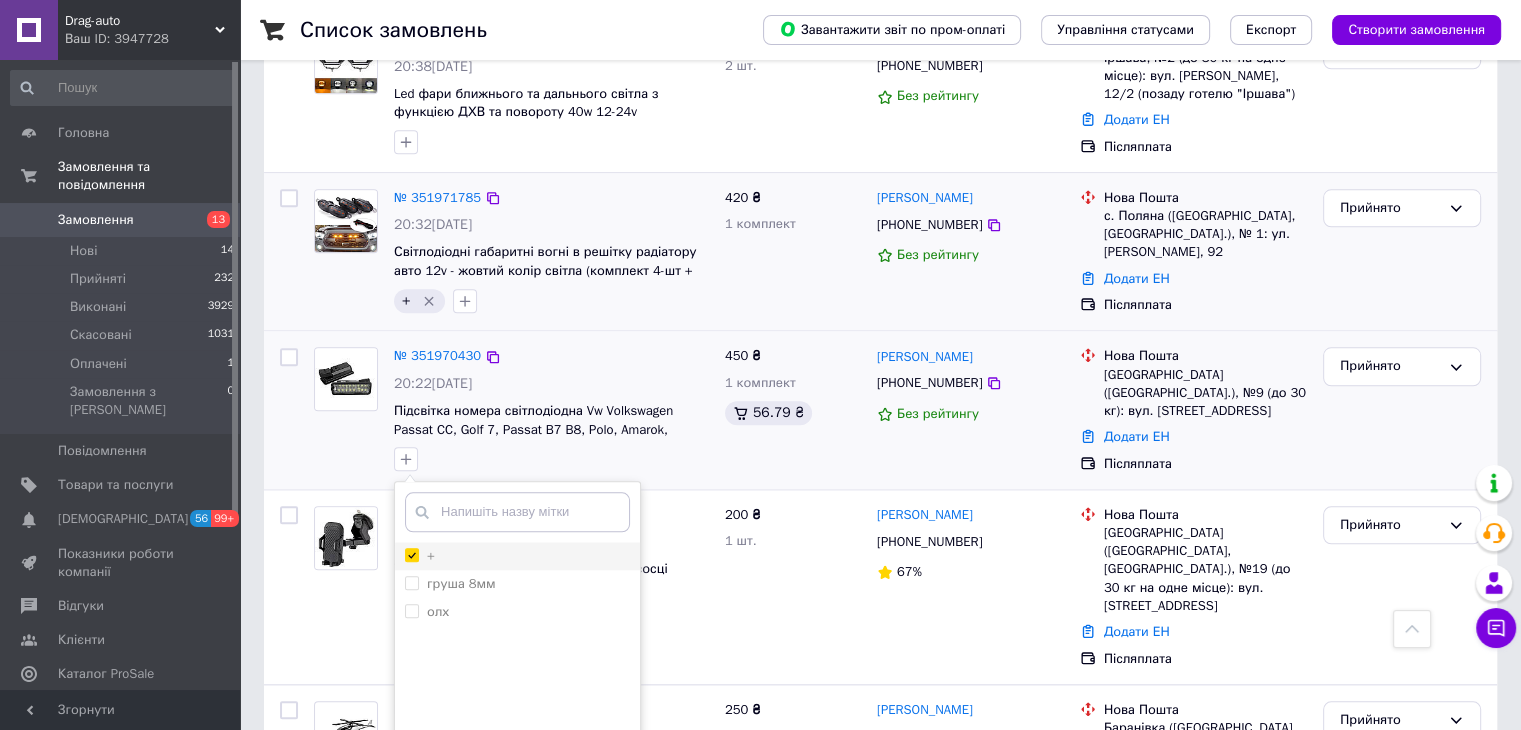 checkbox on "true" 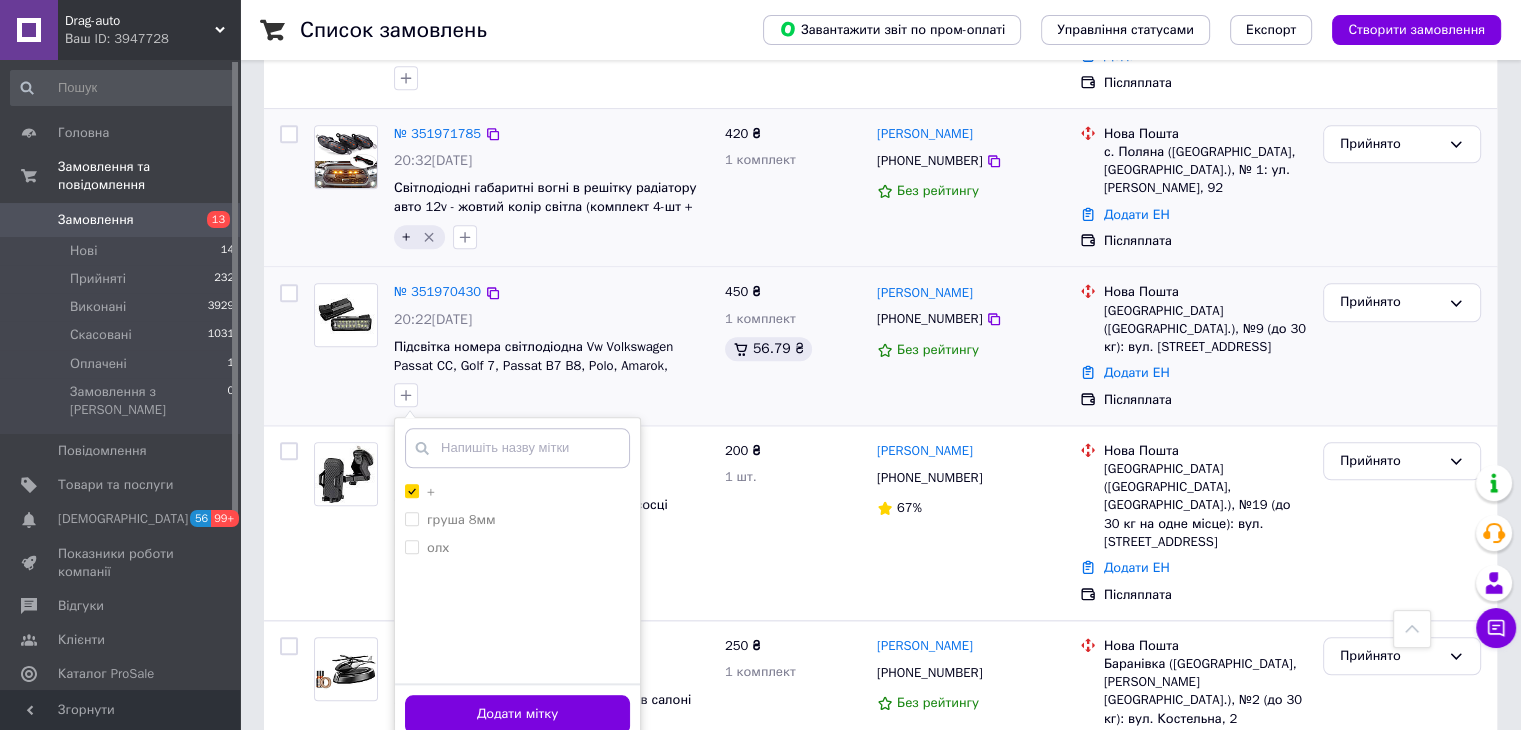 scroll, scrollTop: 2100, scrollLeft: 0, axis: vertical 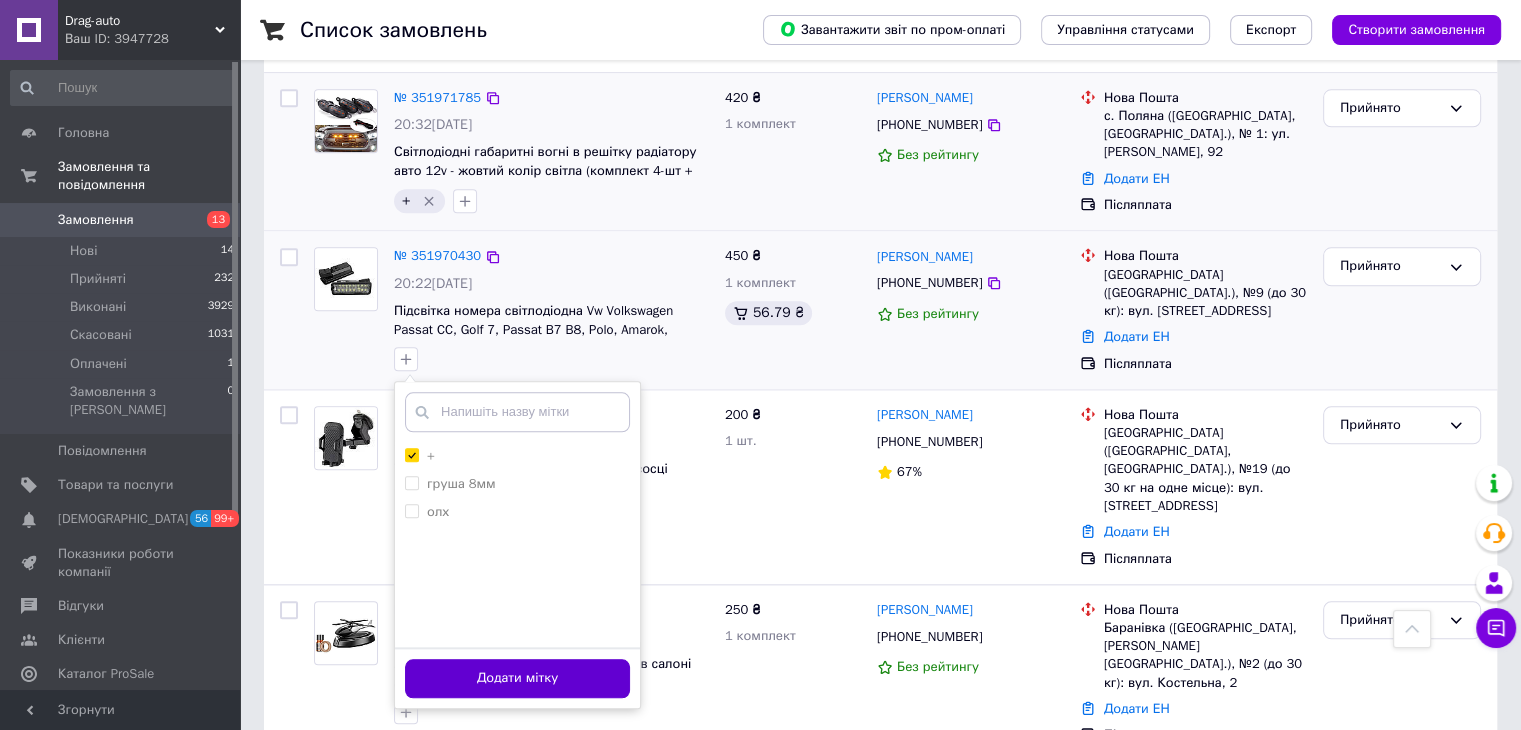 click on "Додати мітку" at bounding box center [517, 678] 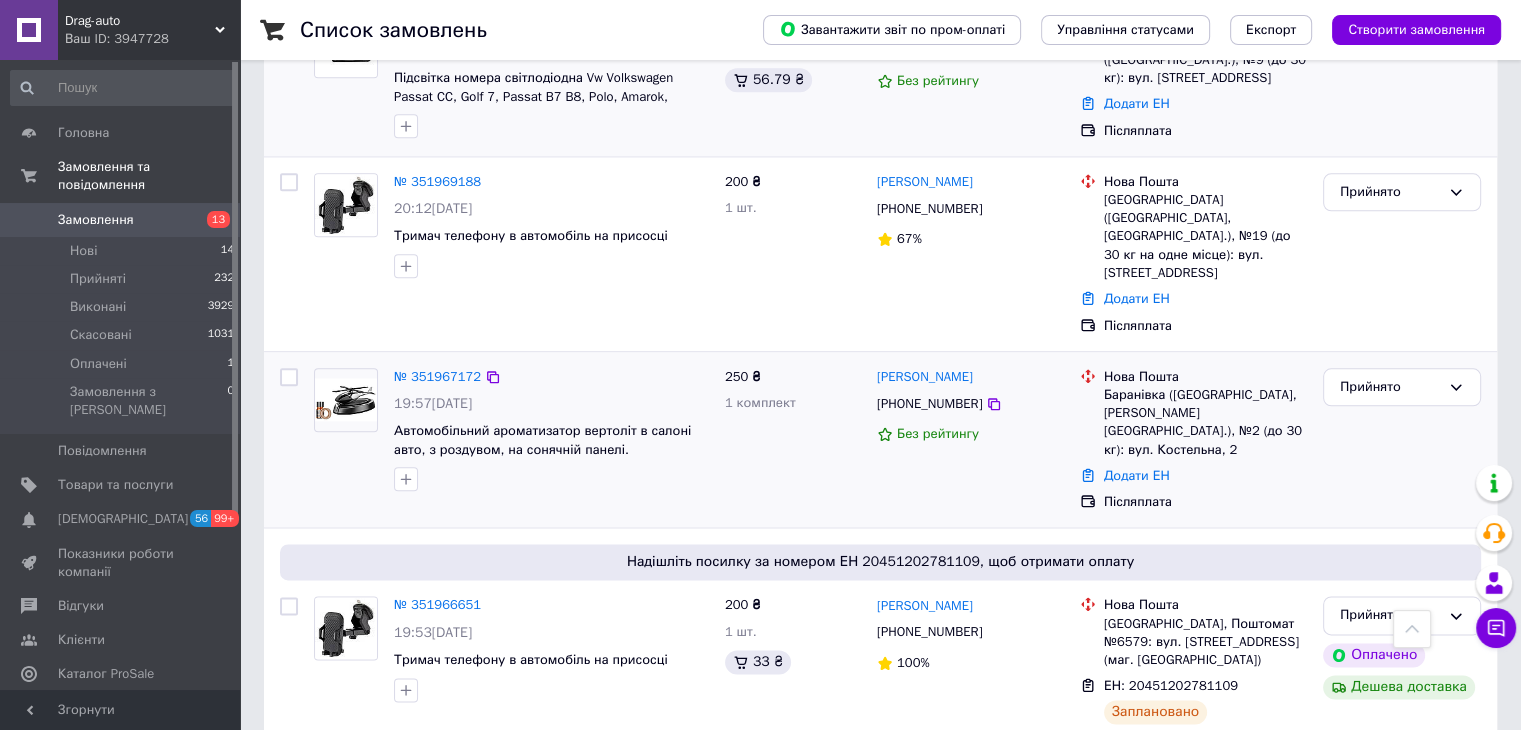 scroll, scrollTop: 2300, scrollLeft: 0, axis: vertical 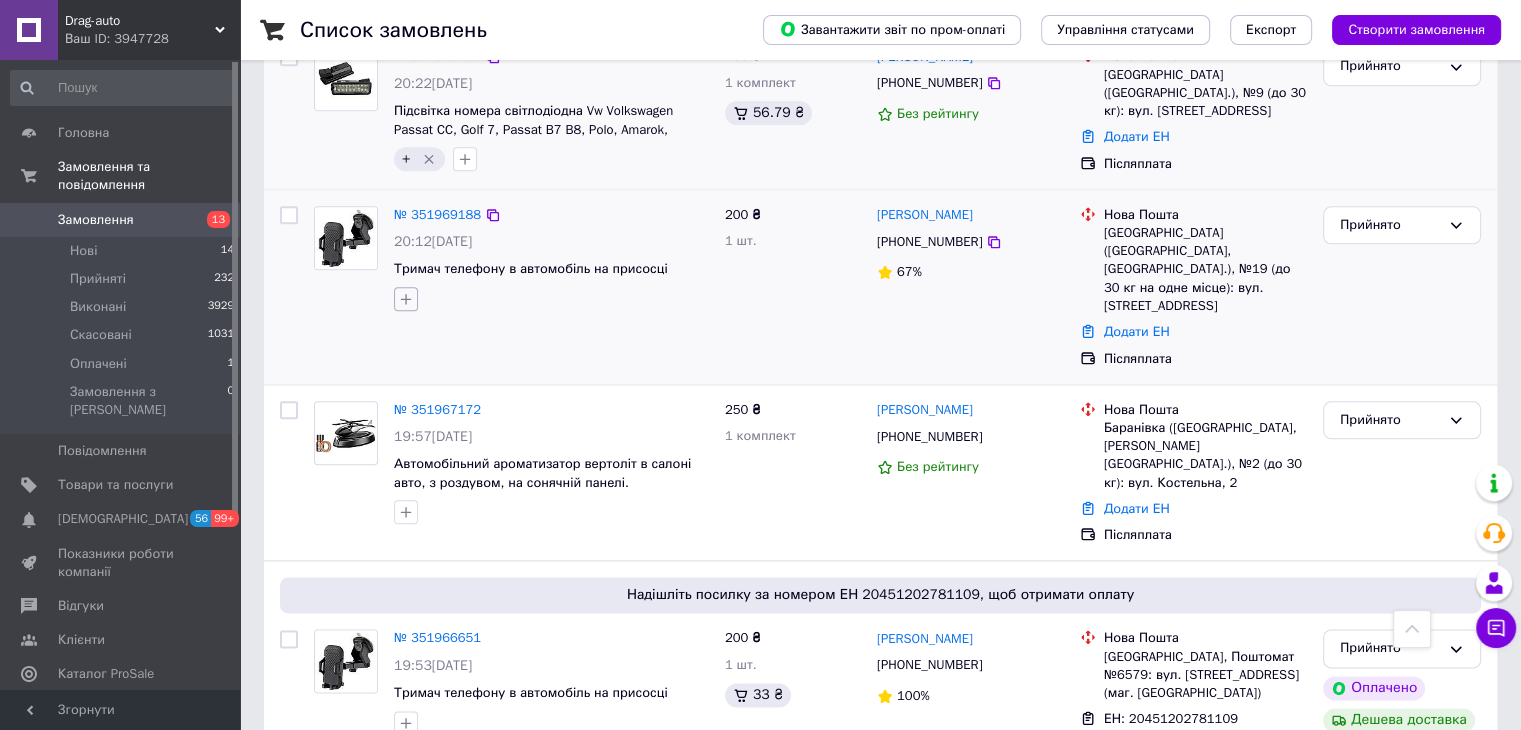 click 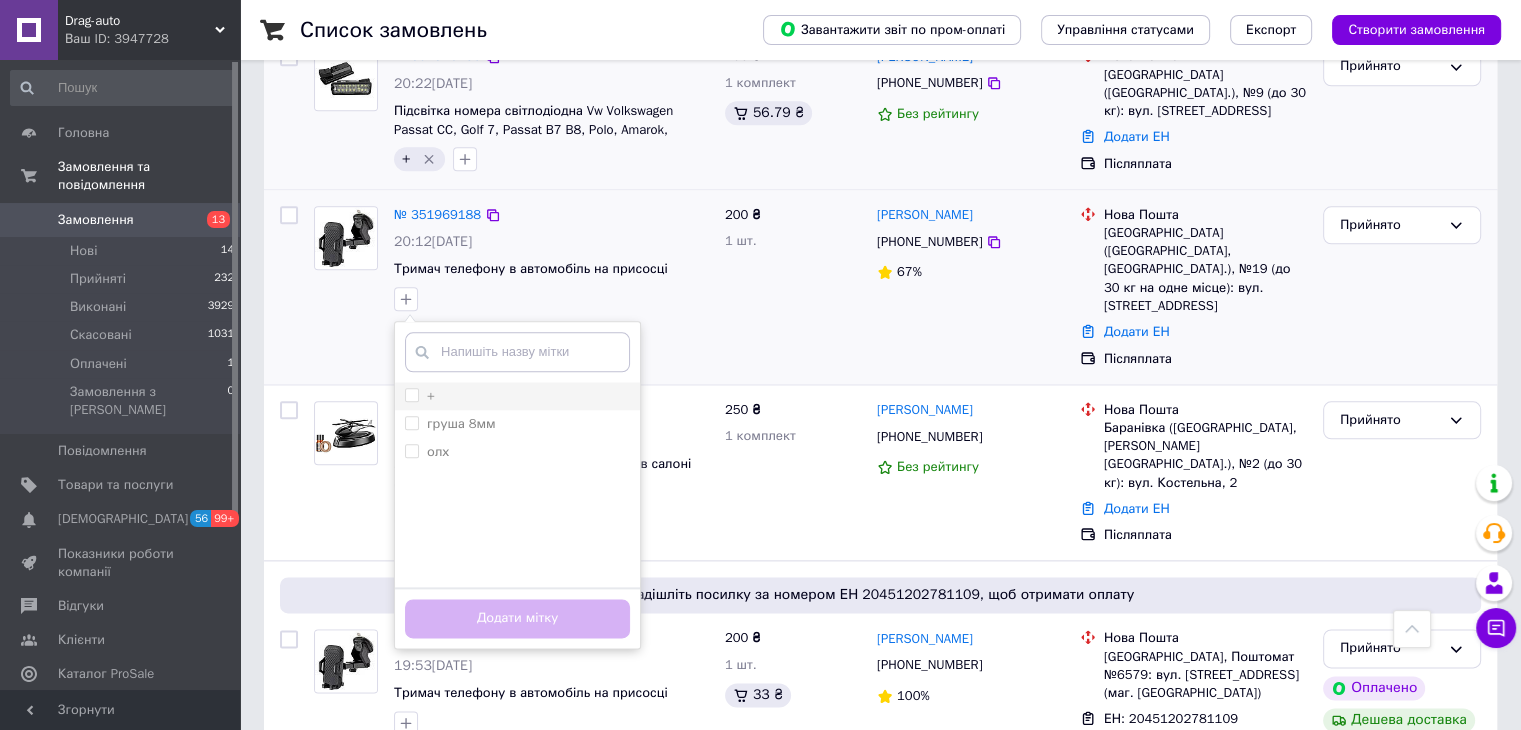 drag, startPoint x: 409, startPoint y: 334, endPoint x: 414, endPoint y: 343, distance: 10.29563 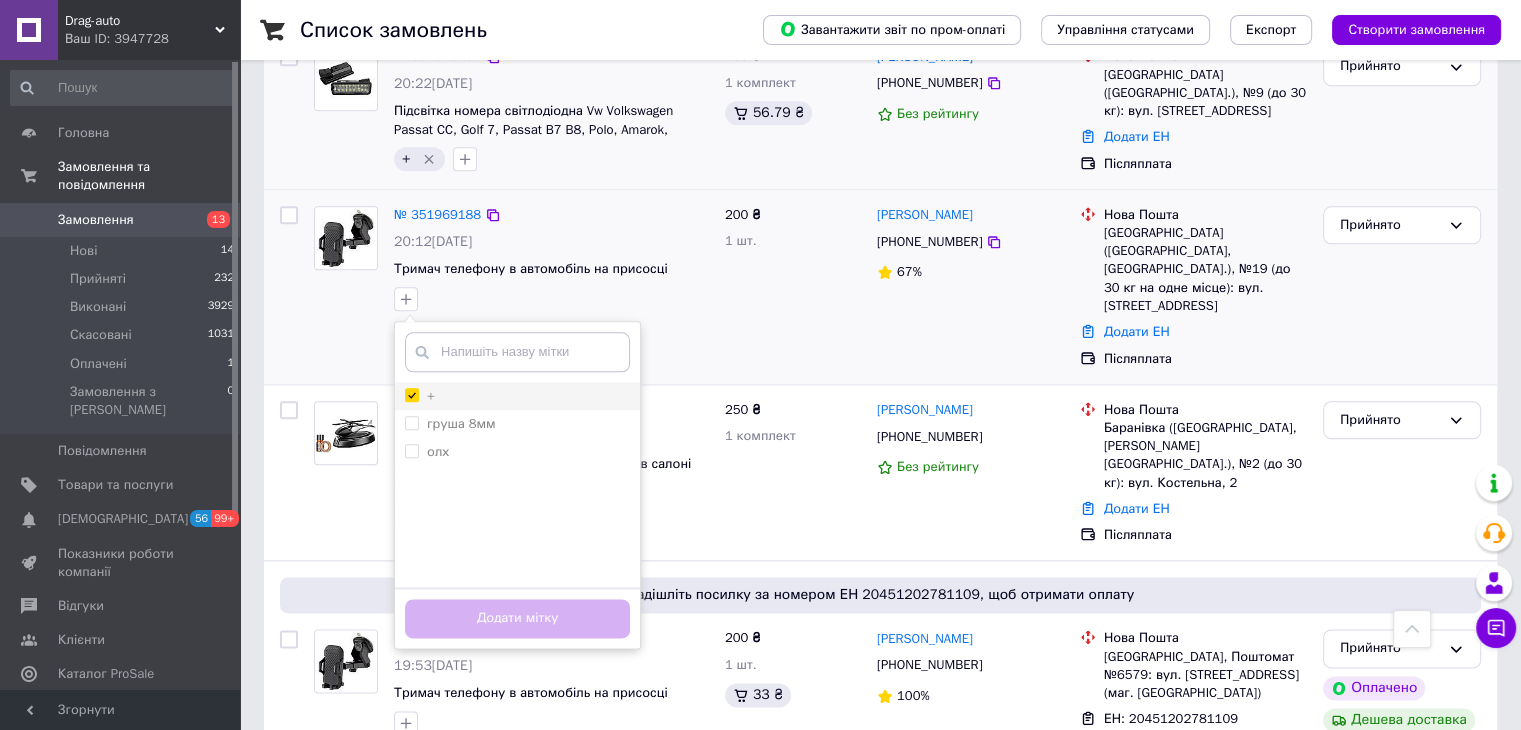 checkbox on "true" 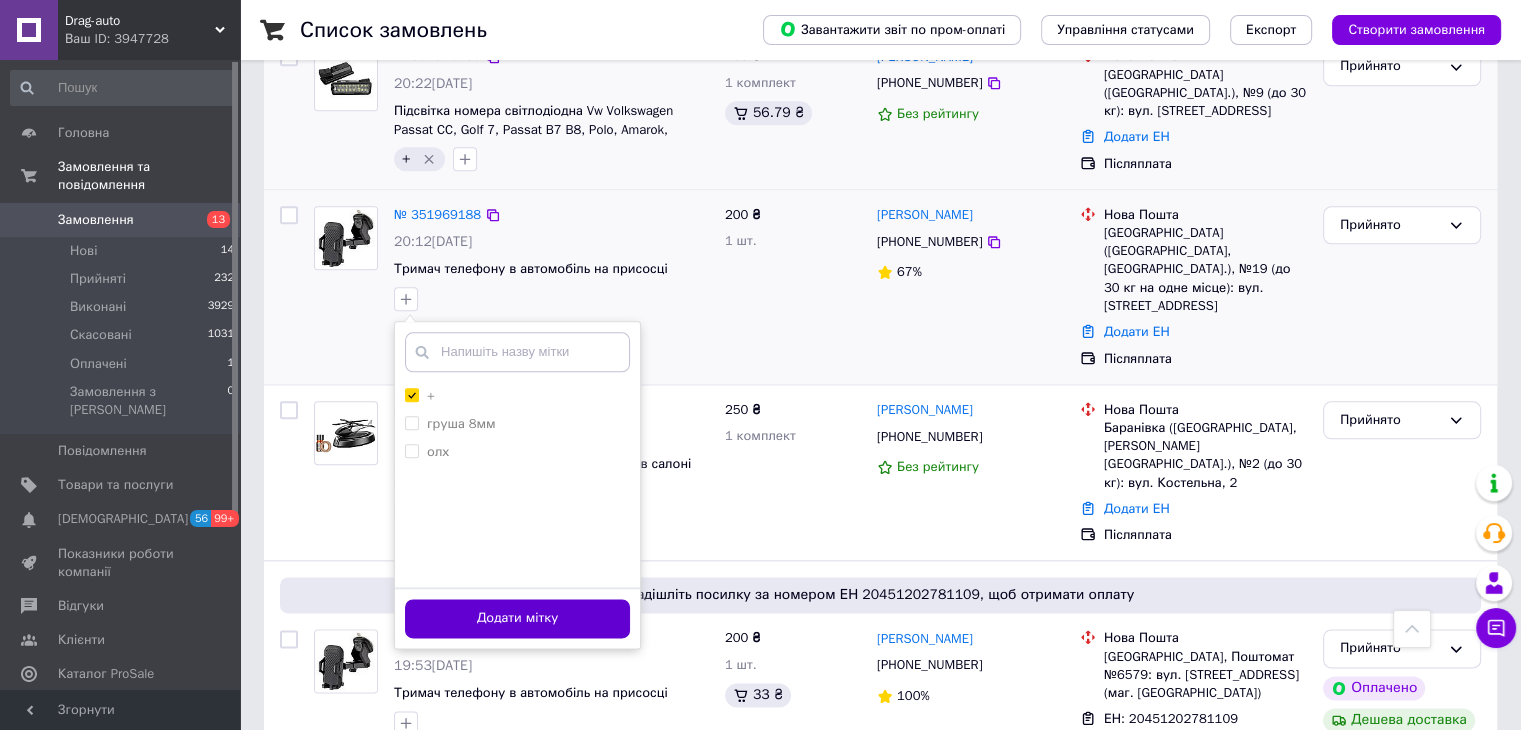 click on "Додати мітку" at bounding box center (517, 618) 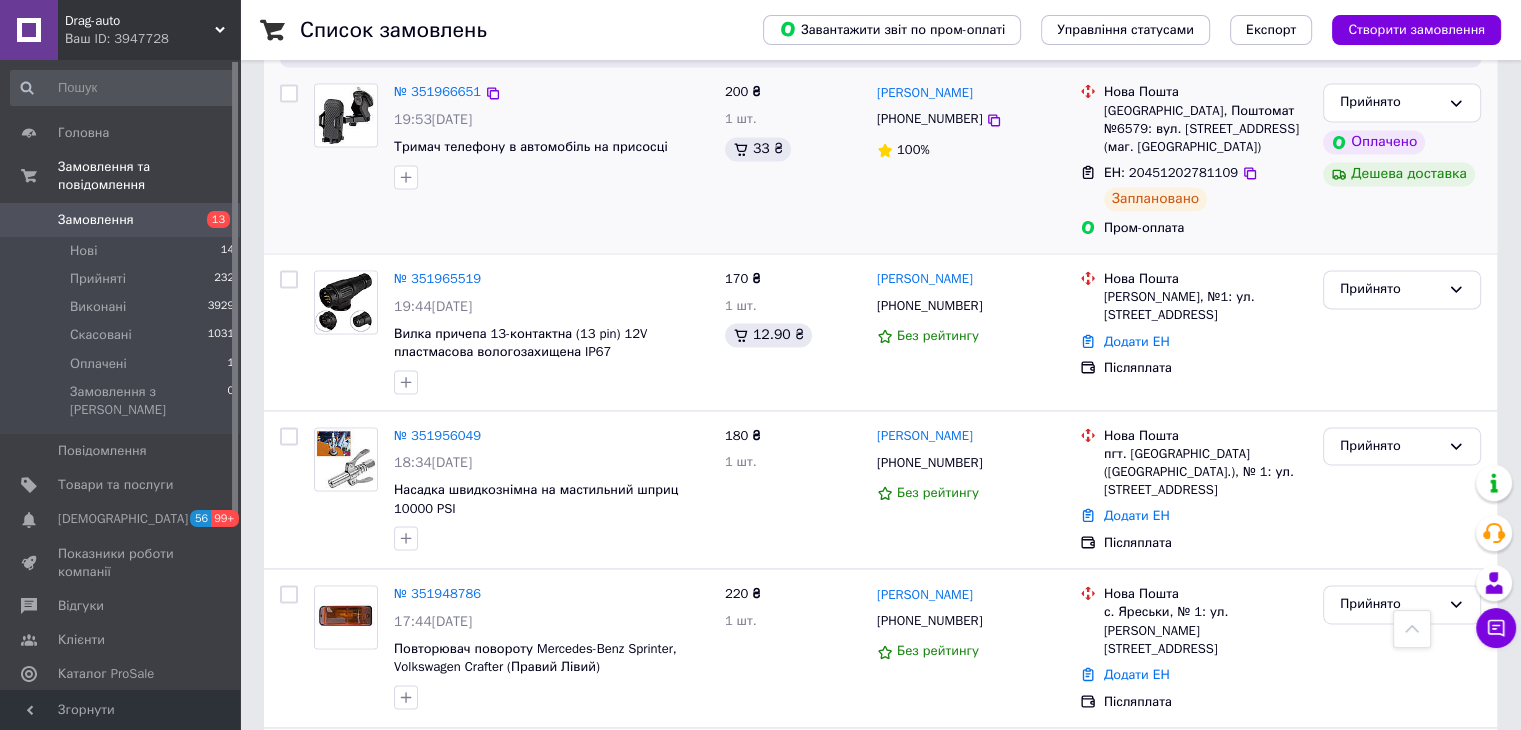 scroll, scrollTop: 2900, scrollLeft: 0, axis: vertical 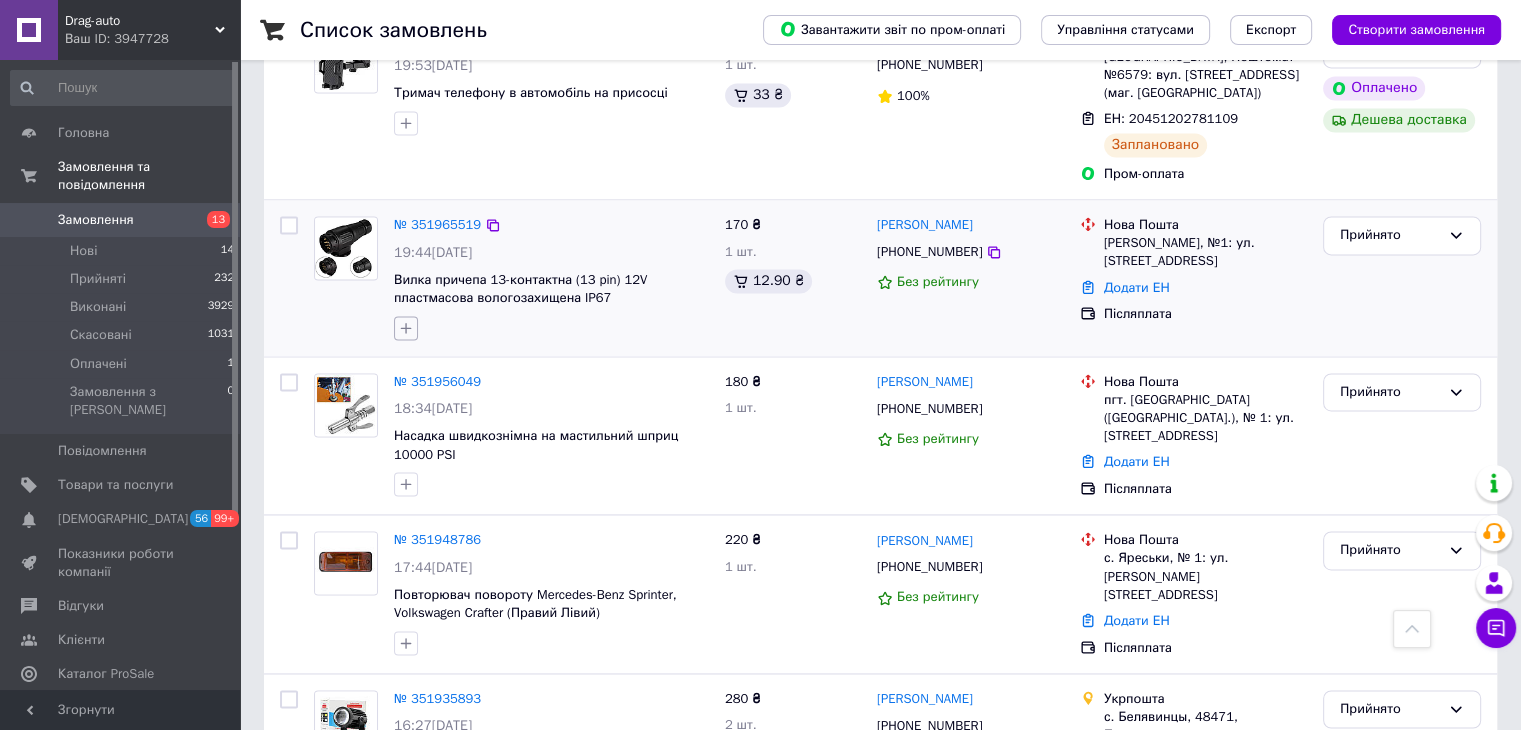 click 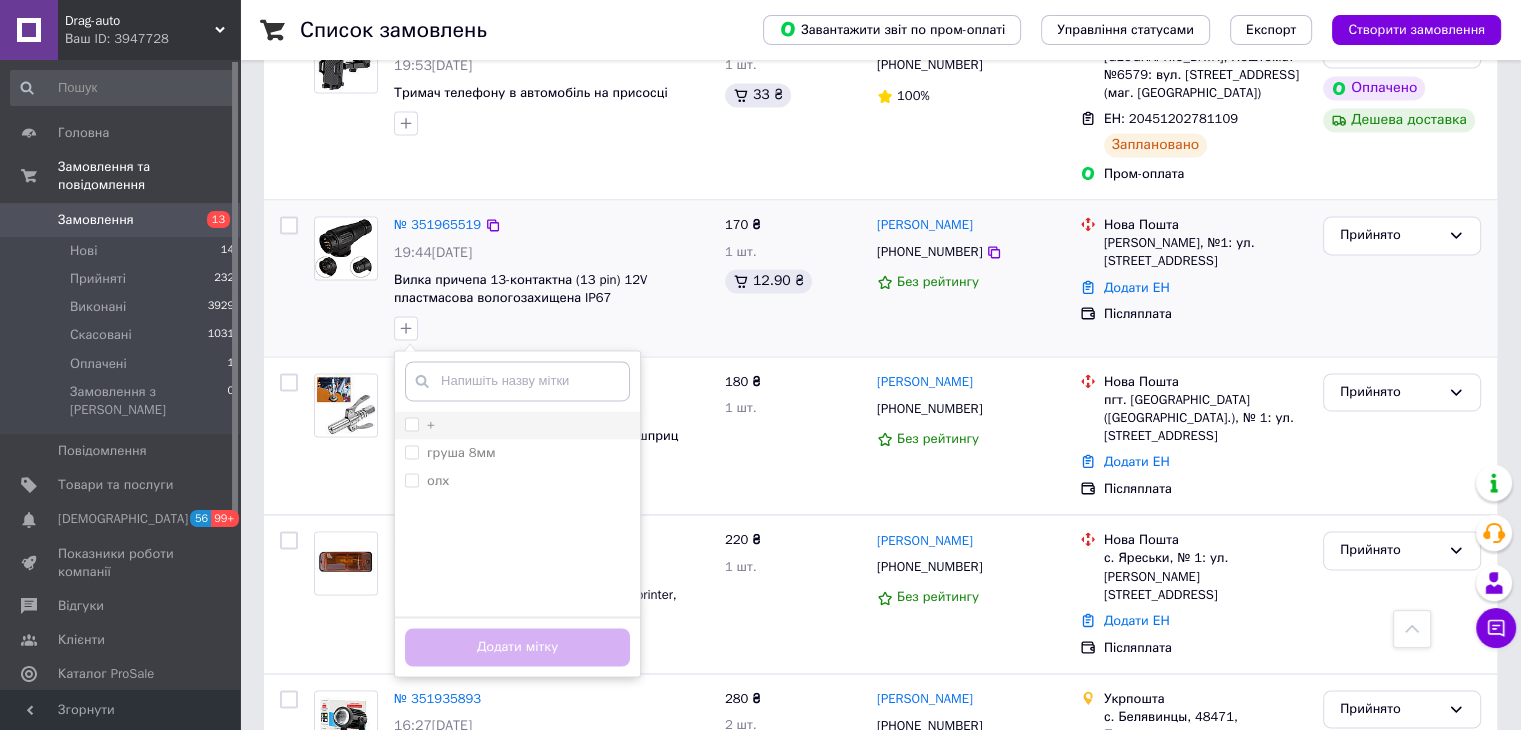 click on "+" at bounding box center (420, 425) 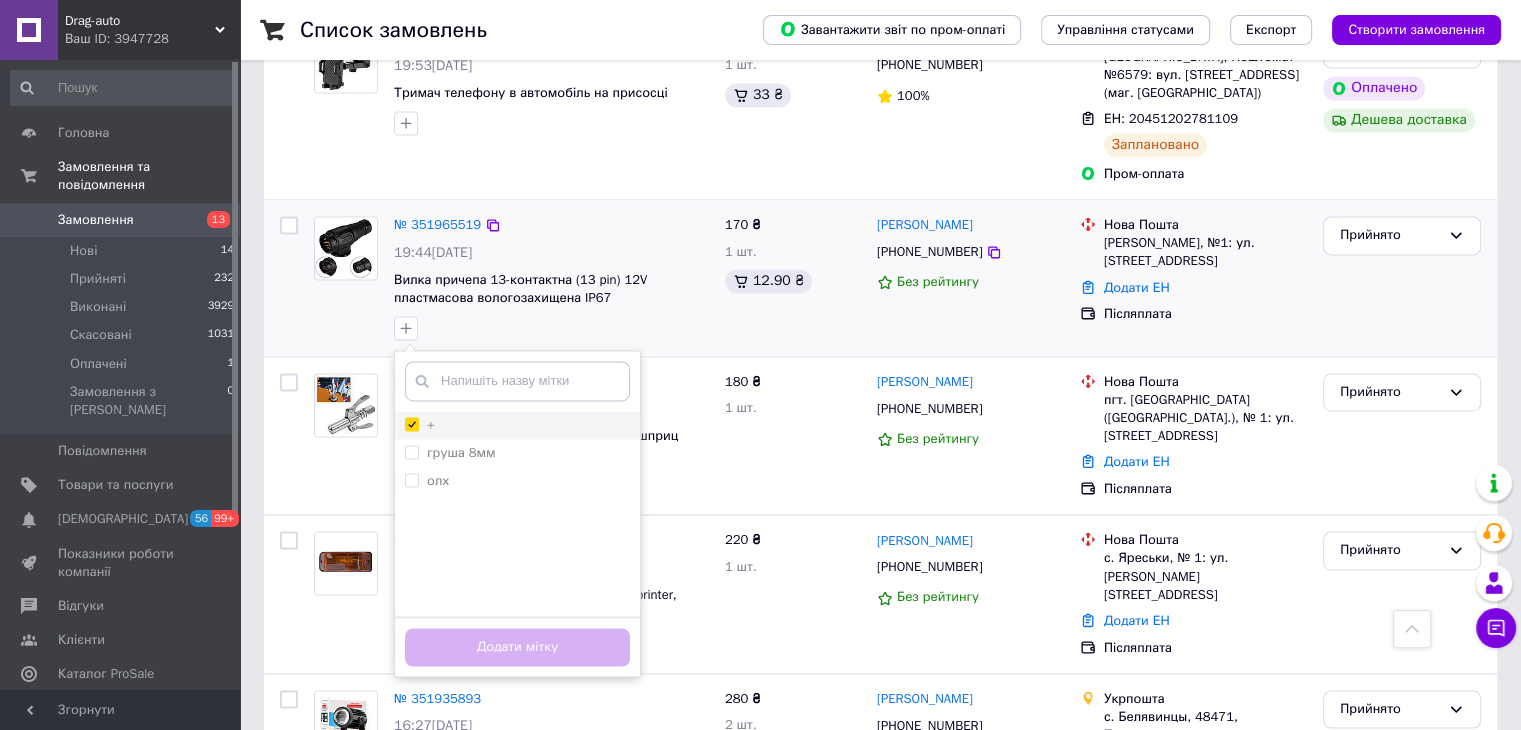 click on "+" at bounding box center (411, 423) 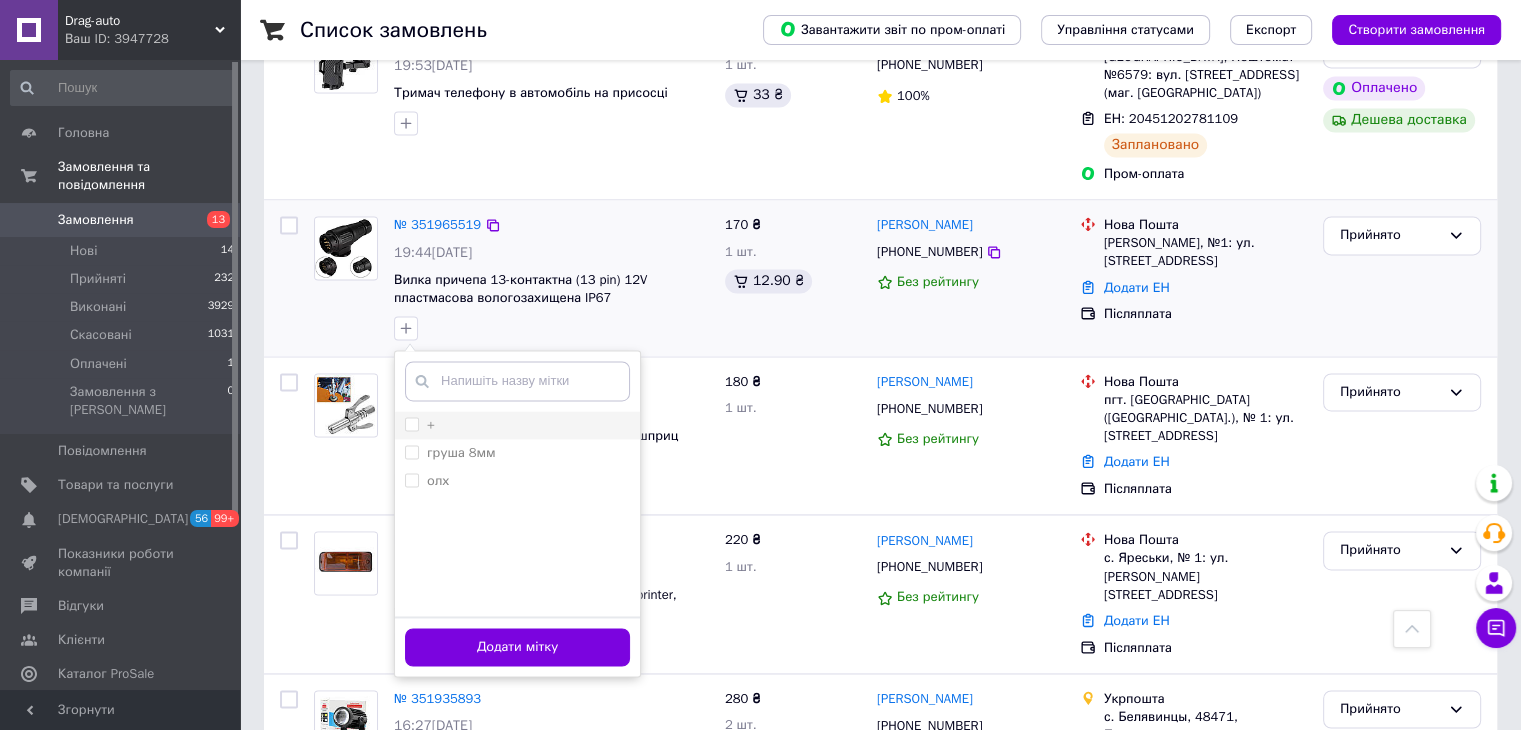 click on "+" at bounding box center [411, 423] 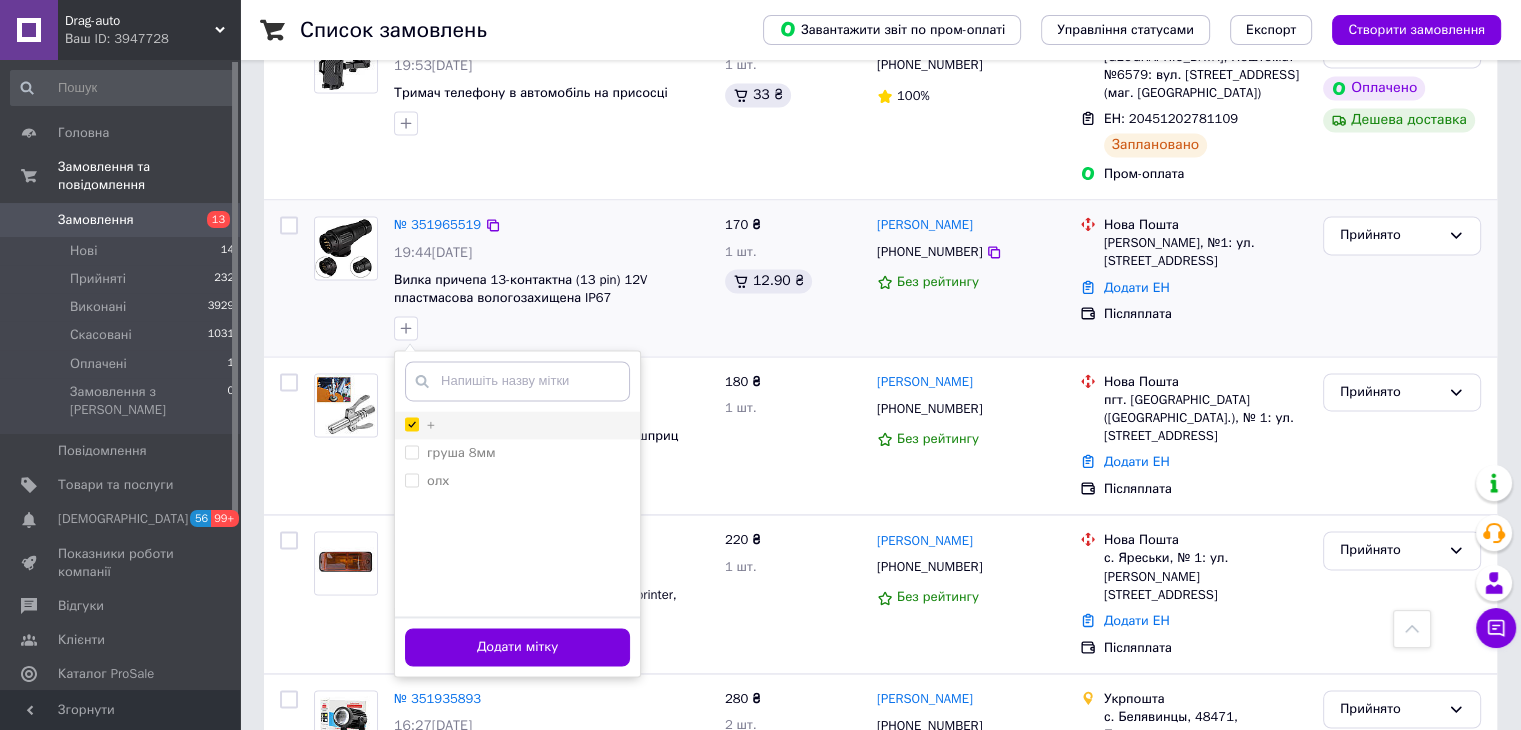 checkbox on "true" 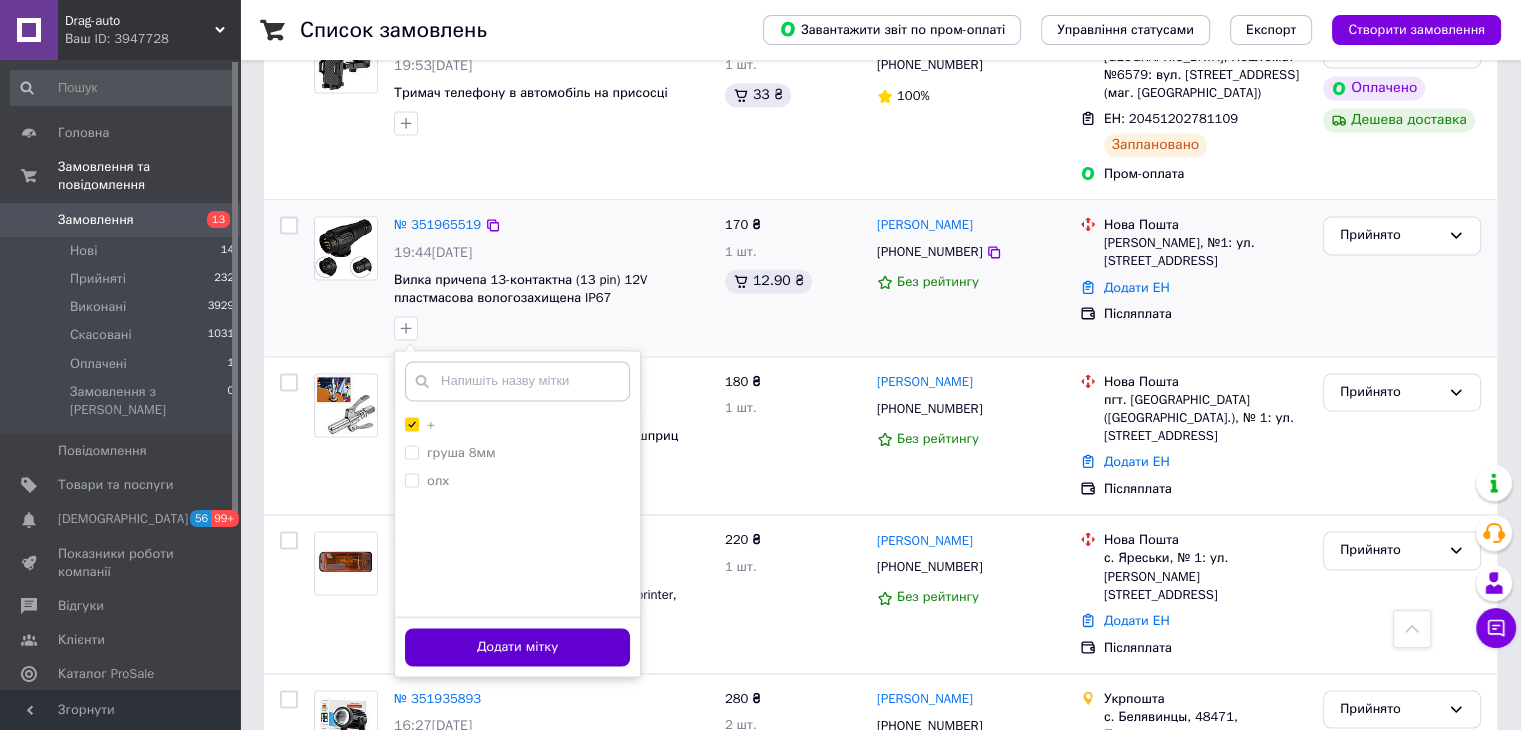 click on "Додати мітку" at bounding box center [517, 647] 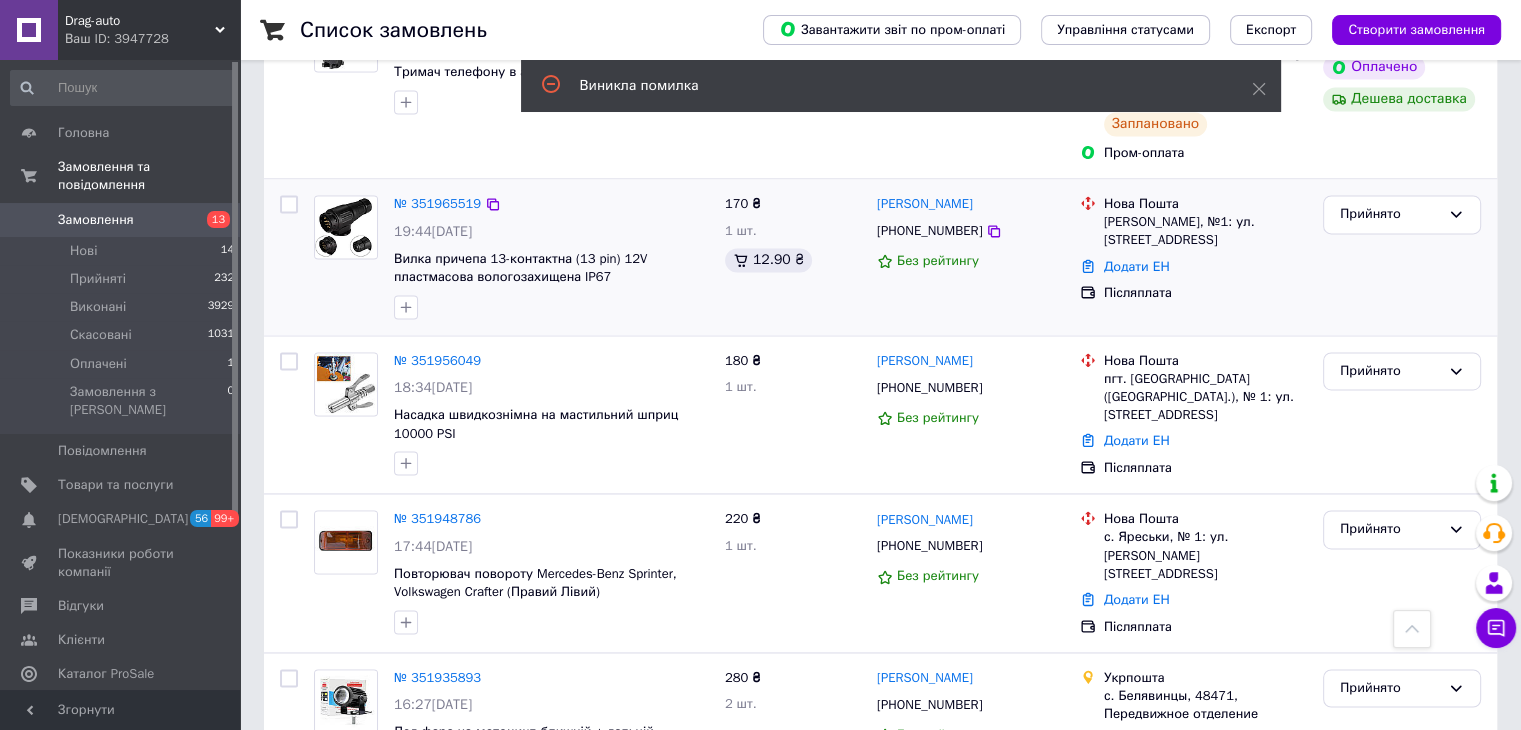 scroll, scrollTop: 2900, scrollLeft: 0, axis: vertical 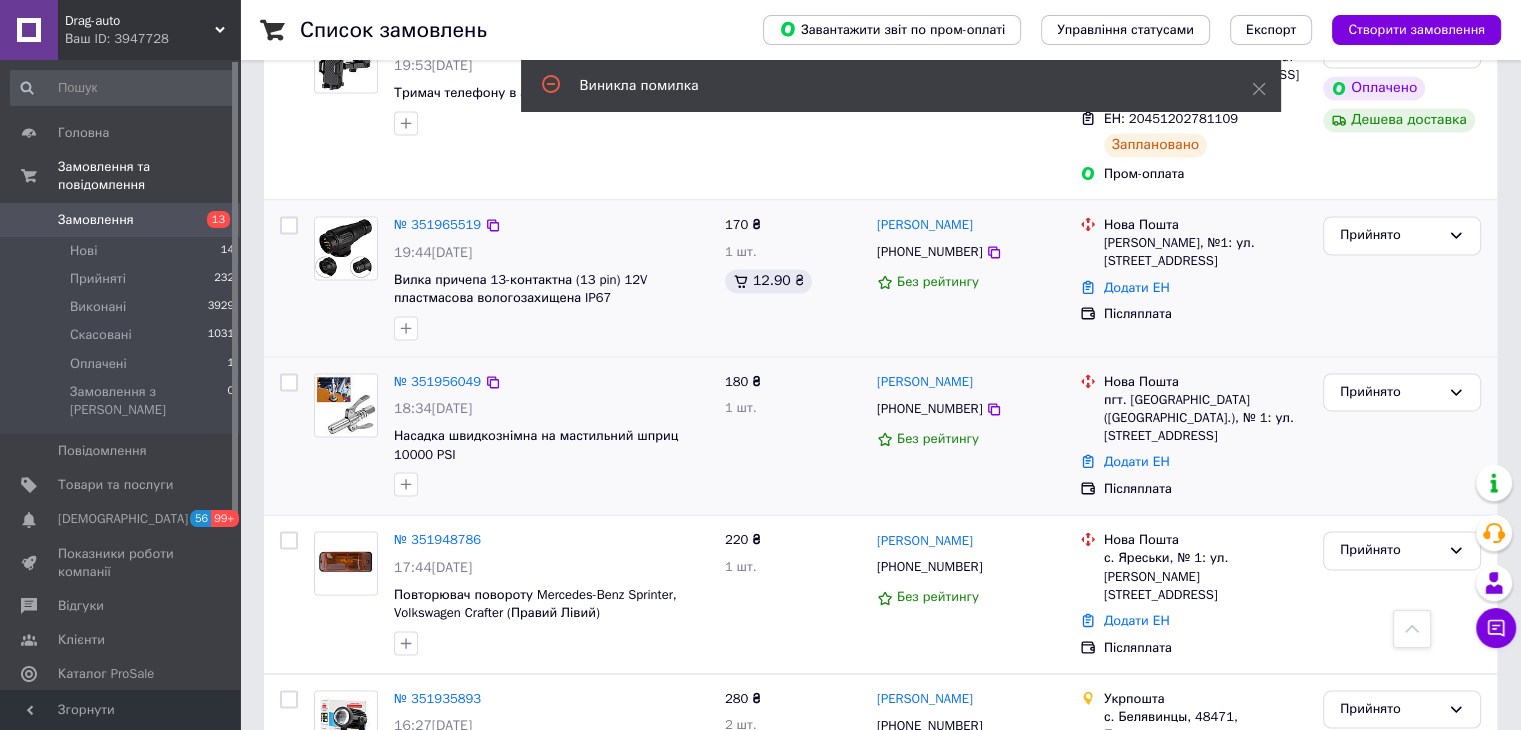 click at bounding box center (551, 484) 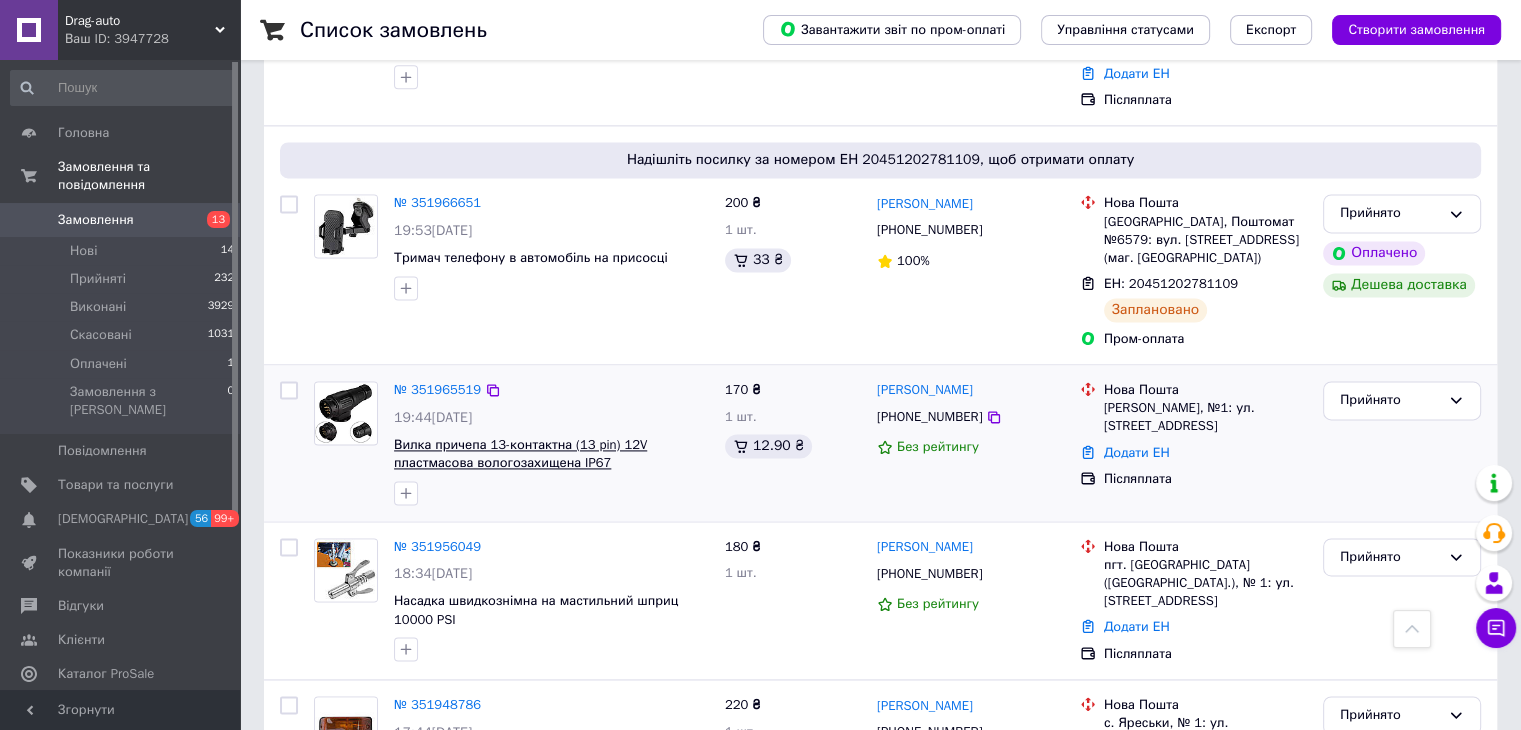 scroll, scrollTop: 2700, scrollLeft: 0, axis: vertical 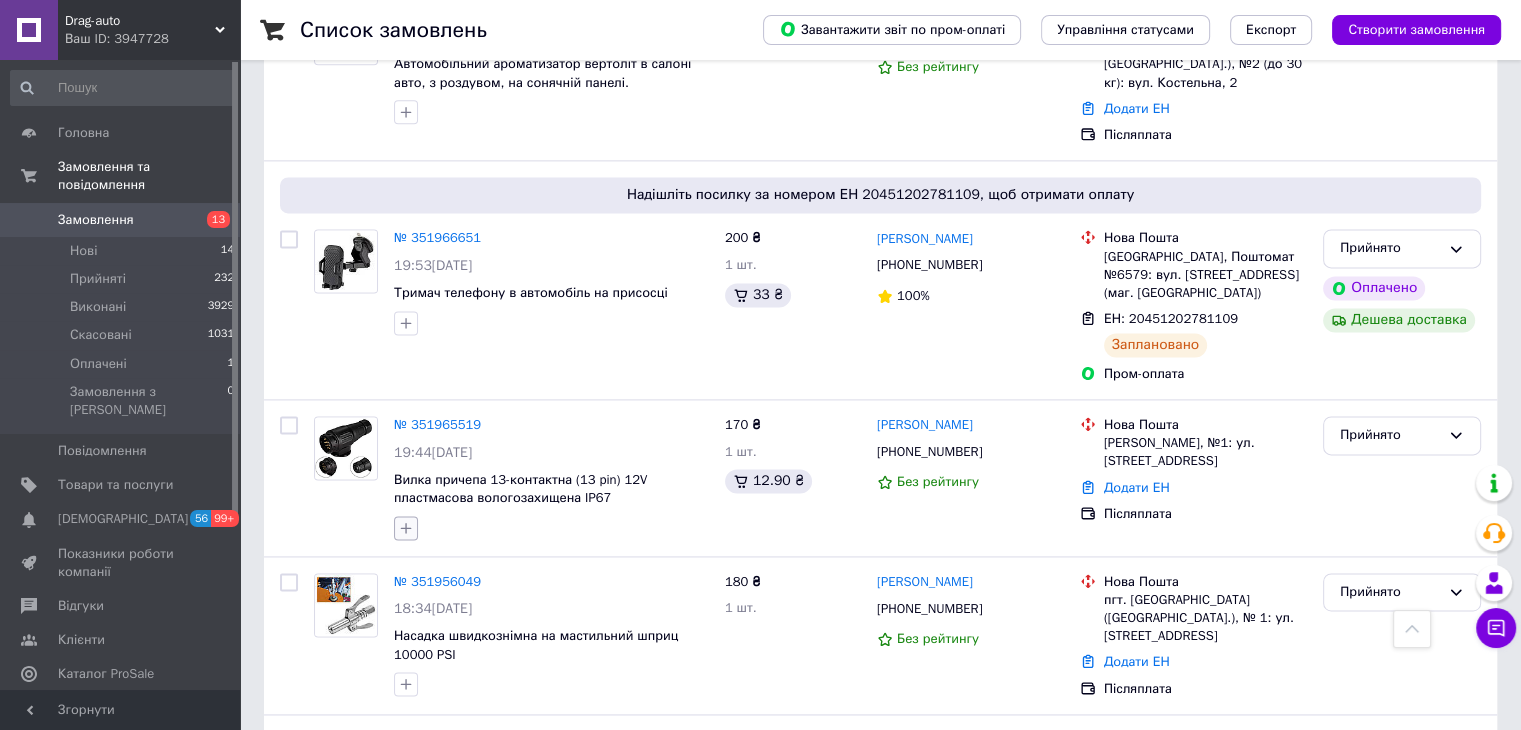 click 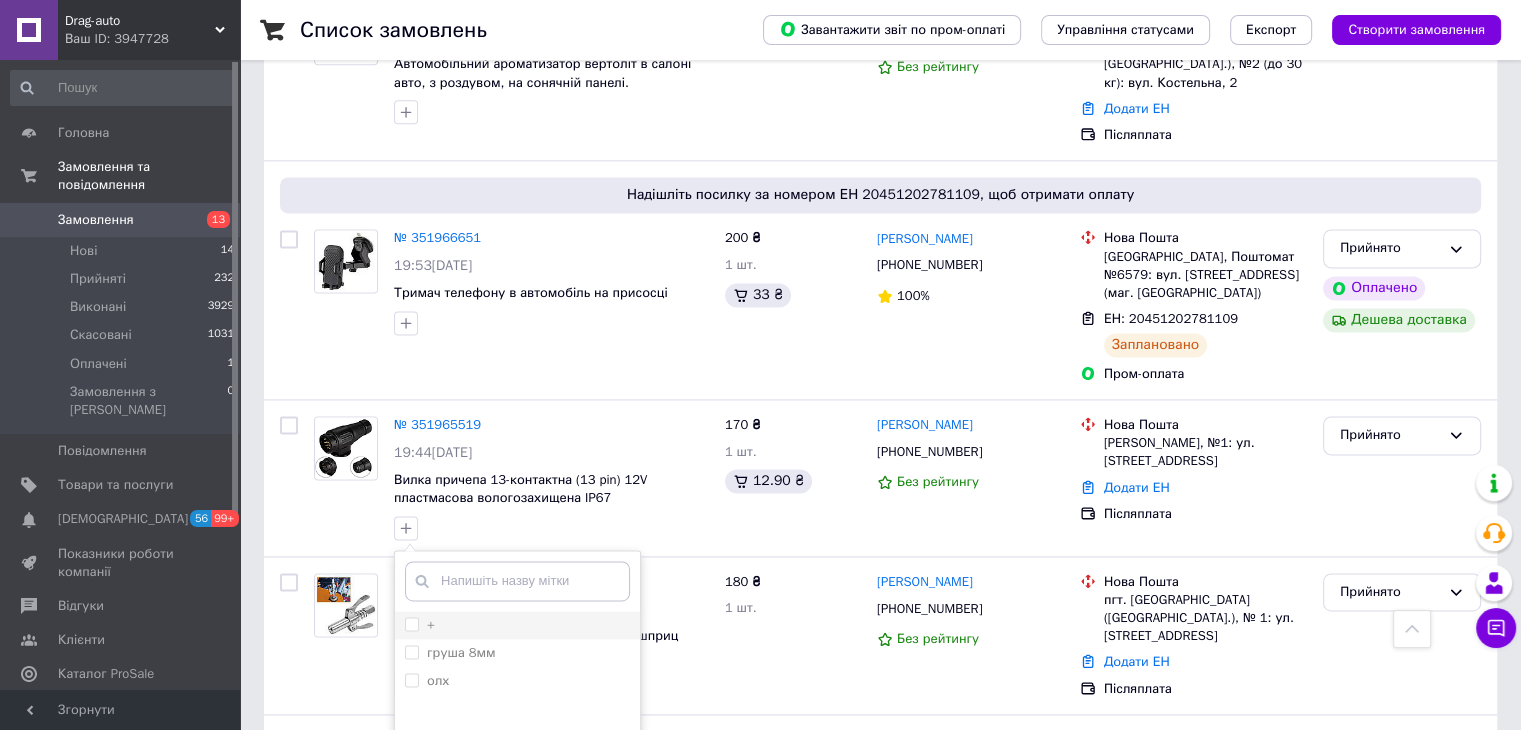 click on "+" at bounding box center [411, 623] 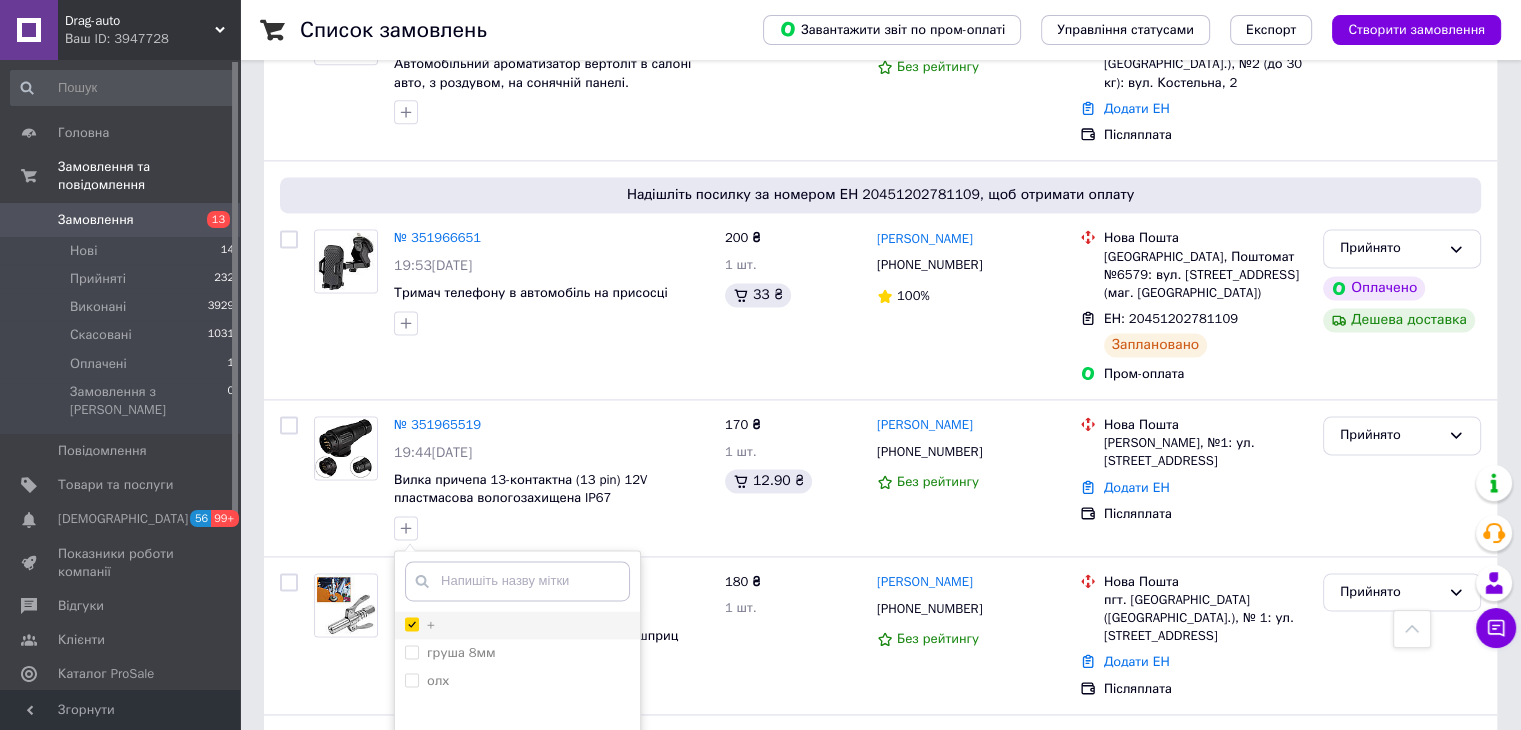 checkbox on "true" 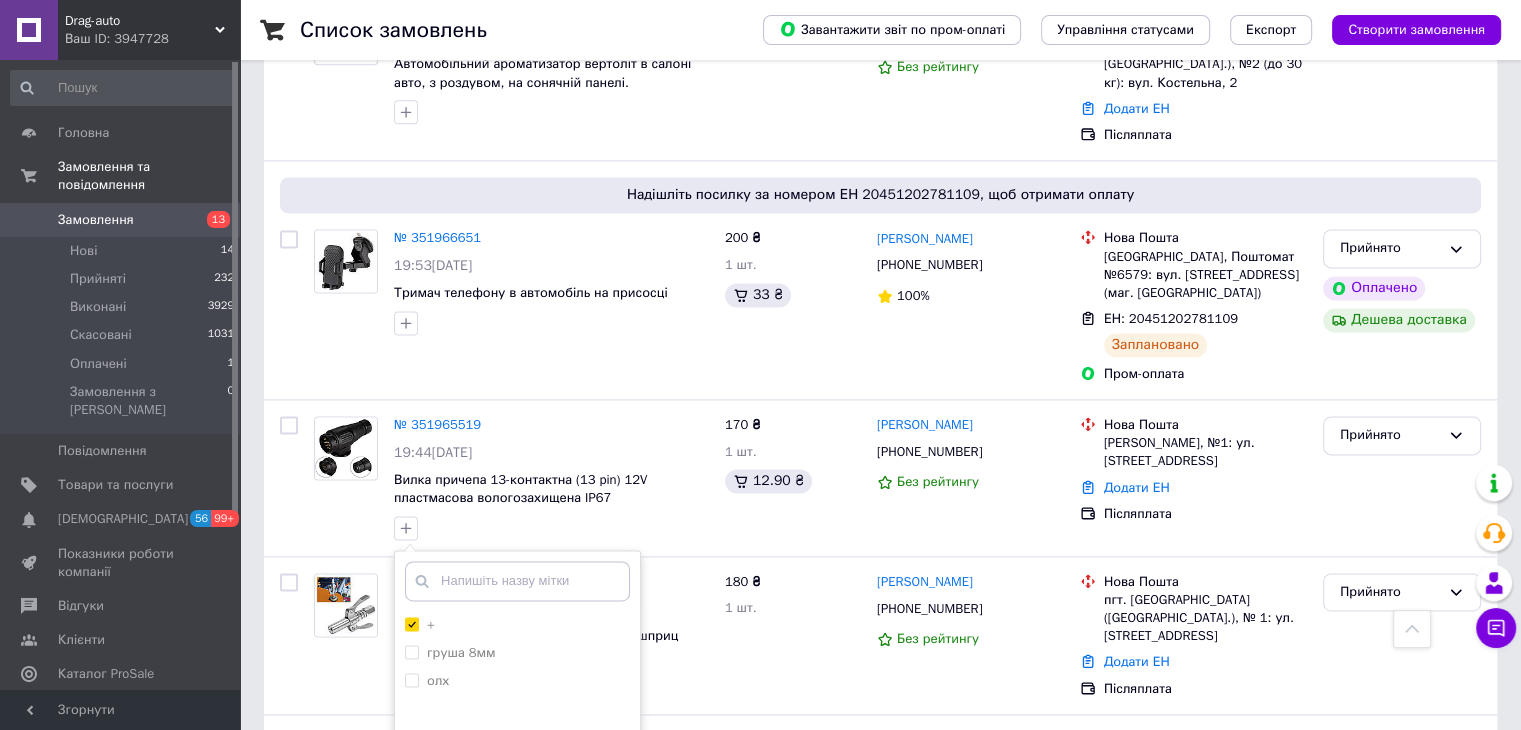 click on "Додати мітку" at bounding box center (517, 847) 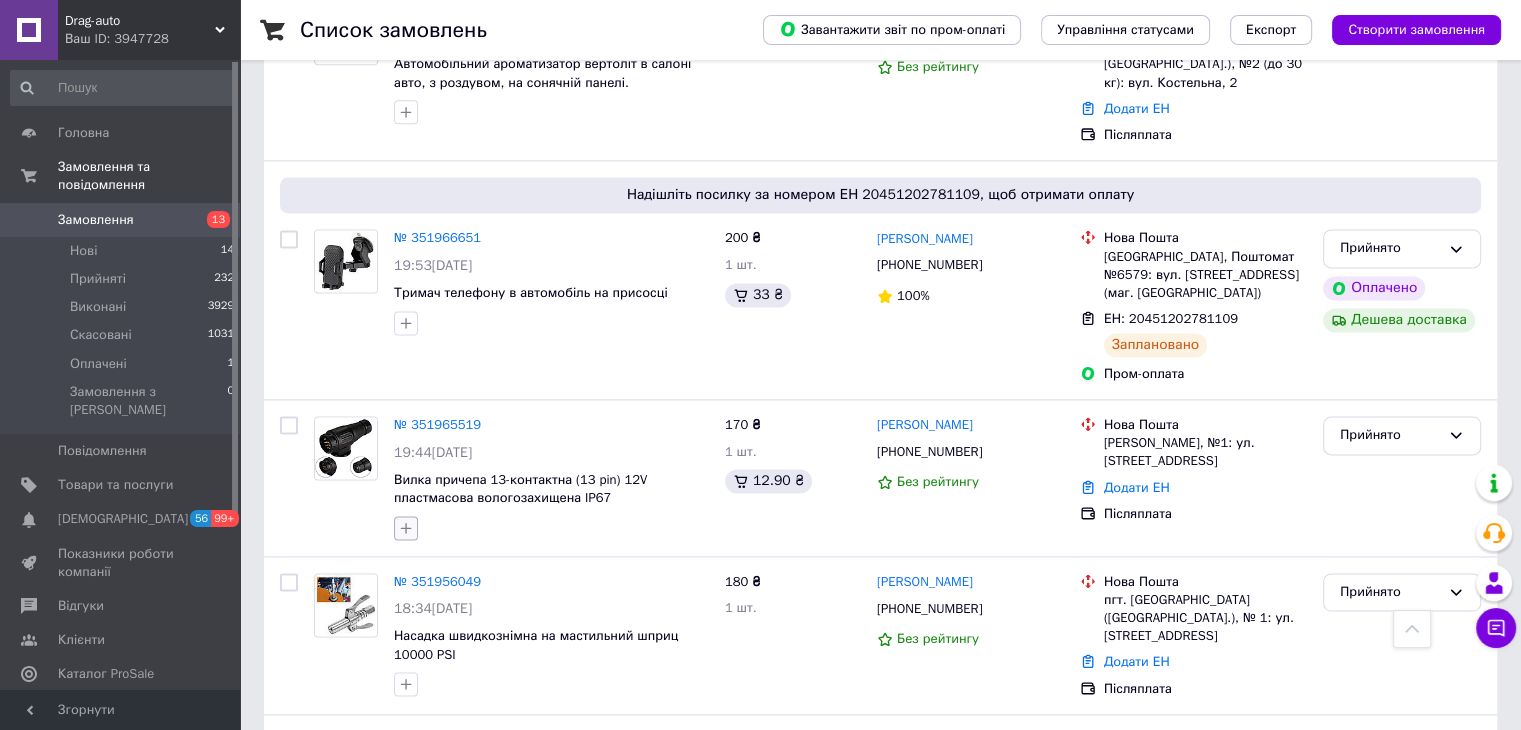 click 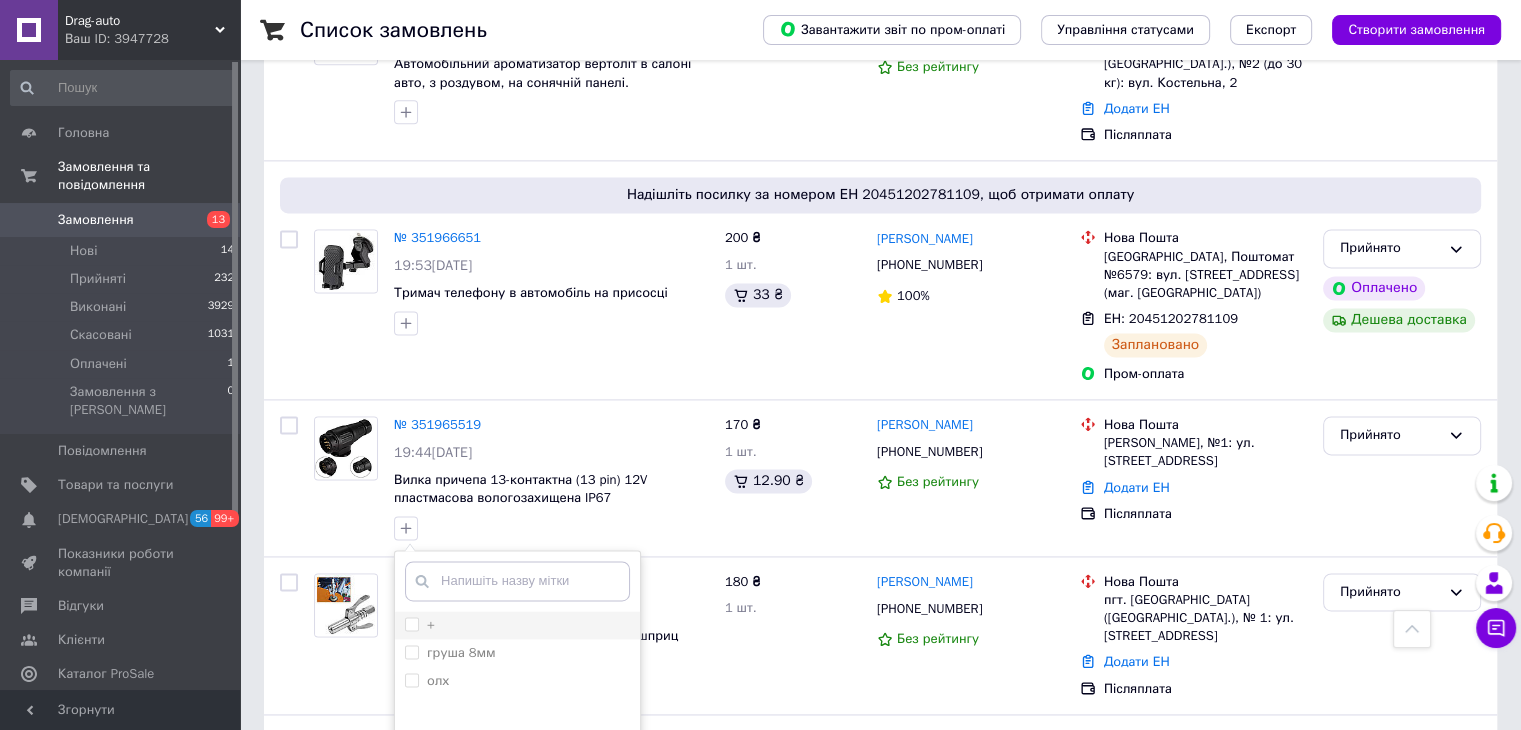 click on "+" at bounding box center [411, 623] 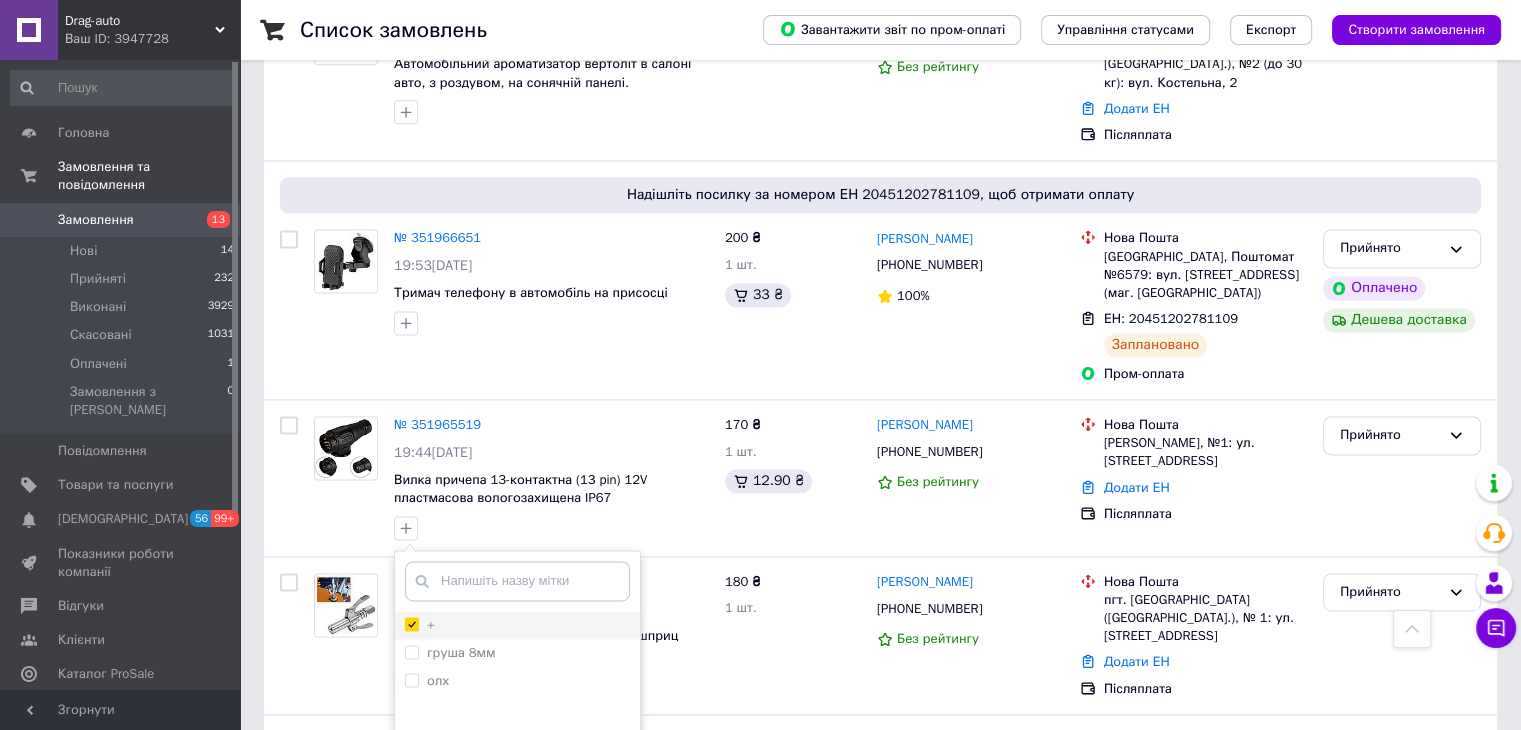 checkbox on "true" 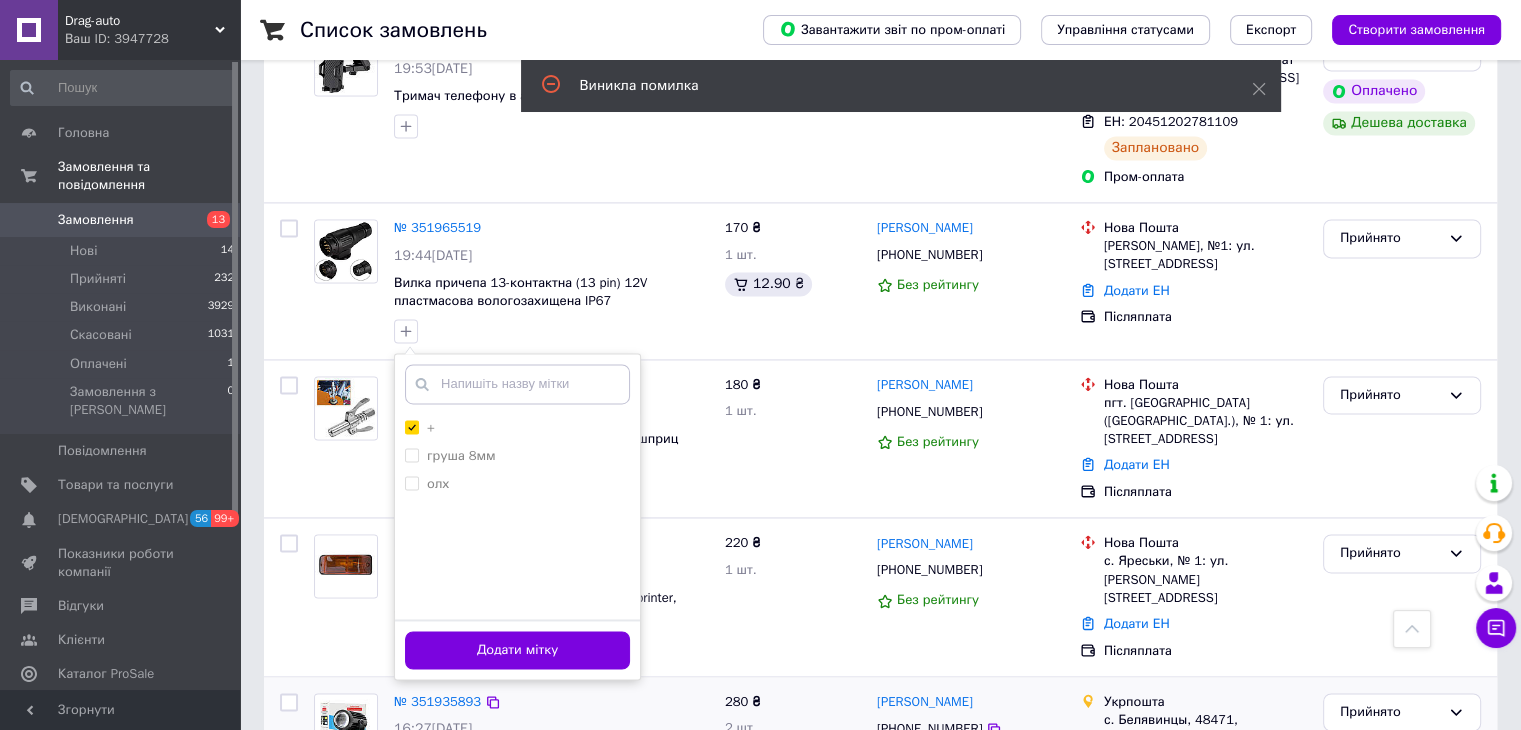 scroll, scrollTop: 2900, scrollLeft: 0, axis: vertical 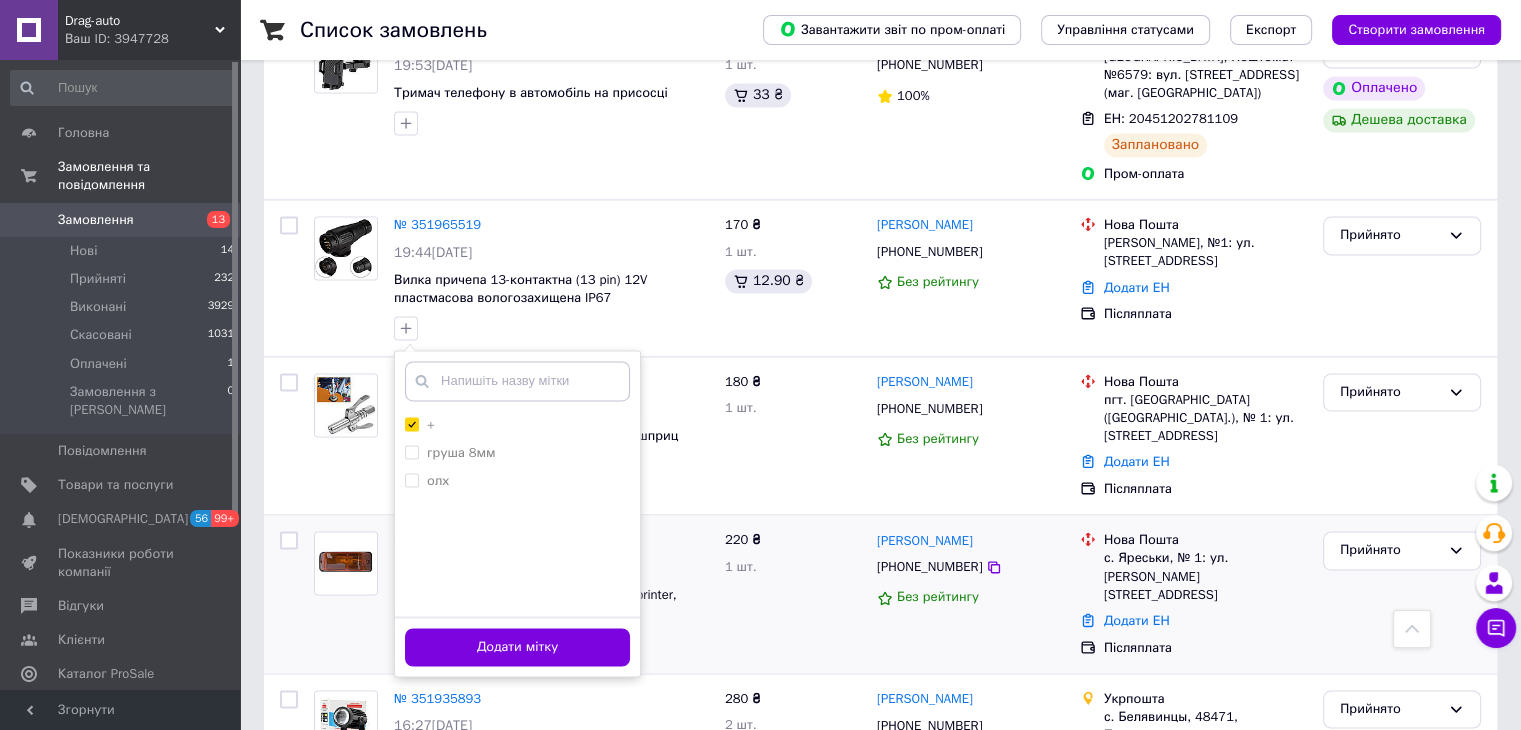 click on "220 ₴ 1 шт." at bounding box center (793, 594) 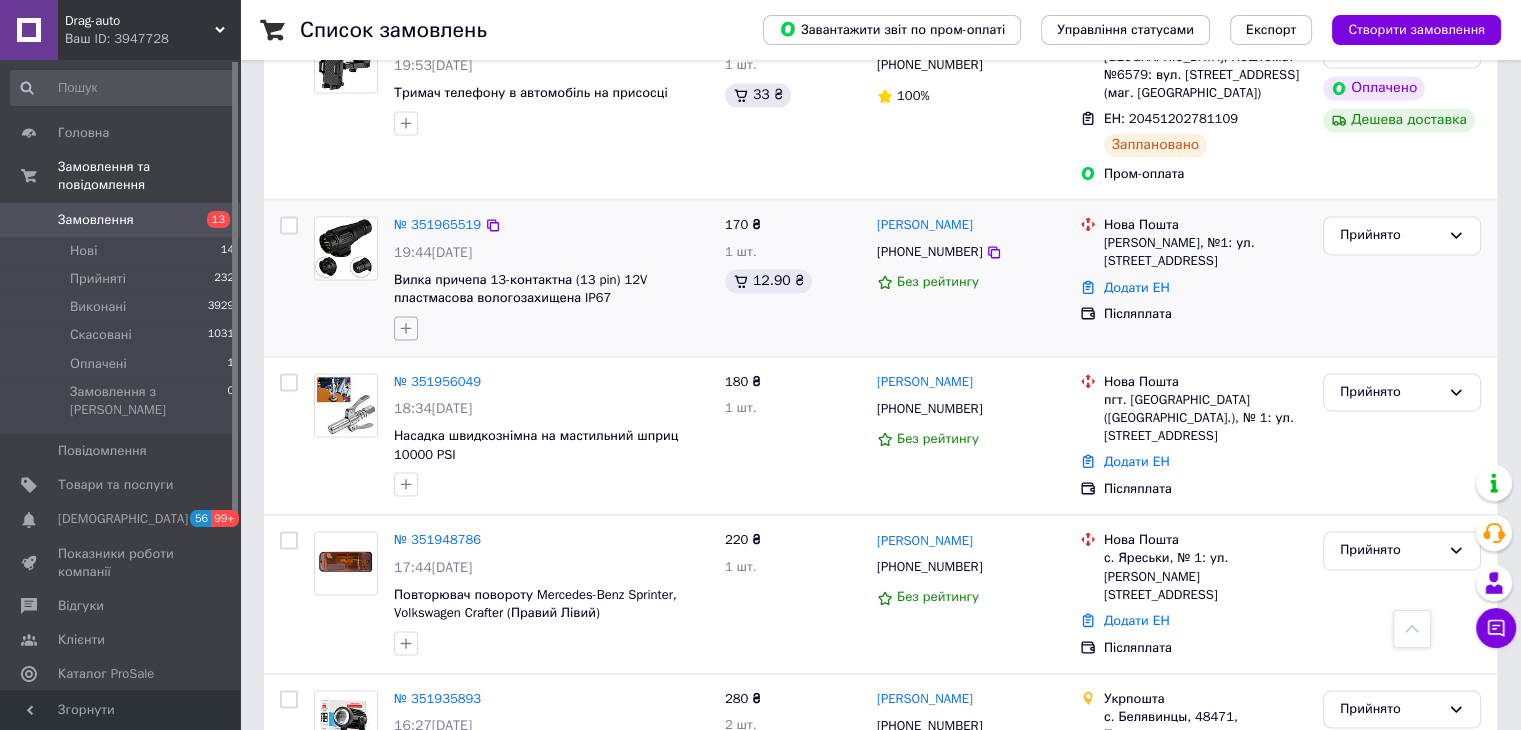 click 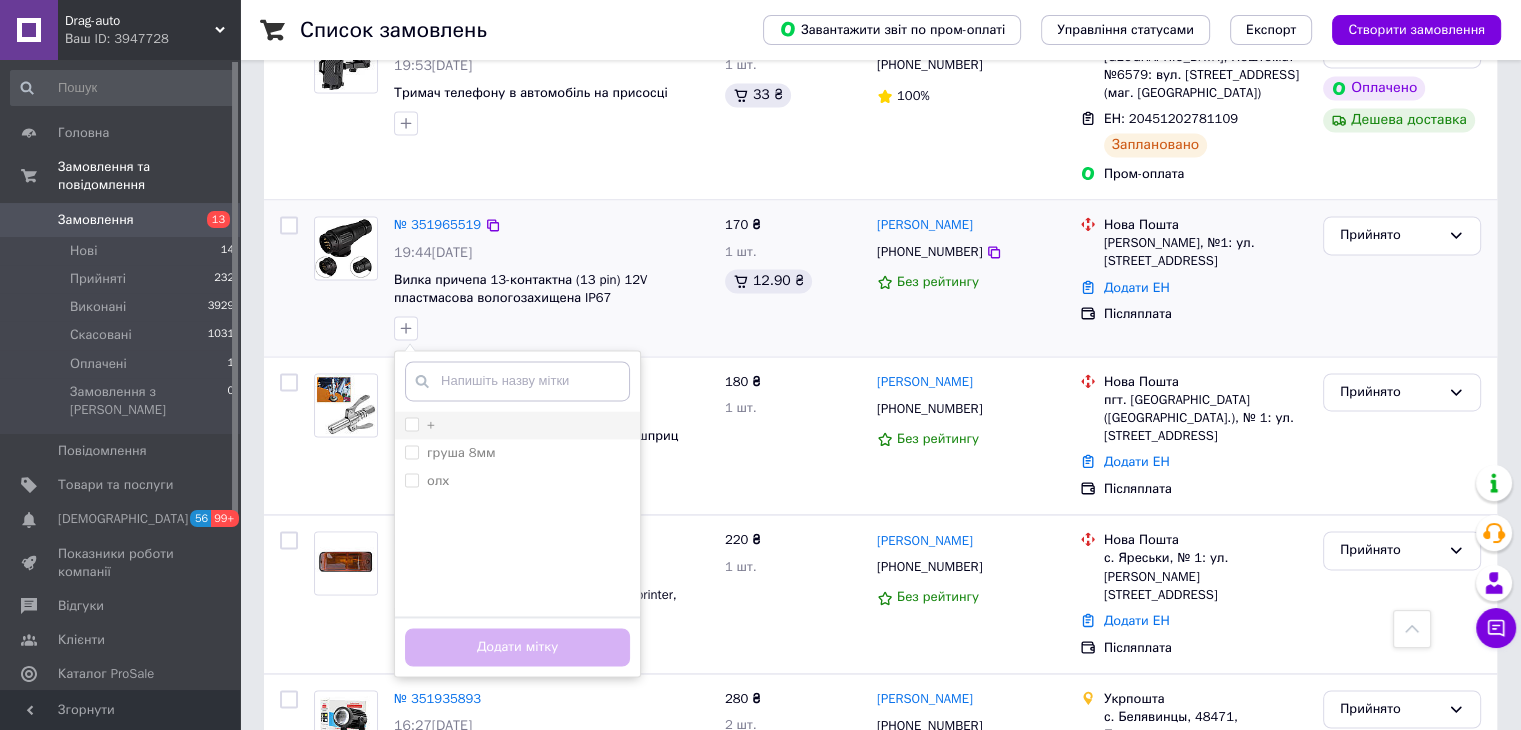 click on "+" at bounding box center (420, 425) 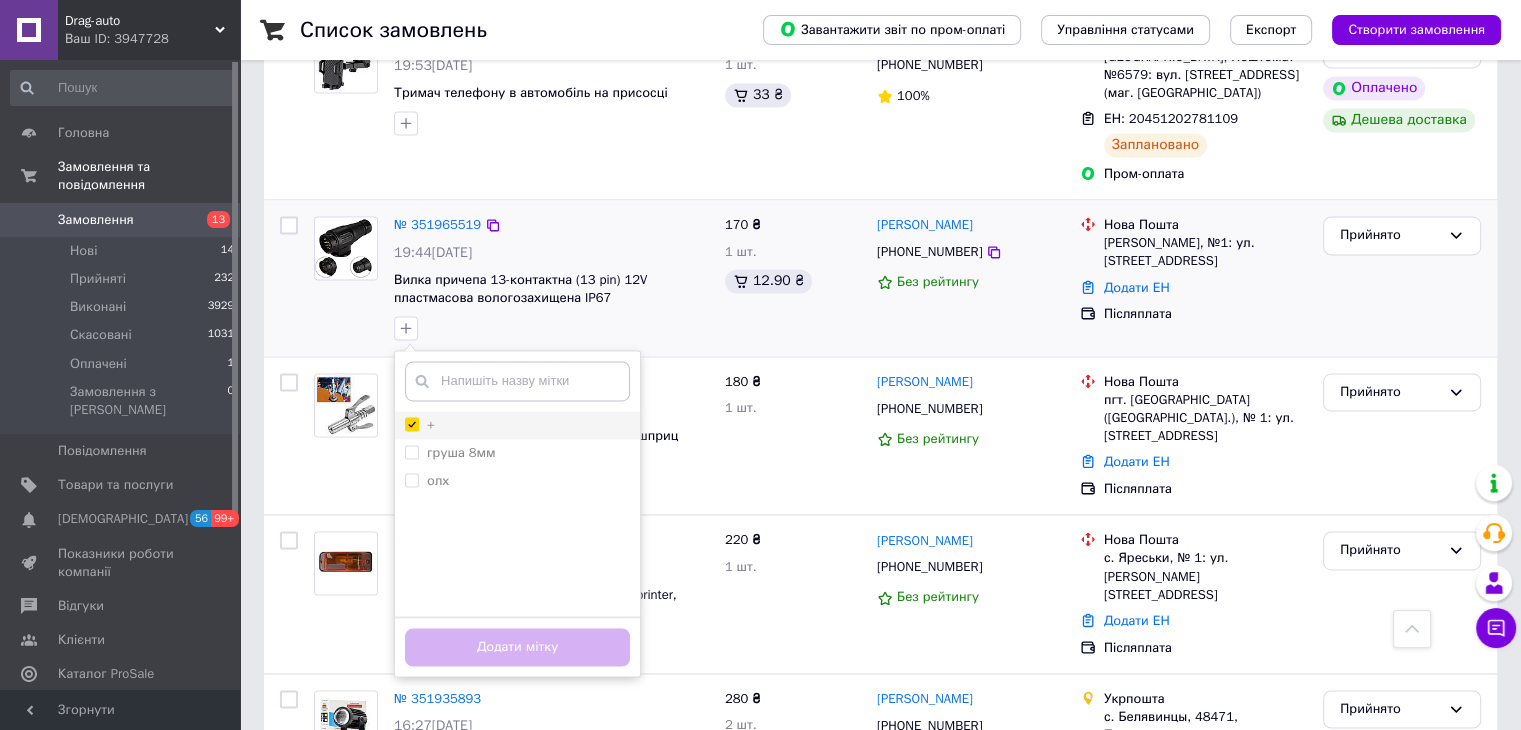 click on "+" at bounding box center [411, 423] 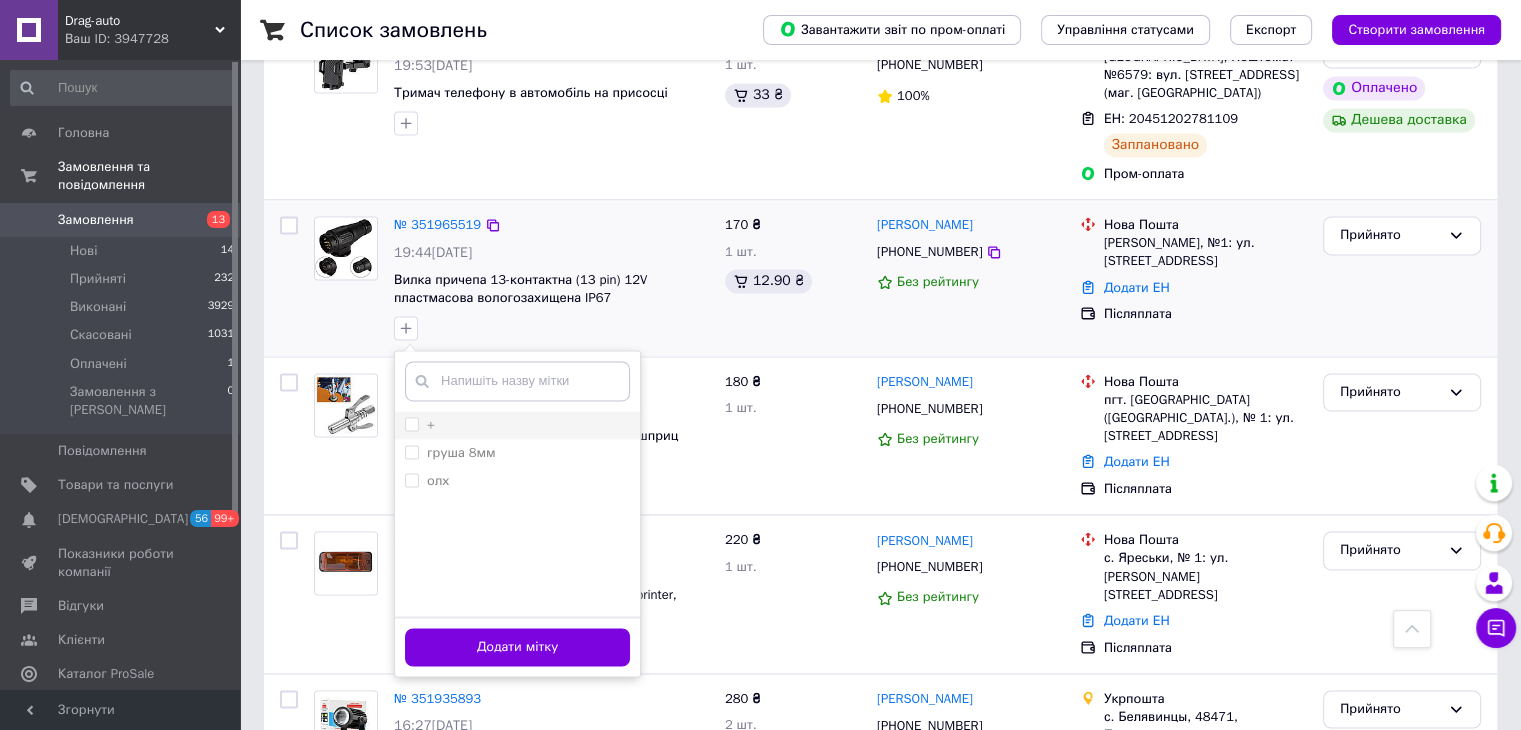 click at bounding box center (412, 424) 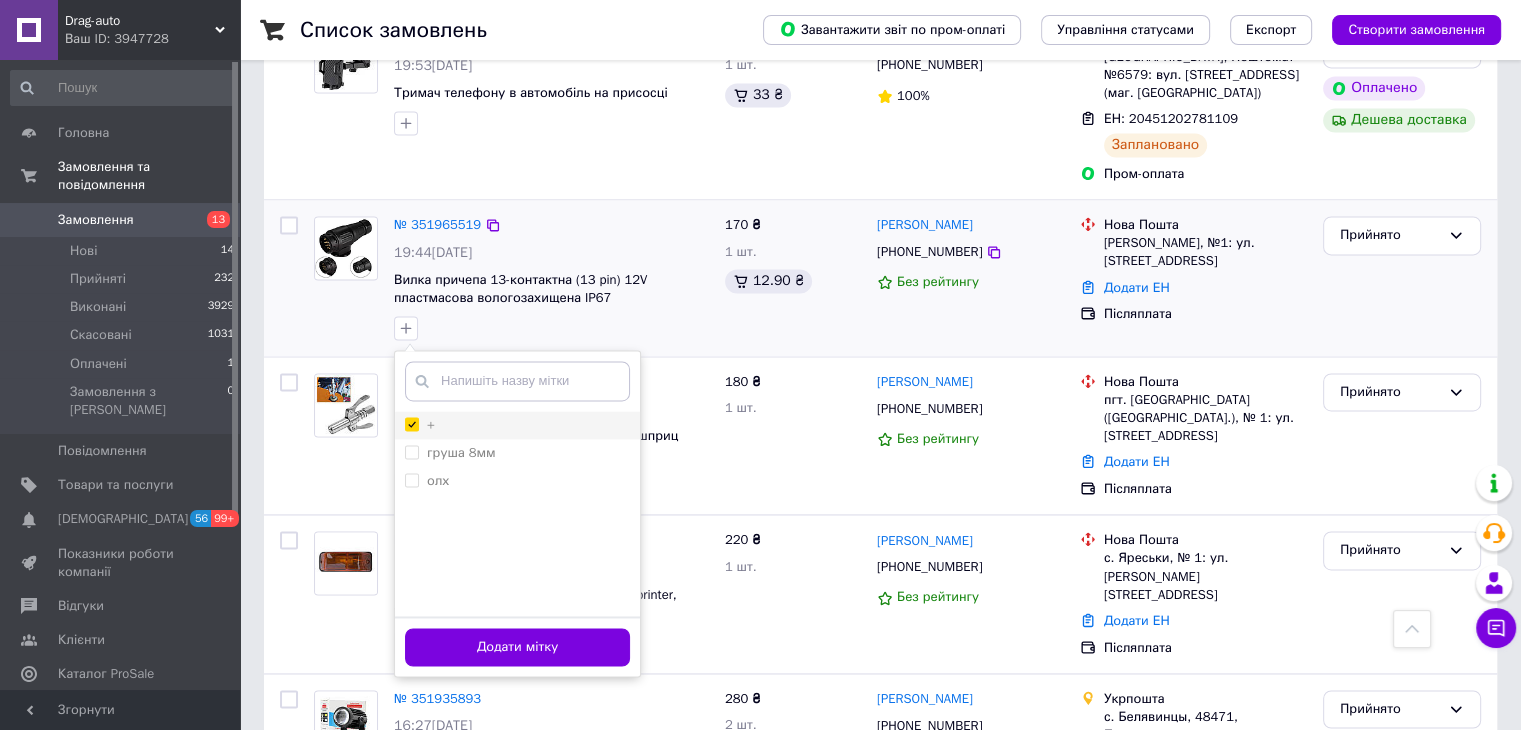 click on "+" at bounding box center (411, 423) 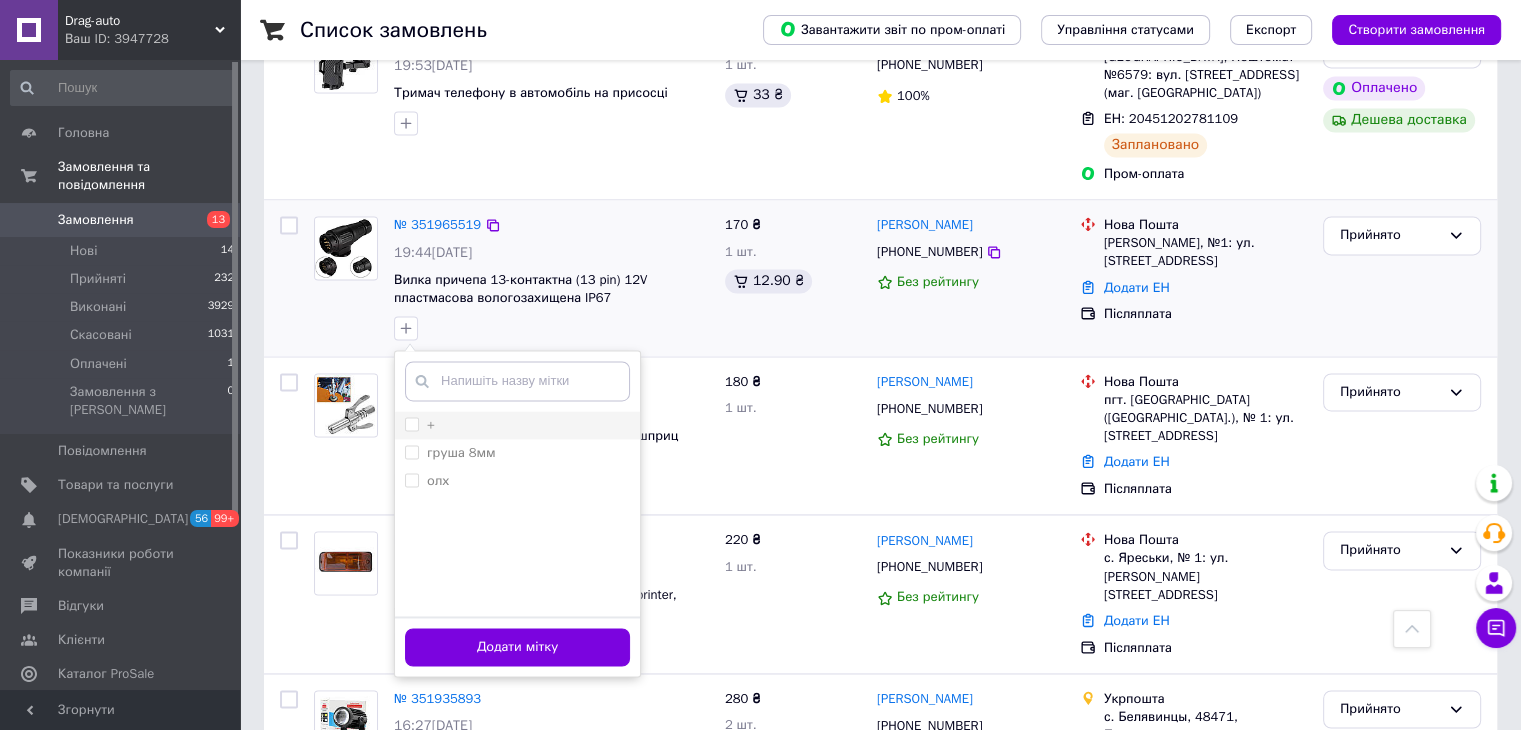 click on "+" at bounding box center [411, 423] 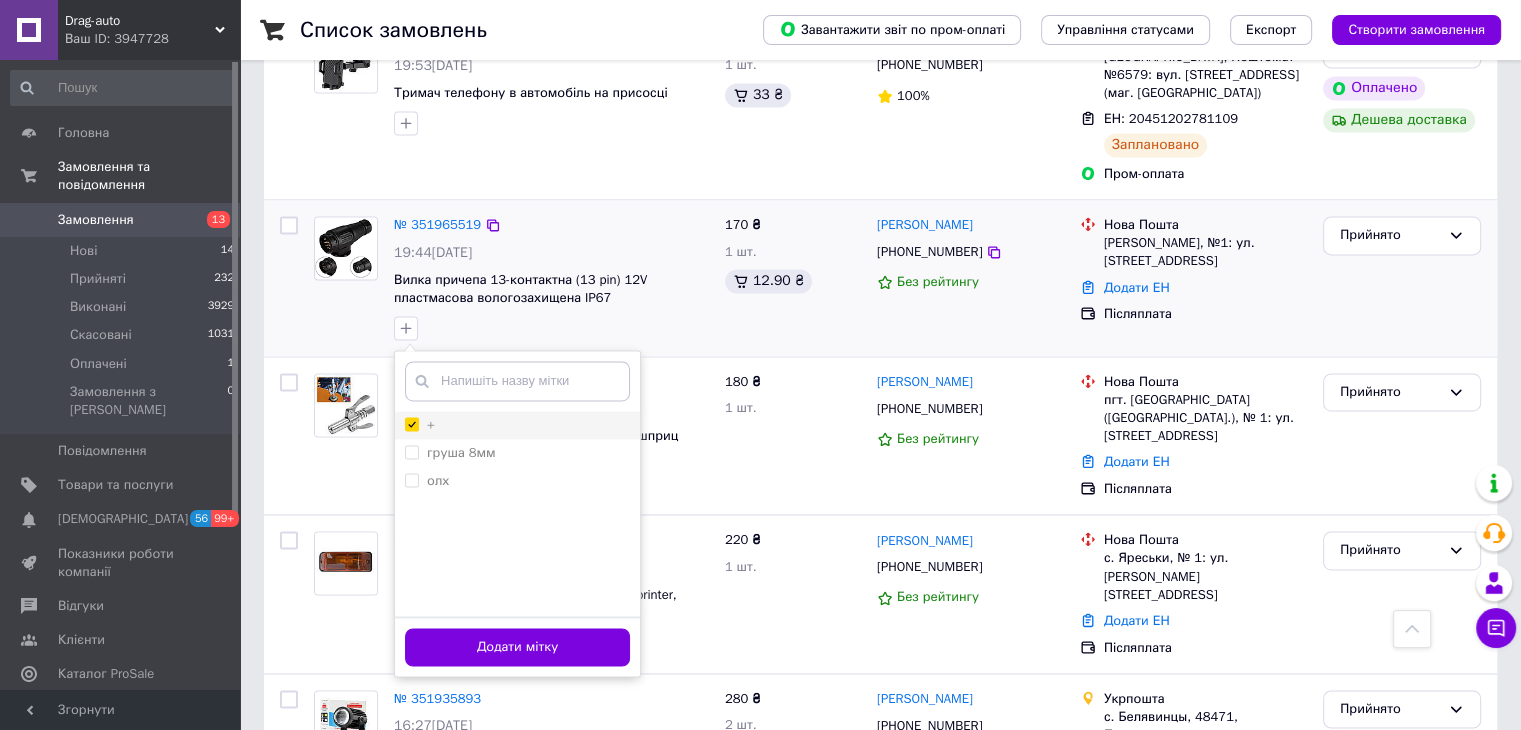 checkbox on "true" 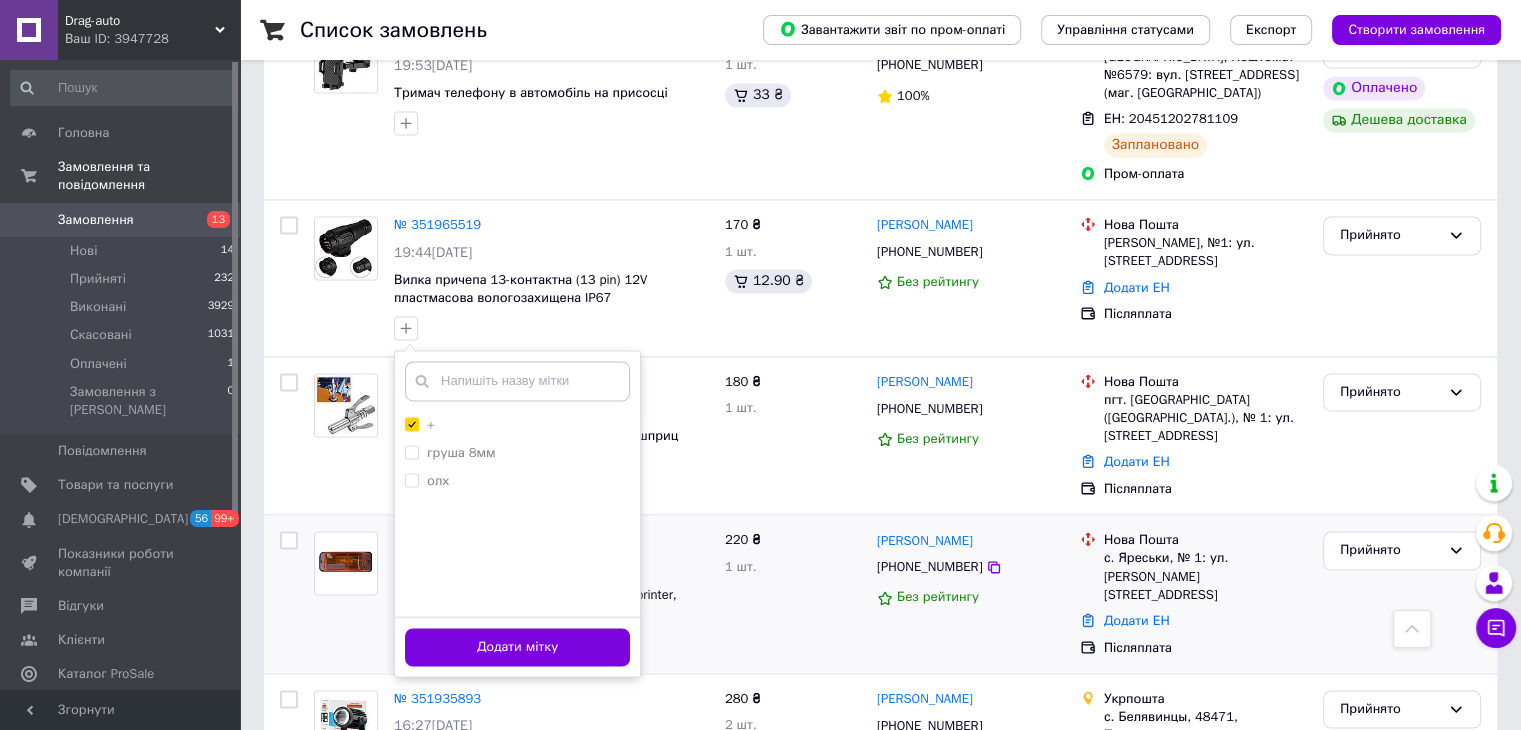 click on "Додати мітку" at bounding box center [517, 647] 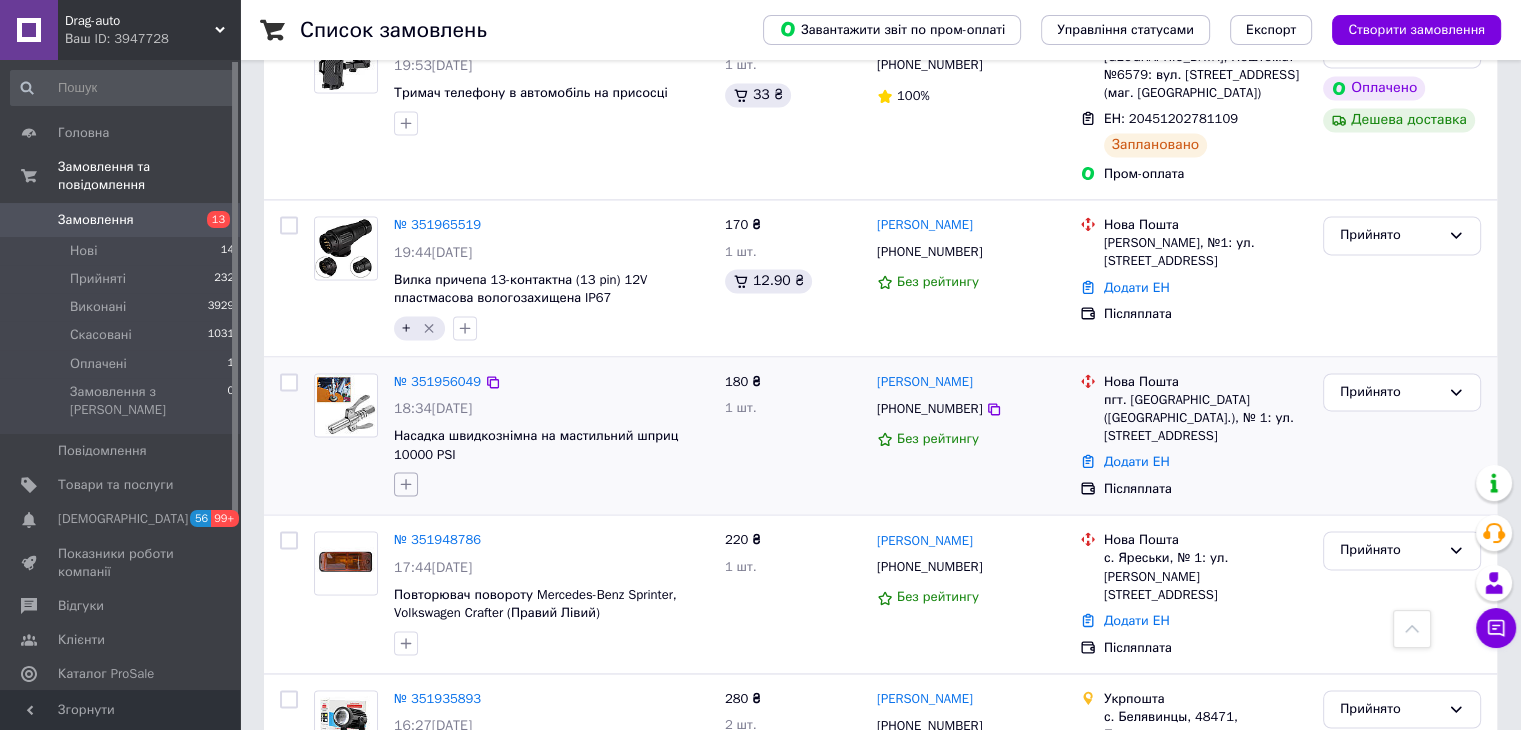 click 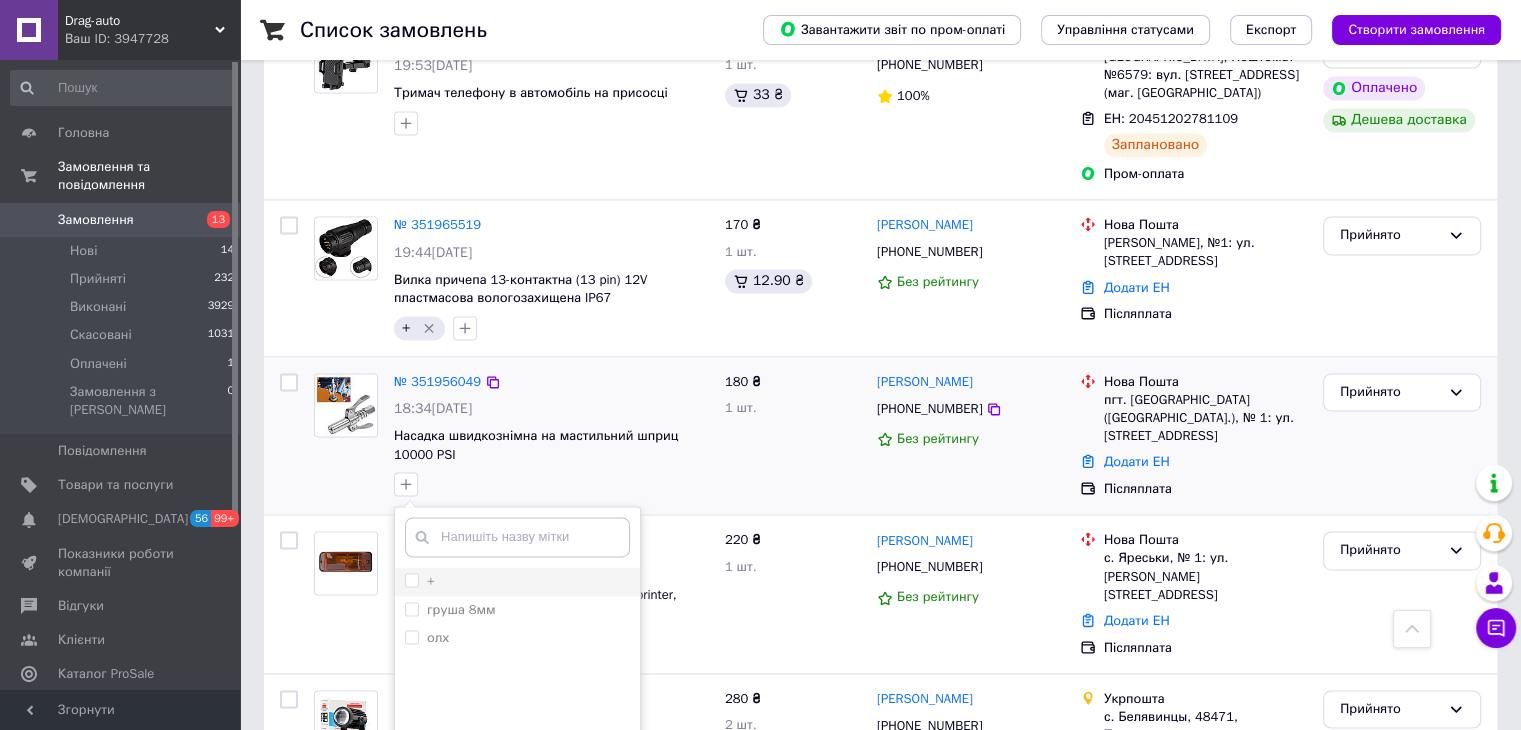 click on "+" at bounding box center (411, 579) 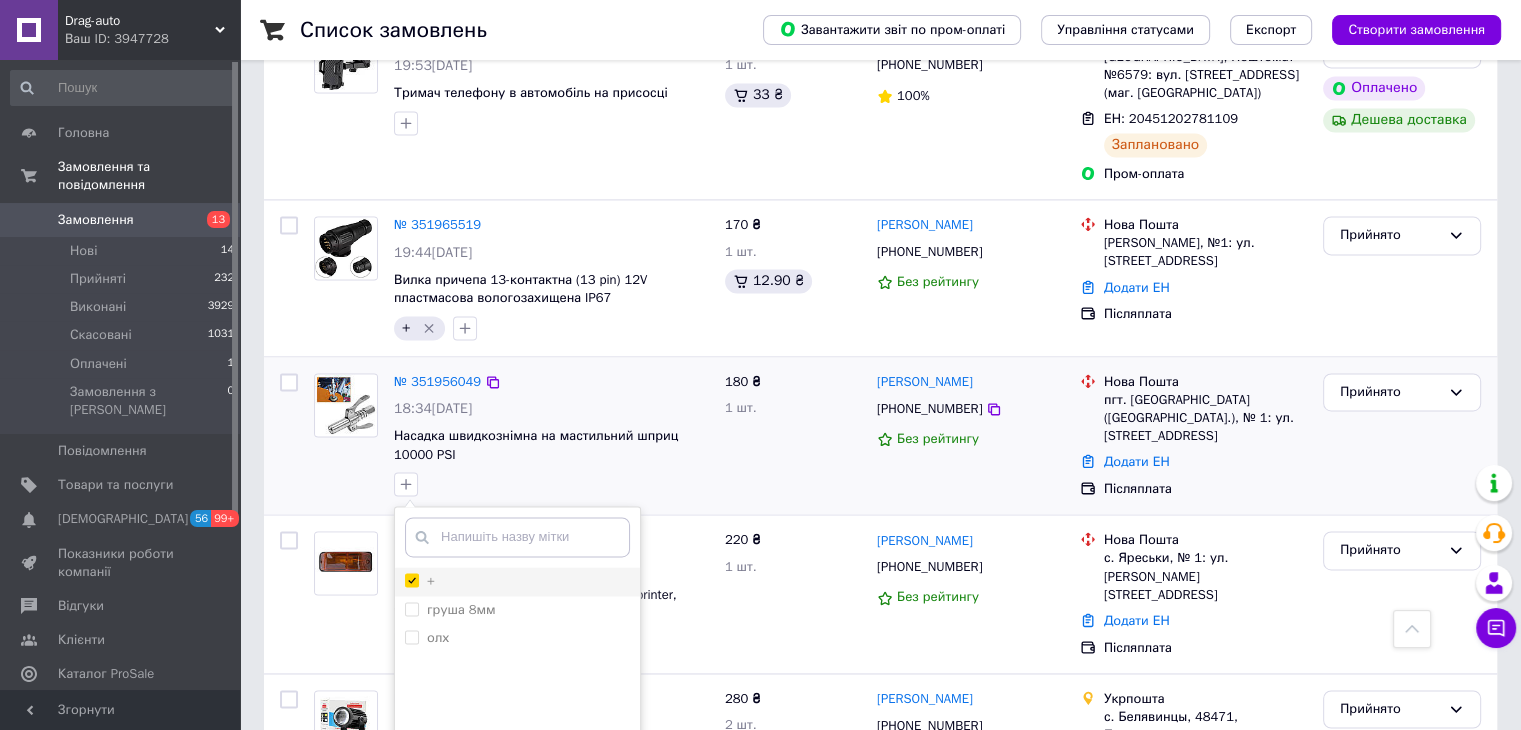 checkbox on "true" 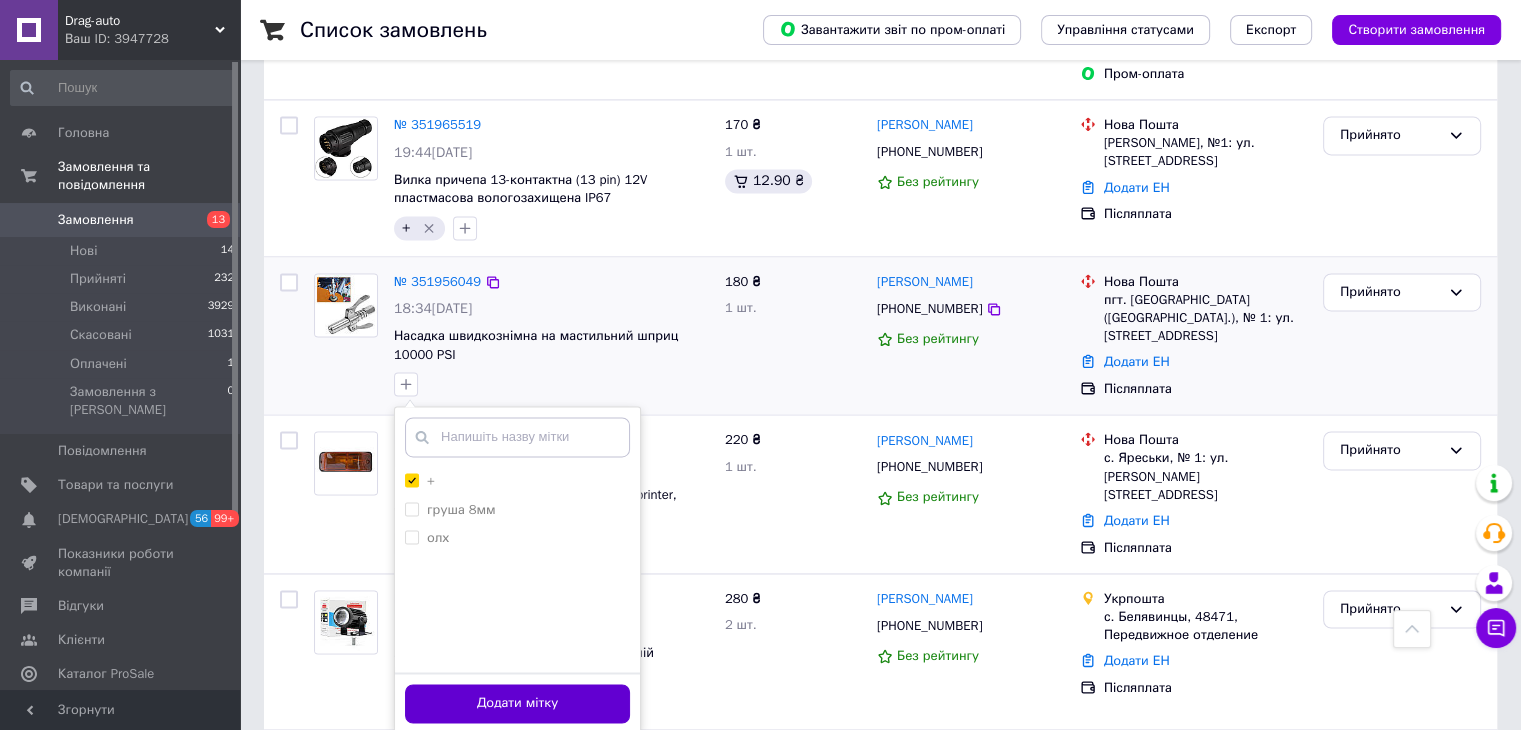 click on "Додати мітку" at bounding box center (517, 703) 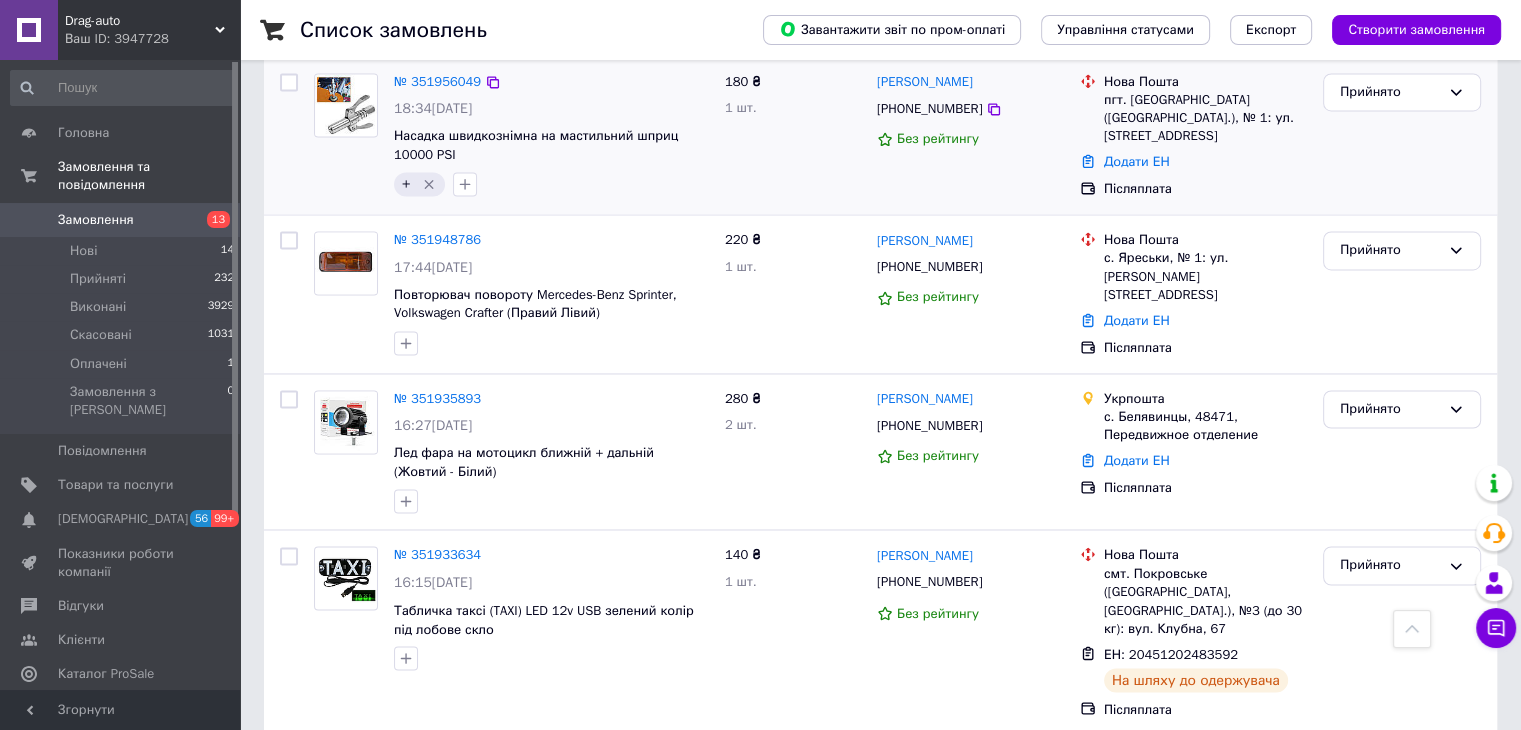 scroll, scrollTop: 3100, scrollLeft: 0, axis: vertical 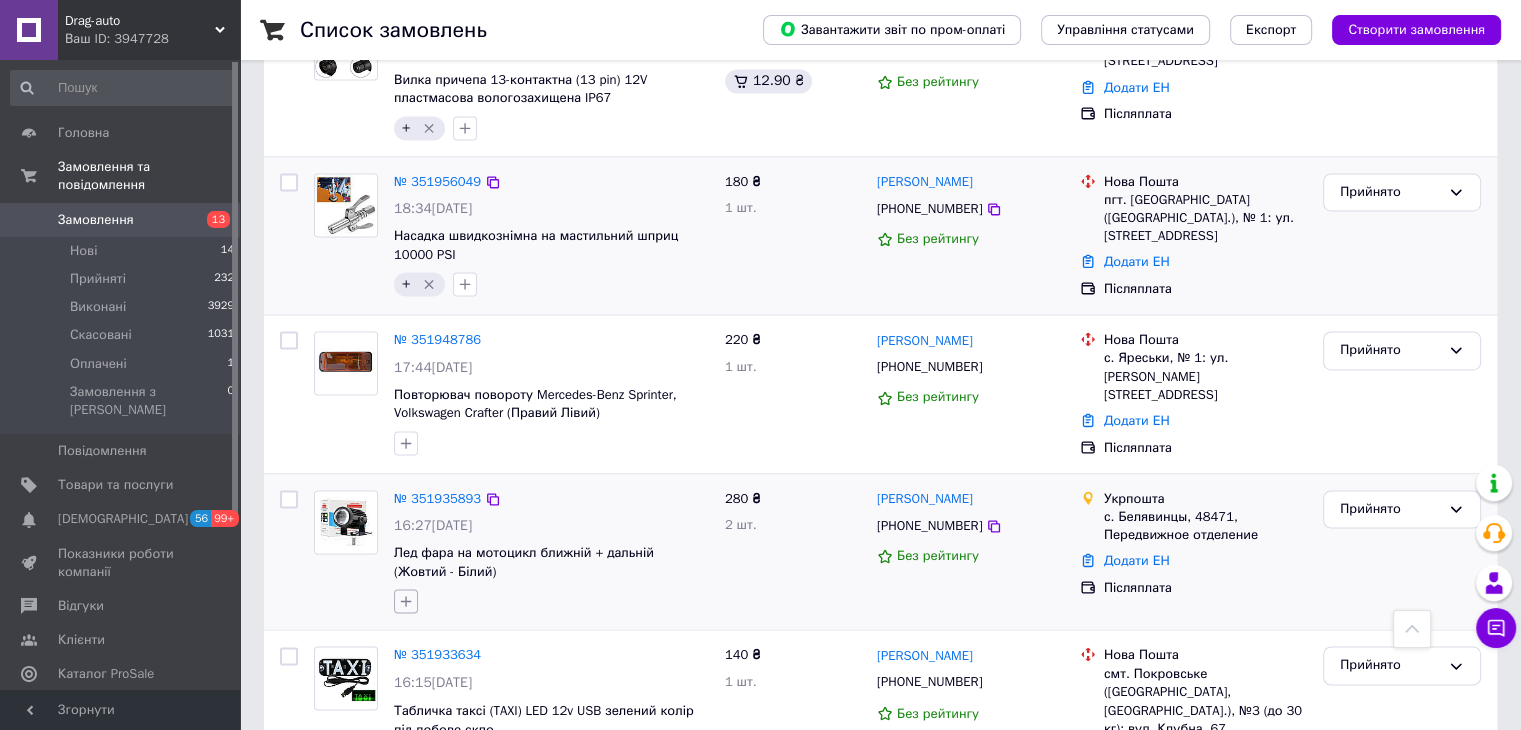 click 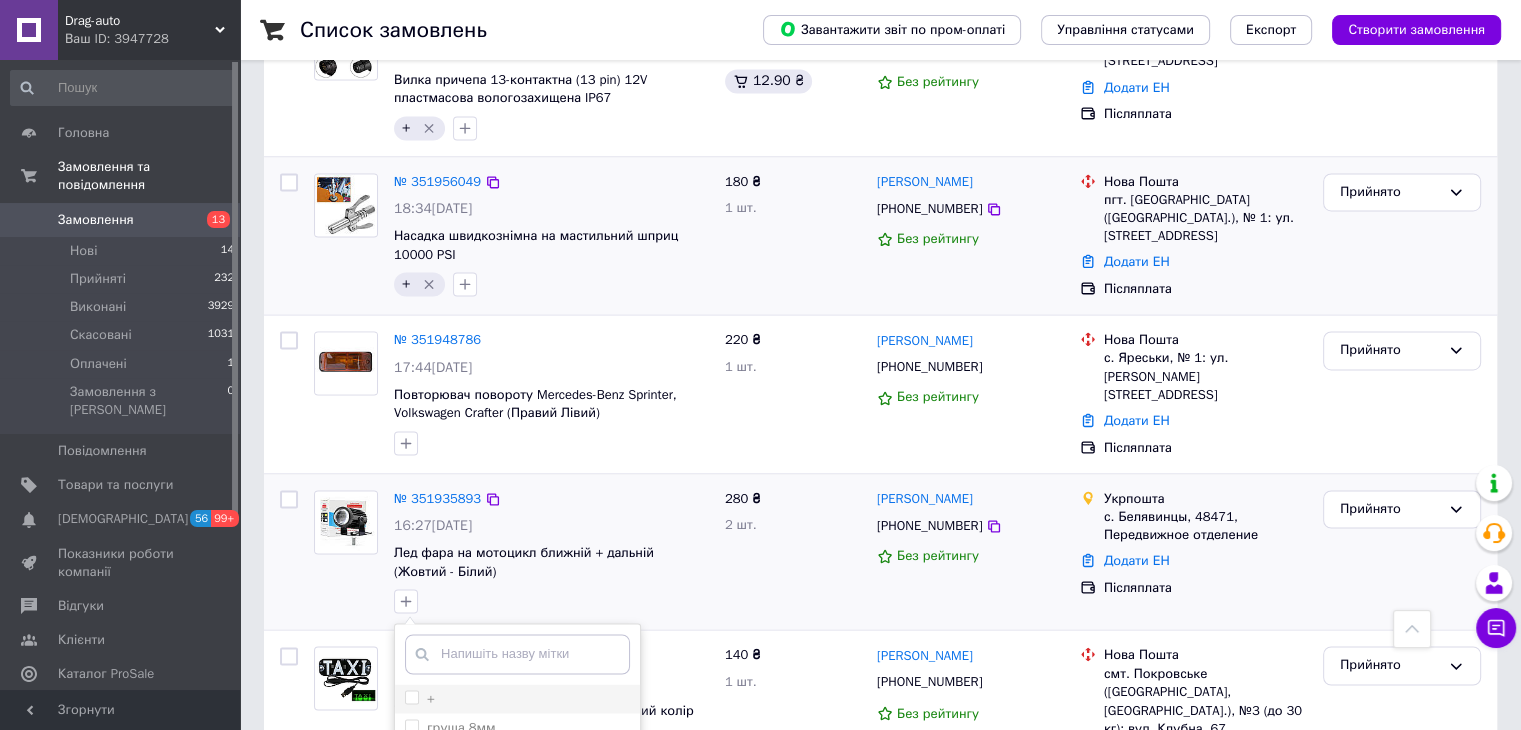 click on "+" at bounding box center (411, 696) 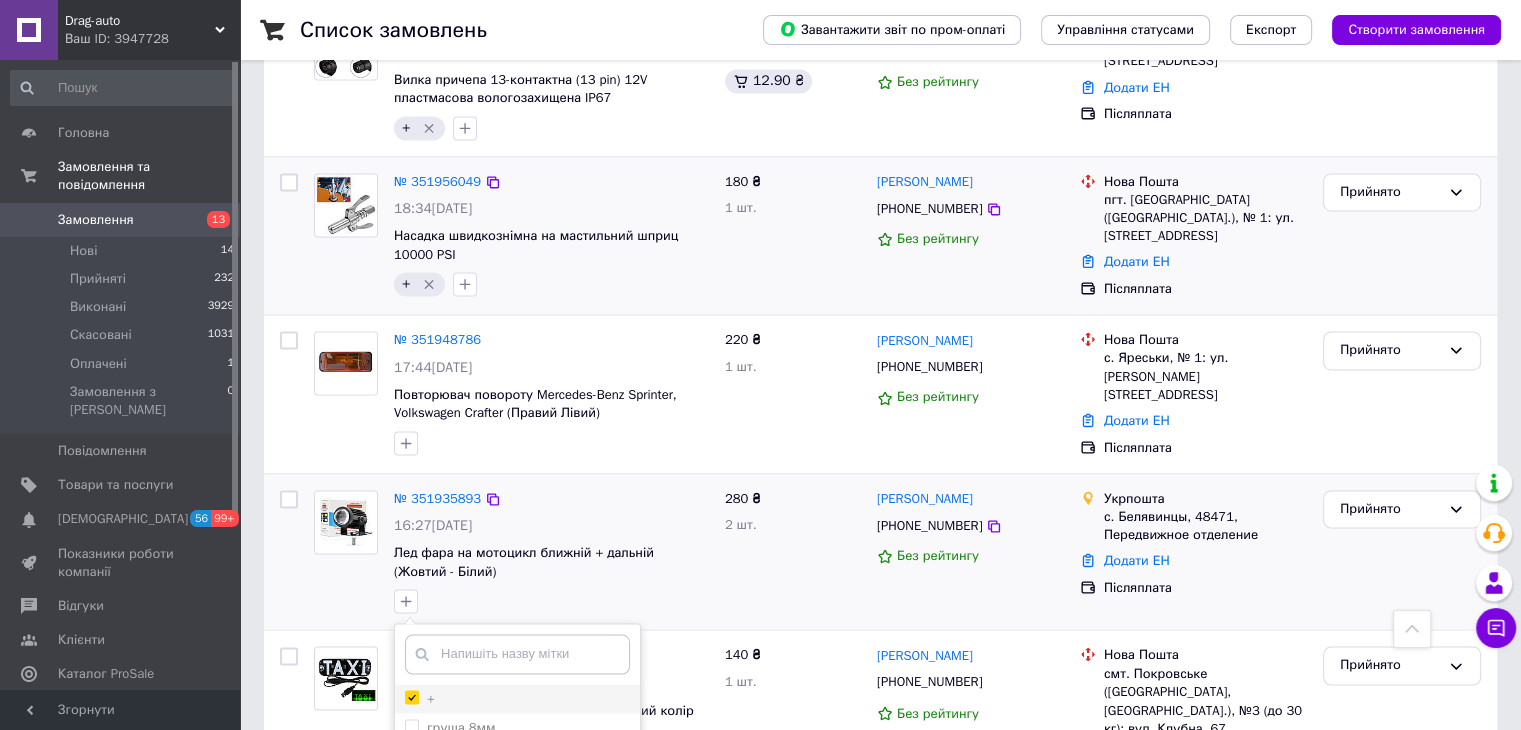 checkbox on "true" 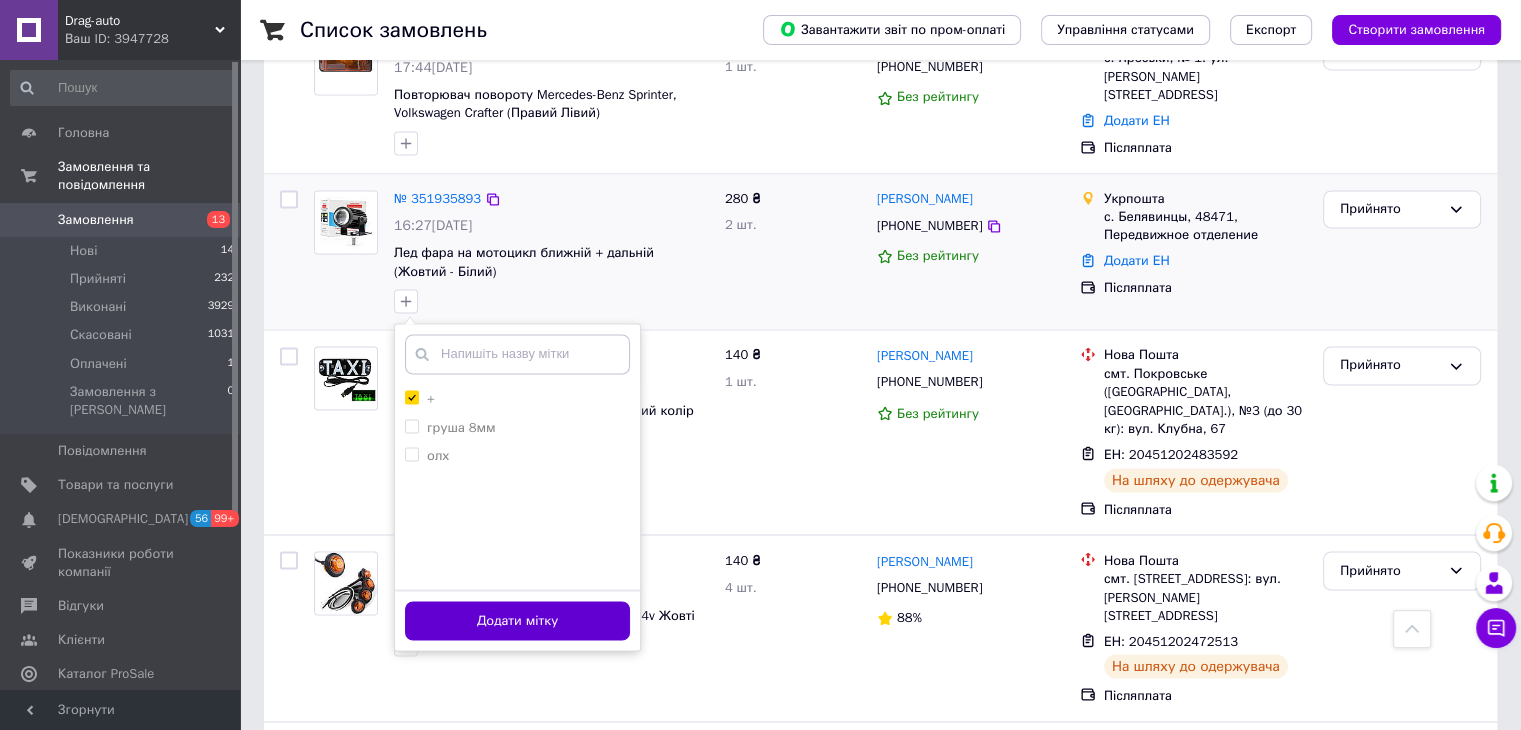 click on "Додати мітку" at bounding box center (517, 620) 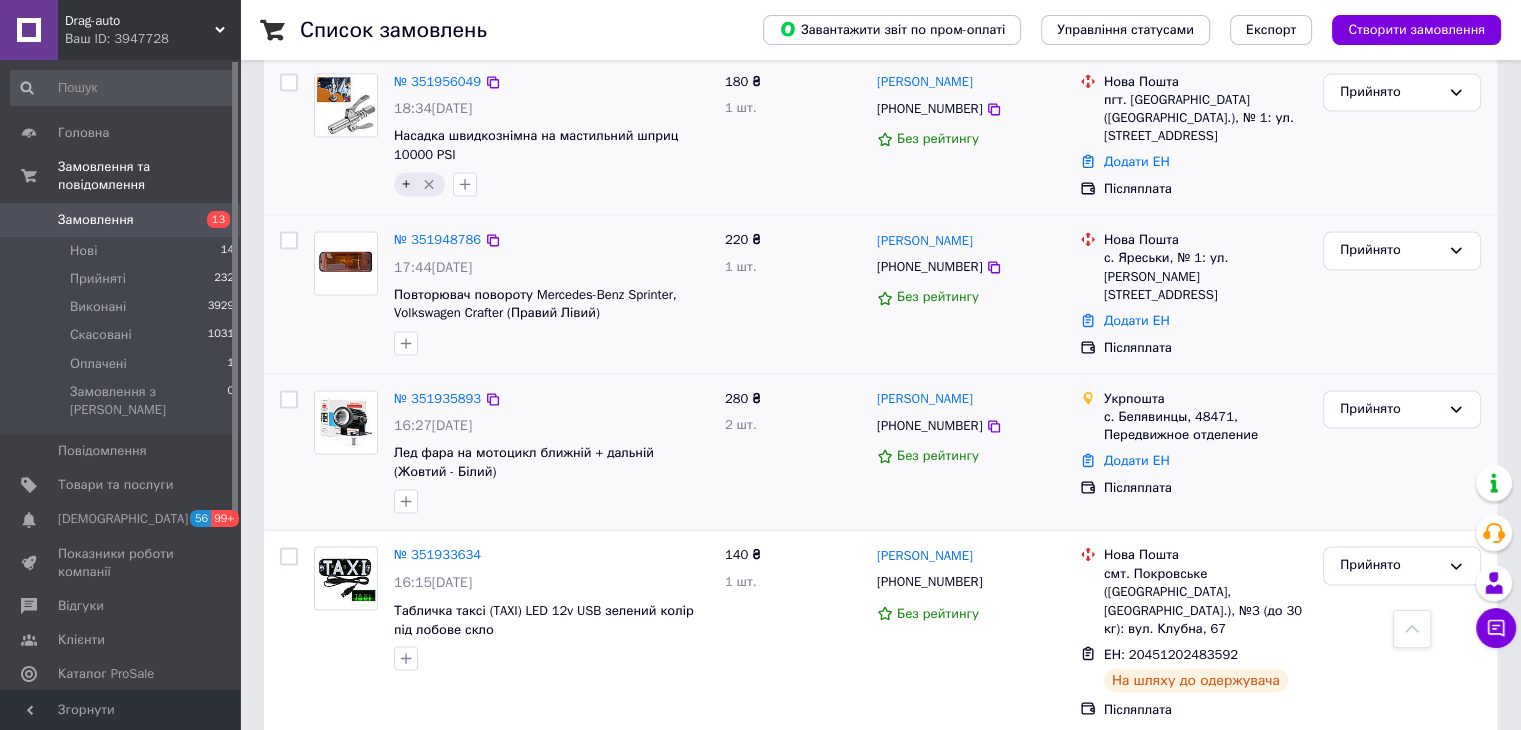 scroll, scrollTop: 3200, scrollLeft: 0, axis: vertical 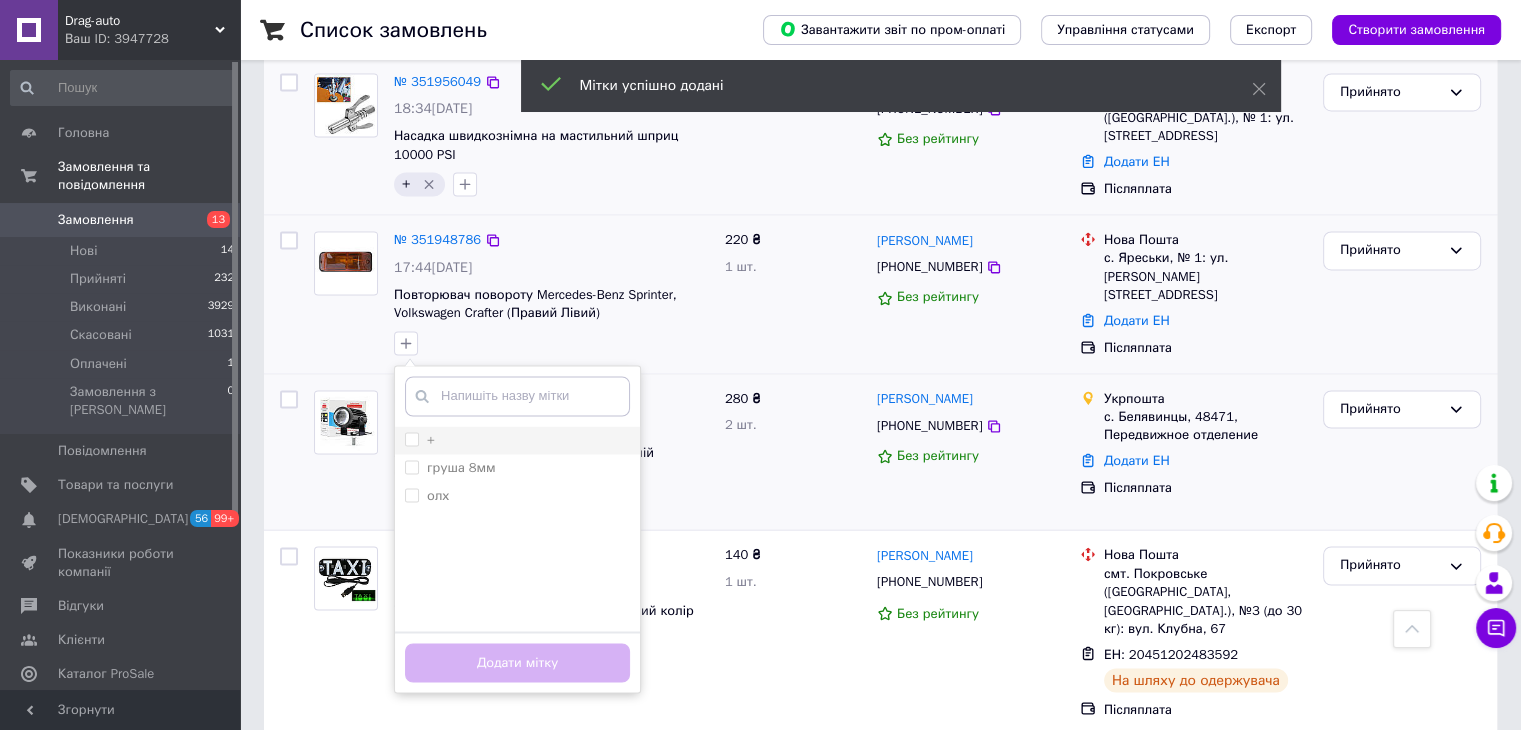 click on "+" at bounding box center (411, 438) 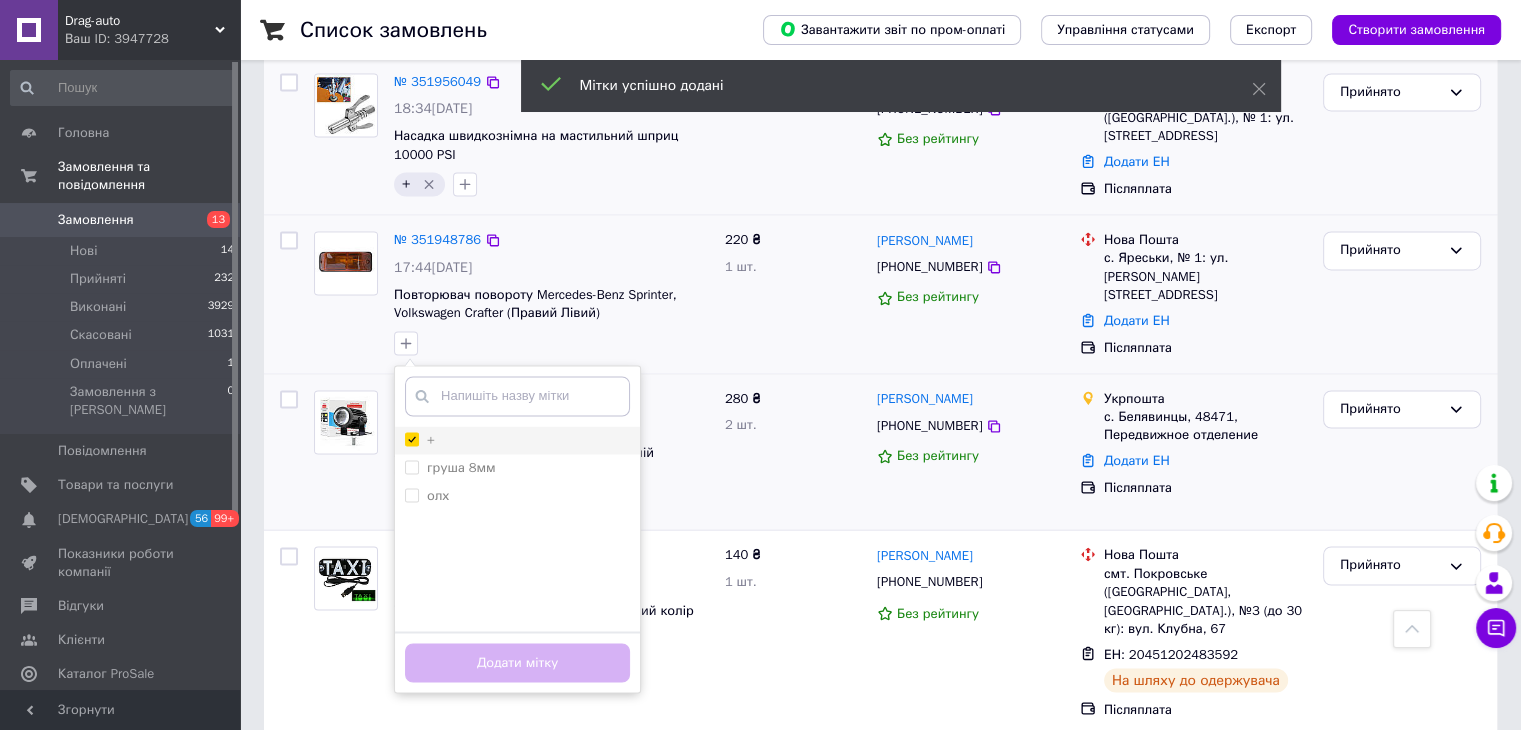 checkbox on "true" 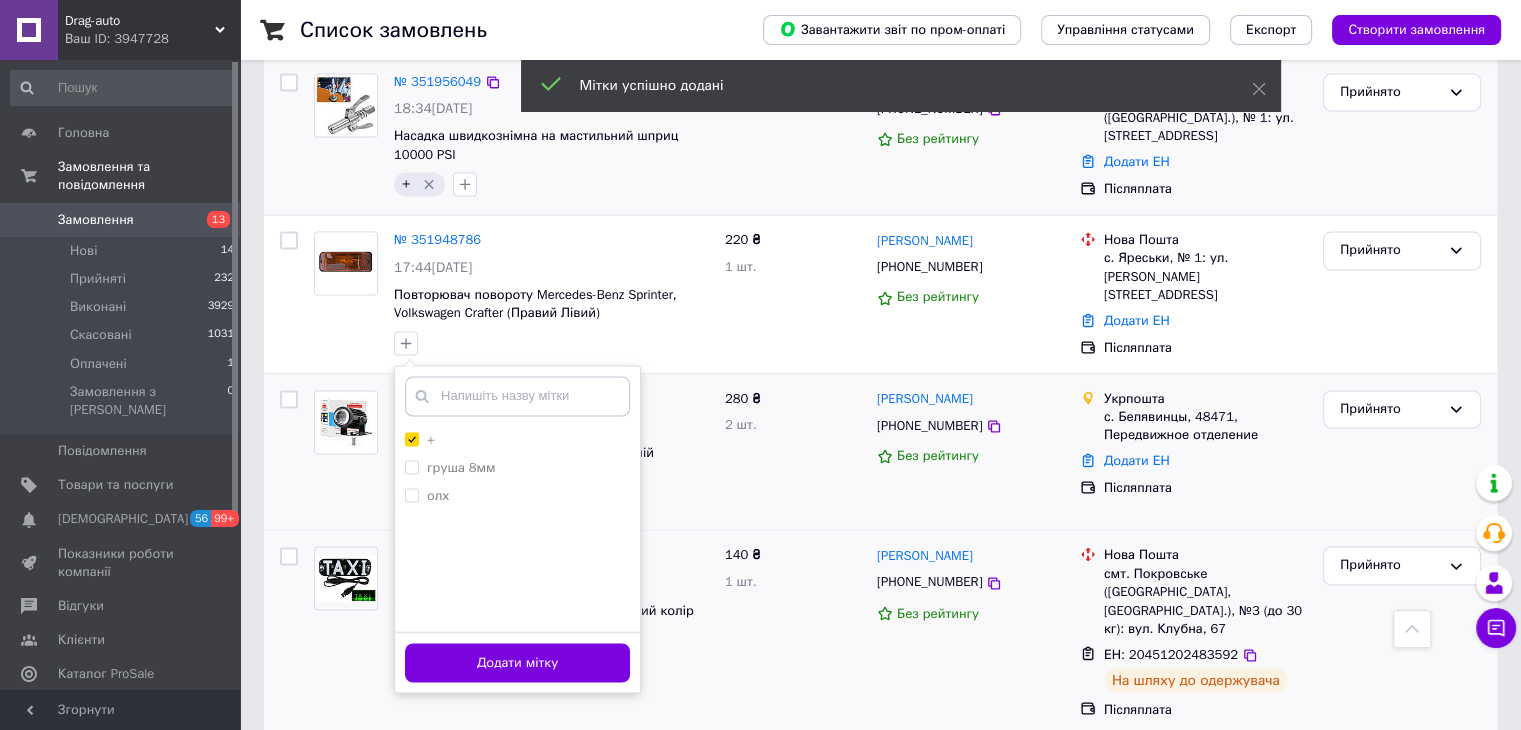 click on "Додати мітку" at bounding box center [517, 662] 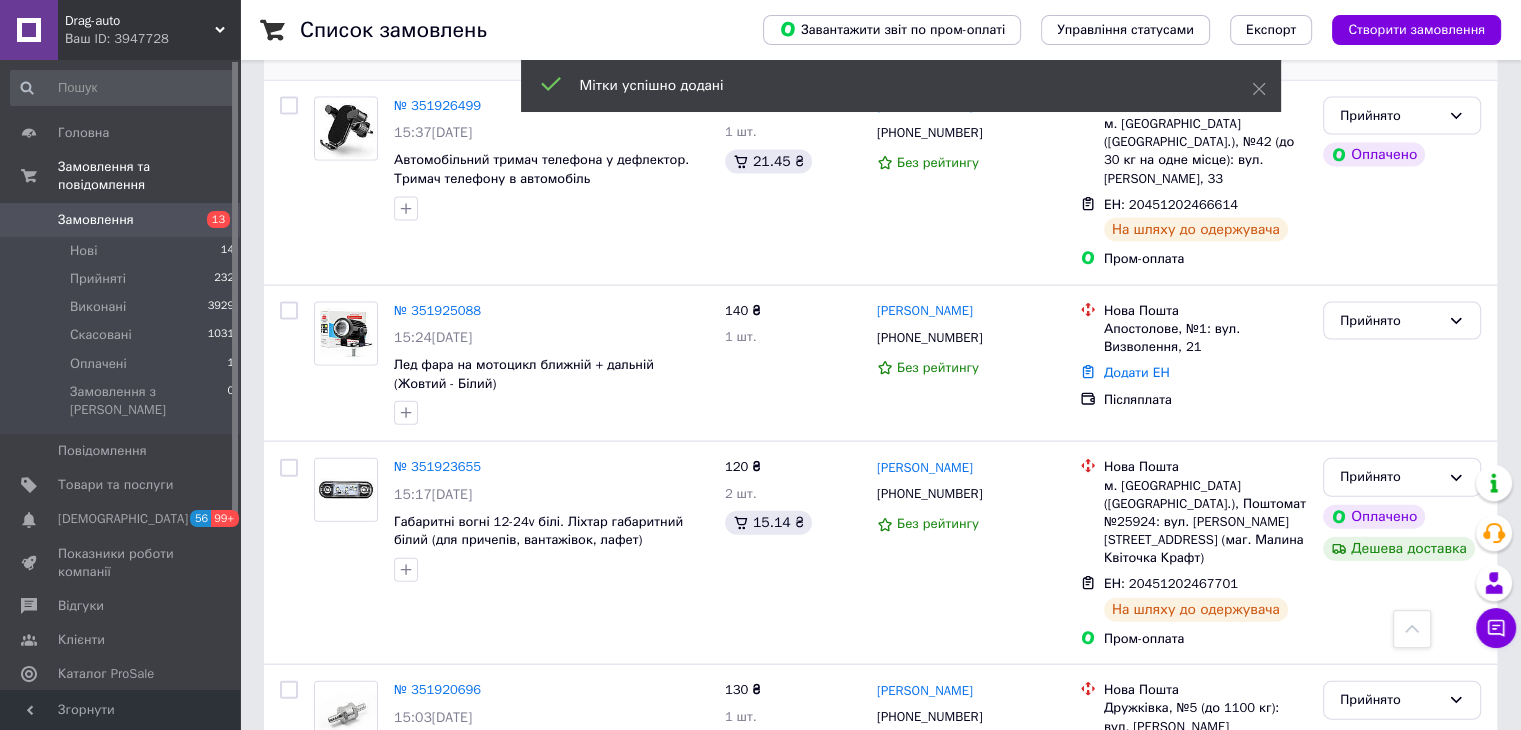 scroll, scrollTop: 4500, scrollLeft: 0, axis: vertical 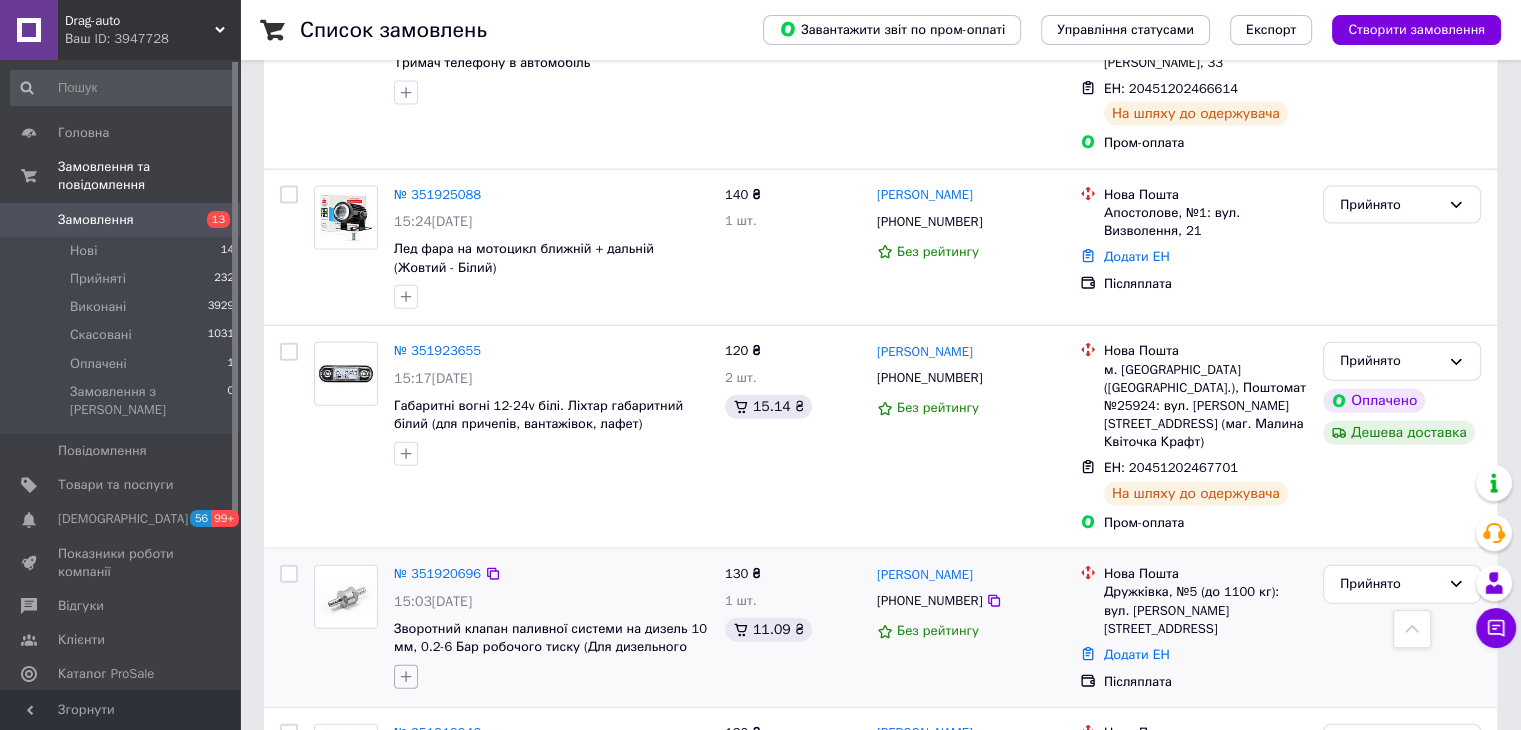 click 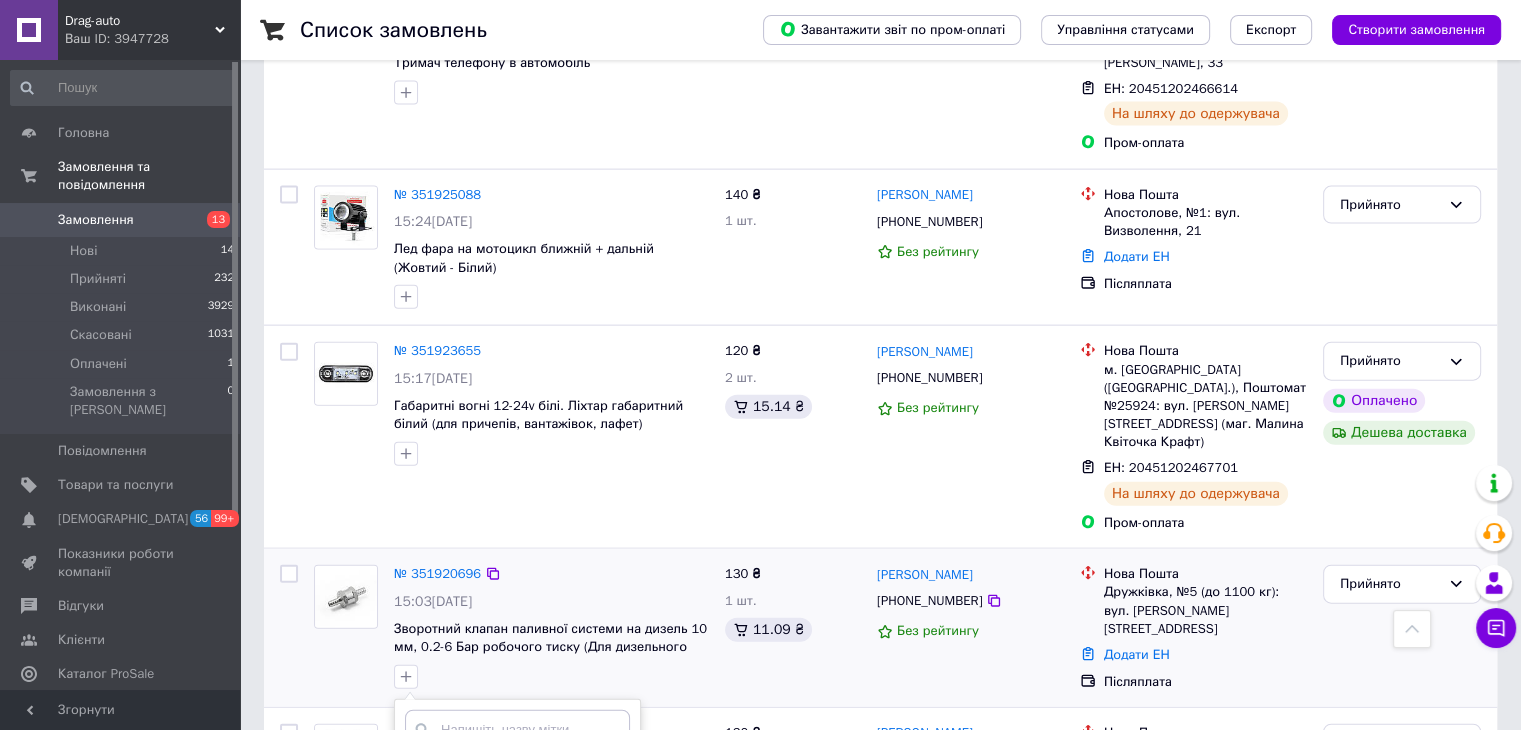 click on "+" at bounding box center [411, 772] 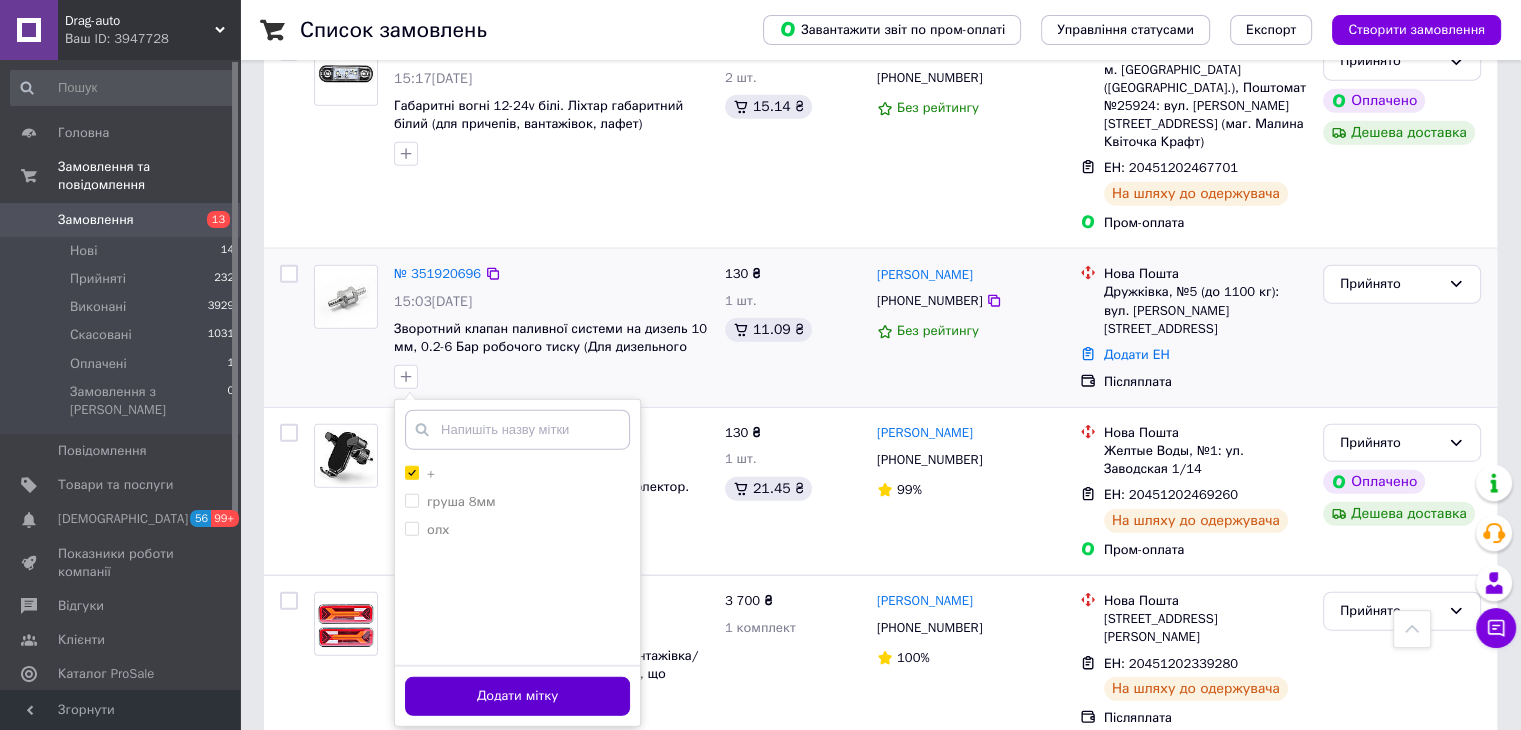 click on "Додати мітку" at bounding box center (517, 696) 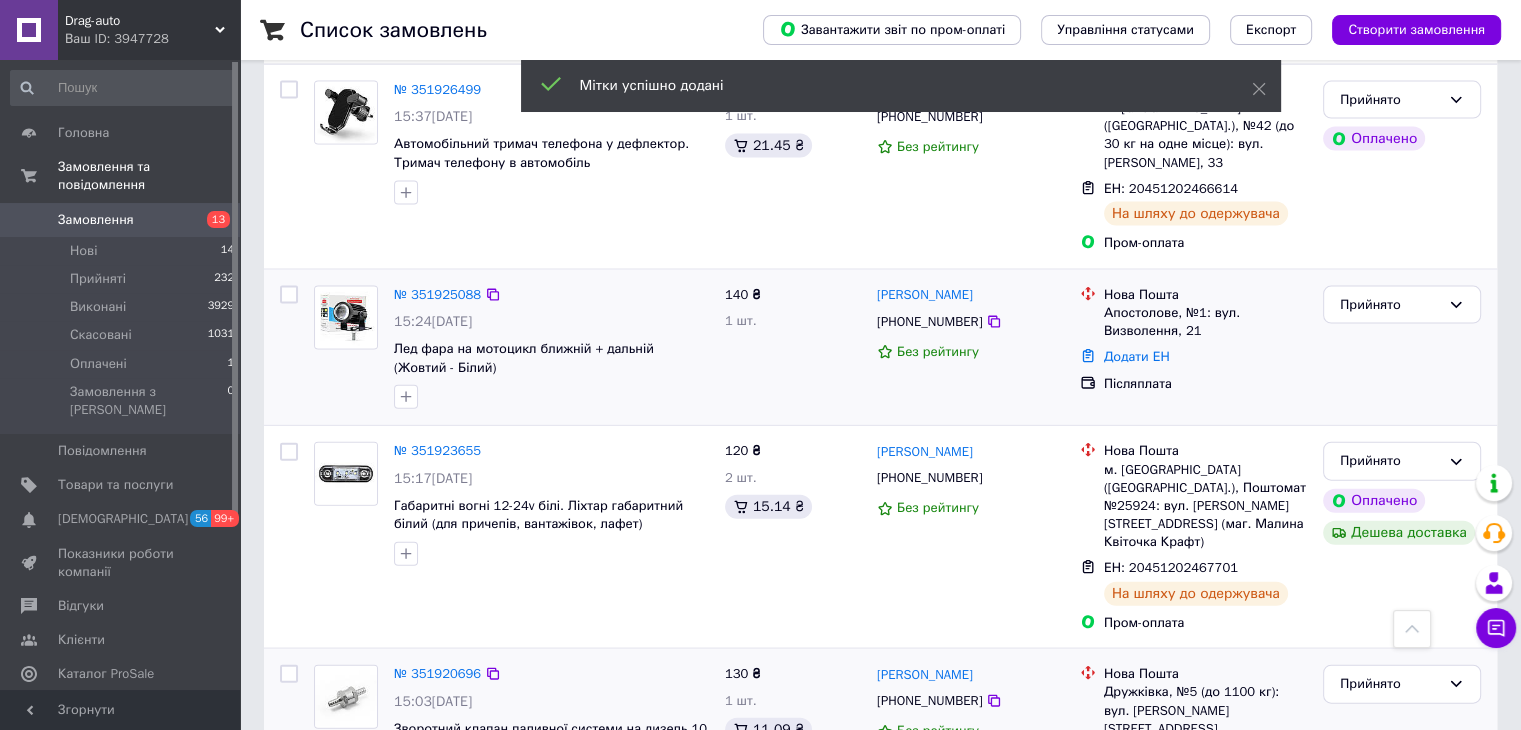 scroll, scrollTop: 4200, scrollLeft: 0, axis: vertical 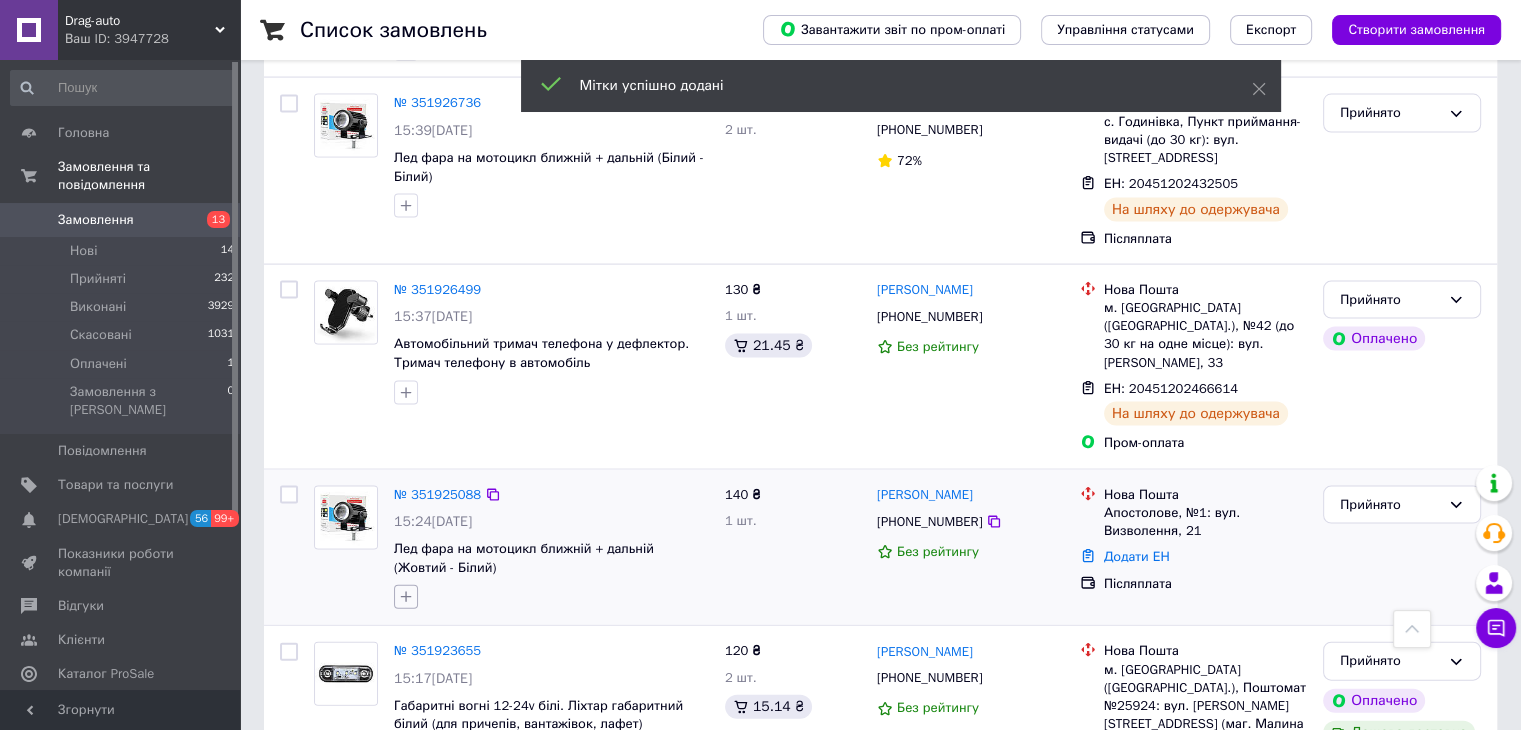 click 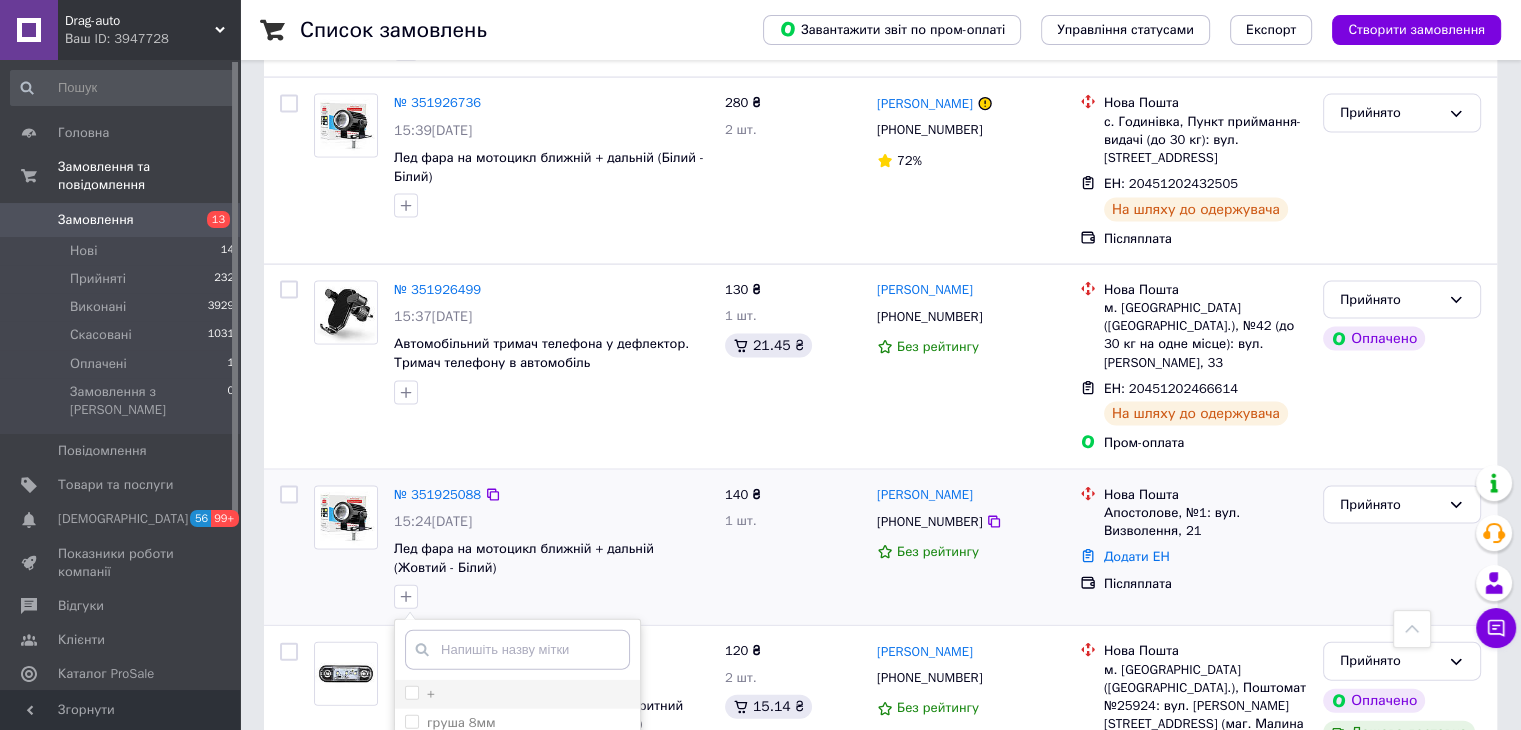 click on "+" at bounding box center [411, 692] 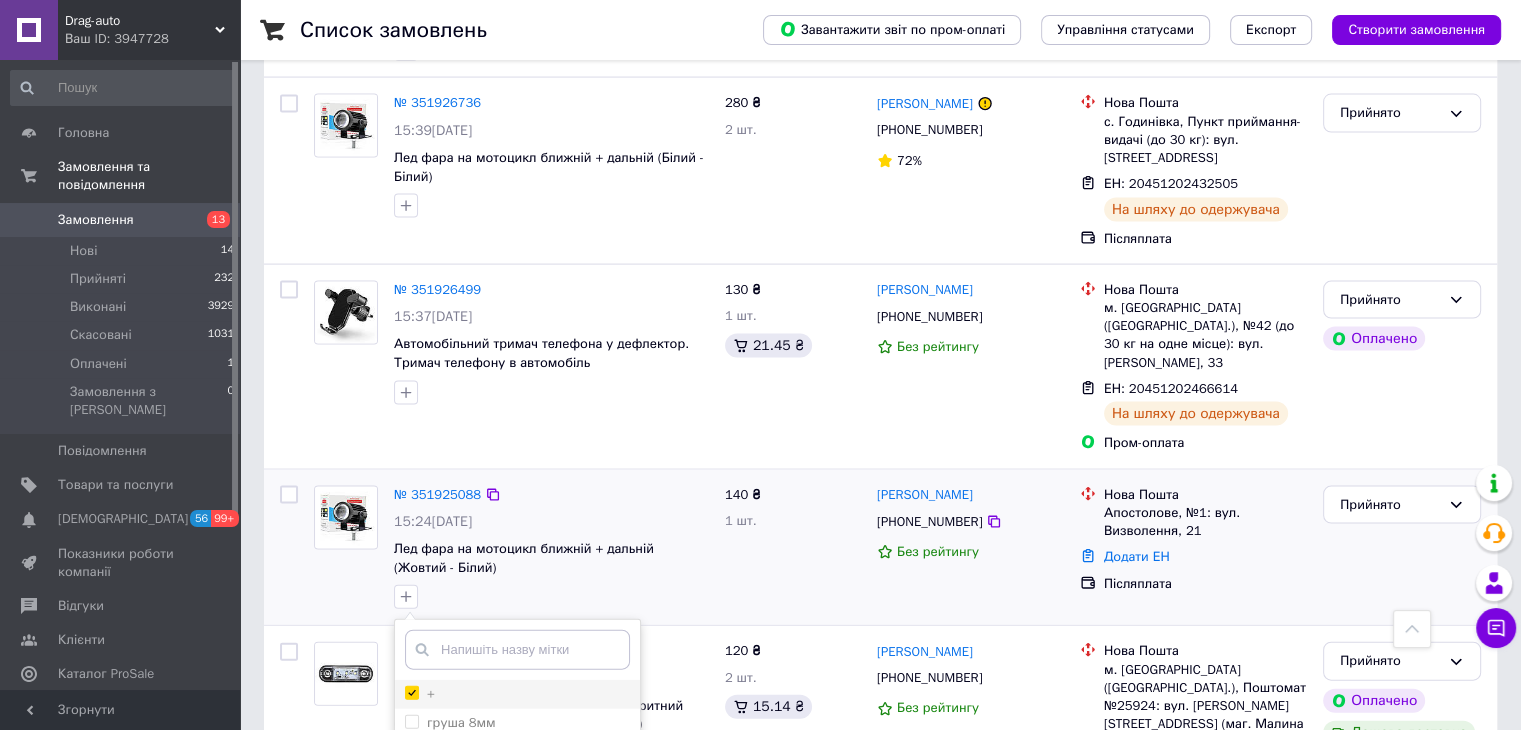 checkbox on "true" 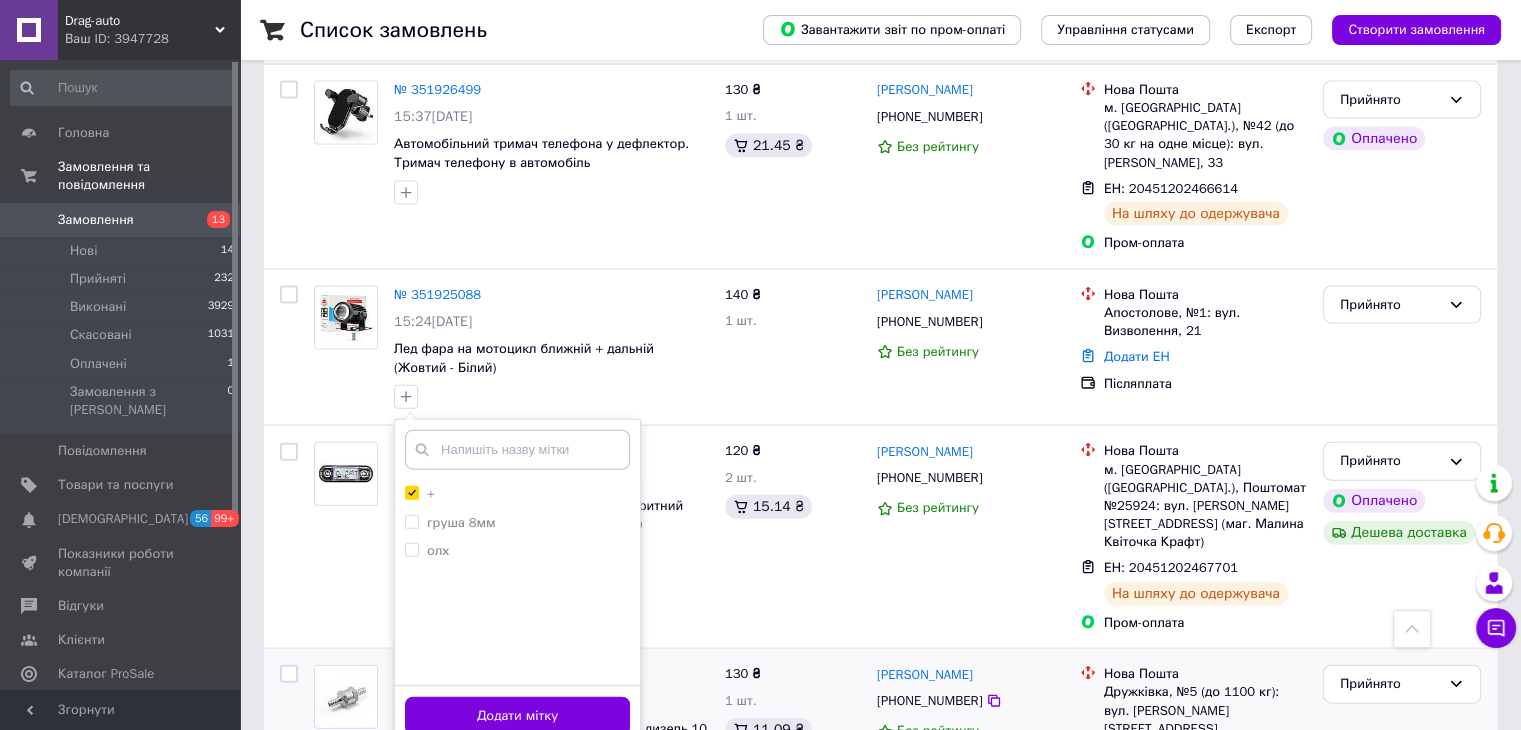click on "Додати мітку" at bounding box center (517, 716) 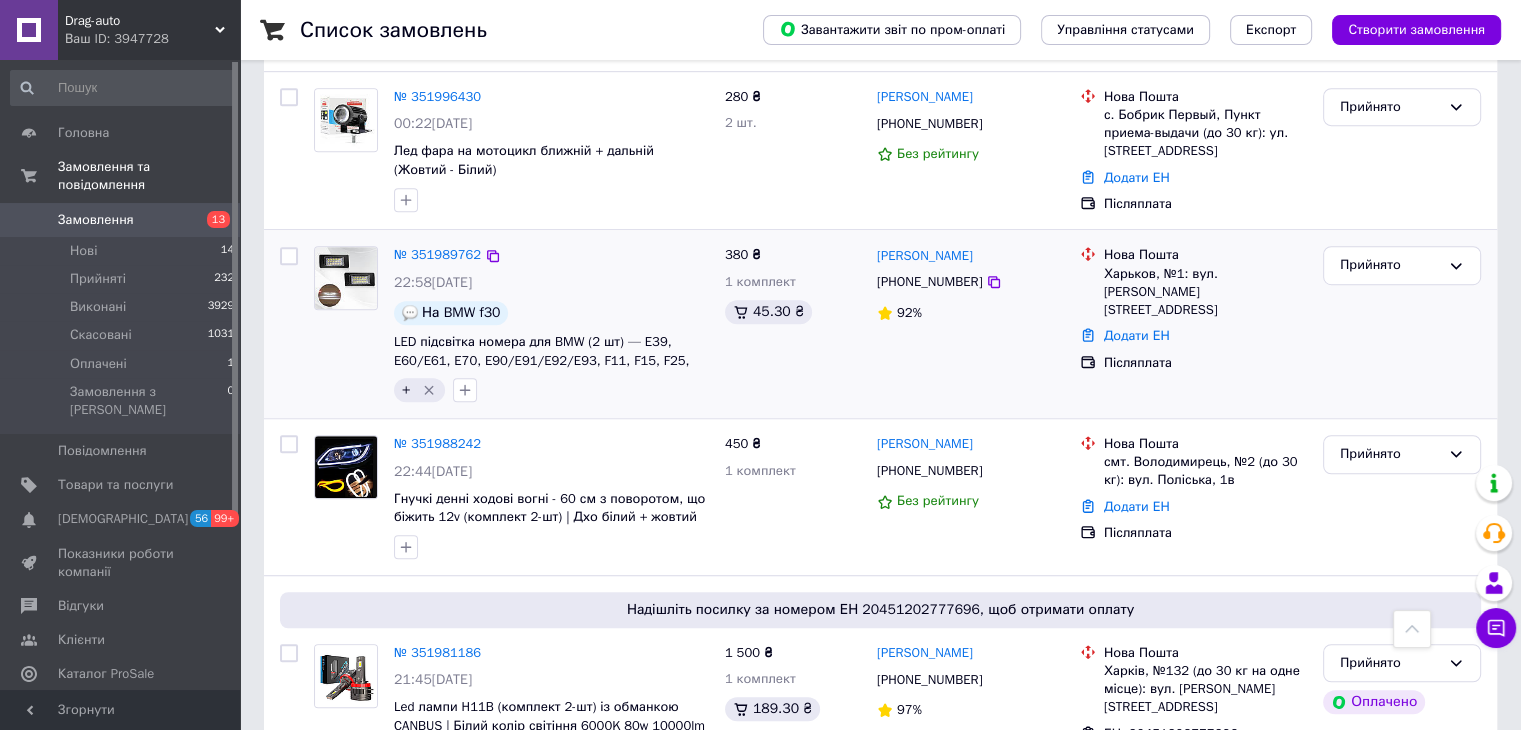 scroll, scrollTop: 1100, scrollLeft: 0, axis: vertical 